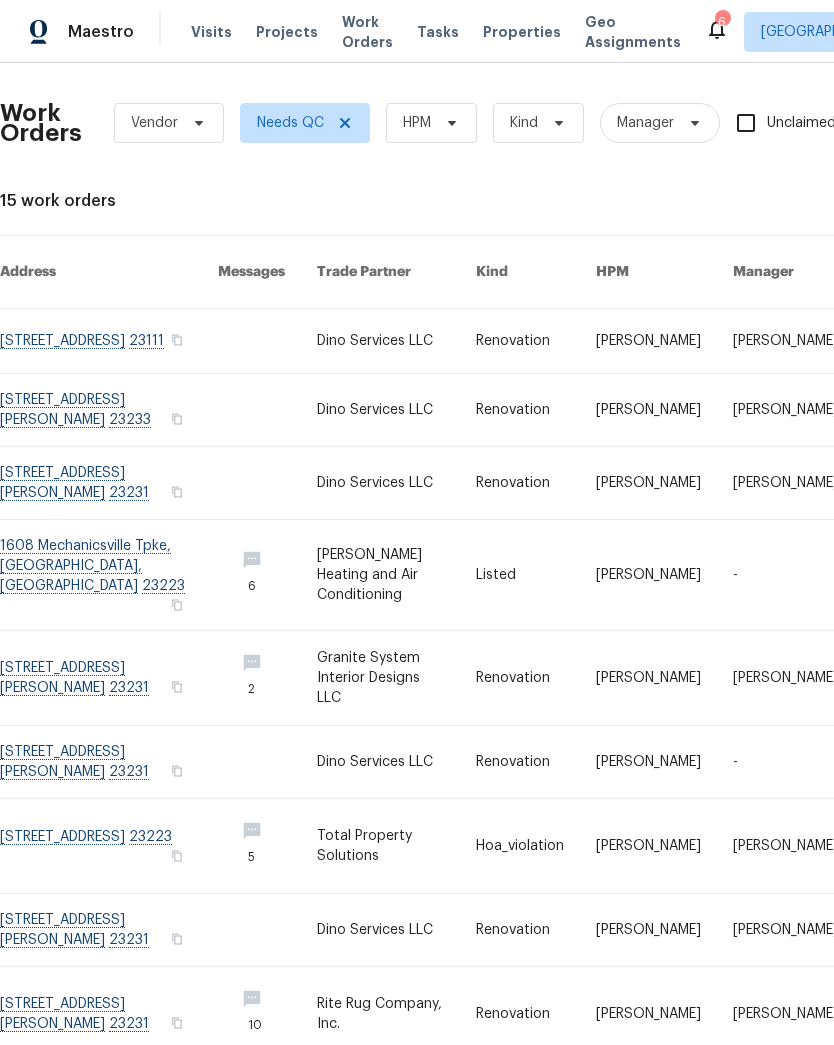 scroll, scrollTop: 0, scrollLeft: 0, axis: both 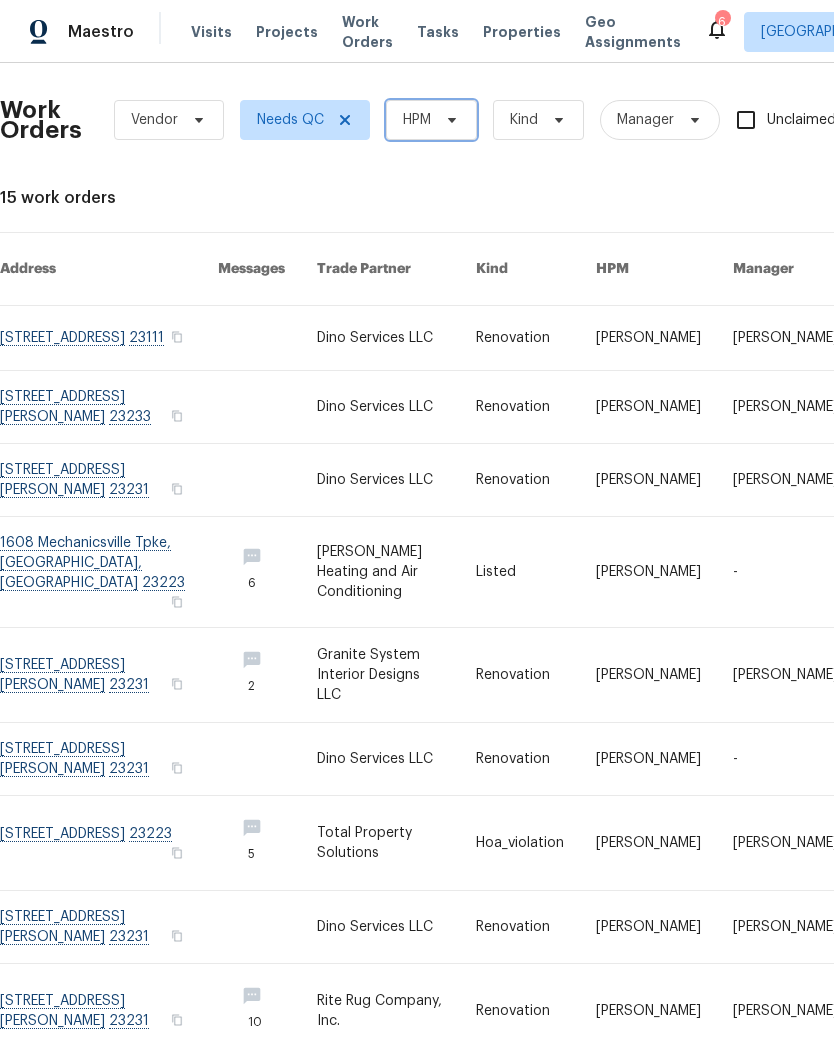 click on "HPM" at bounding box center (431, 120) 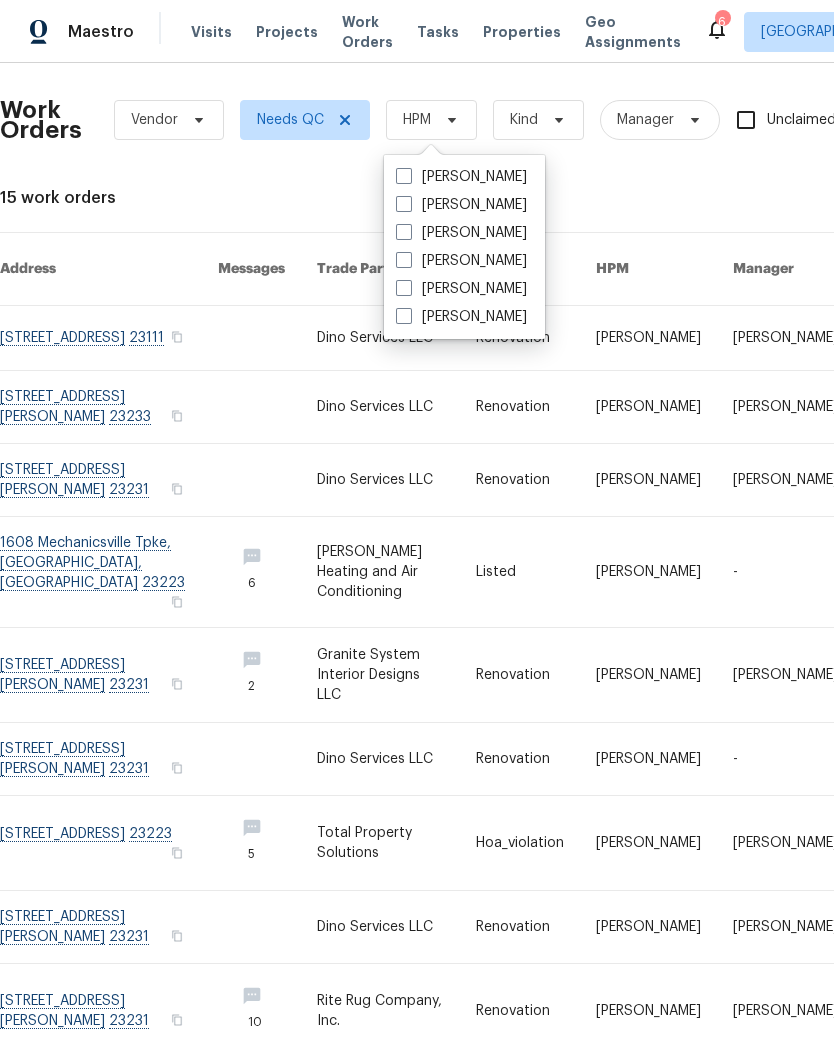 click on "[PERSON_NAME]" at bounding box center [461, 177] 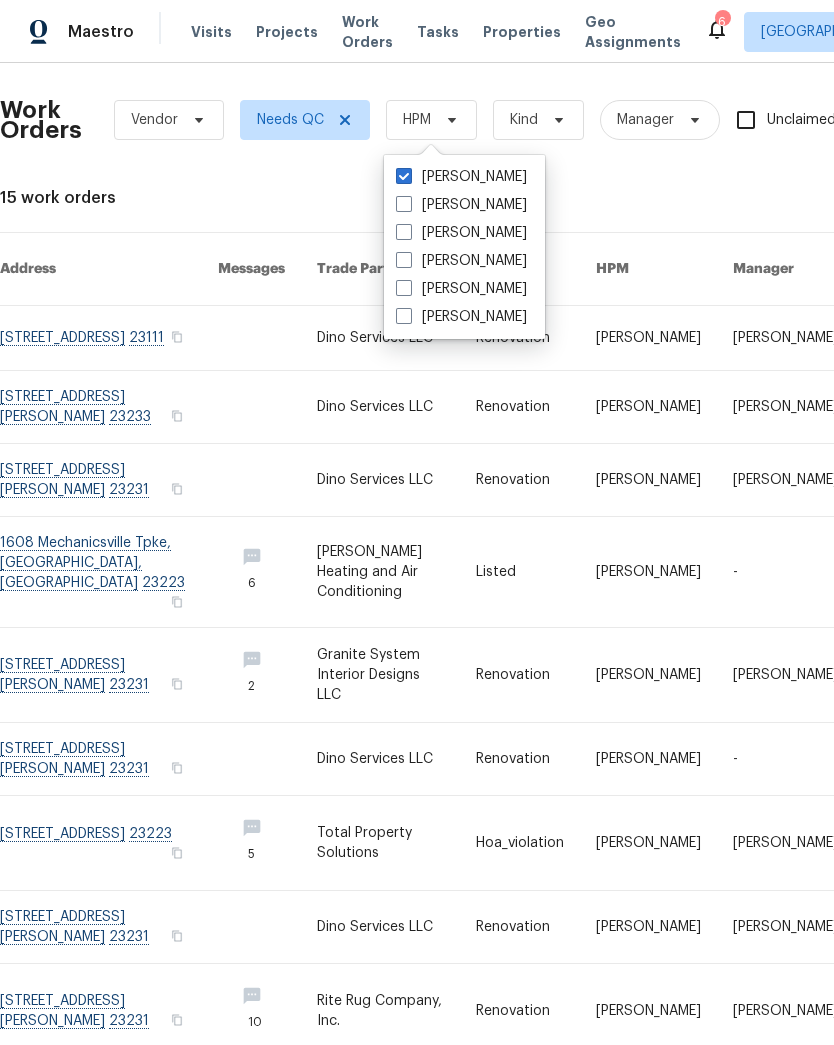 checkbox on "true" 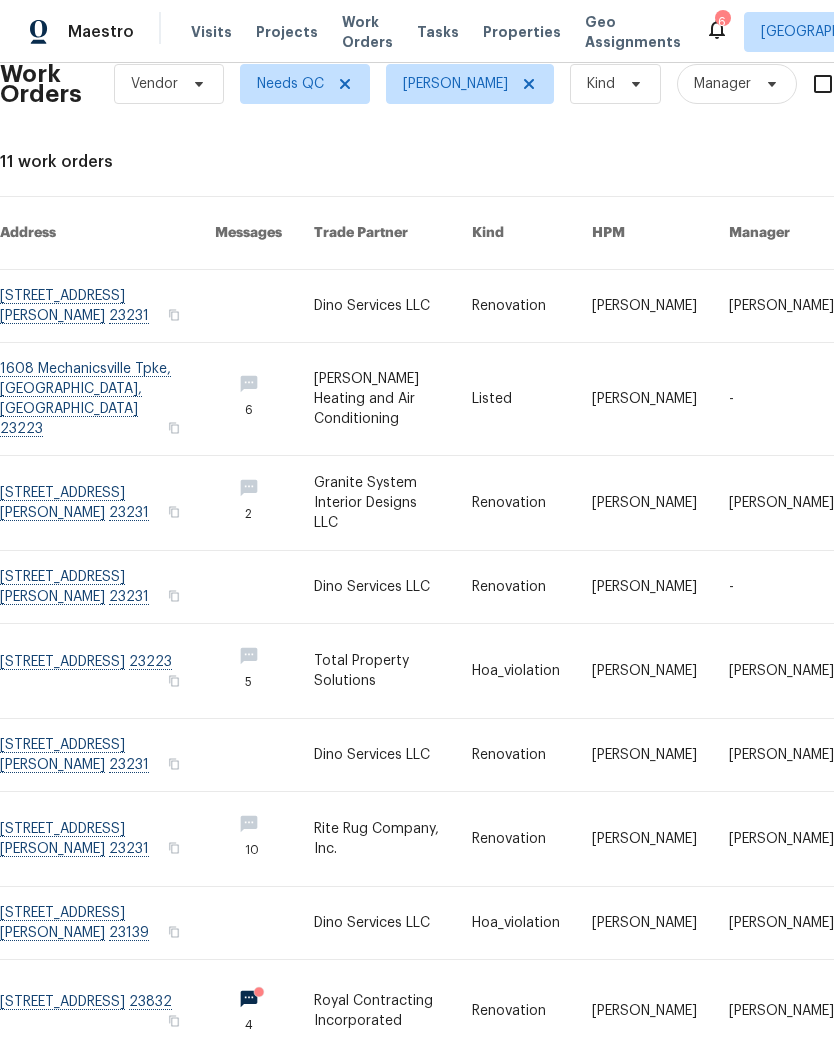 scroll, scrollTop: 40, scrollLeft: 0, axis: vertical 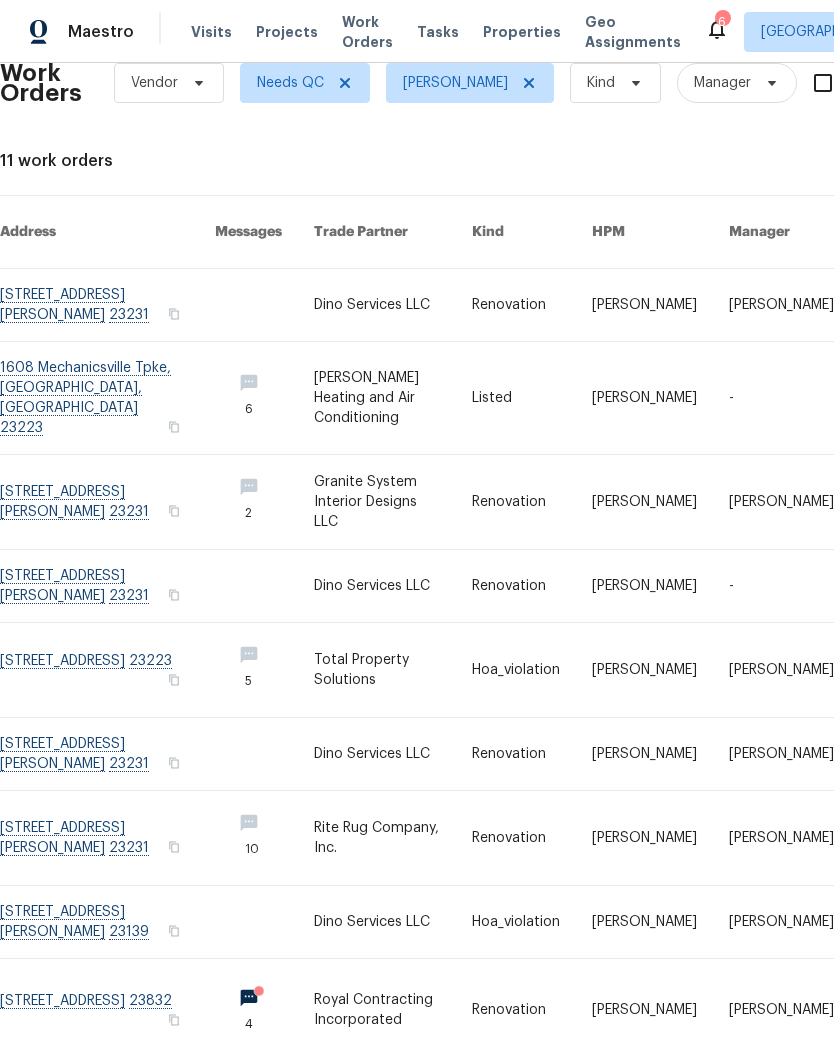 click at bounding box center [107, 305] 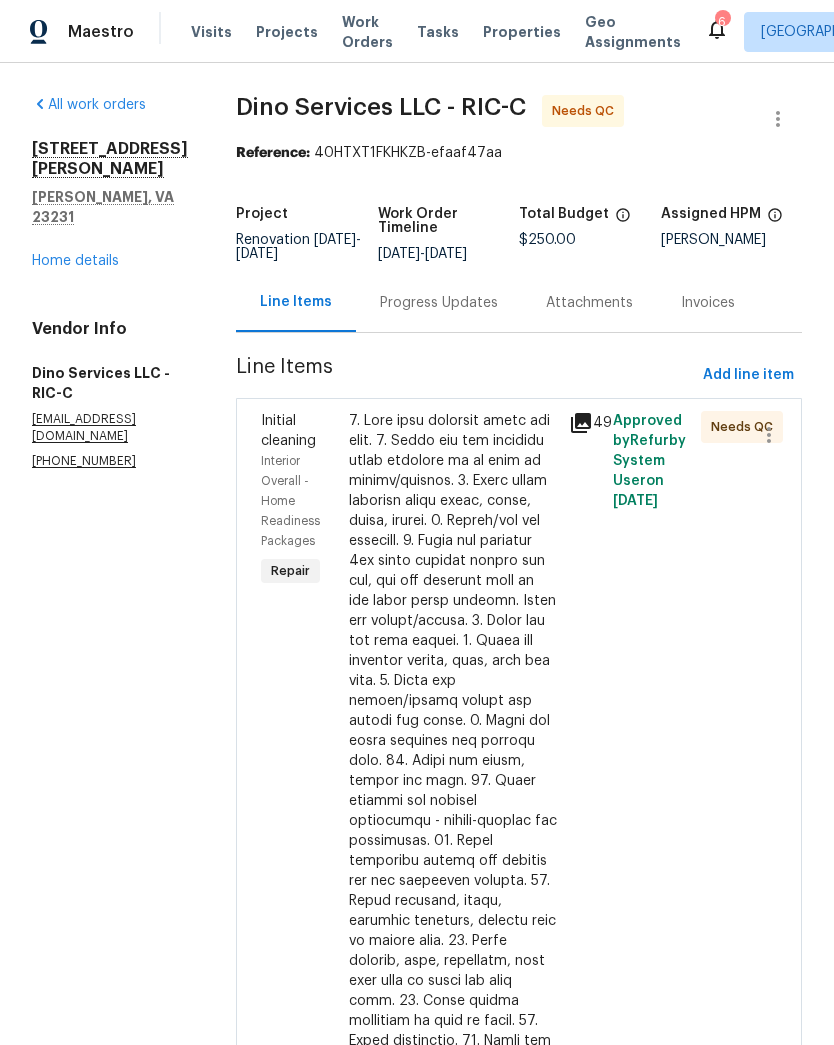 click at bounding box center (453, 891) 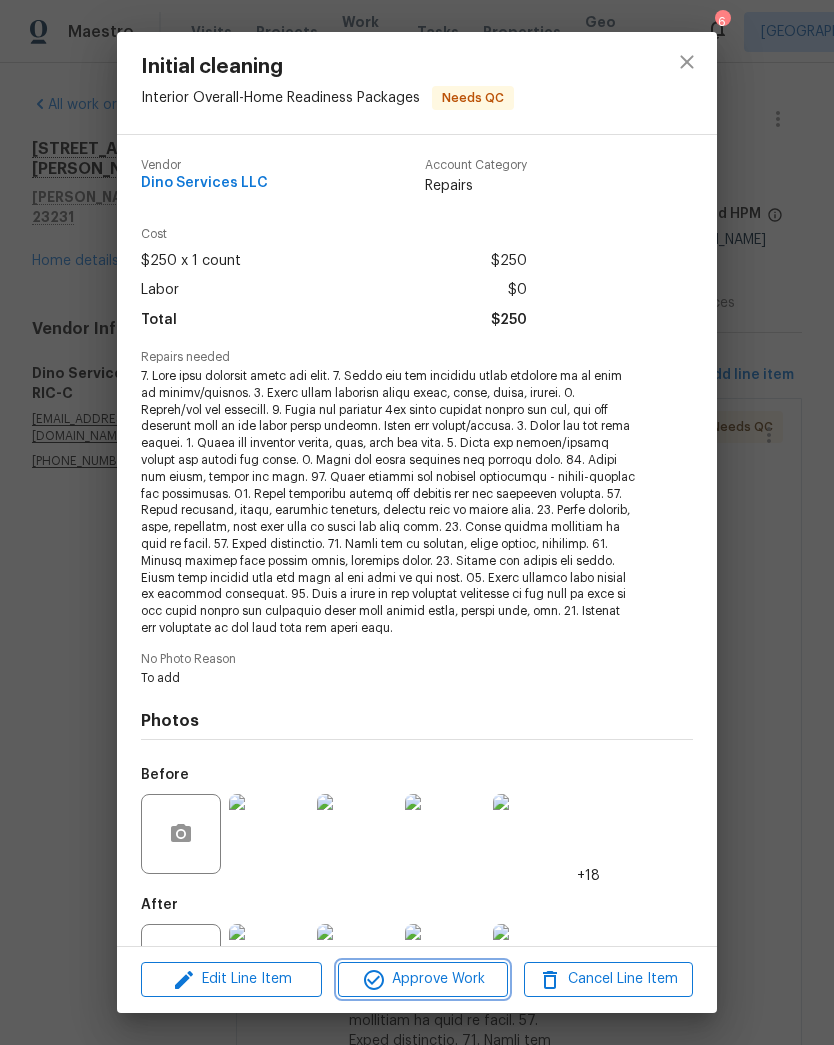 click on "Approve Work" at bounding box center [422, 979] 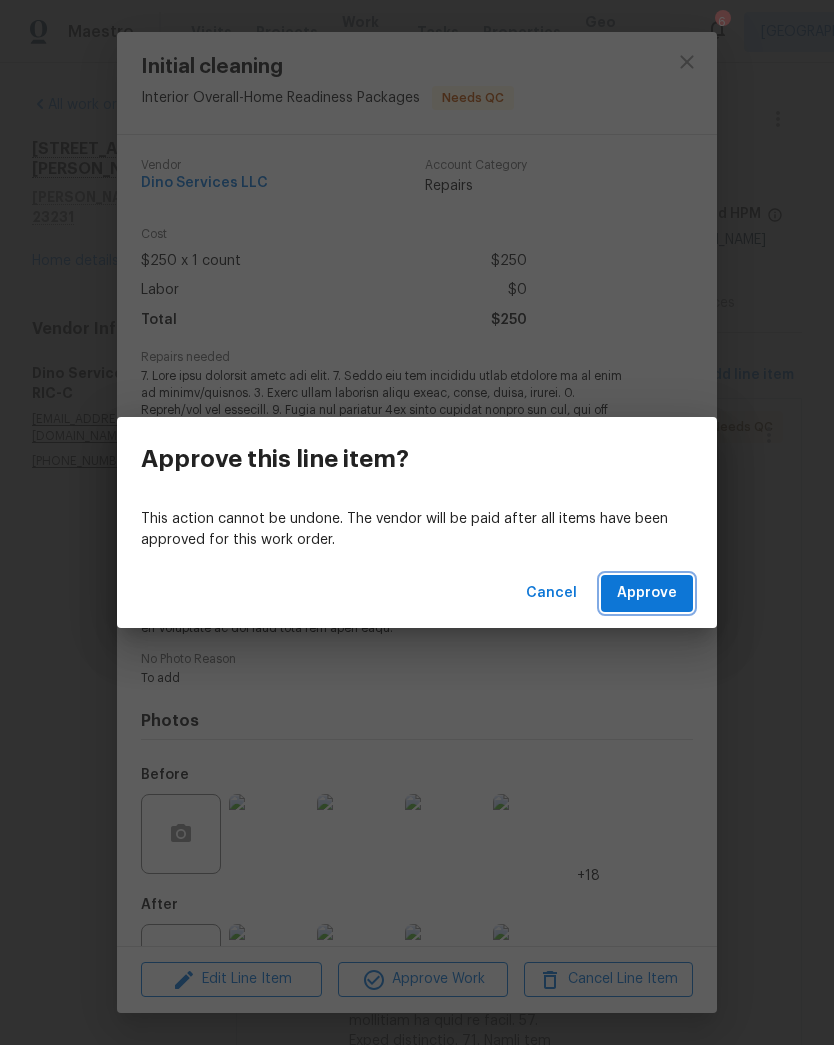 click on "Approve" at bounding box center (647, 593) 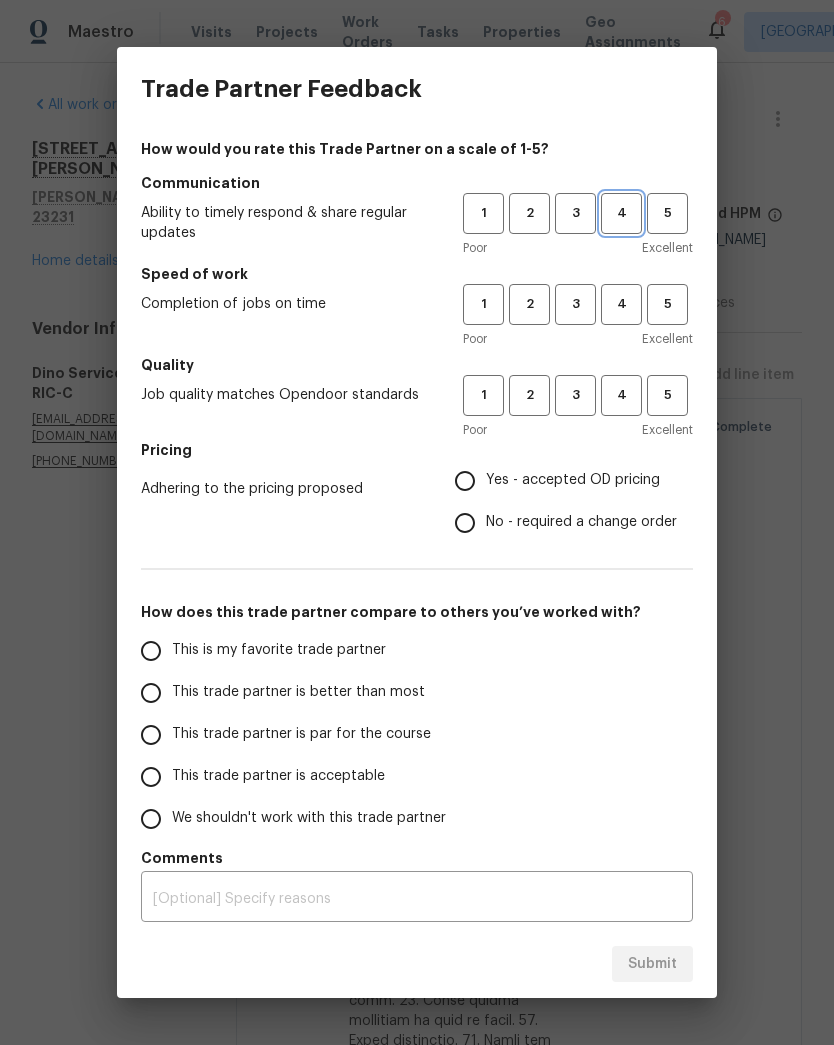 click on "4" at bounding box center [621, 213] 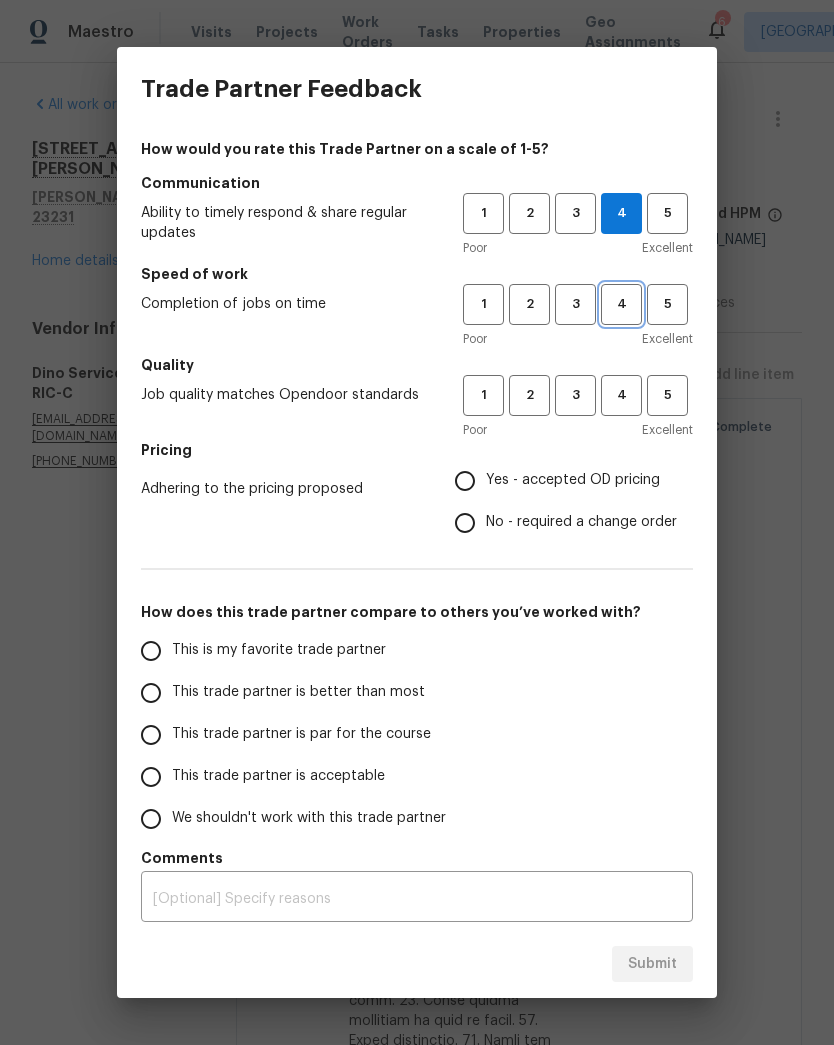 click on "4" at bounding box center (621, 304) 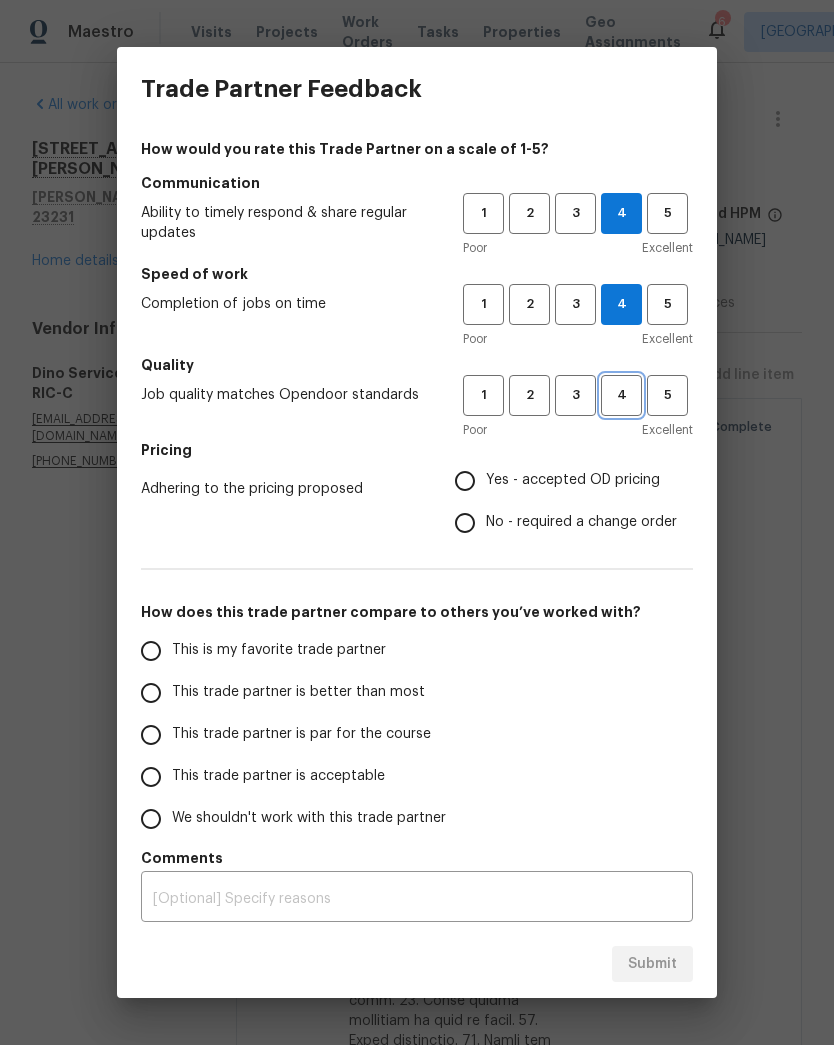 click on "4" at bounding box center (621, 395) 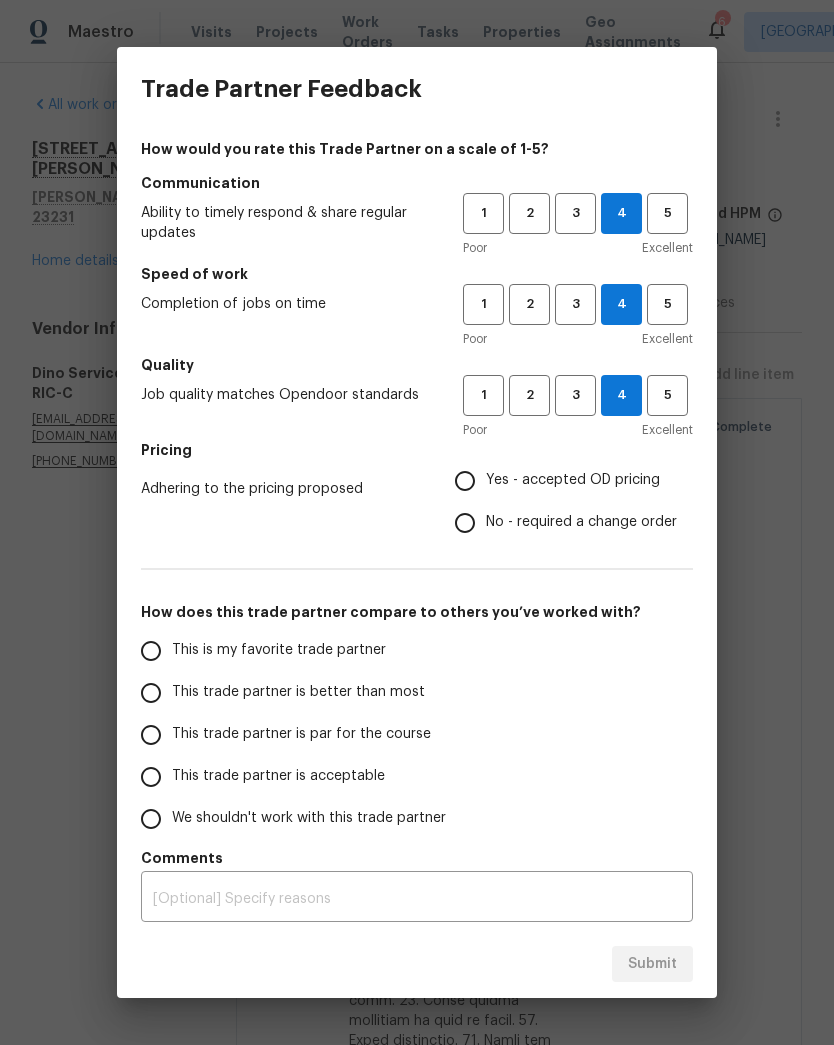 click on "Yes - accepted OD pricing" at bounding box center [573, 480] 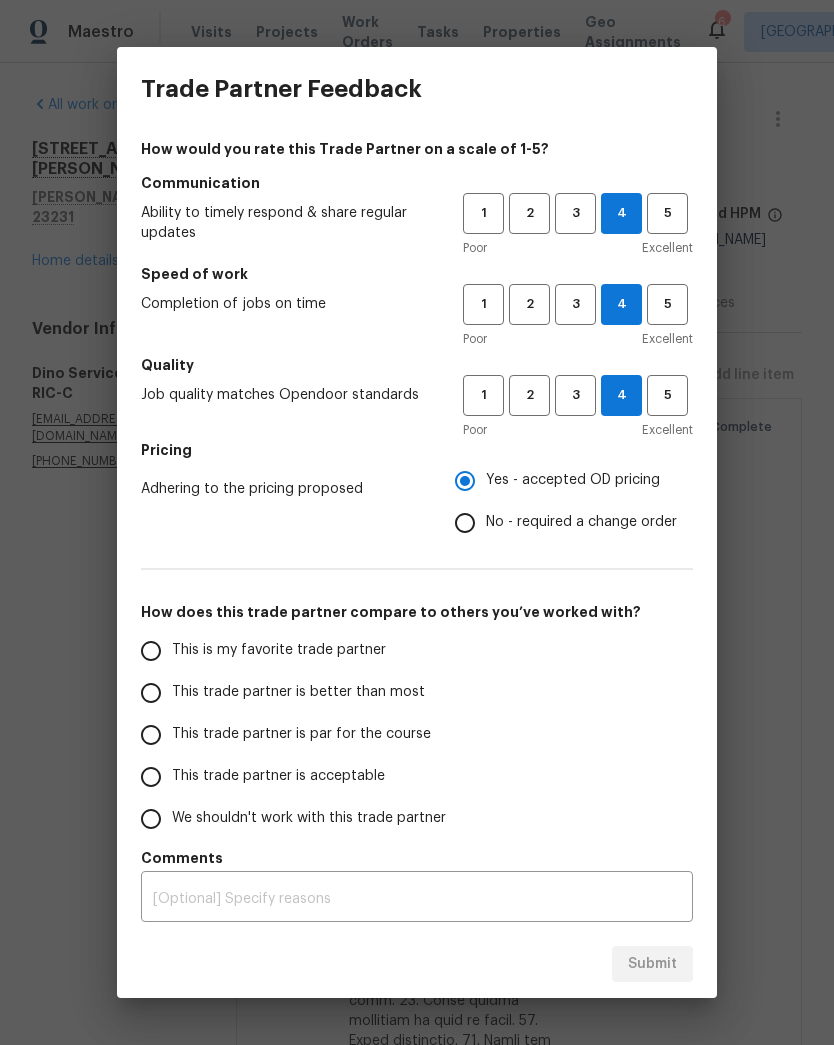 click on "This trade partner is better than most" at bounding box center (298, 692) 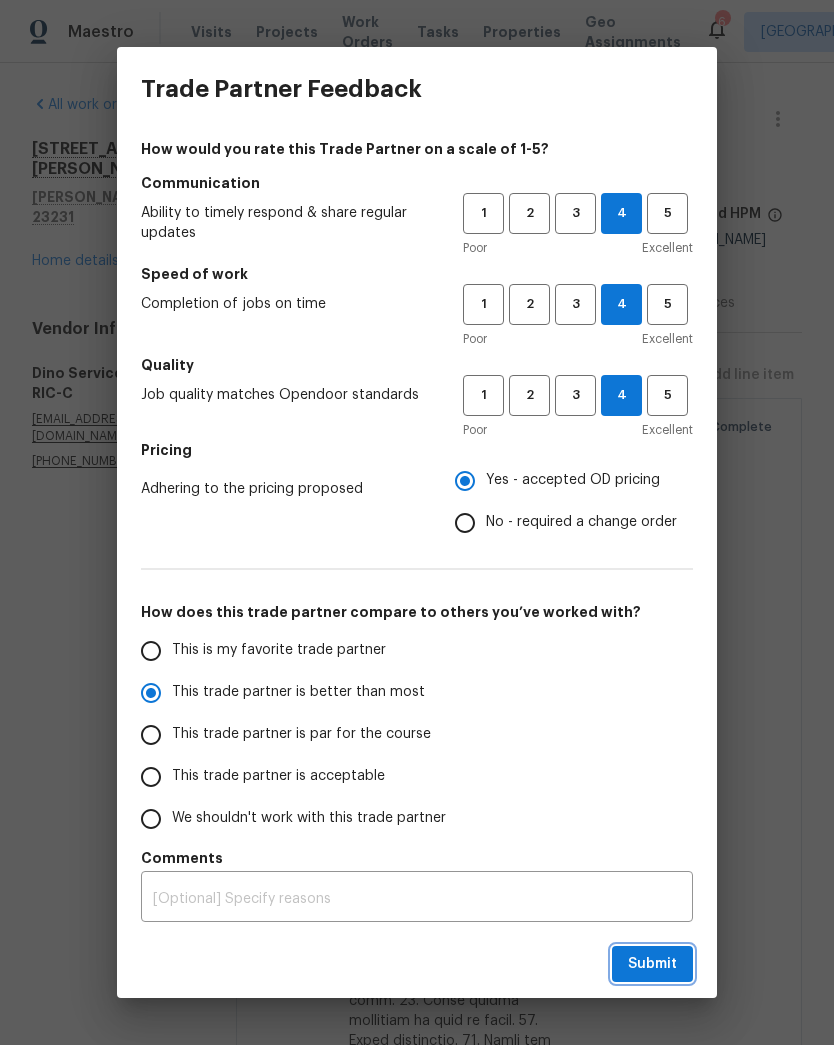 click on "Submit" at bounding box center [652, 964] 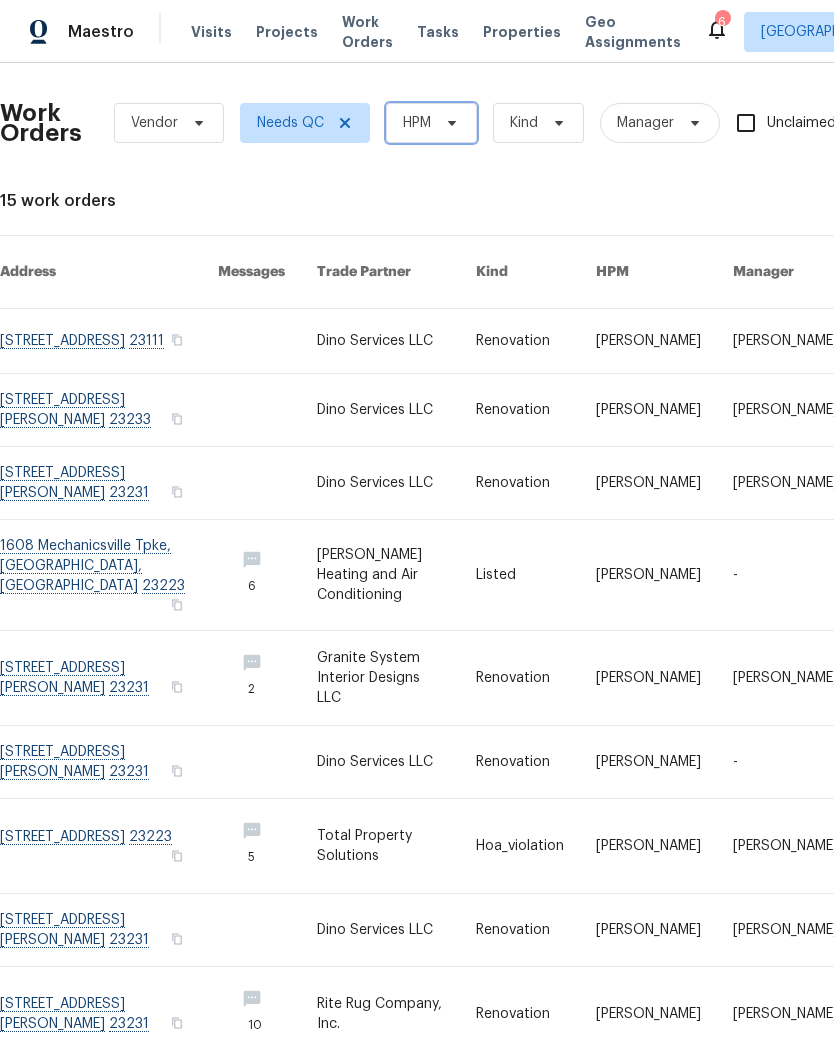 click on "HPM" at bounding box center (431, 123) 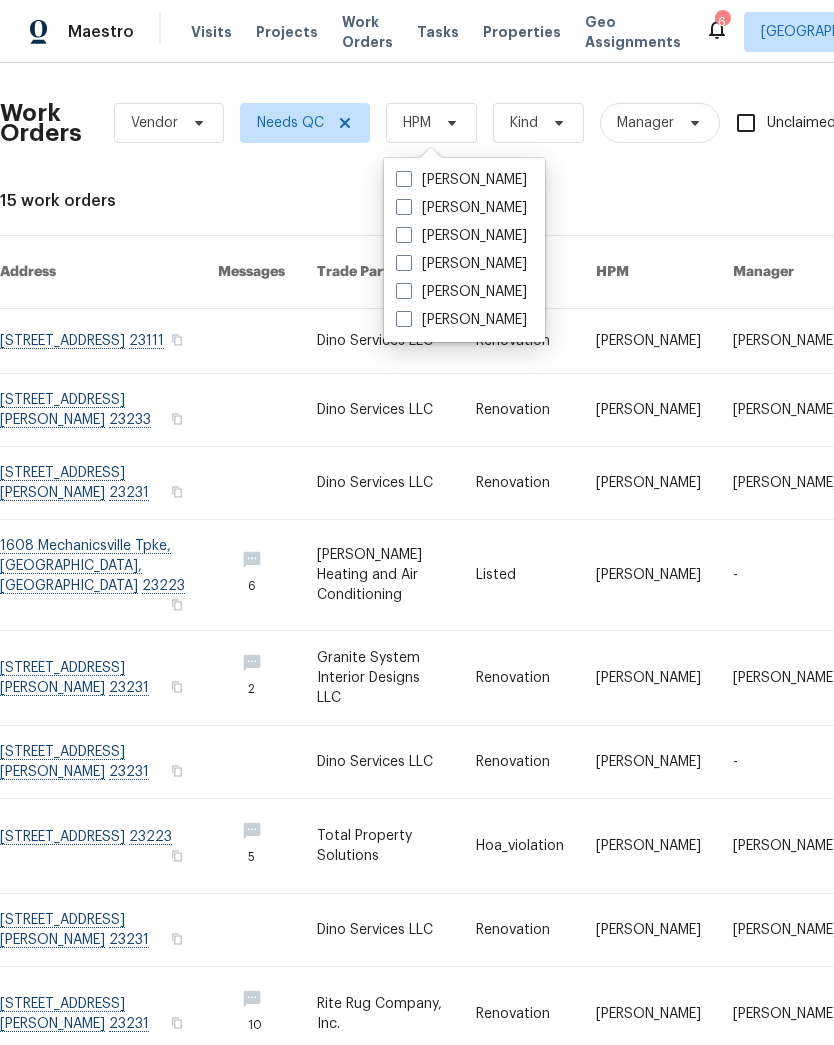 click at bounding box center [404, 179] 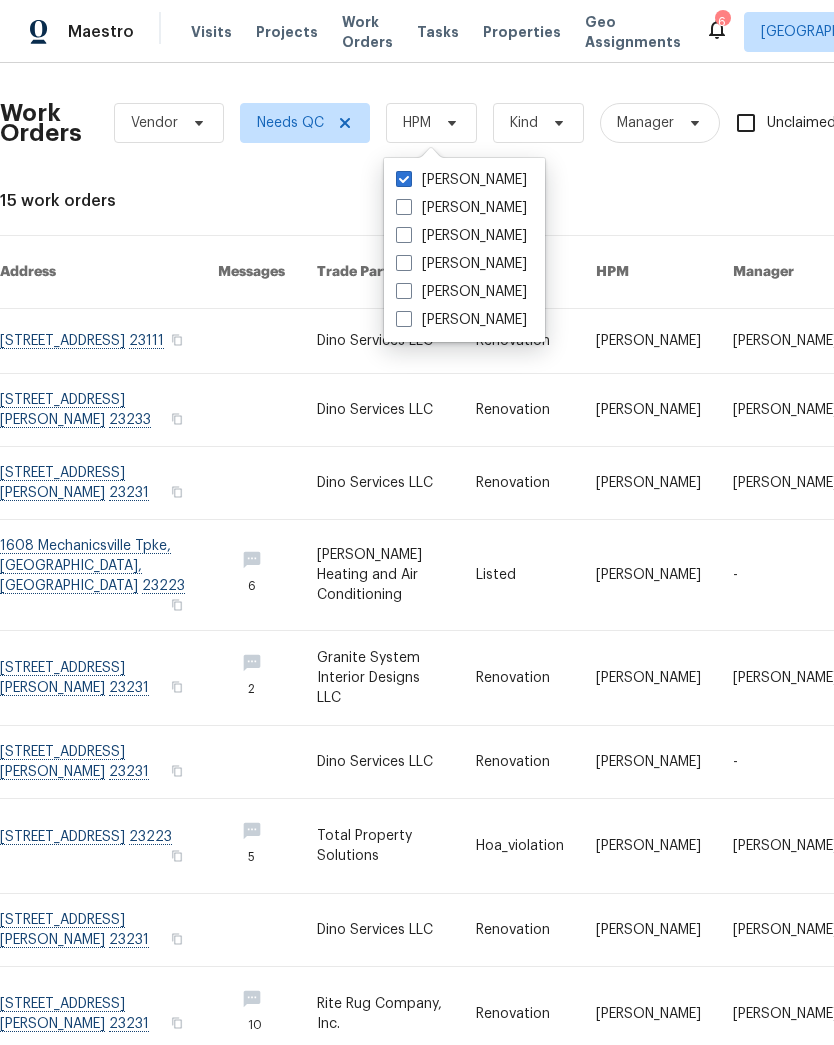 checkbox on "true" 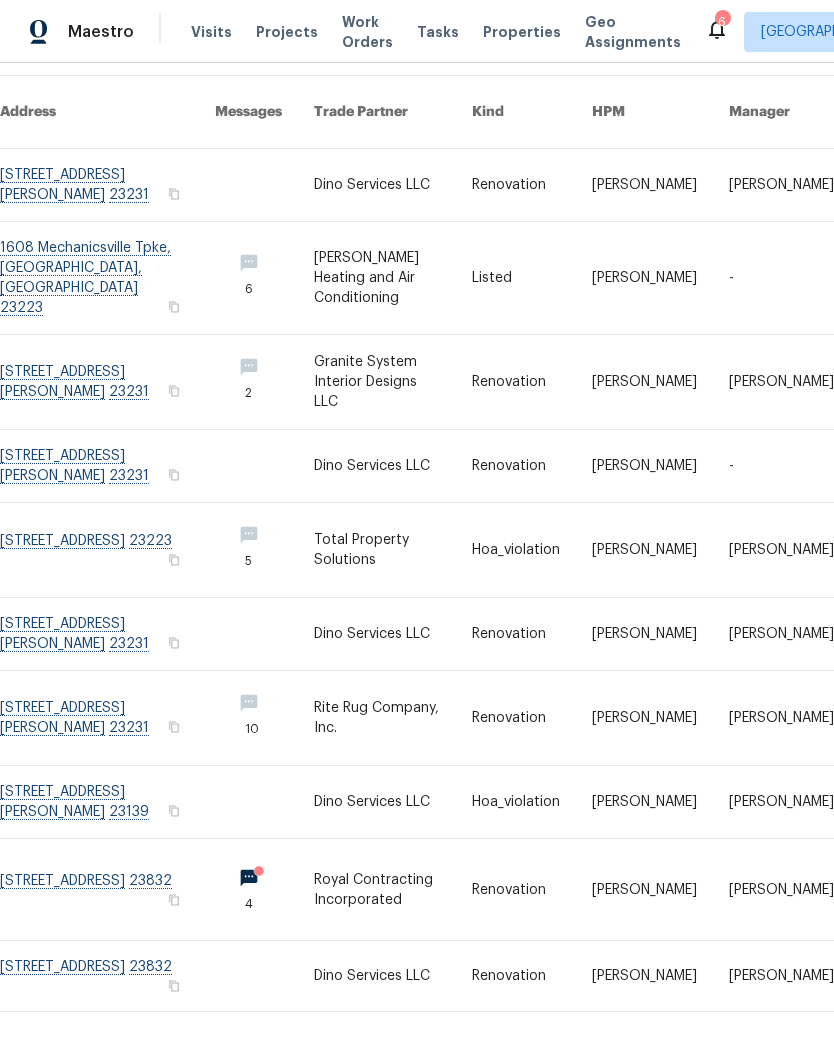 scroll, scrollTop: 159, scrollLeft: 0, axis: vertical 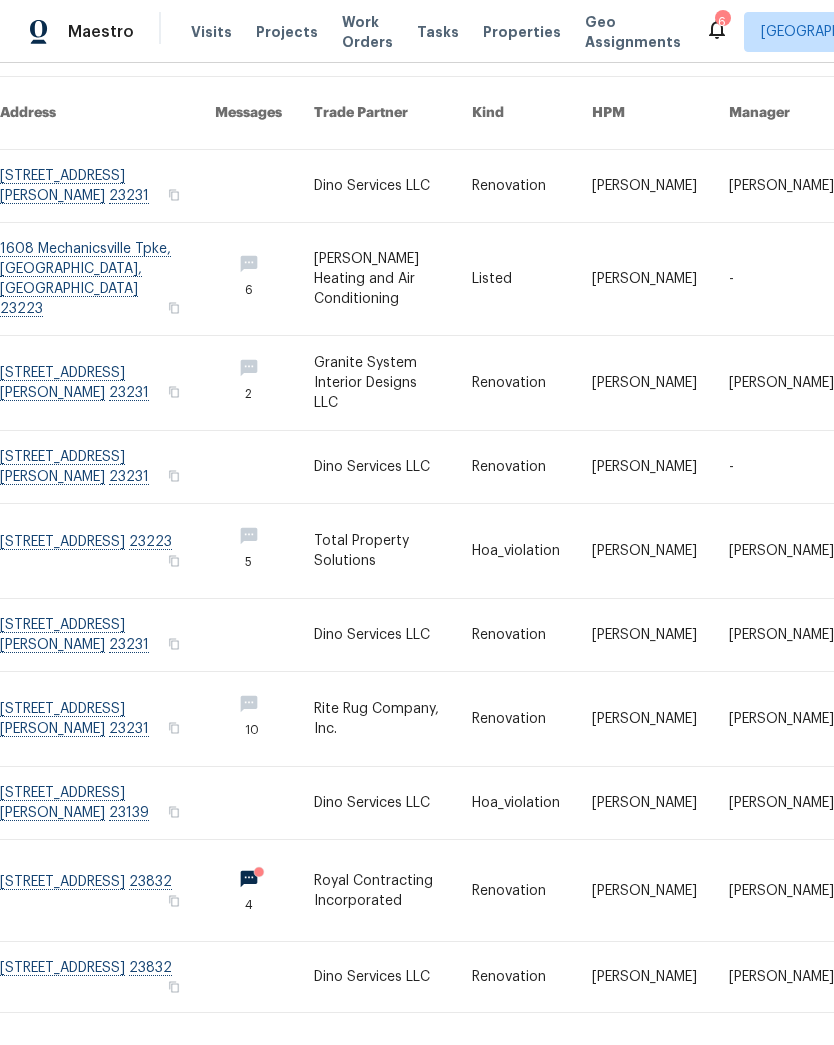 click at bounding box center (107, 279) 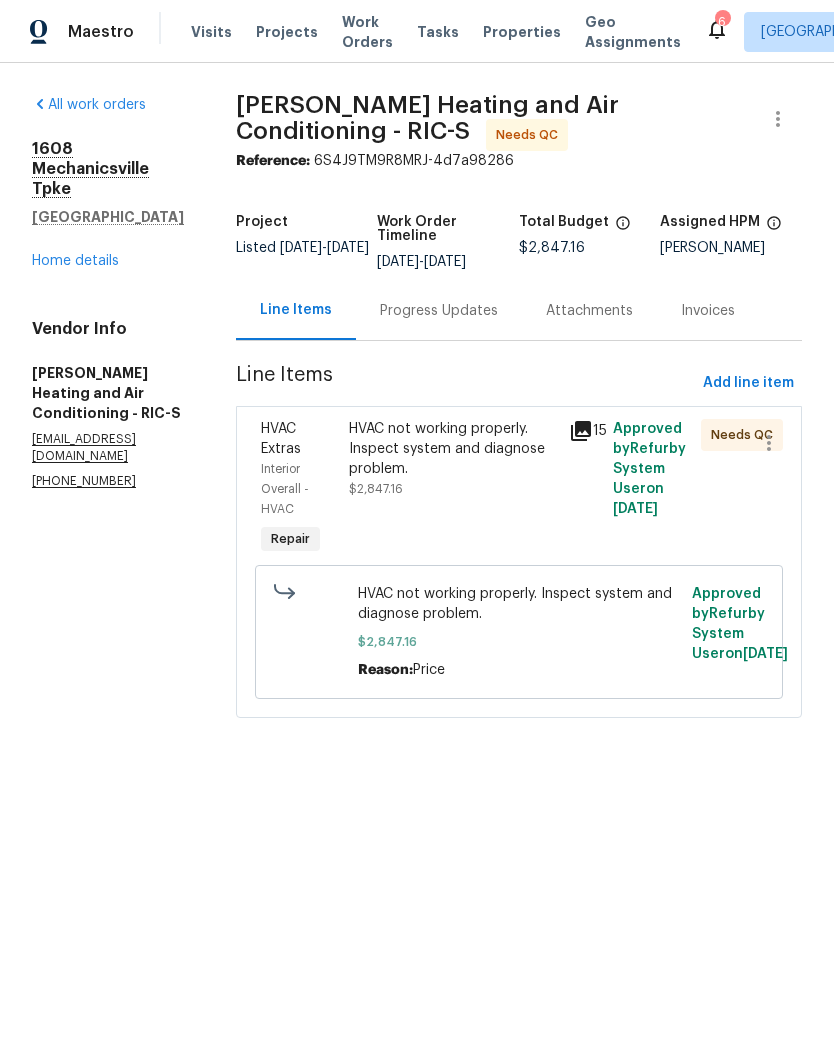 click on "HVAC not working properly. Inspect system and diagnose problem." at bounding box center [453, 449] 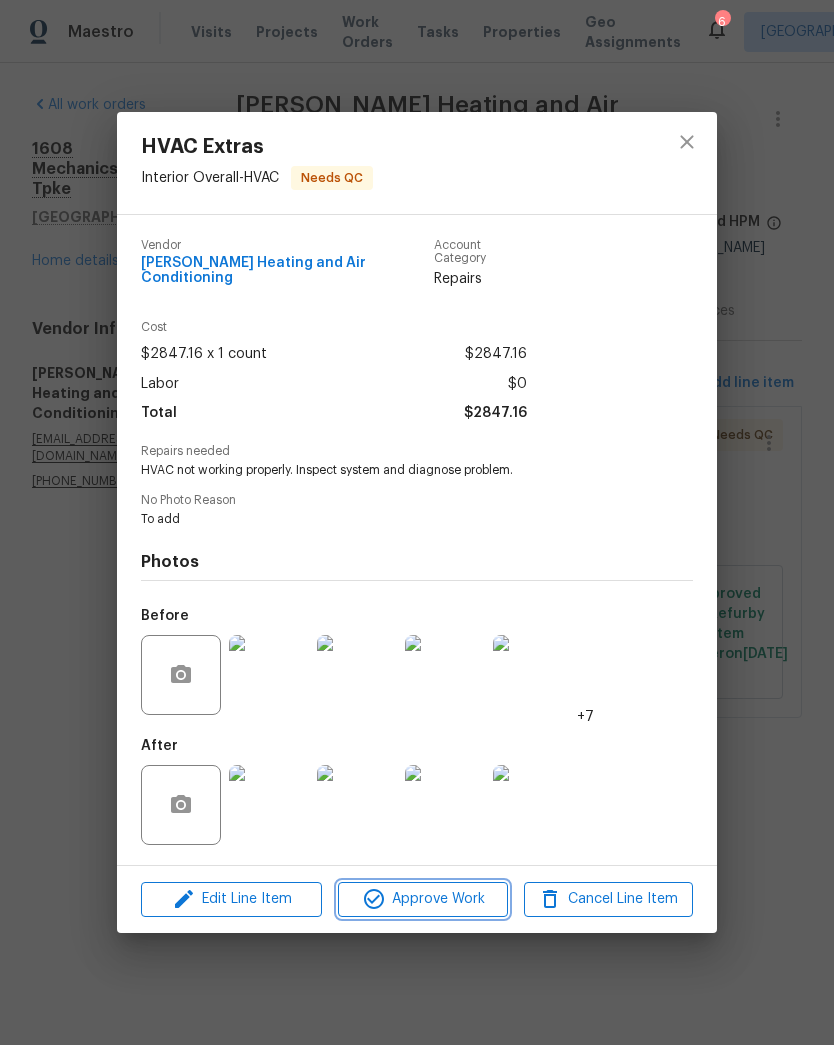click on "Approve Work" at bounding box center [422, 899] 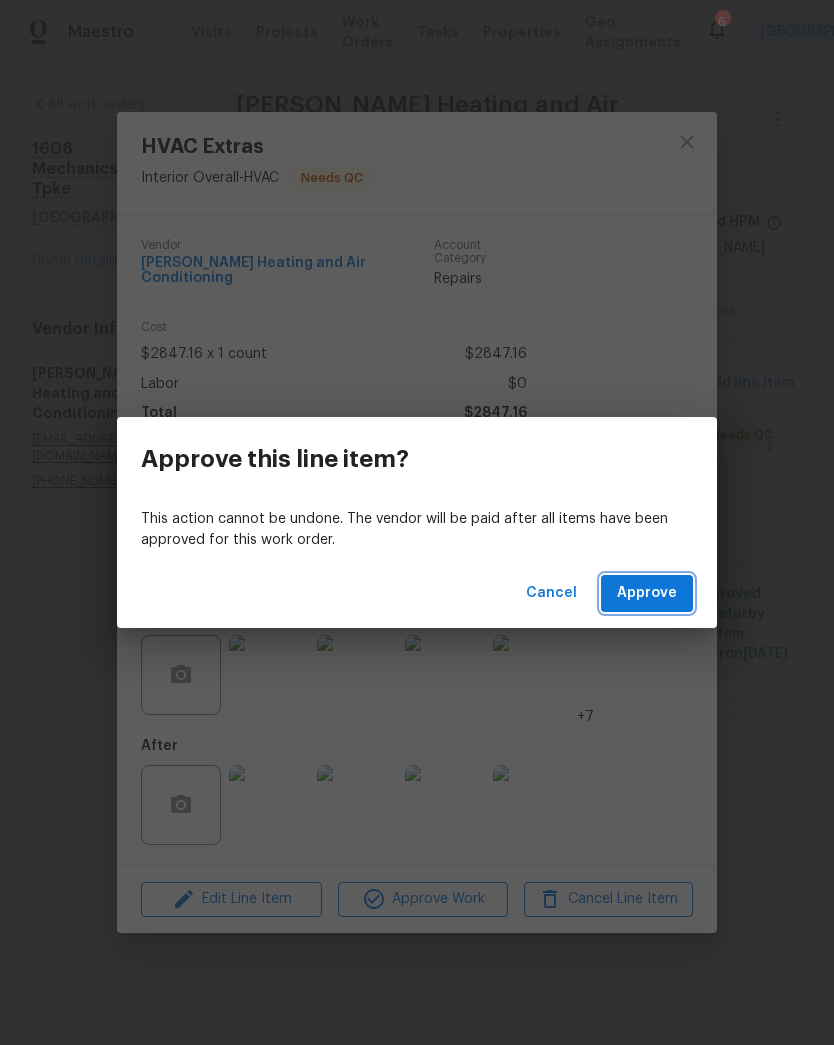 click on "Approve" at bounding box center [647, 593] 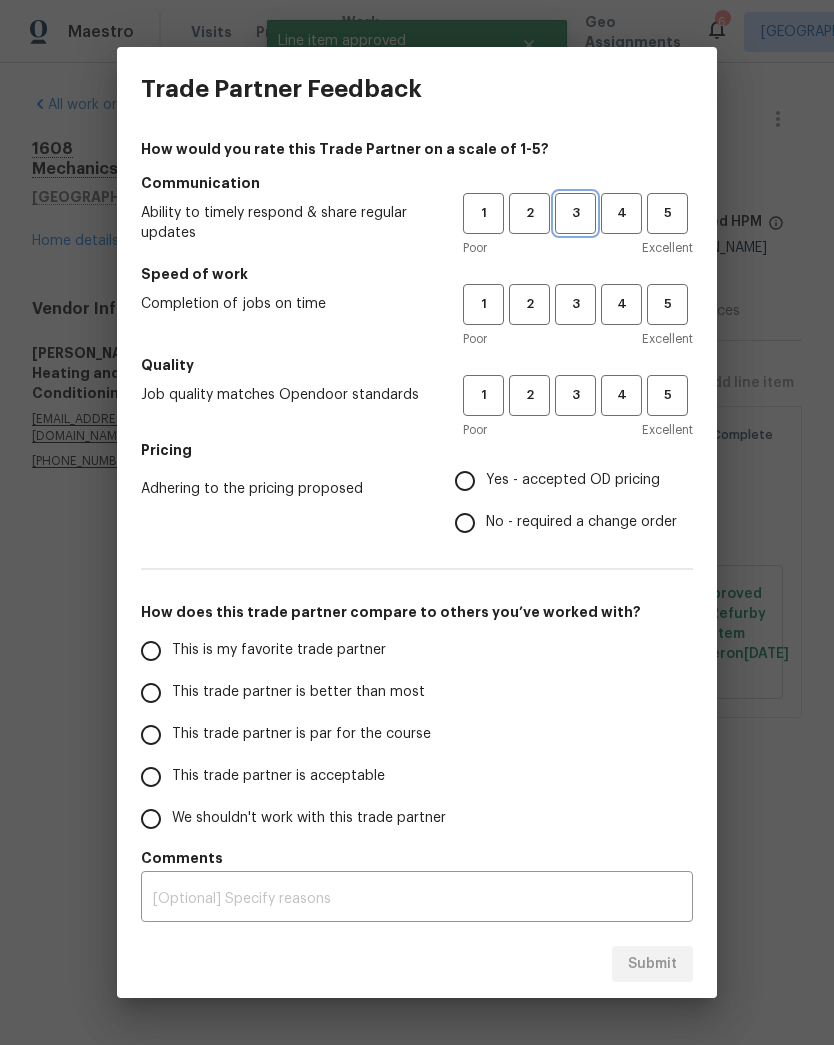 click on "3" at bounding box center [575, 213] 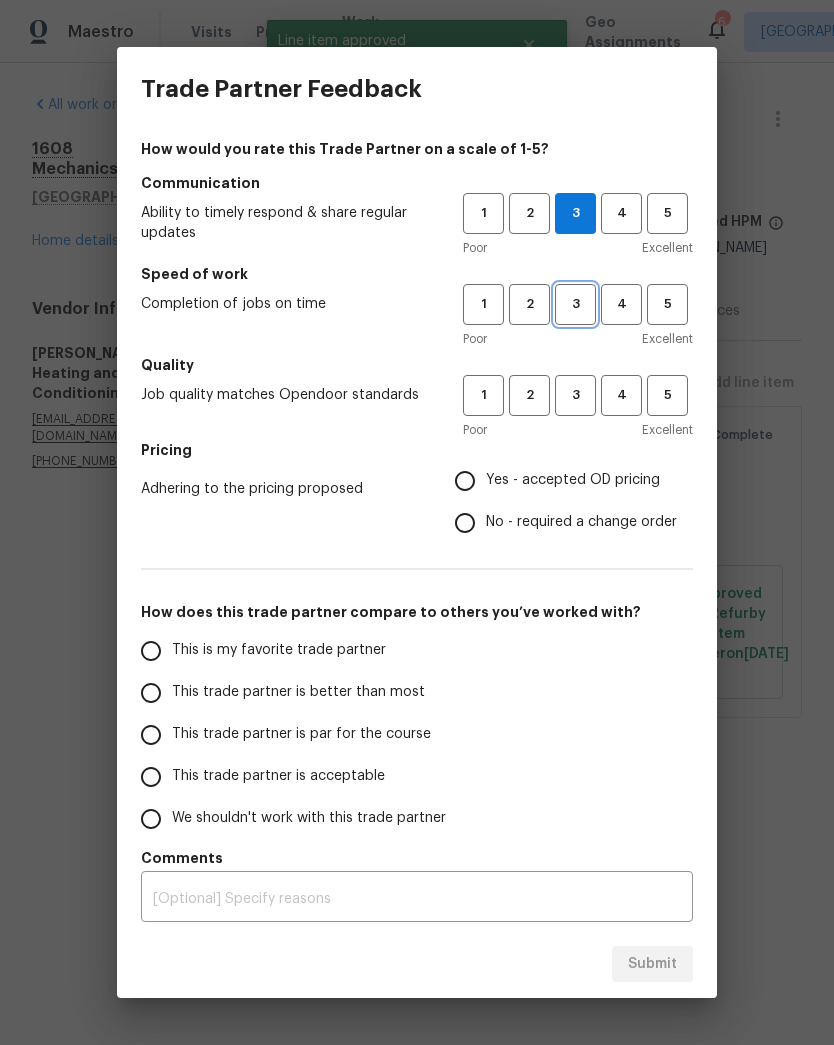 click on "3" at bounding box center (575, 304) 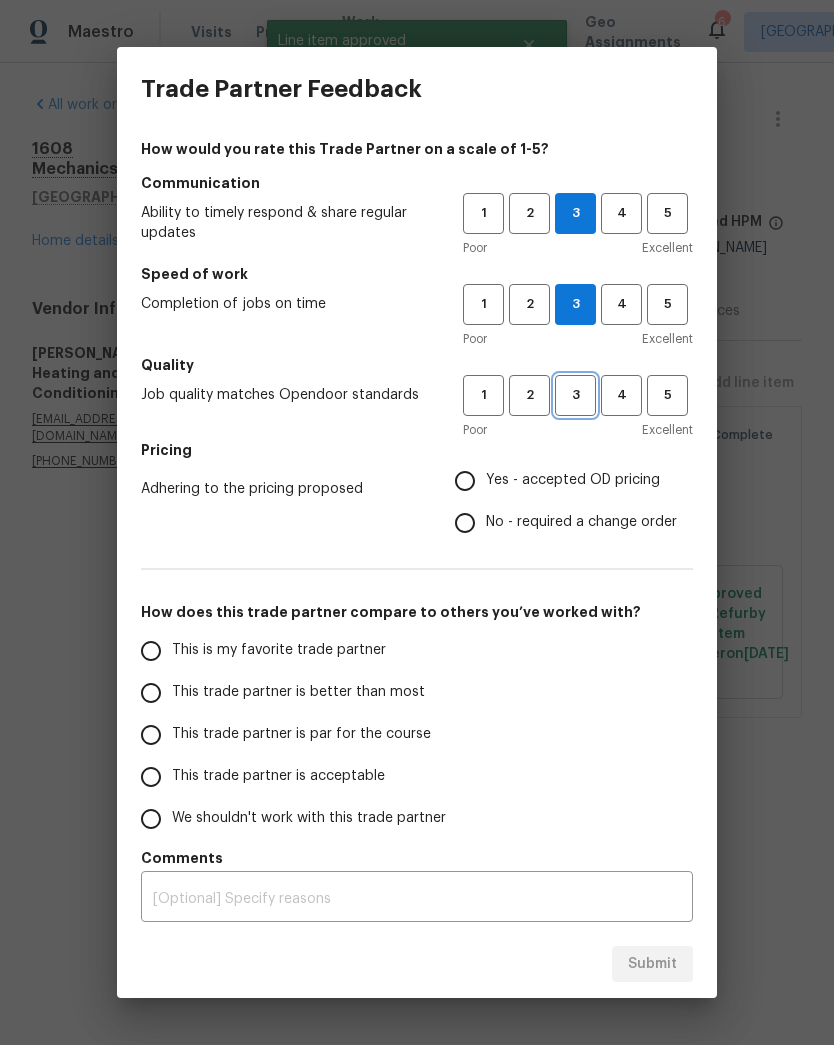 click on "3" at bounding box center (575, 395) 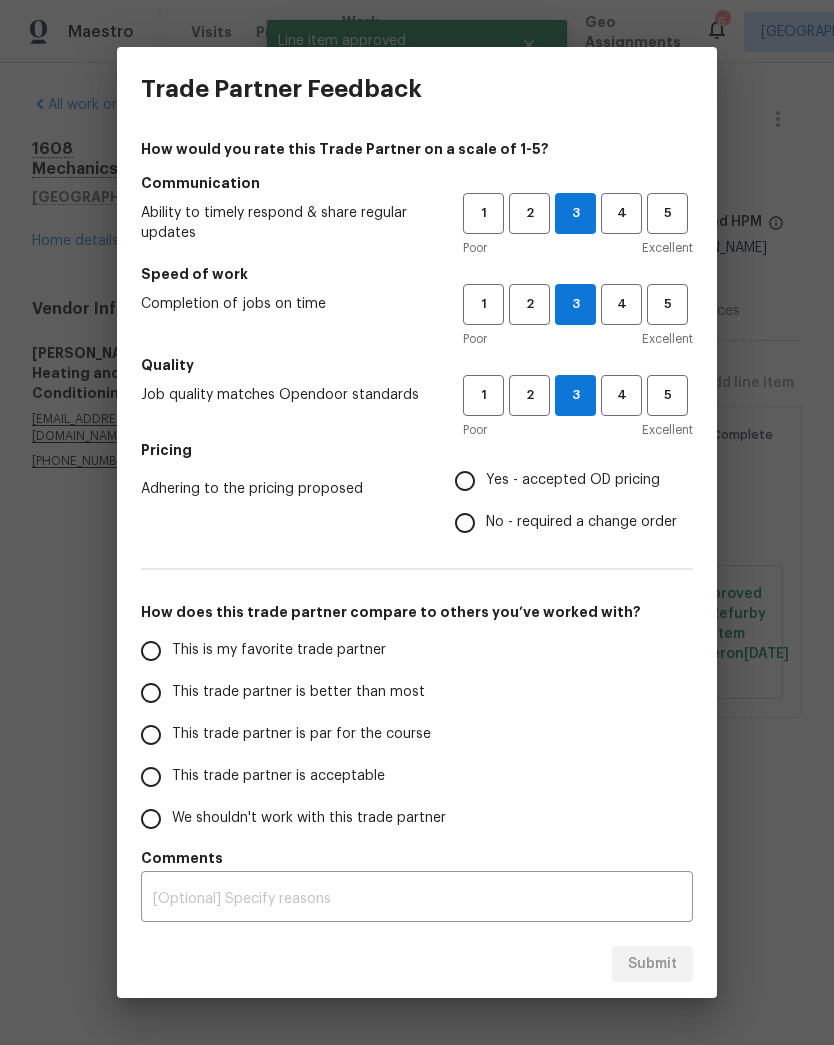 click on "Yes - accepted OD pricing" at bounding box center (573, 480) 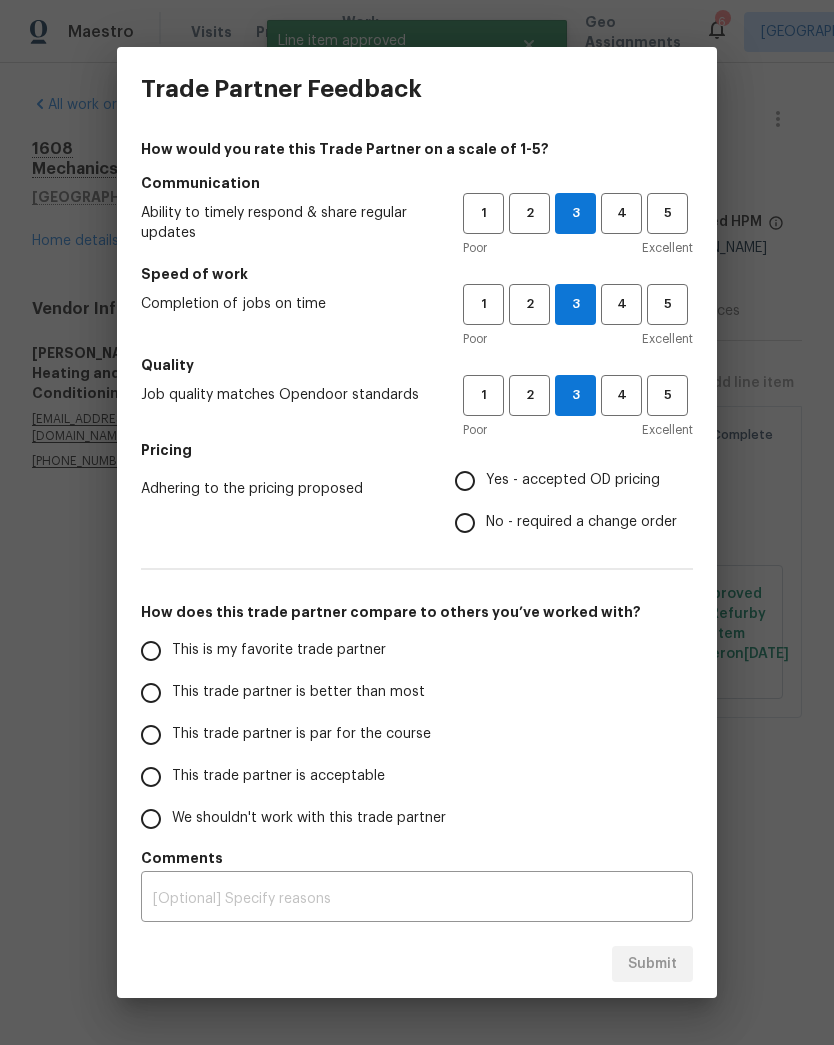 click on "Yes - accepted OD pricing" at bounding box center [465, 481] 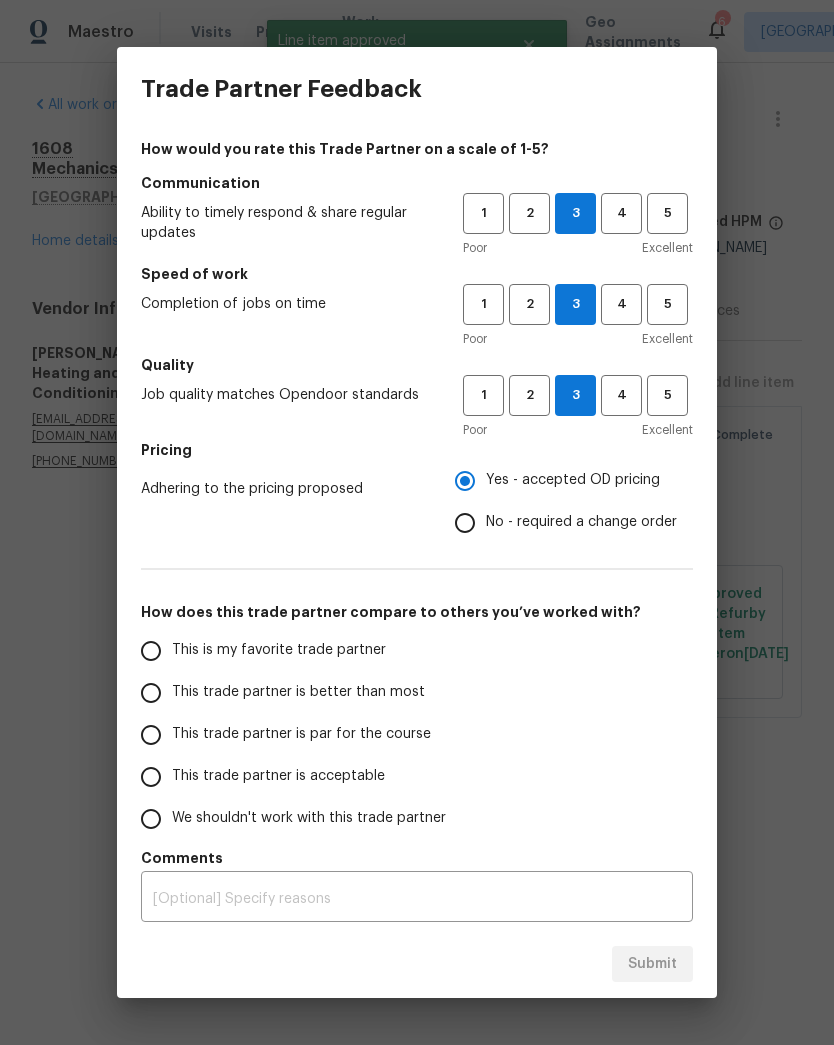 click on "This trade partner is par for the course" at bounding box center (301, 734) 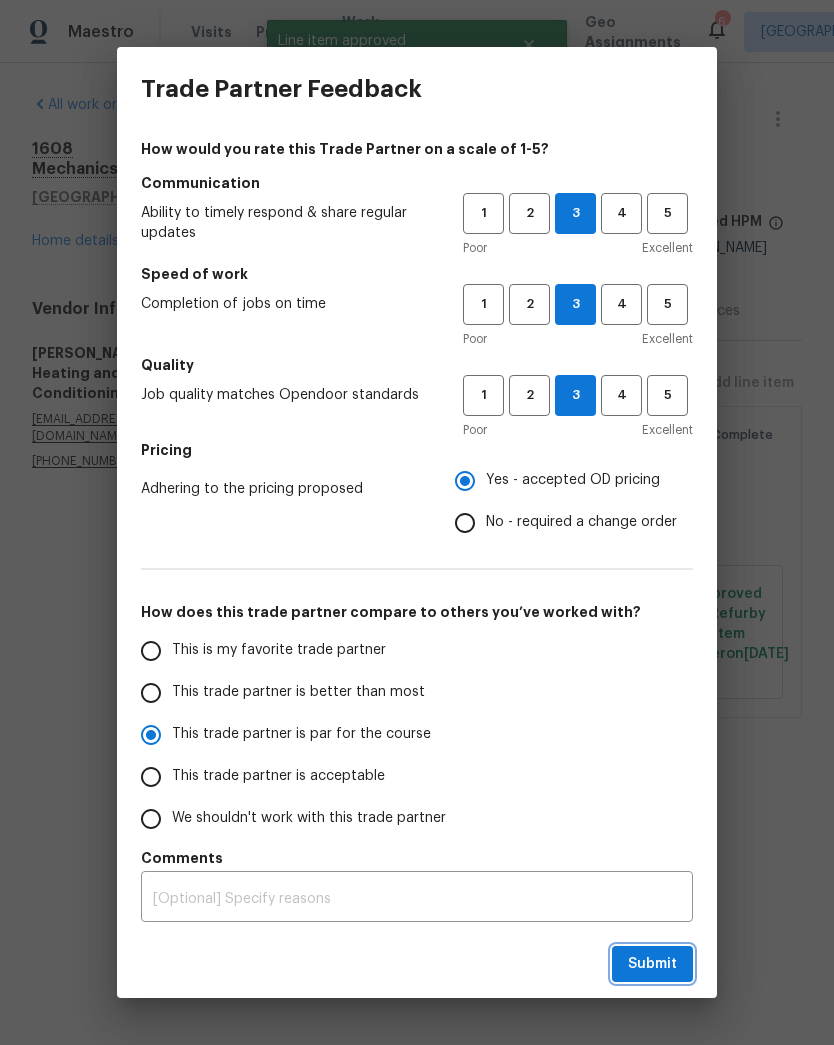 click on "Submit" at bounding box center [652, 964] 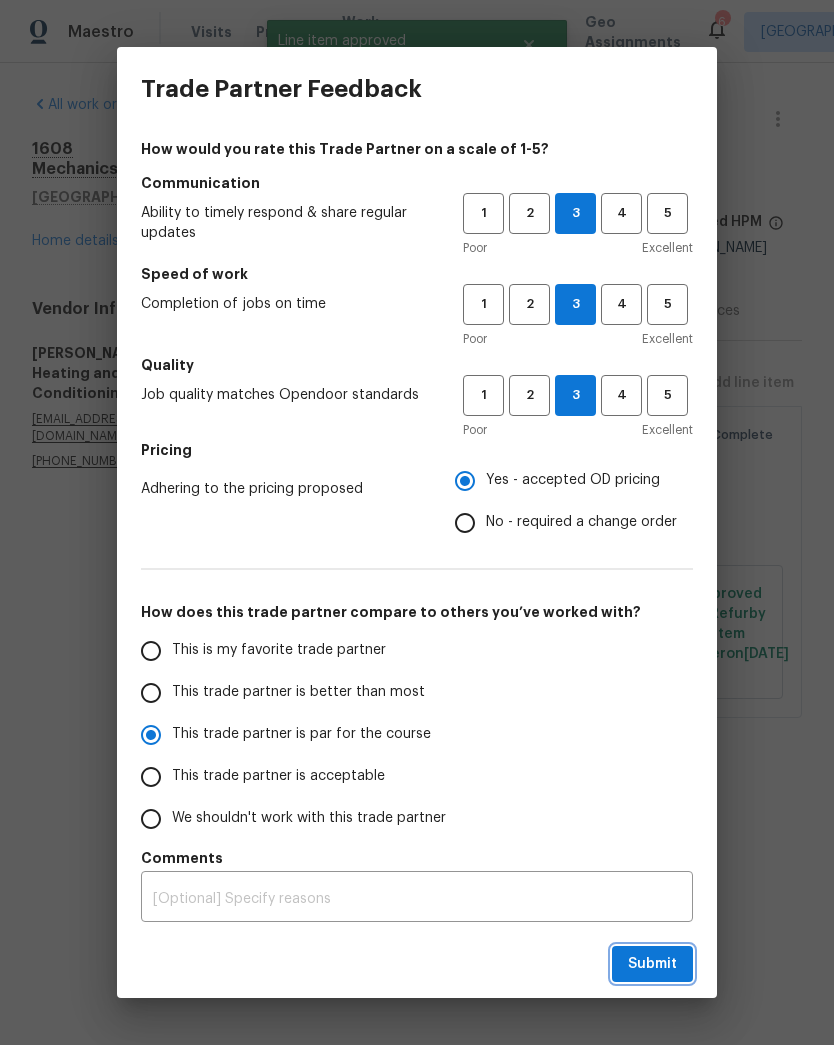 radio on "true" 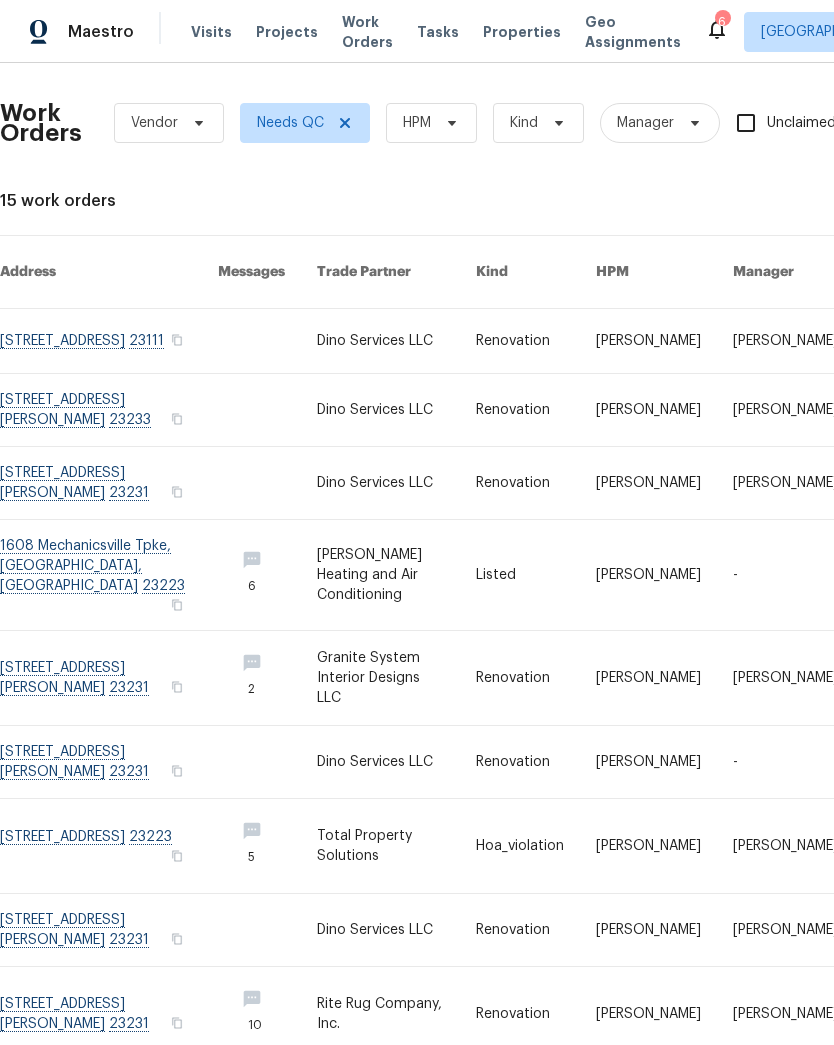 scroll, scrollTop: 0, scrollLeft: 0, axis: both 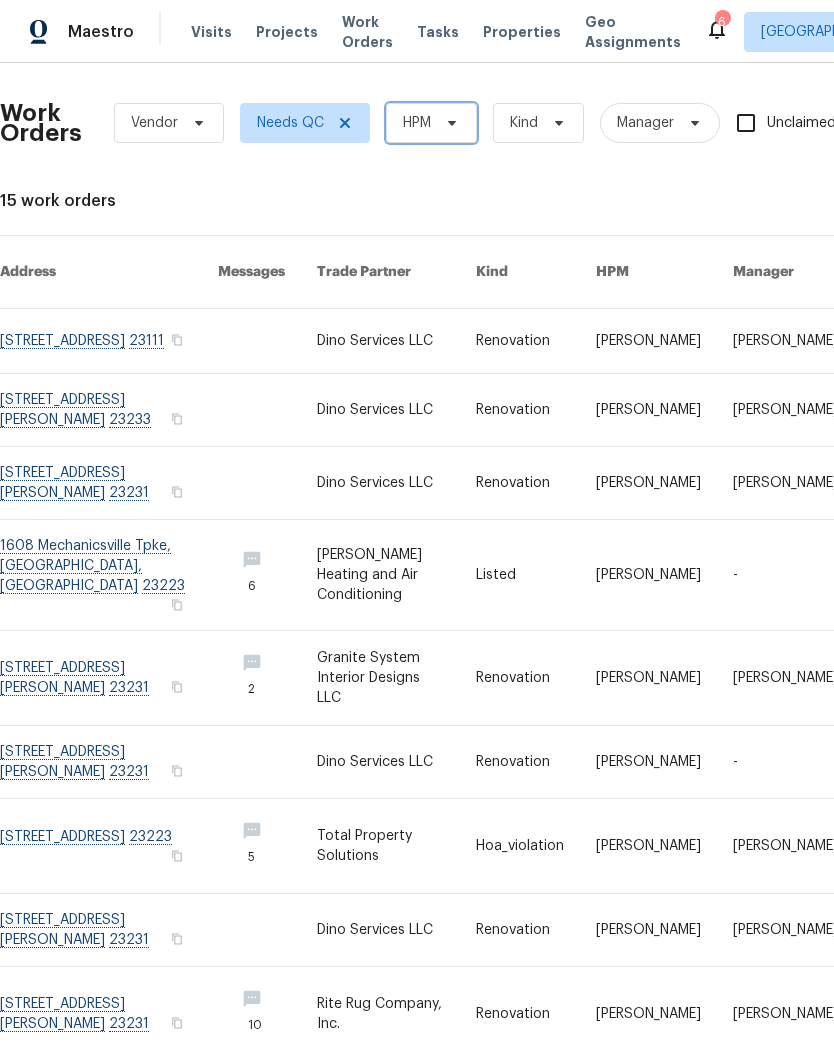 click on "HPM" at bounding box center (431, 123) 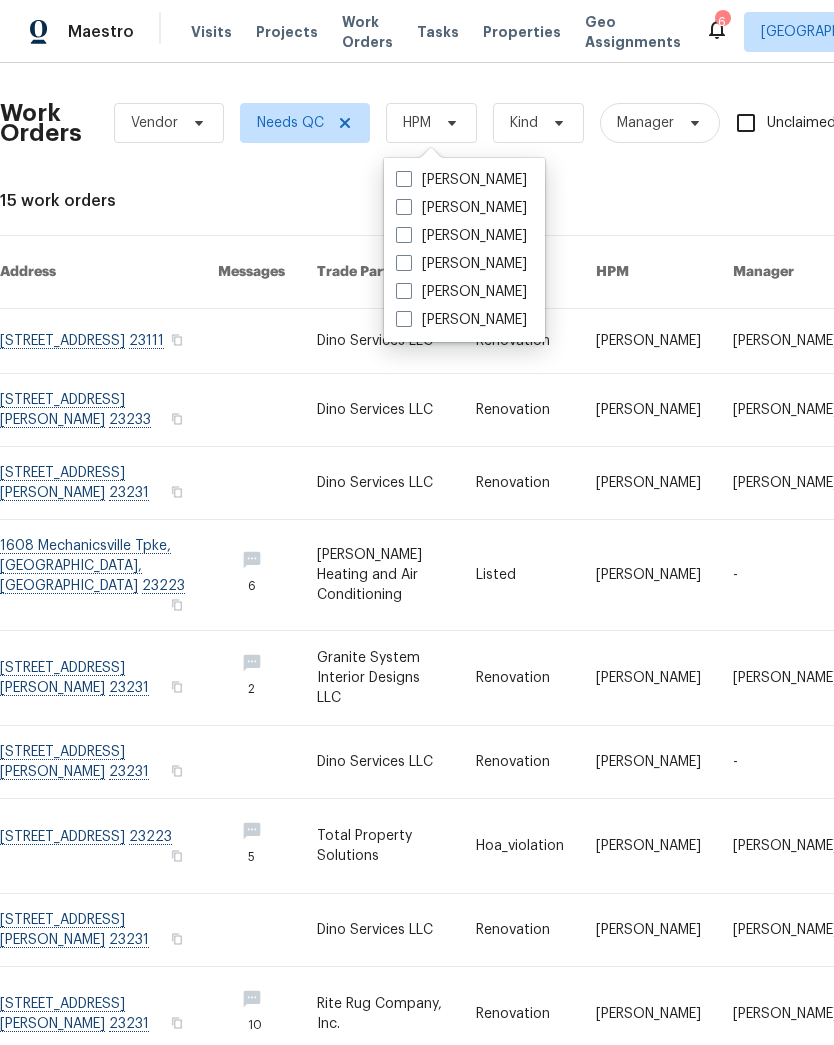 click at bounding box center (404, 179) 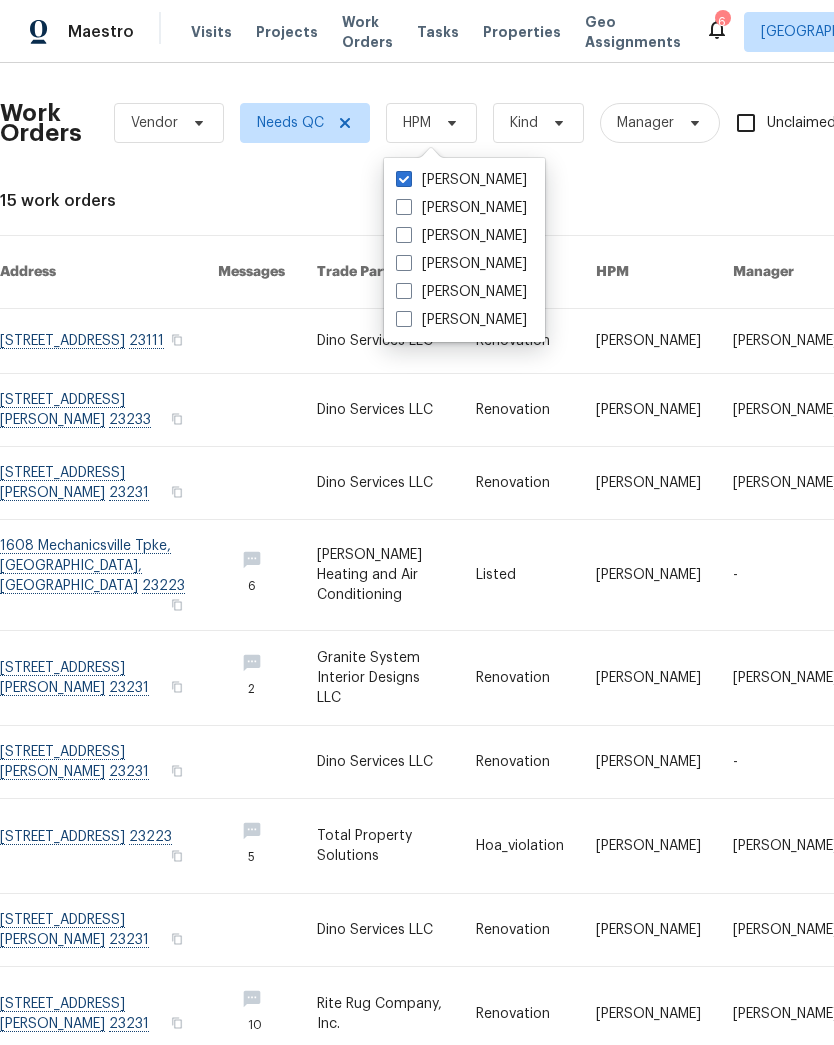 checkbox on "true" 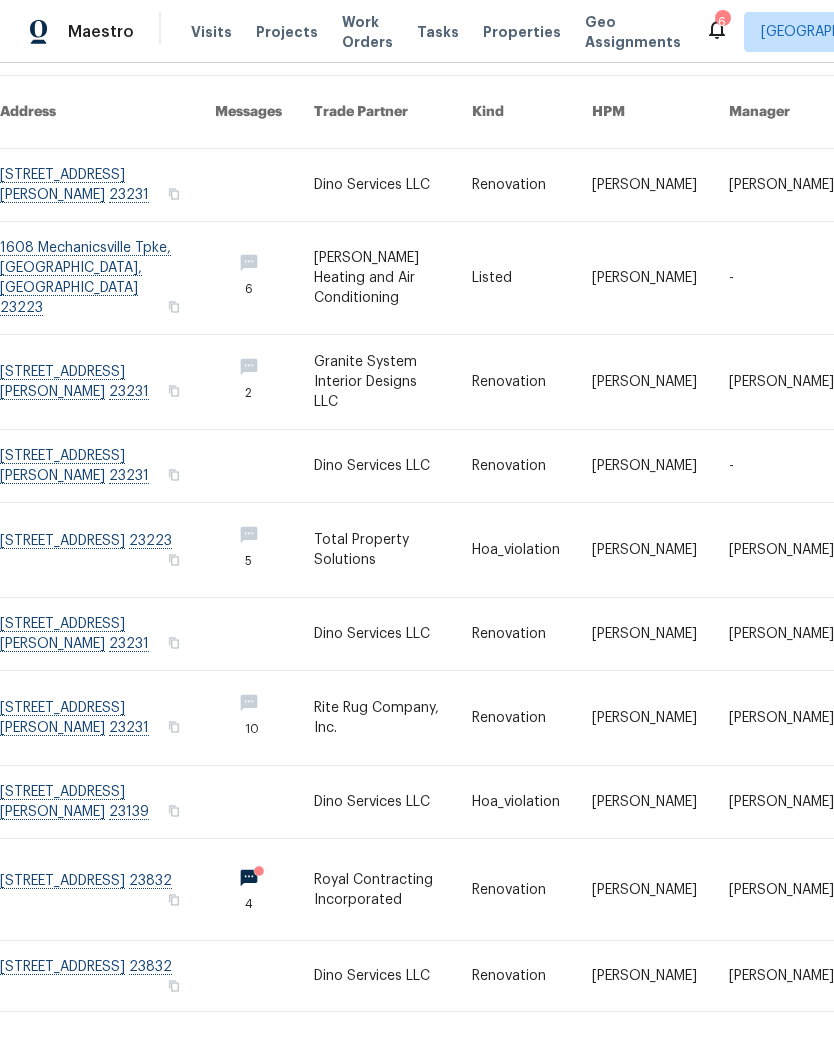 scroll, scrollTop: 159, scrollLeft: 0, axis: vertical 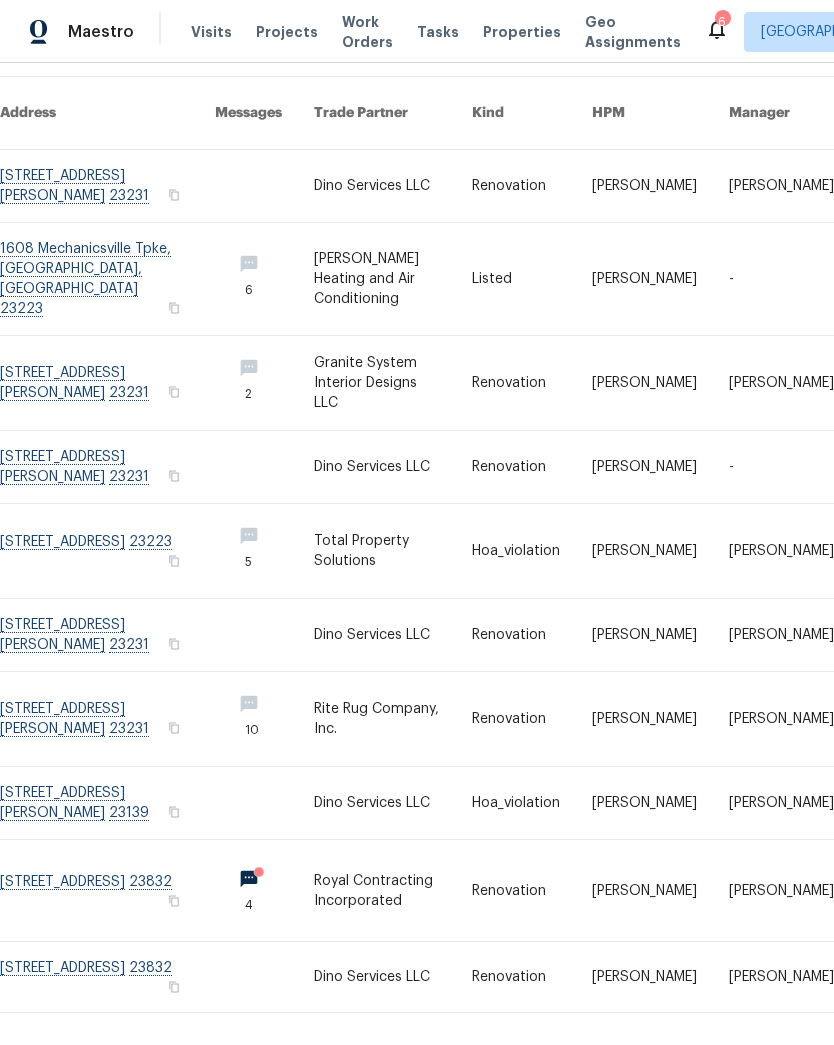 click at bounding box center [107, 383] 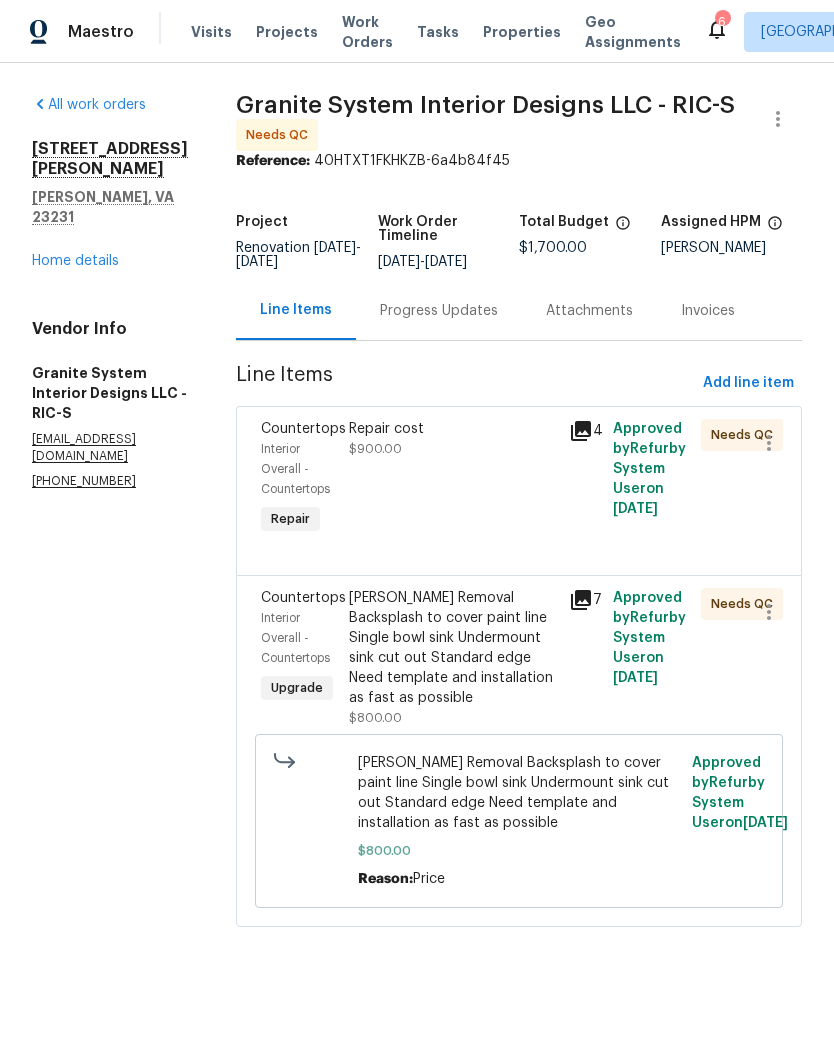 click on "Repair cost $900.00" at bounding box center [453, 479] 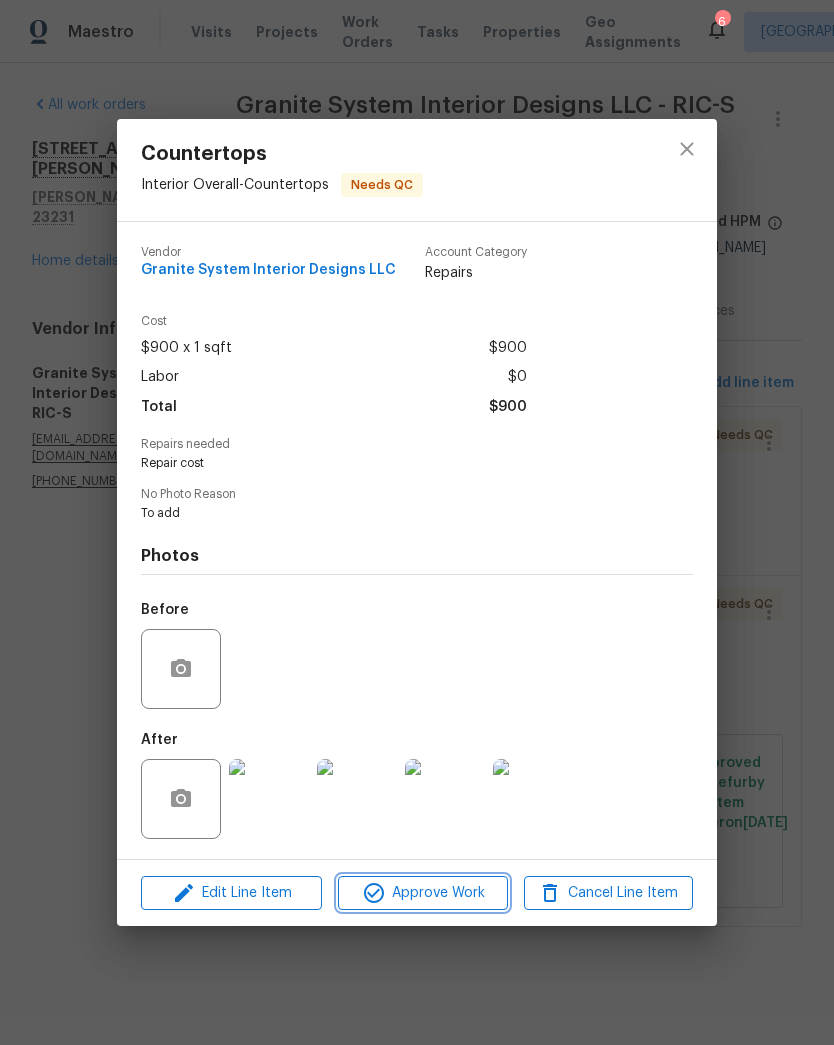 click on "Approve Work" at bounding box center (422, 893) 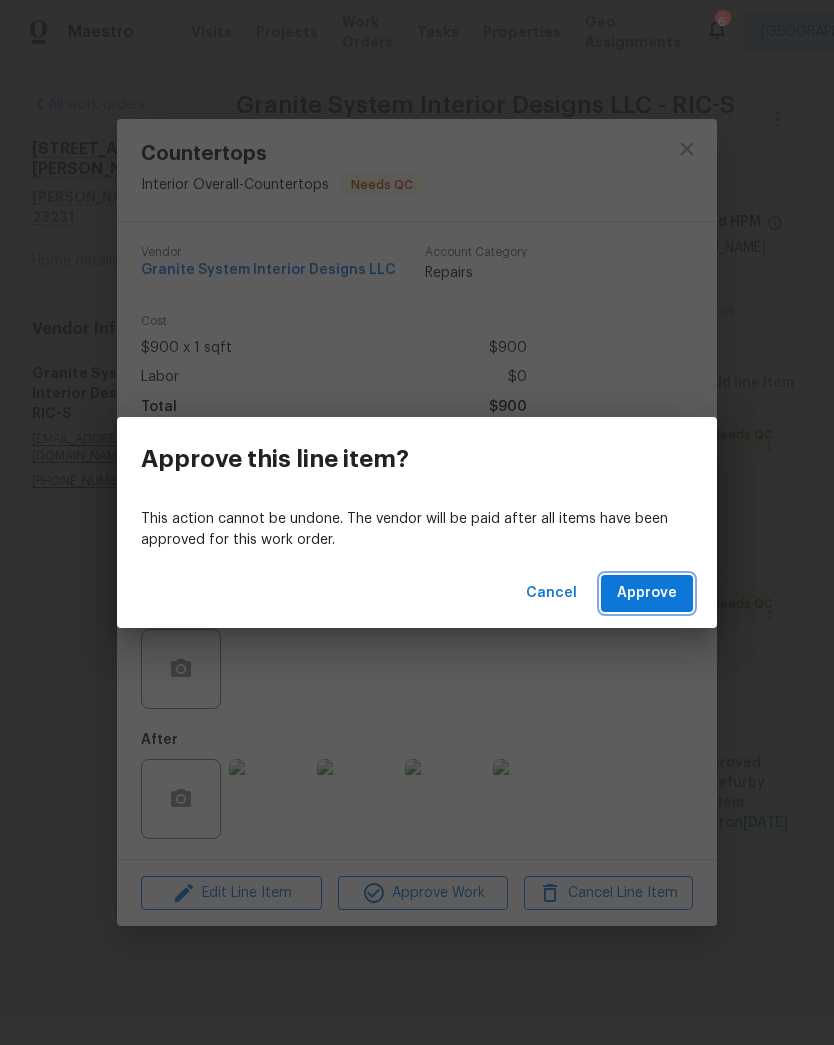 click on "Approve" at bounding box center (647, 593) 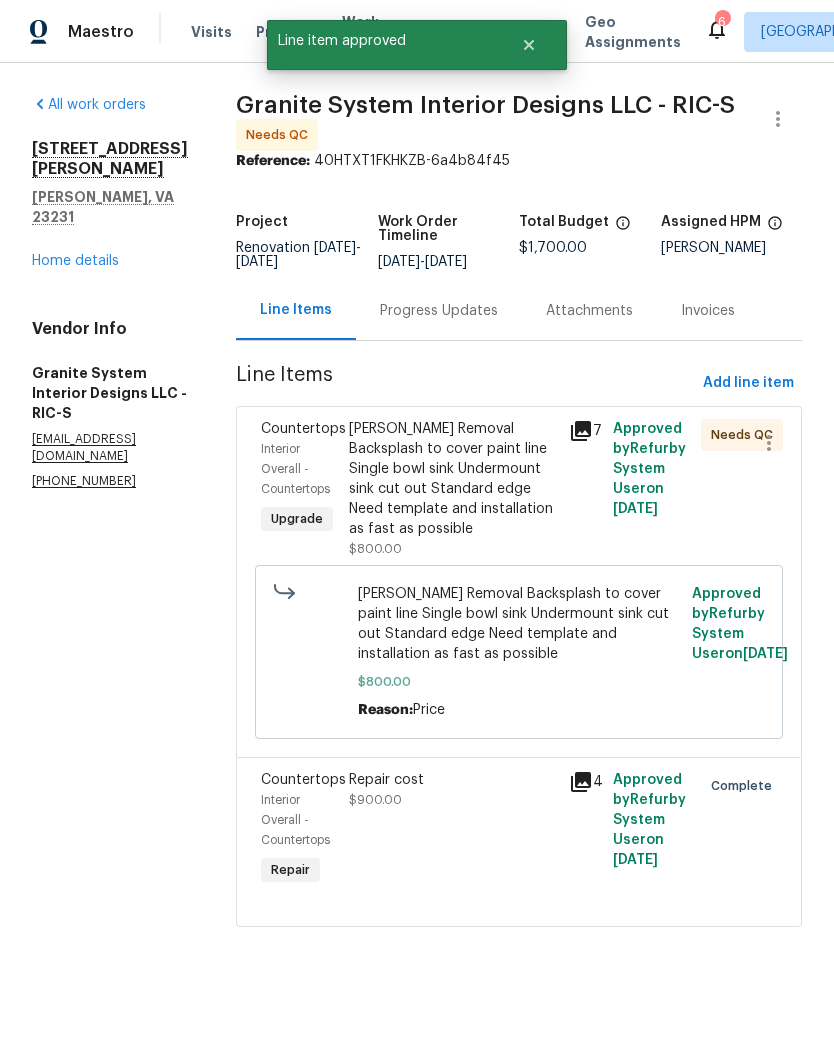 click on "Luna pearl
Removal
Backsplash to cover paint line
Single bowl sink
Undermount sink cut out
Standard edge
Need template and installation as fast as possible" at bounding box center [453, 479] 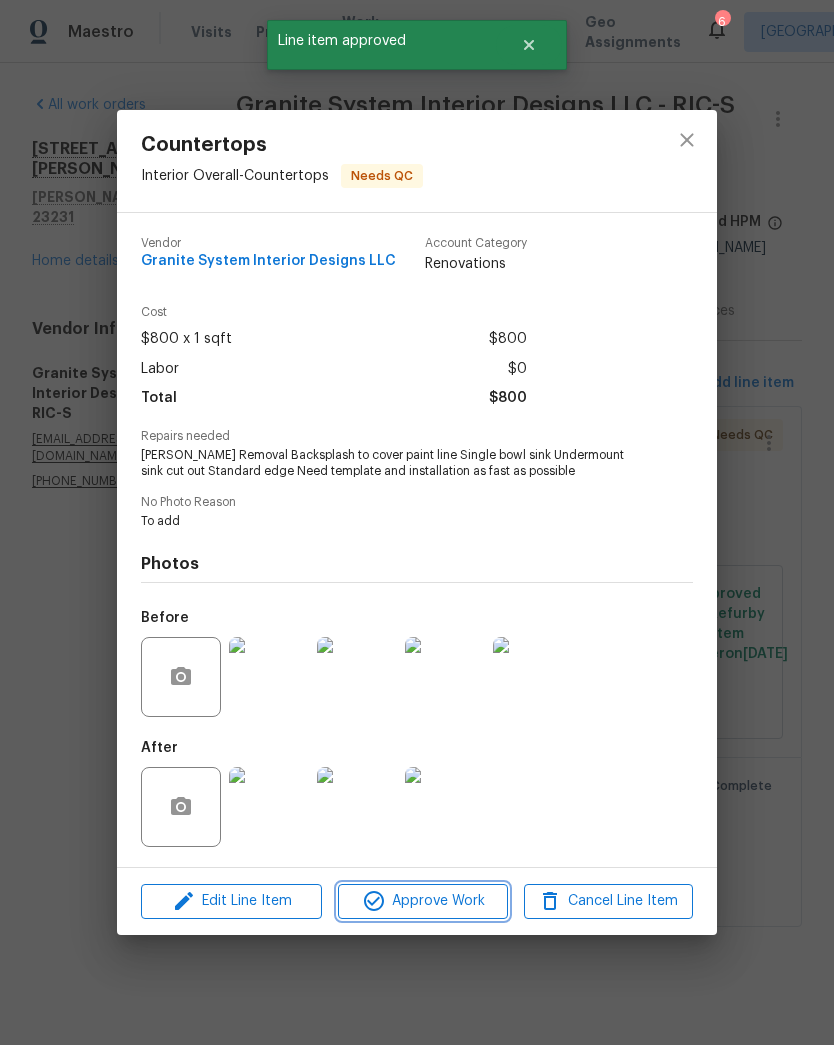 click on "Approve Work" at bounding box center (422, 901) 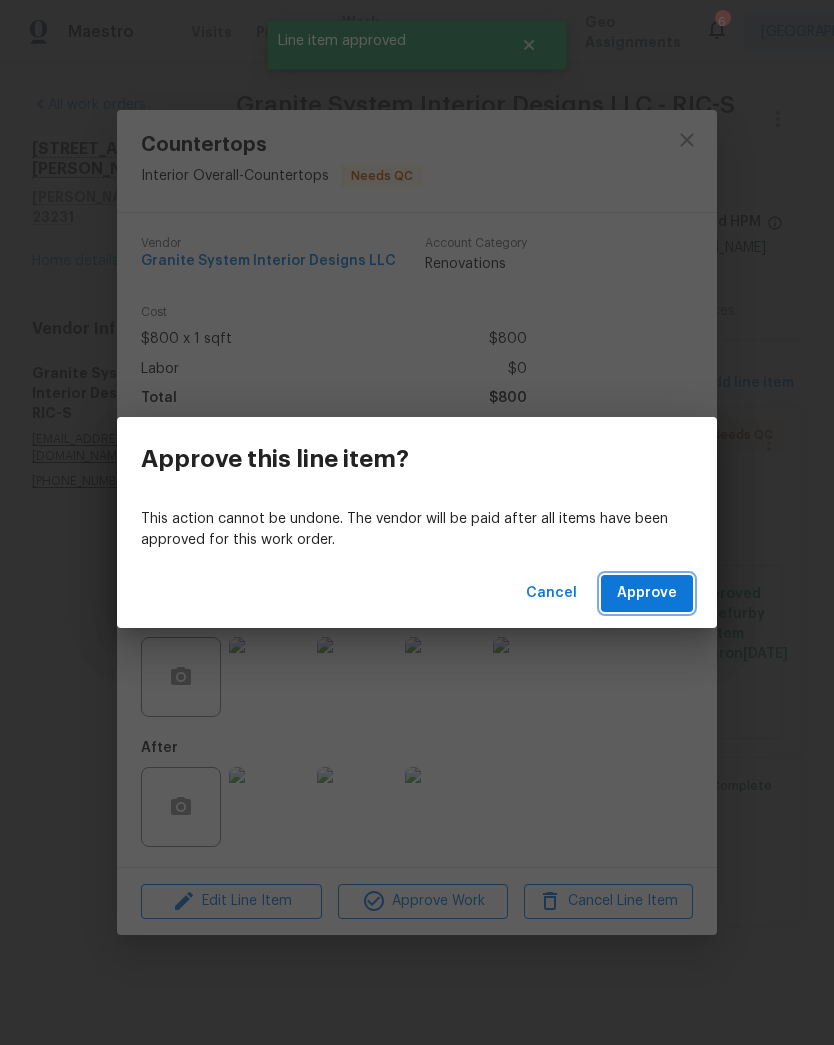 click on "Approve" at bounding box center [647, 593] 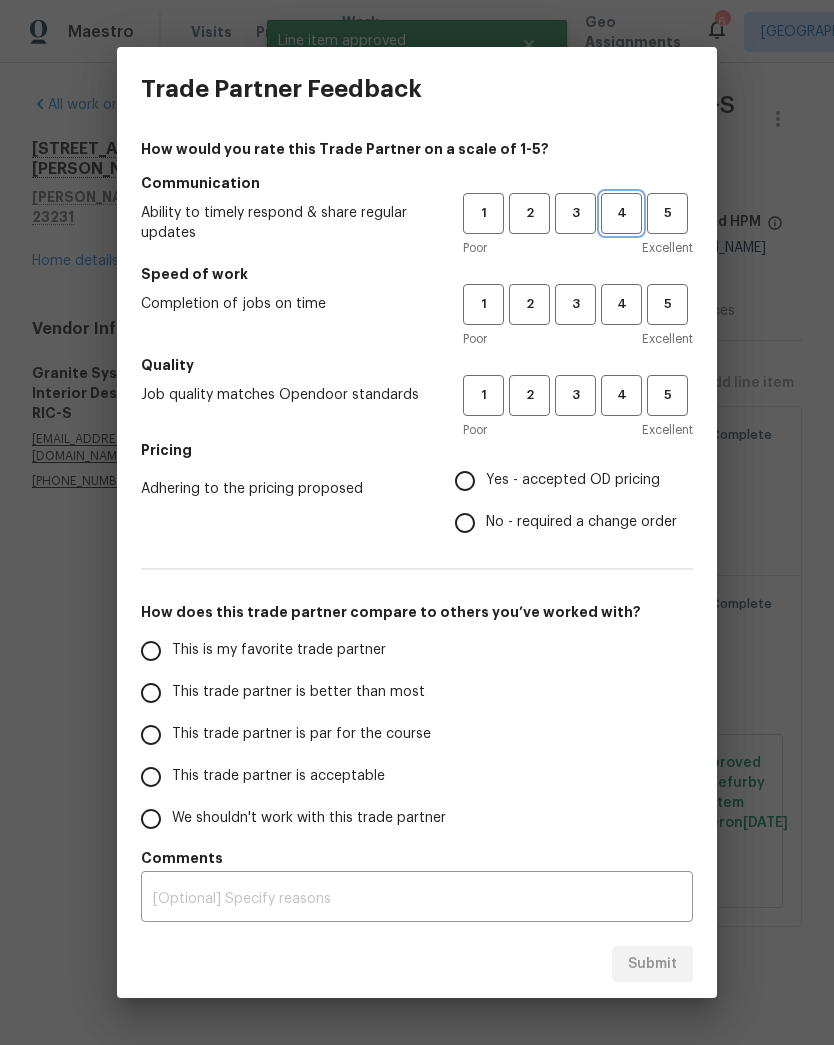 click on "4" at bounding box center (621, 213) 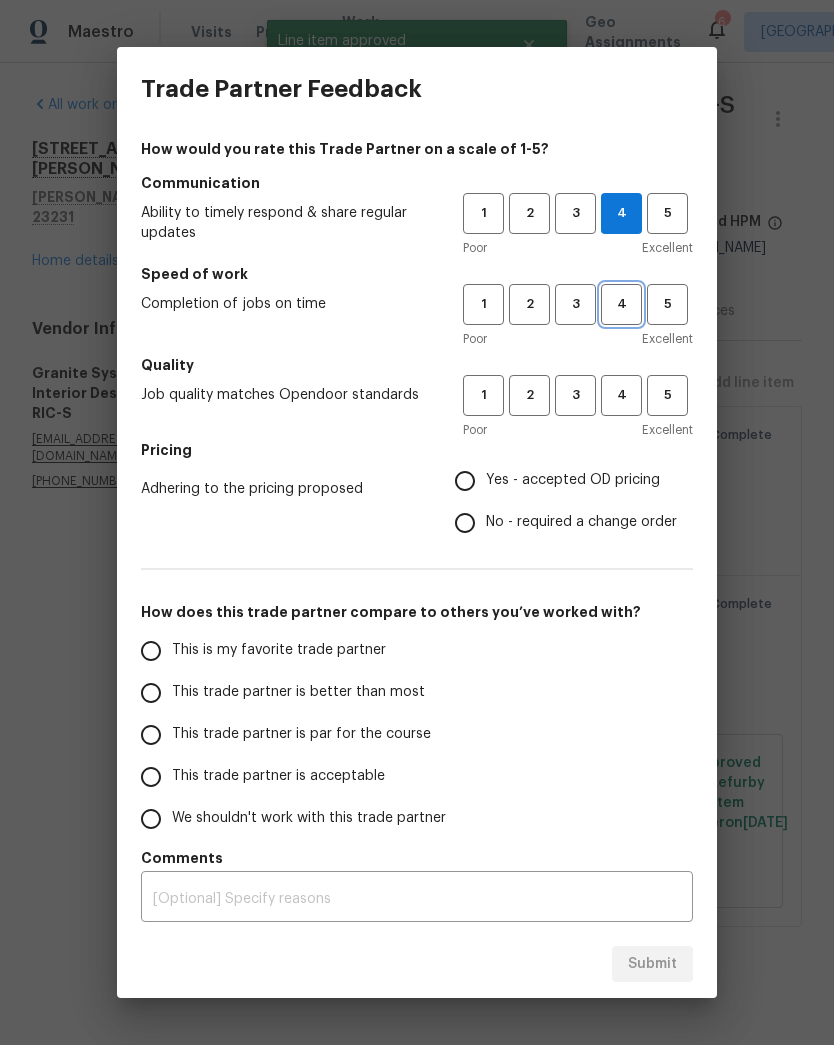 click on "4" at bounding box center [621, 304] 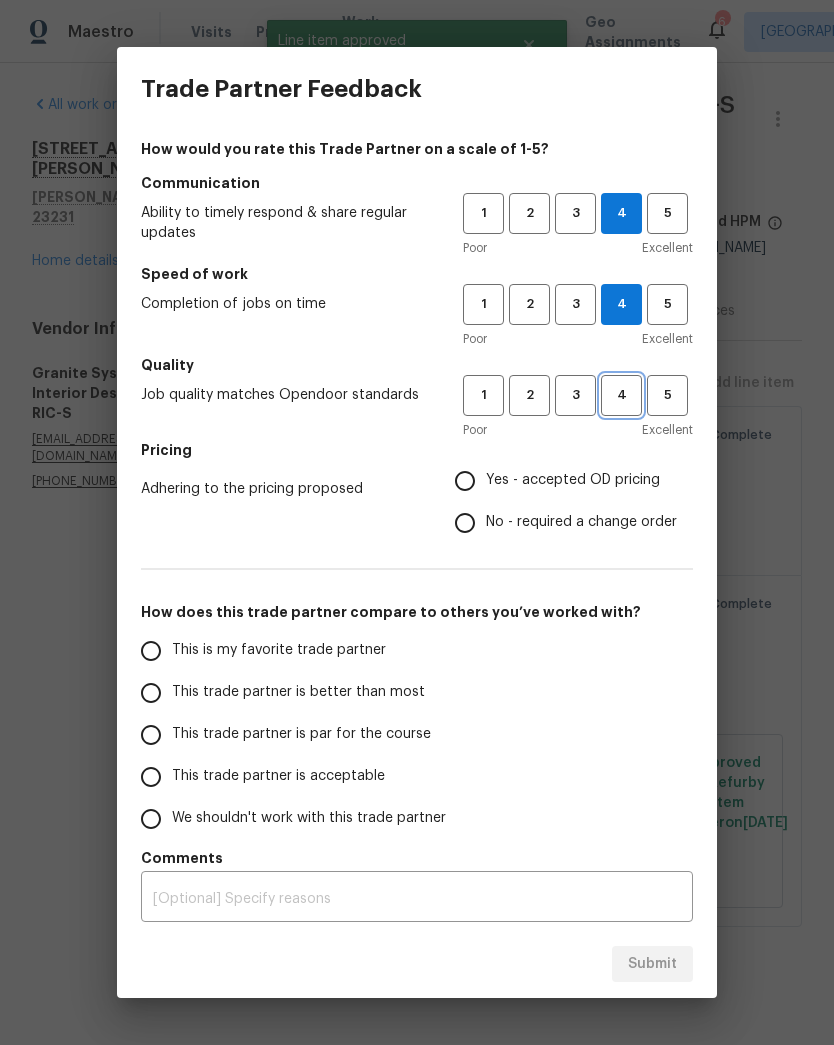 click on "4" at bounding box center (621, 395) 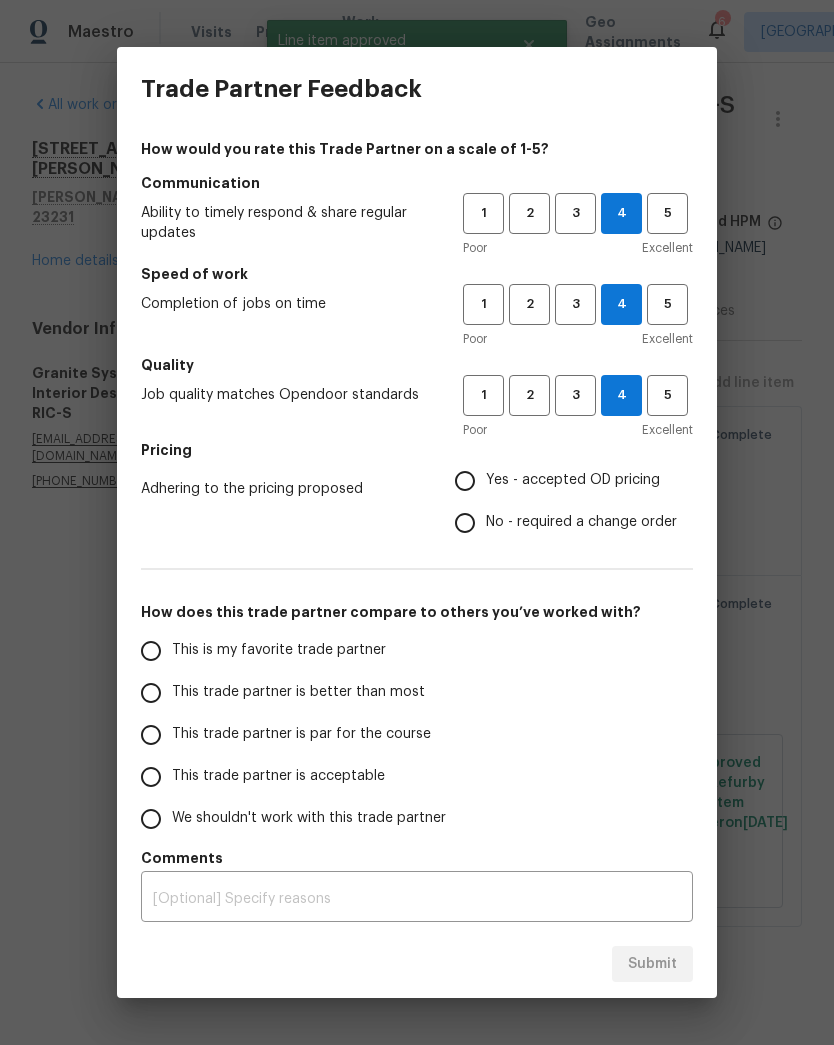 click on "Yes - accepted OD pricing" at bounding box center (573, 480) 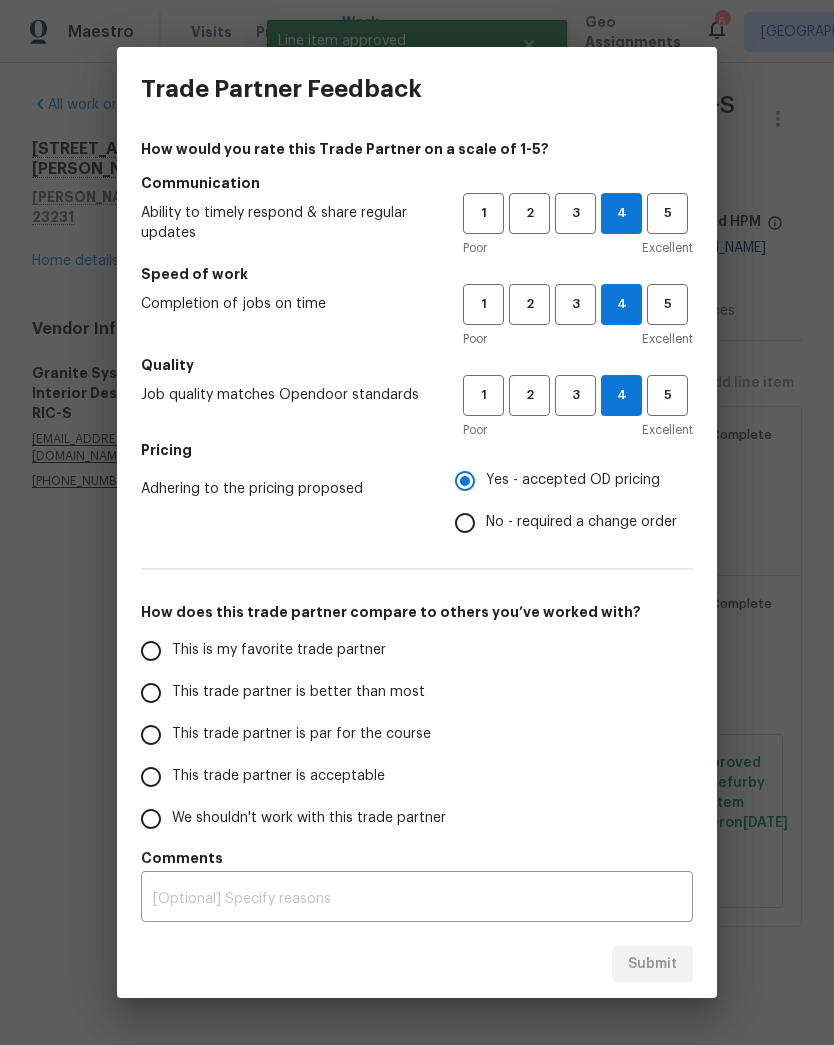 click on "This trade partner is better than most" at bounding box center [151, 693] 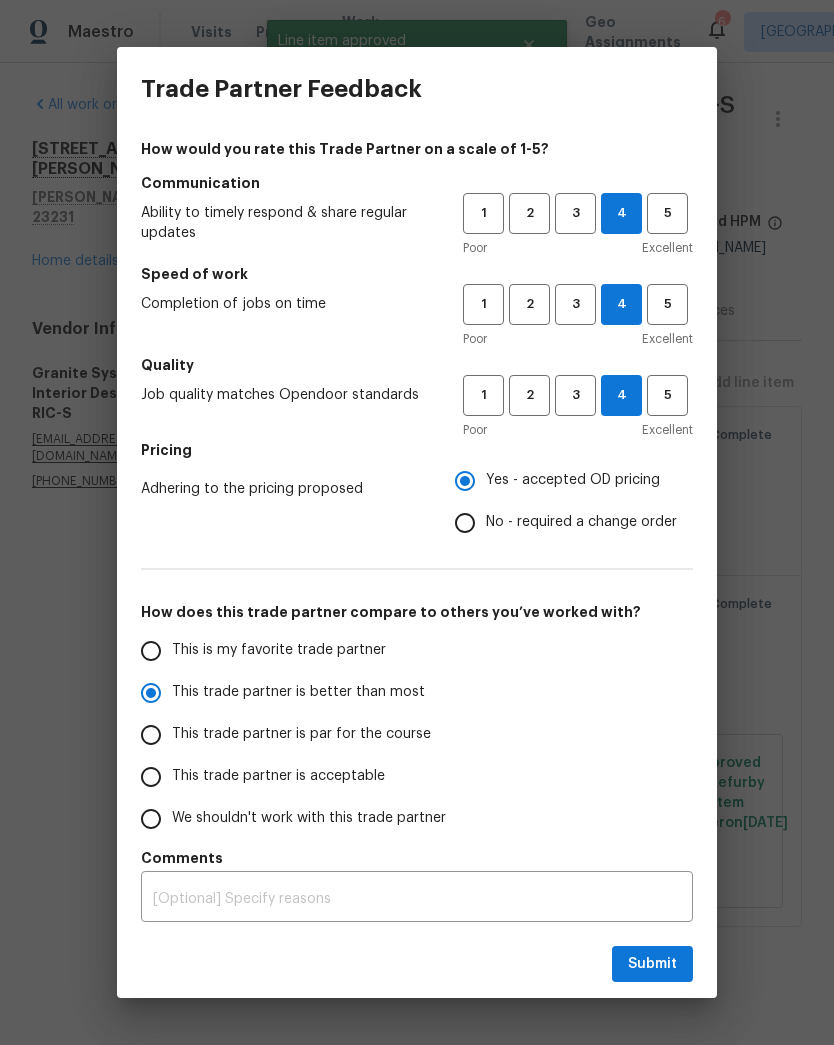 click on "Submit" at bounding box center [417, 964] 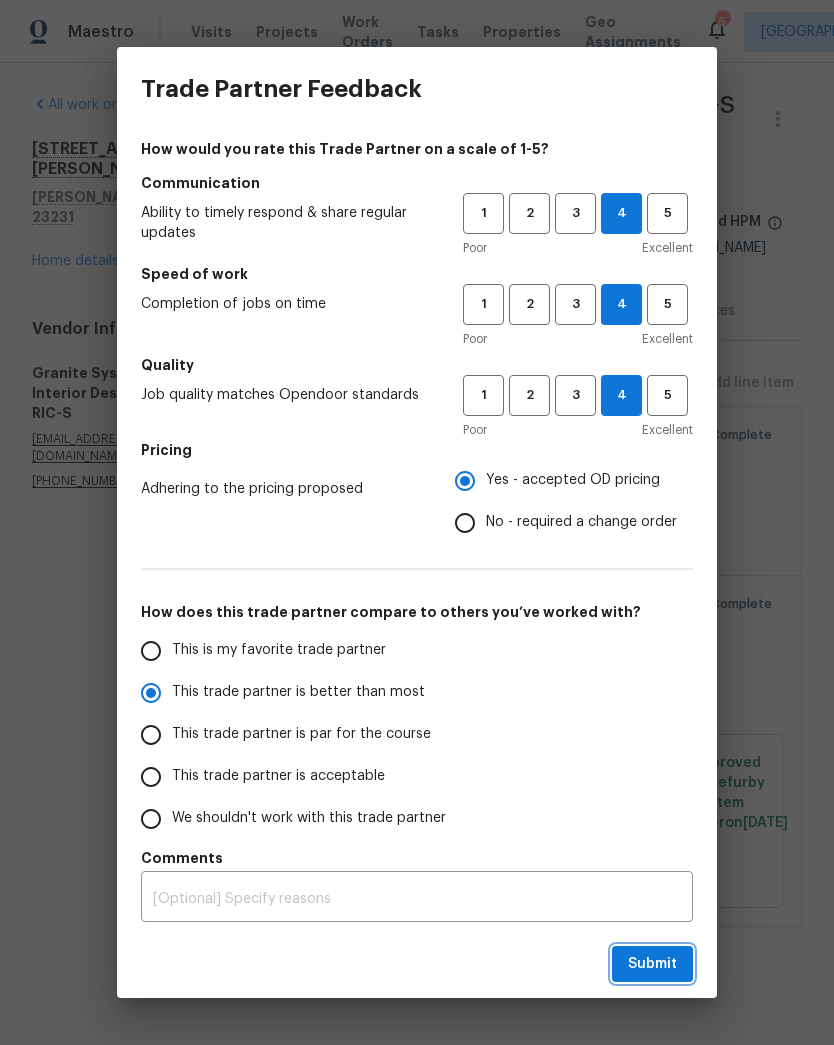 click on "Submit" at bounding box center [652, 964] 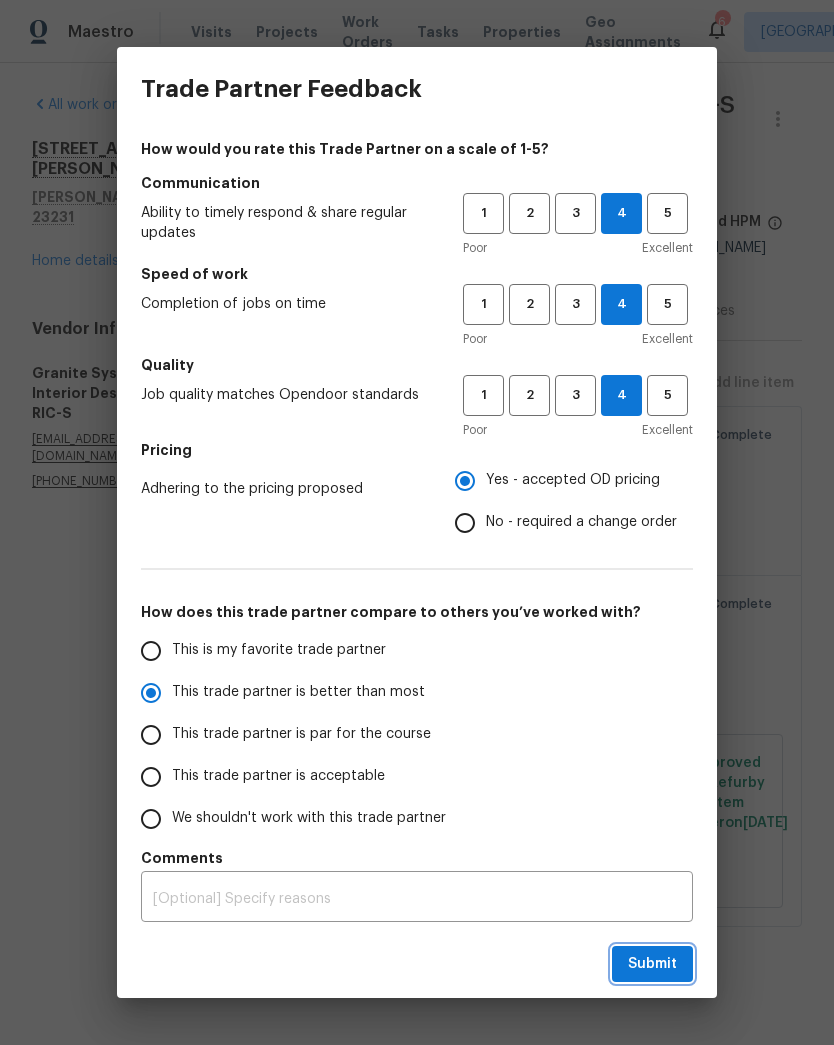 radio on "true" 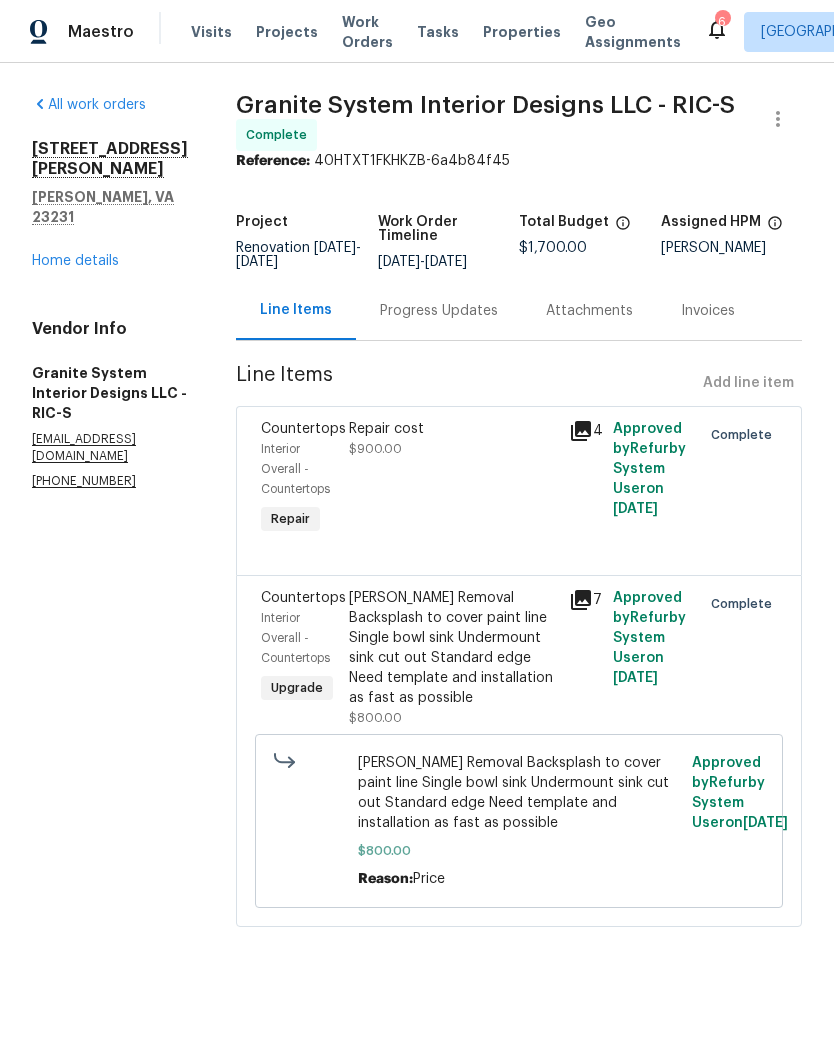 radio on "false" 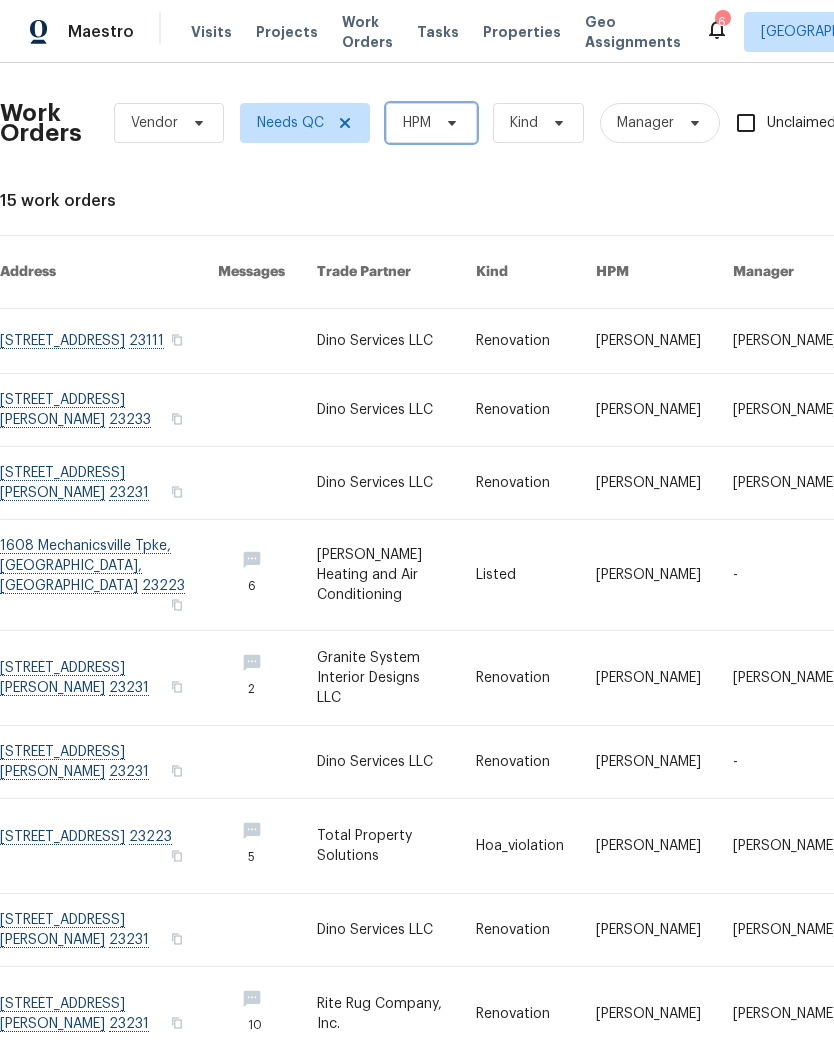 click on "HPM" at bounding box center [431, 123] 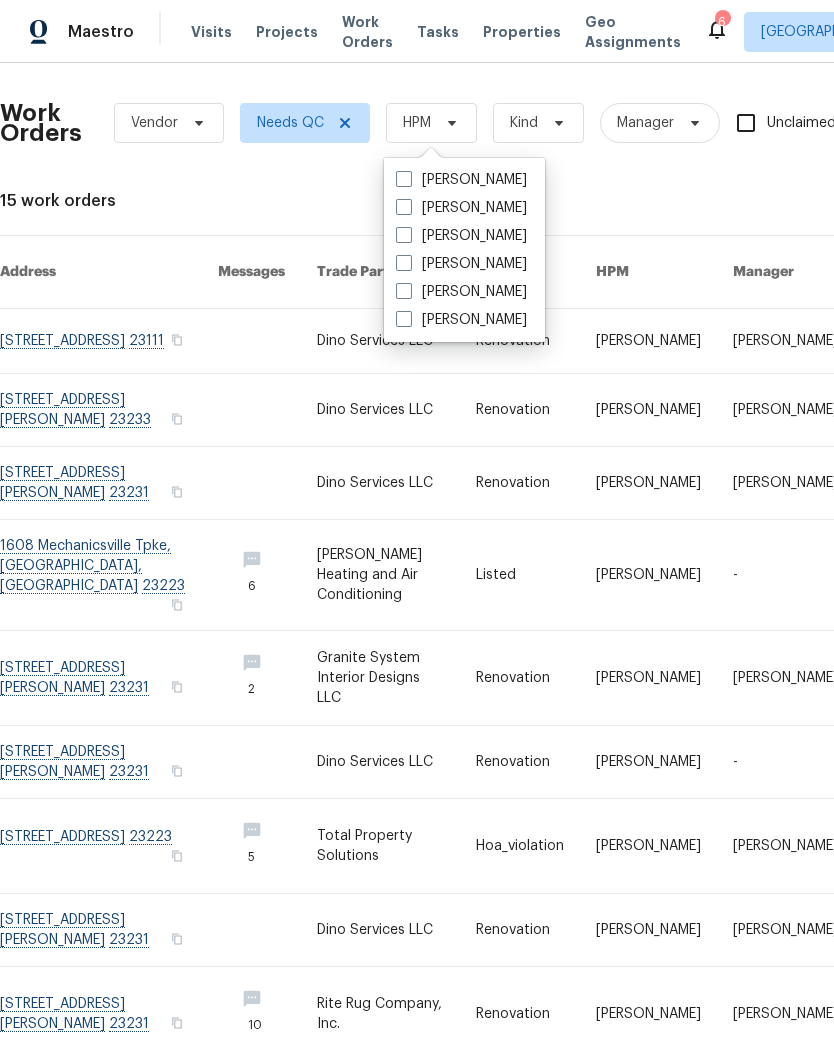 click at bounding box center (404, 179) 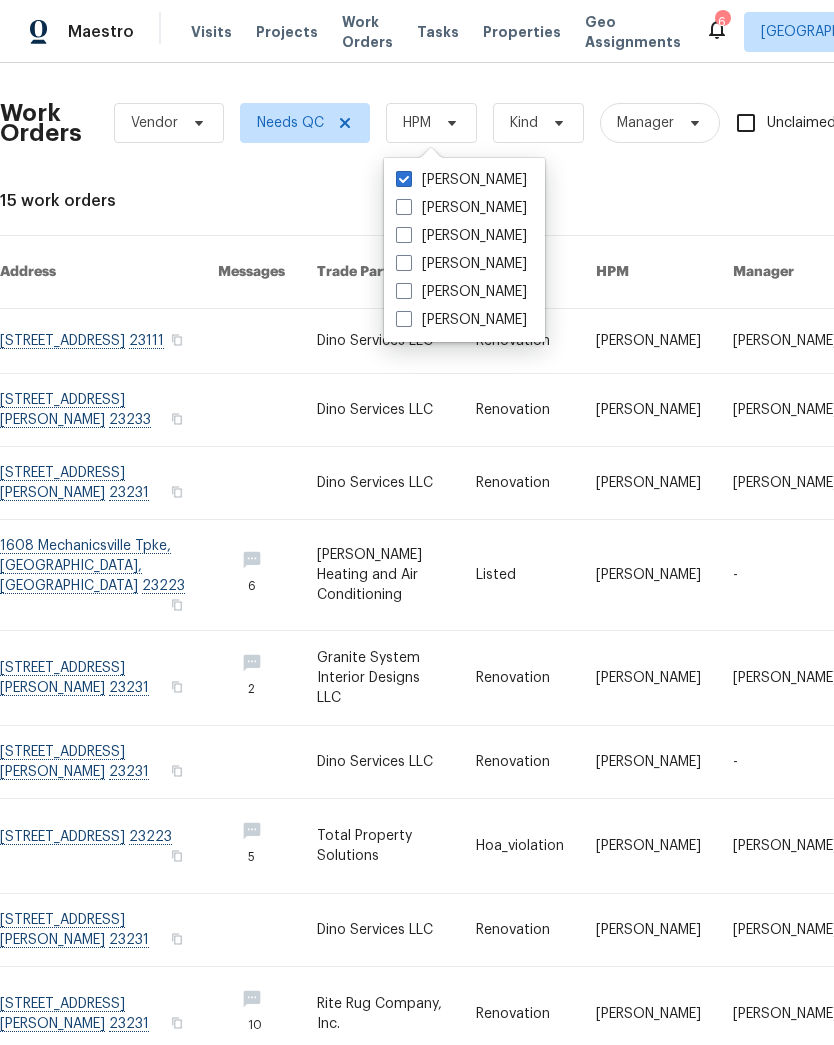 checkbox on "true" 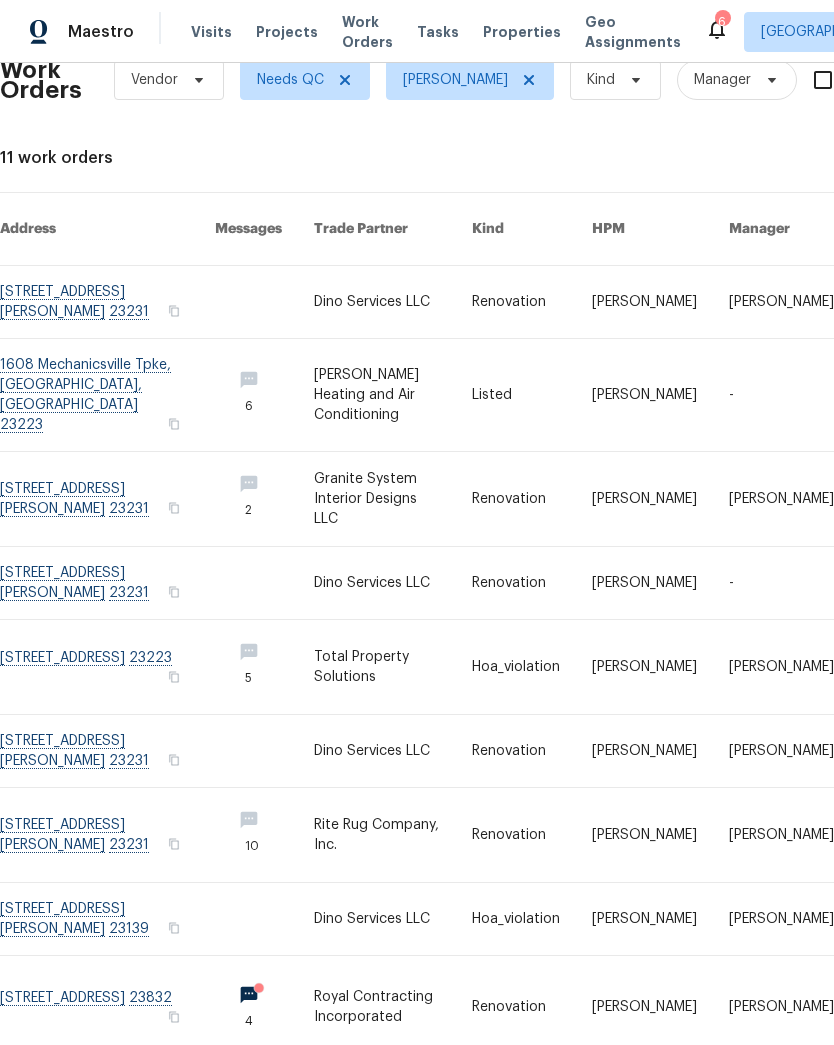 scroll, scrollTop: 45, scrollLeft: 0, axis: vertical 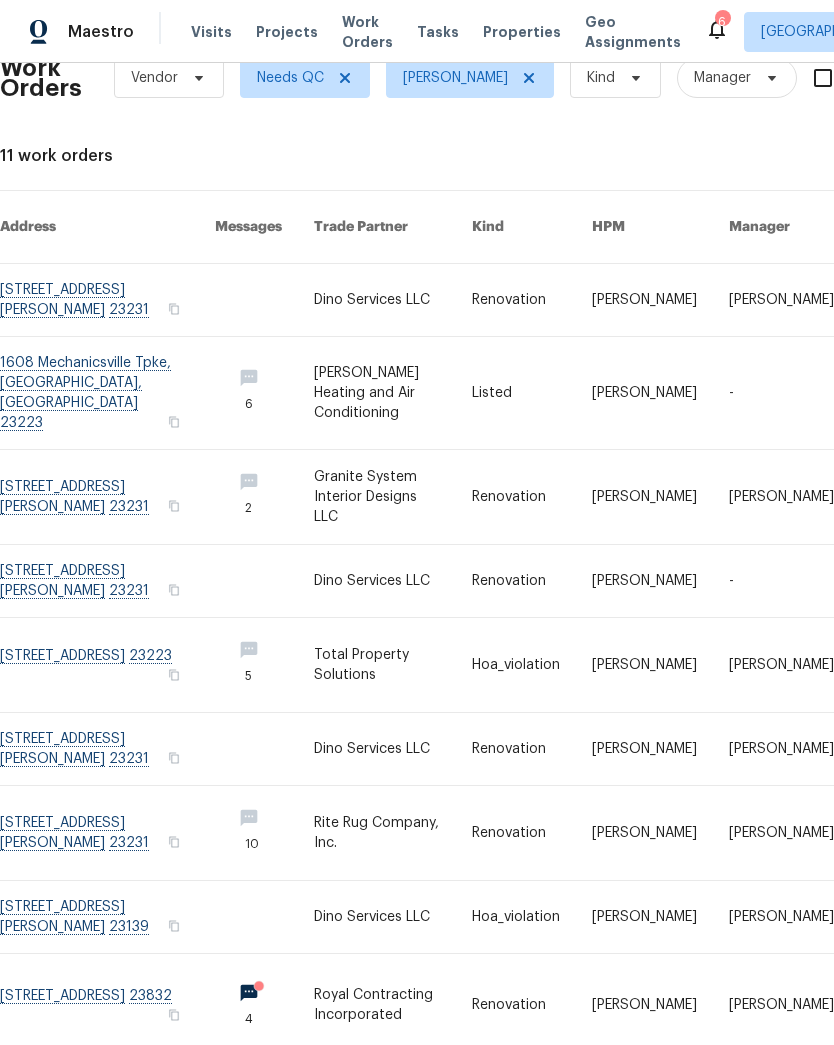 click at bounding box center [107, 581] 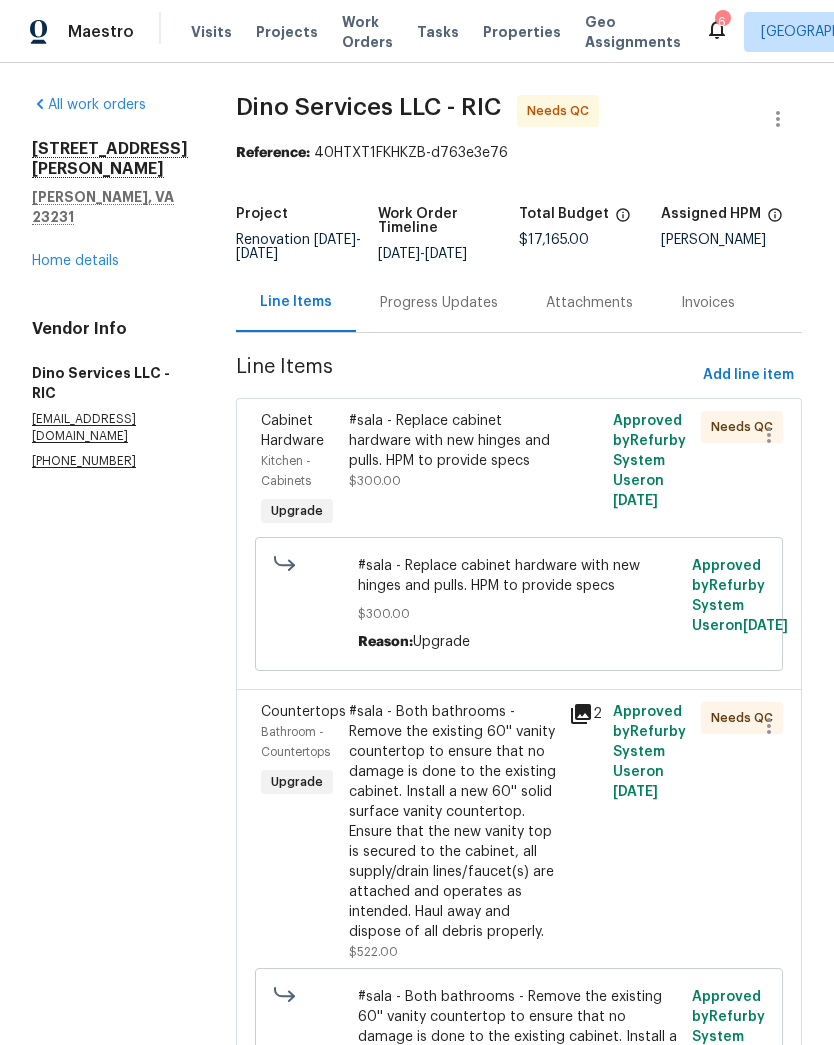 click on "#sala - Replace cabinet hardware with new hinges and pulls. HPM to provide specs $300.00" at bounding box center (453, 451) 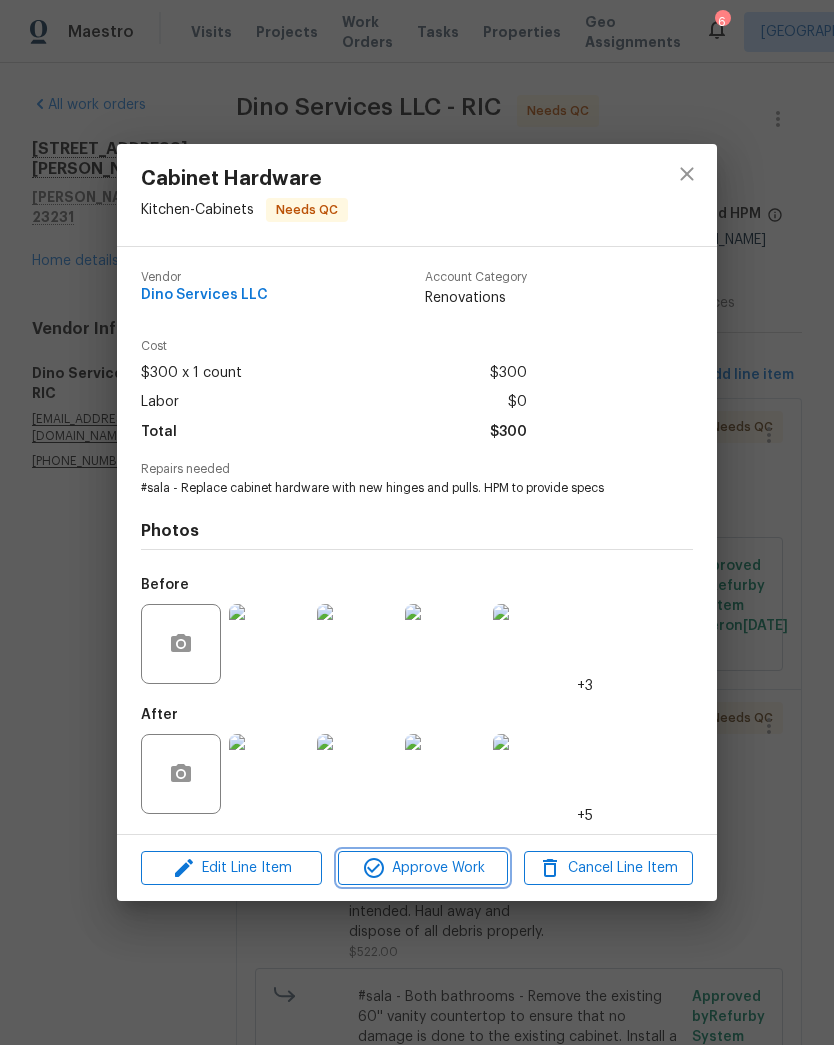 click on "Approve Work" at bounding box center (422, 868) 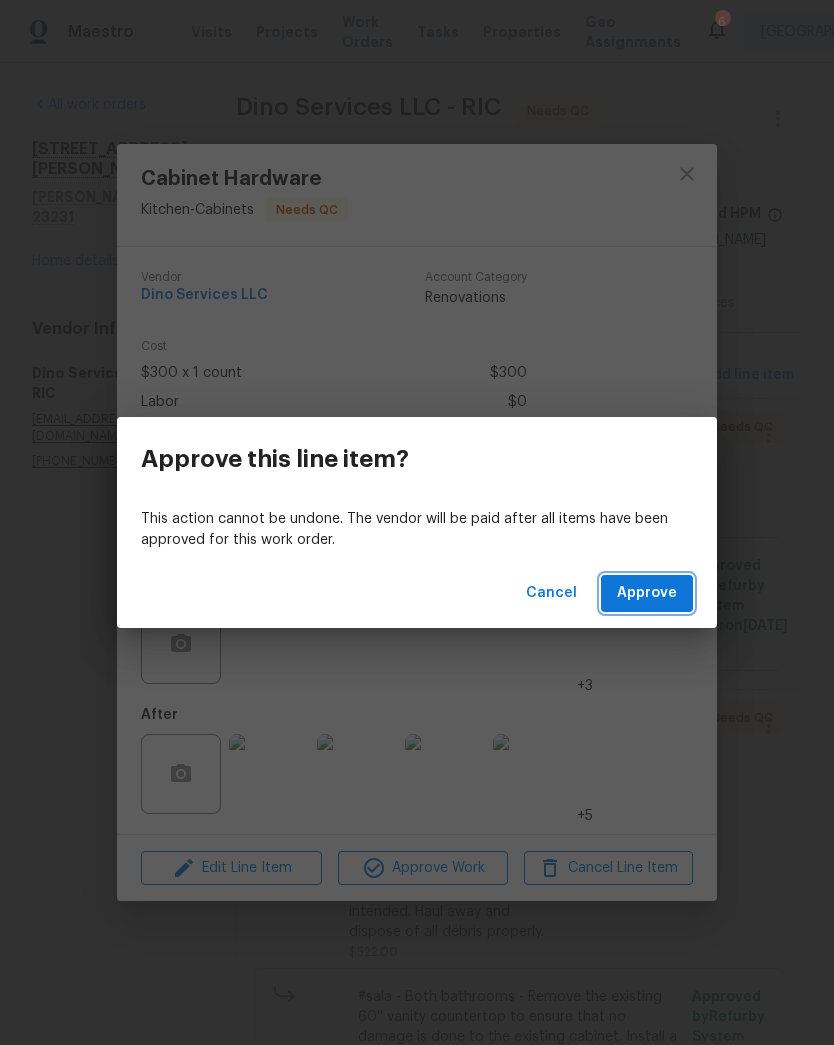 click on "Approve" at bounding box center [647, 593] 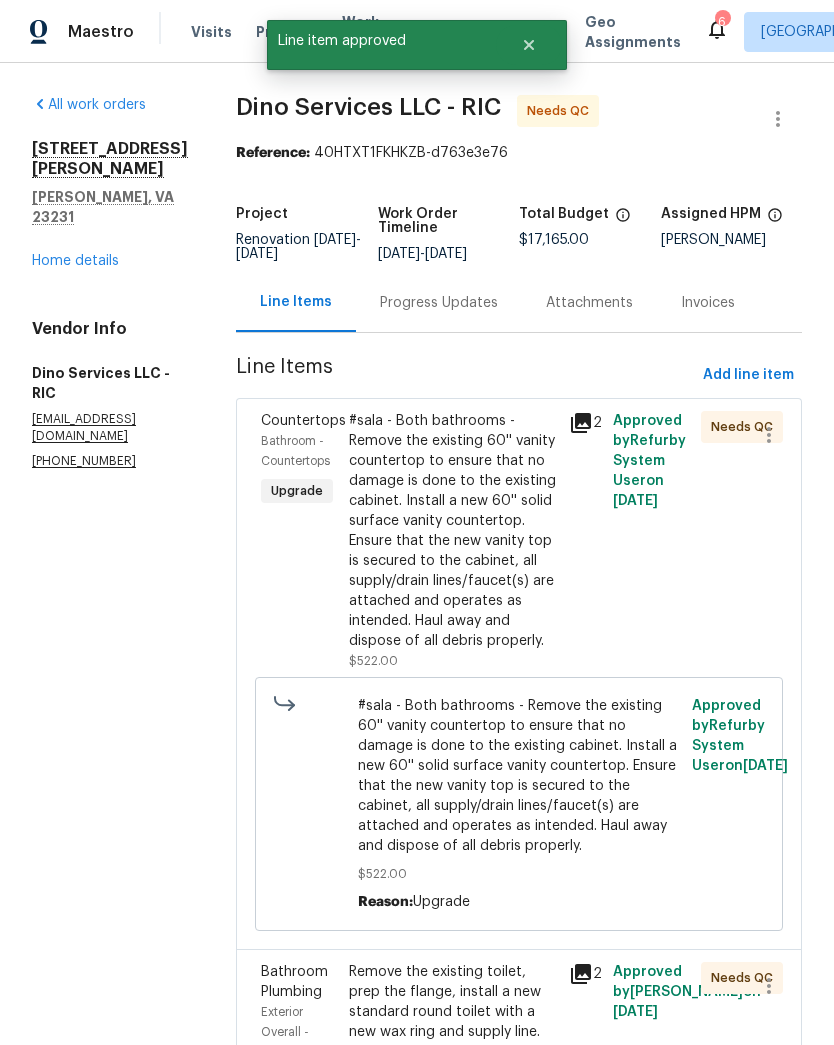 click on "#sala - Both bathrooms - Remove the existing 60'' vanity countertop to ensure that no damage is done to the existing cabinet. Install a new 60'' solid surface vanity countertop. Ensure that the new vanity top is secured to the cabinet, all supply/drain lines/faucet(s) are attached and operates as intended. Haul away and dispose of all debris properly." at bounding box center [453, 531] 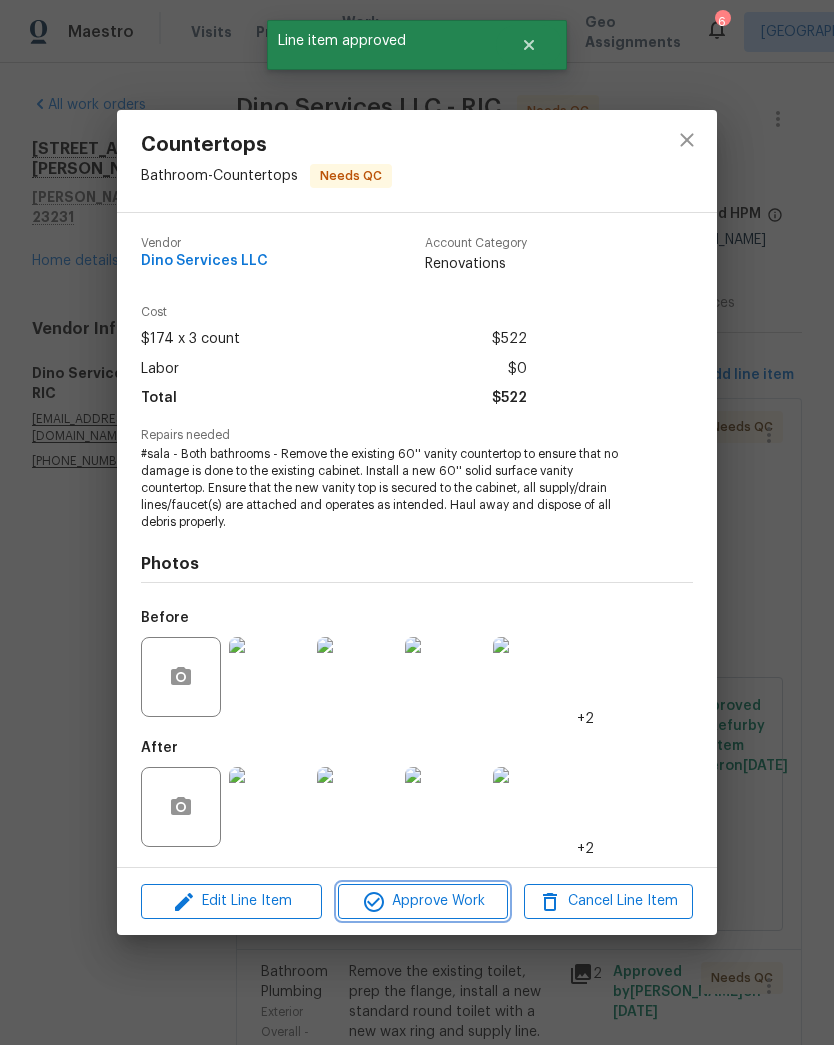 click on "Approve Work" at bounding box center (422, 901) 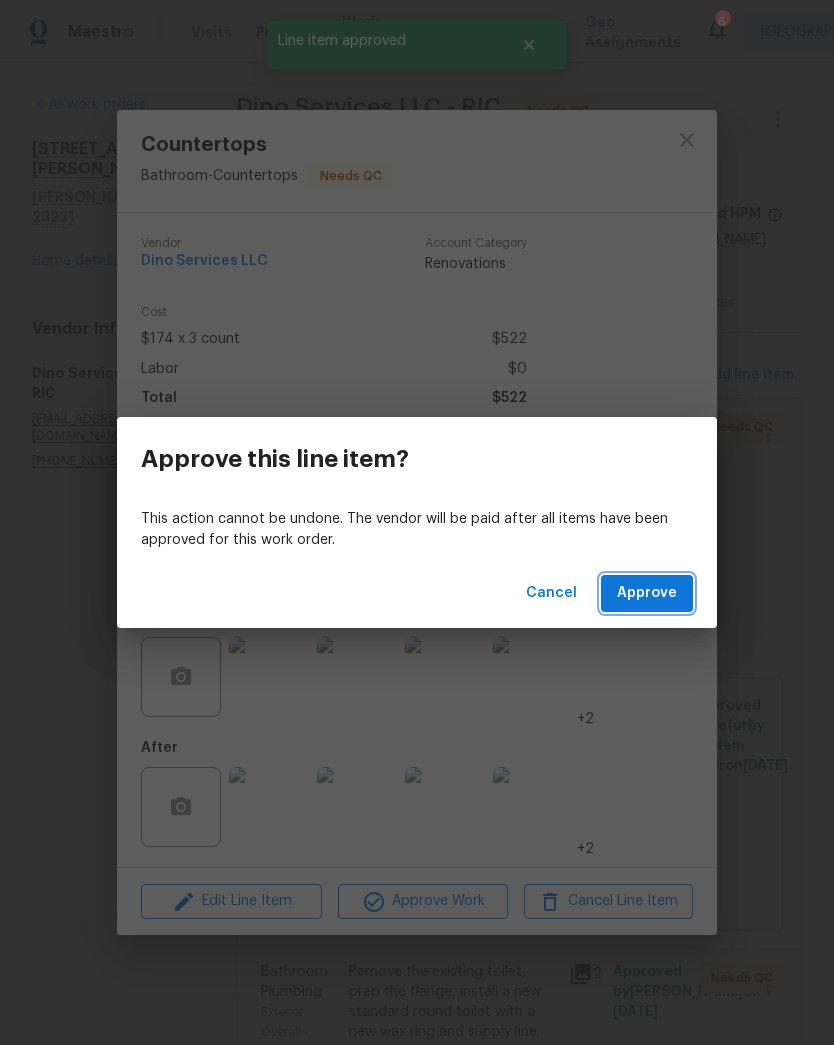 click on "Approve" at bounding box center (647, 593) 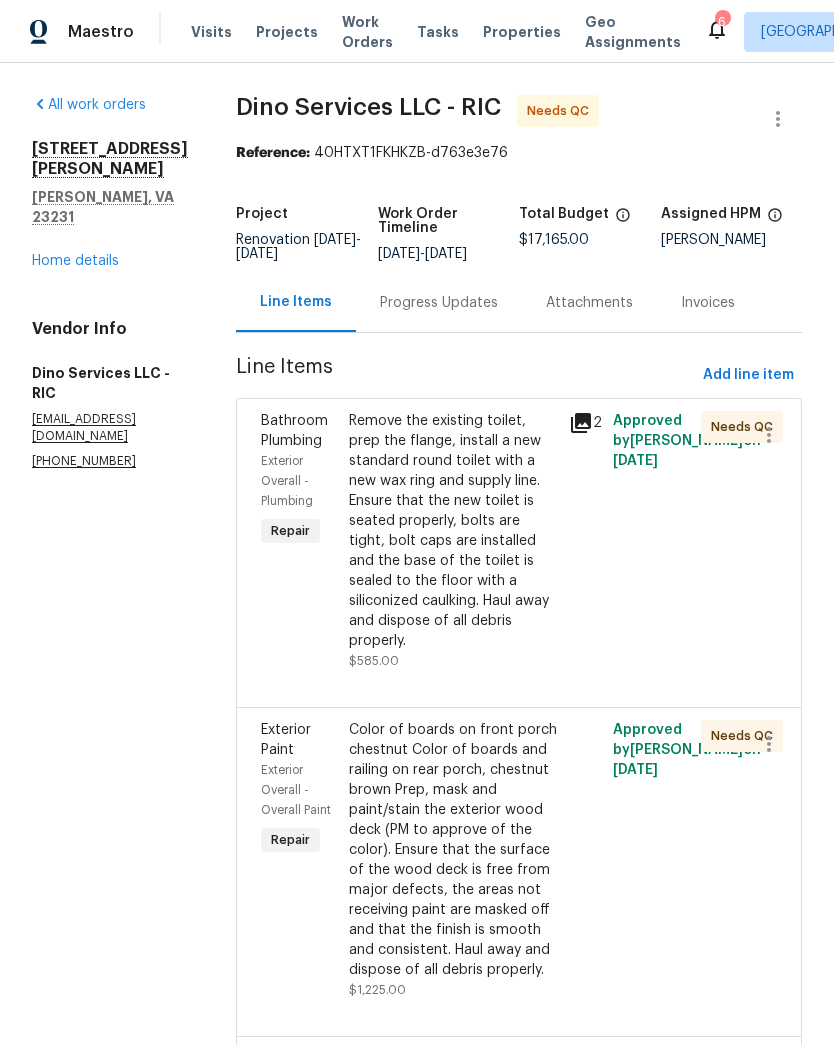 click on "Remove the existing toilet, prep the flange, install a new standard round toilet with a new wax ring and supply line. Ensure that the new toilet is seated properly, bolts are tight, bolt caps are installed and the base of the toilet is sealed to the floor with a siliconized caulking. Haul away and dispose of all debris properly." at bounding box center [453, 531] 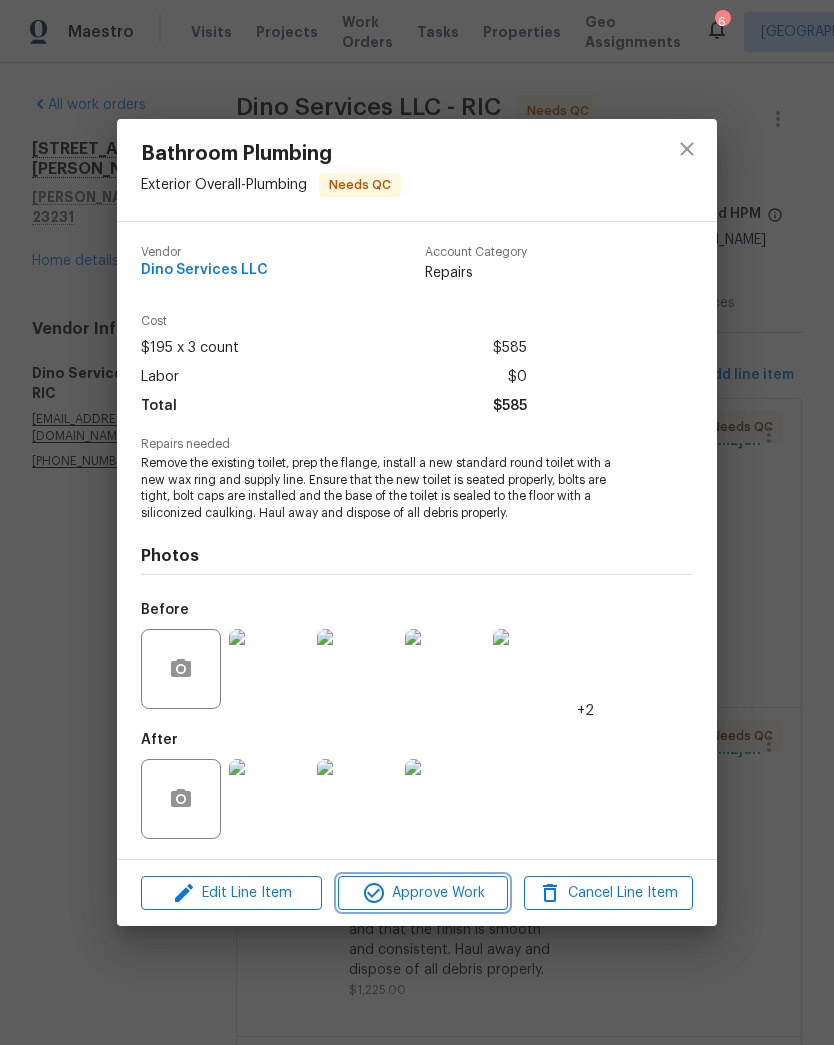 click on "Approve Work" at bounding box center (422, 893) 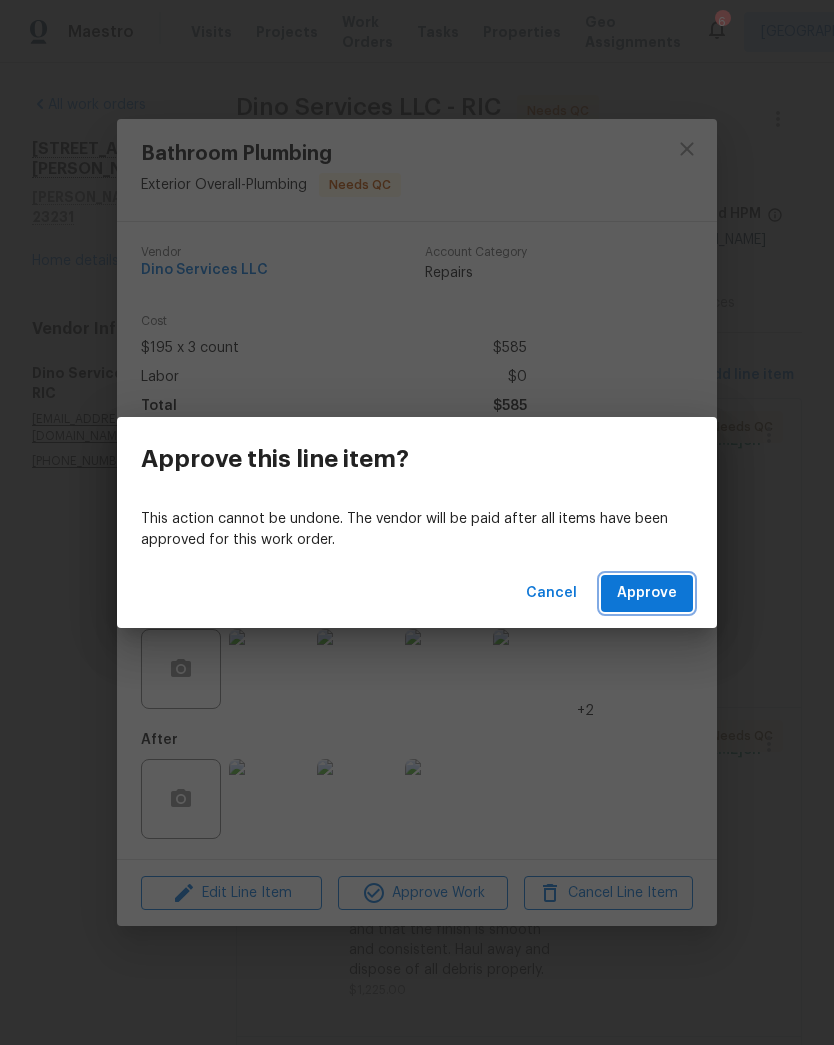 click on "Approve" at bounding box center (647, 593) 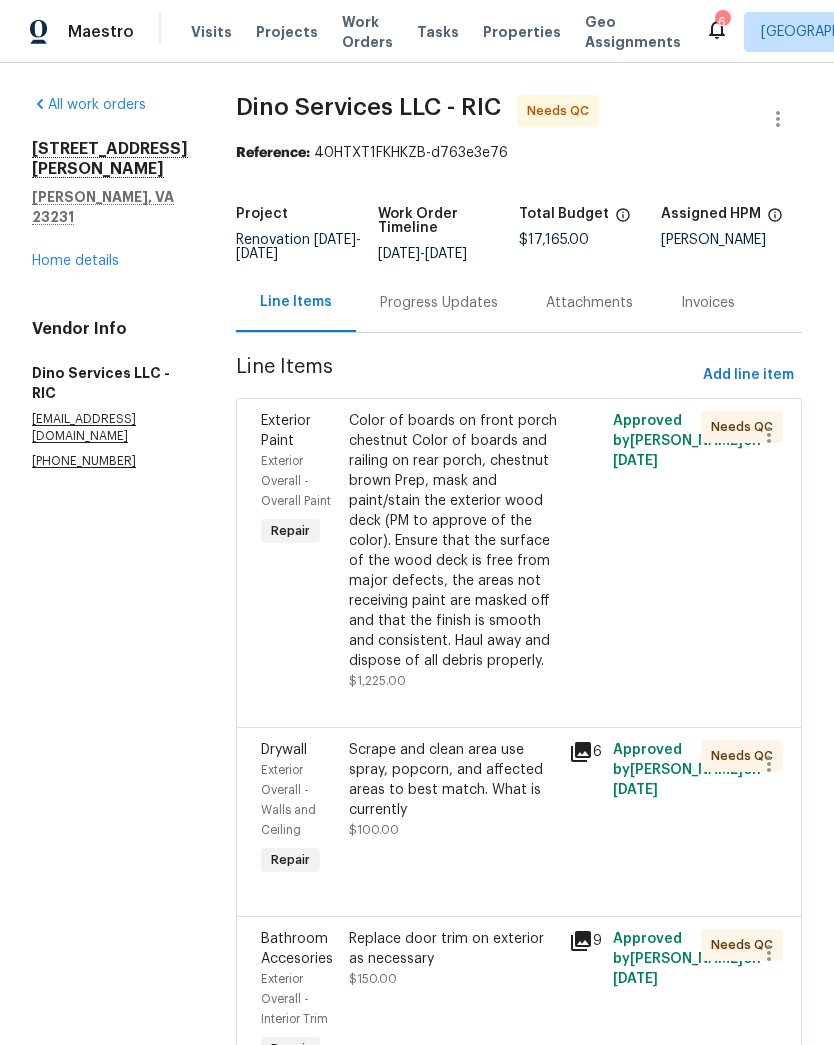 click on "Color of boards on front porch chestnut
Color of boards and railing on rear porch, chestnut brown
Prep, mask and paint/stain the exterior wood deck  (PM to approve of the color). Ensure that the surface of the wood deck is free from major defects, the areas not receiving paint are masked off and that the finish is smooth and consistent. Haul away and dispose of all debris properly." at bounding box center (453, 541) 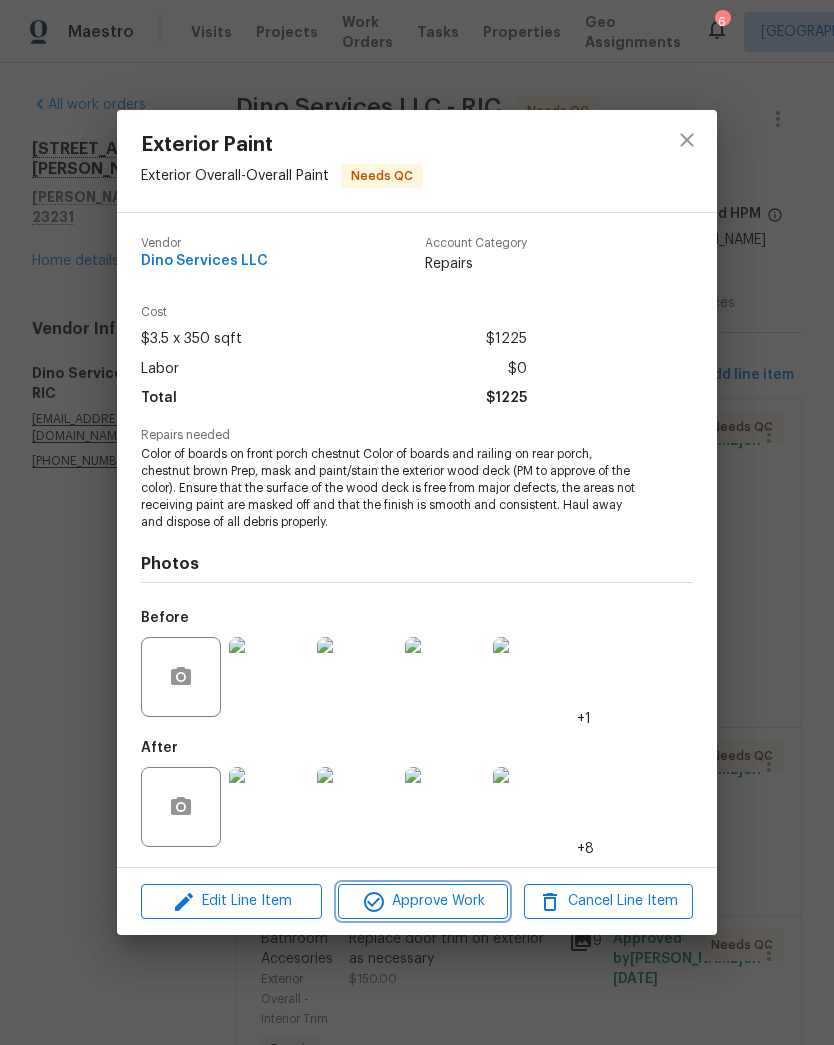 click on "Approve Work" at bounding box center [422, 901] 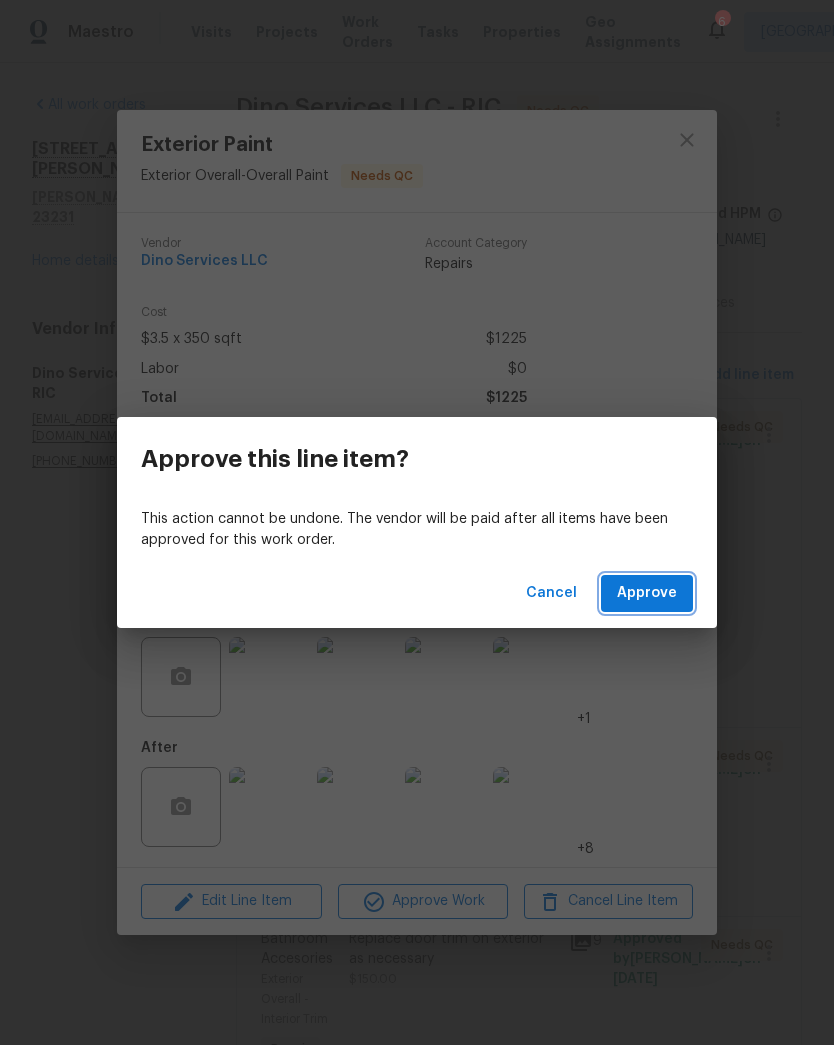 click on "Approve" at bounding box center (647, 593) 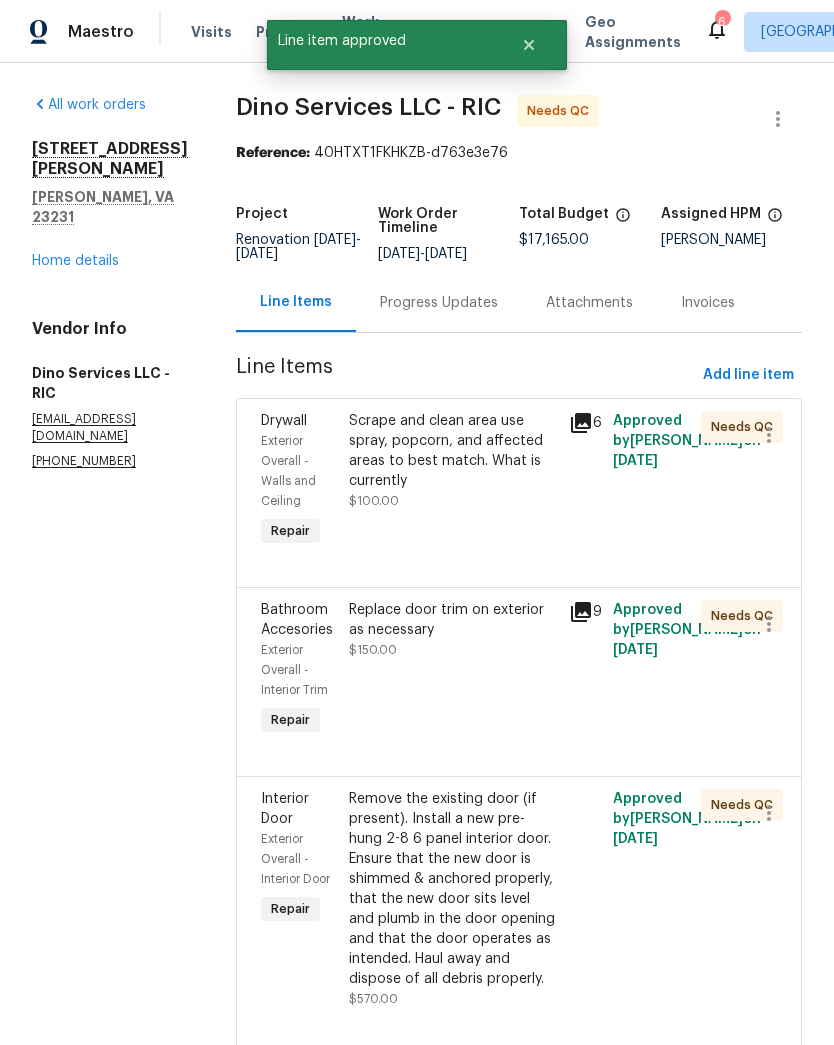 click on "Scrape and clean area use spray, popcorn, and affected areas to best match. What is currently $100.00" at bounding box center (453, 481) 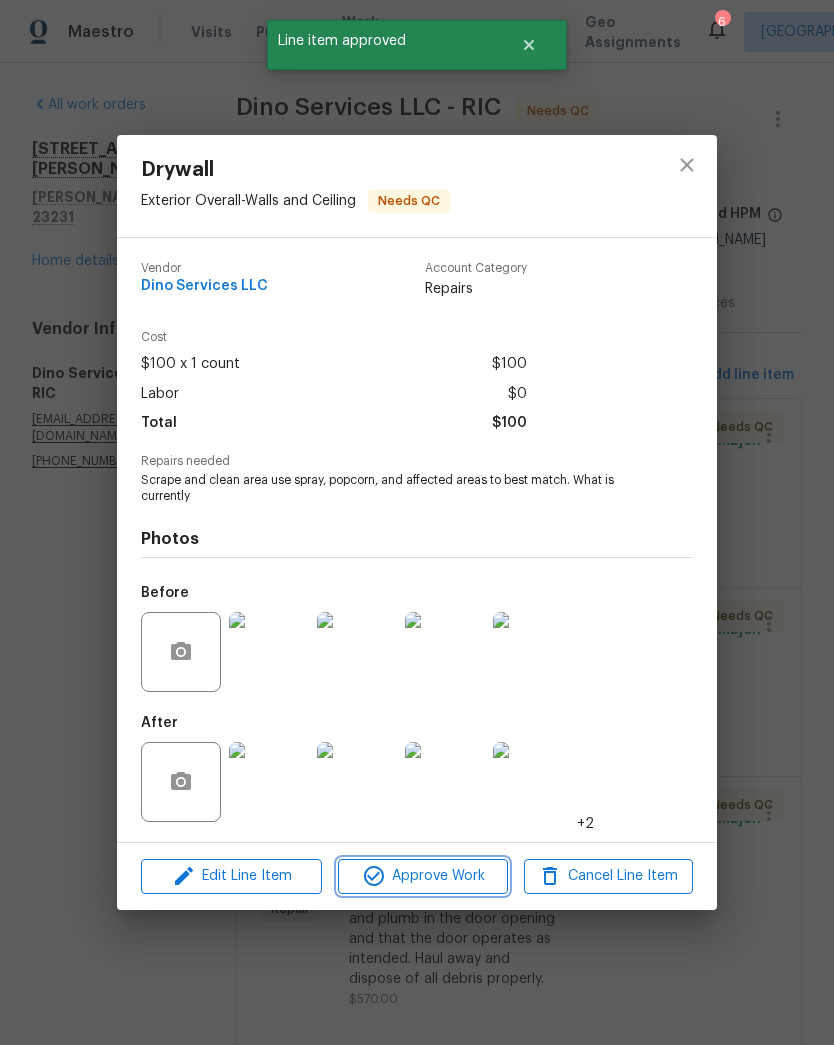 click on "Approve Work" at bounding box center (422, 876) 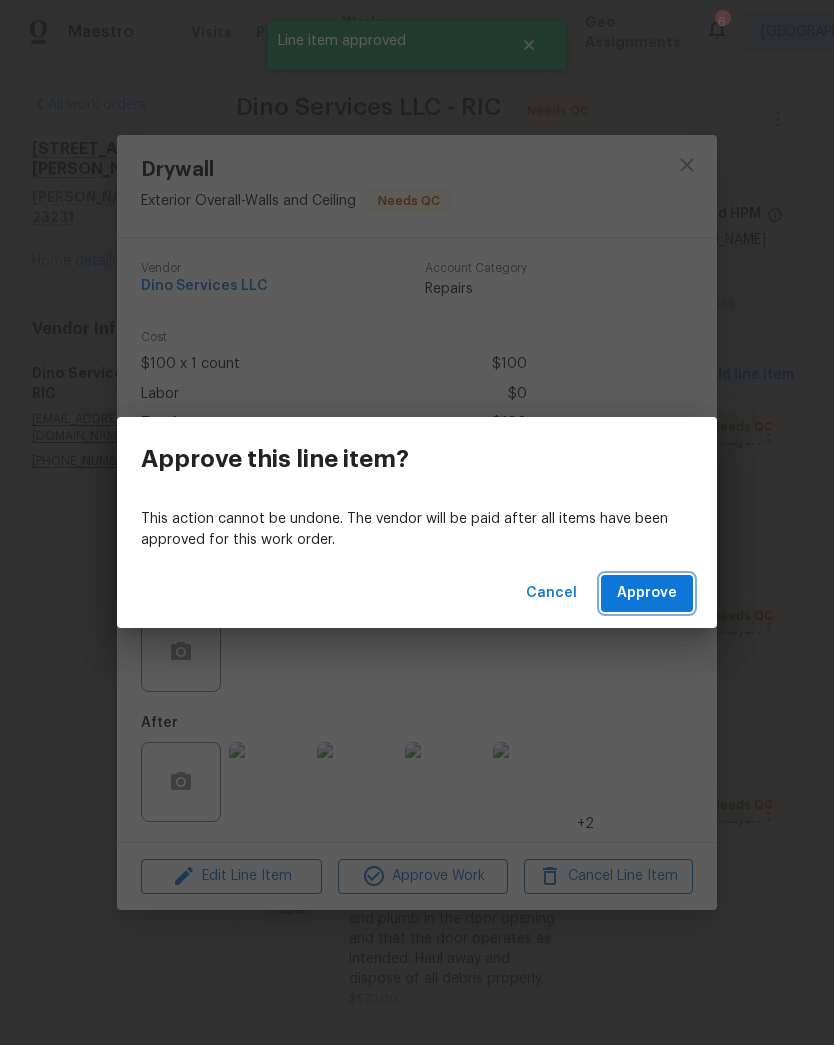 click on "Approve" at bounding box center [647, 593] 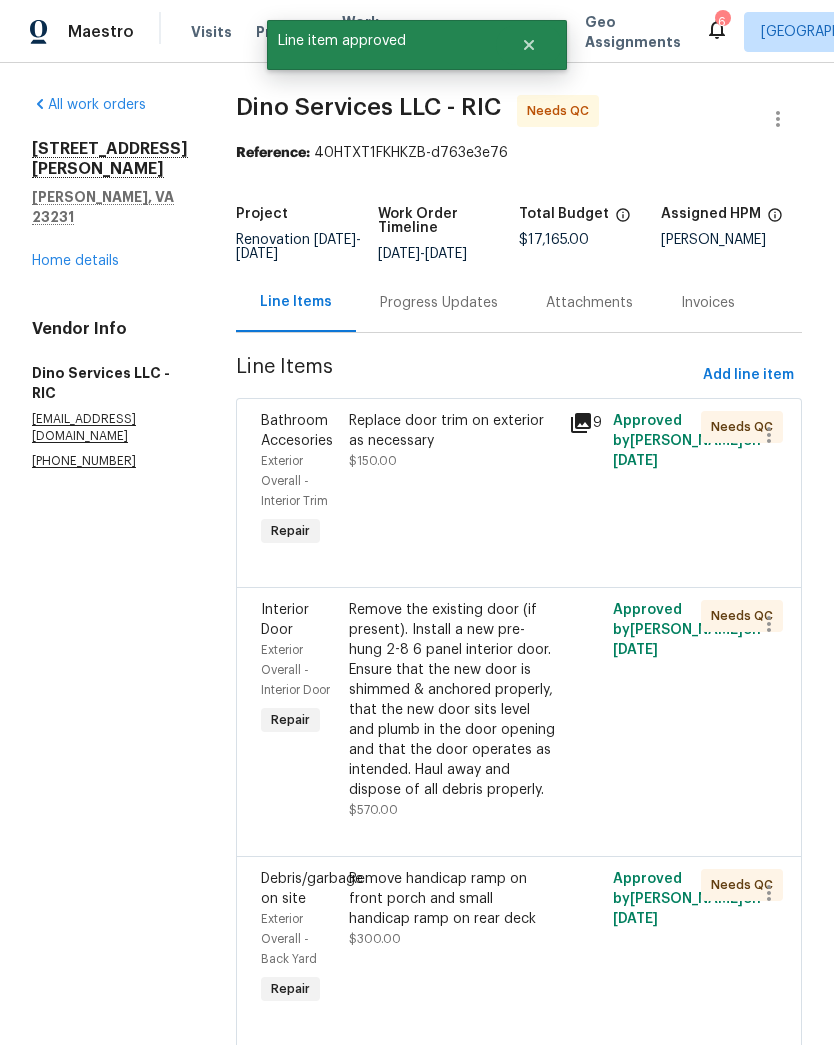 click on "Replace door trim on exterior as necessary $150.00" at bounding box center [453, 481] 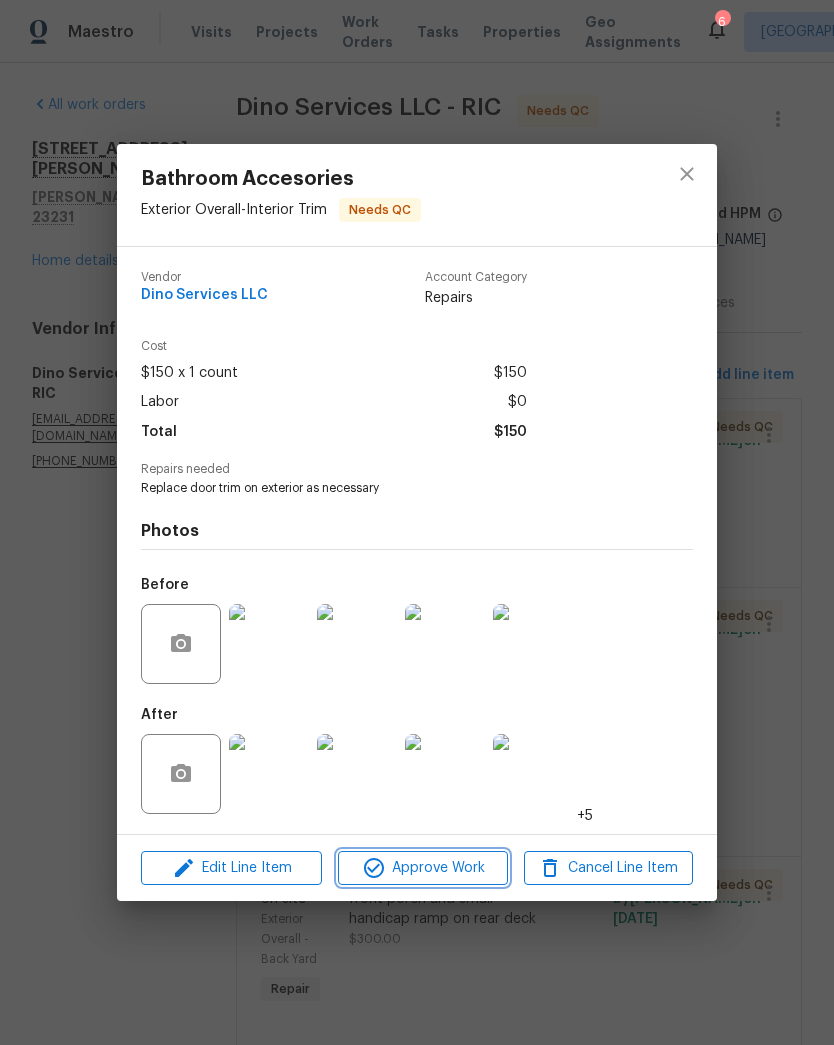 click on "Approve Work" at bounding box center (422, 868) 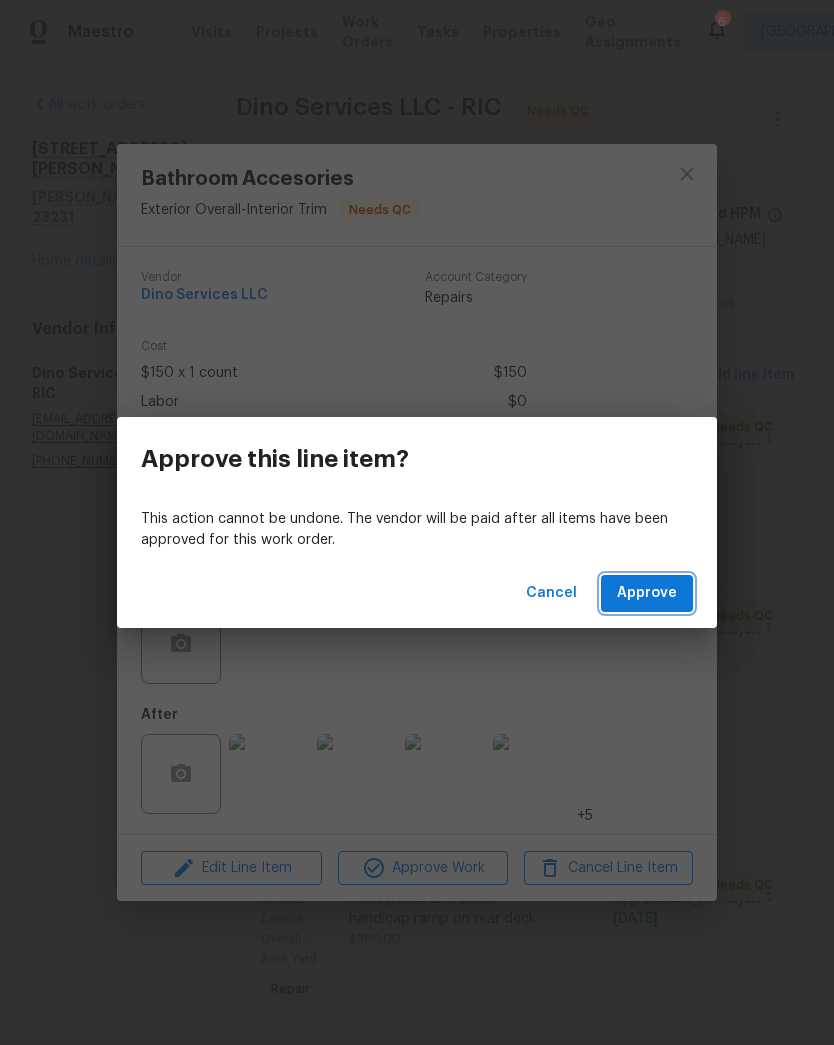 click on "Approve" at bounding box center [647, 593] 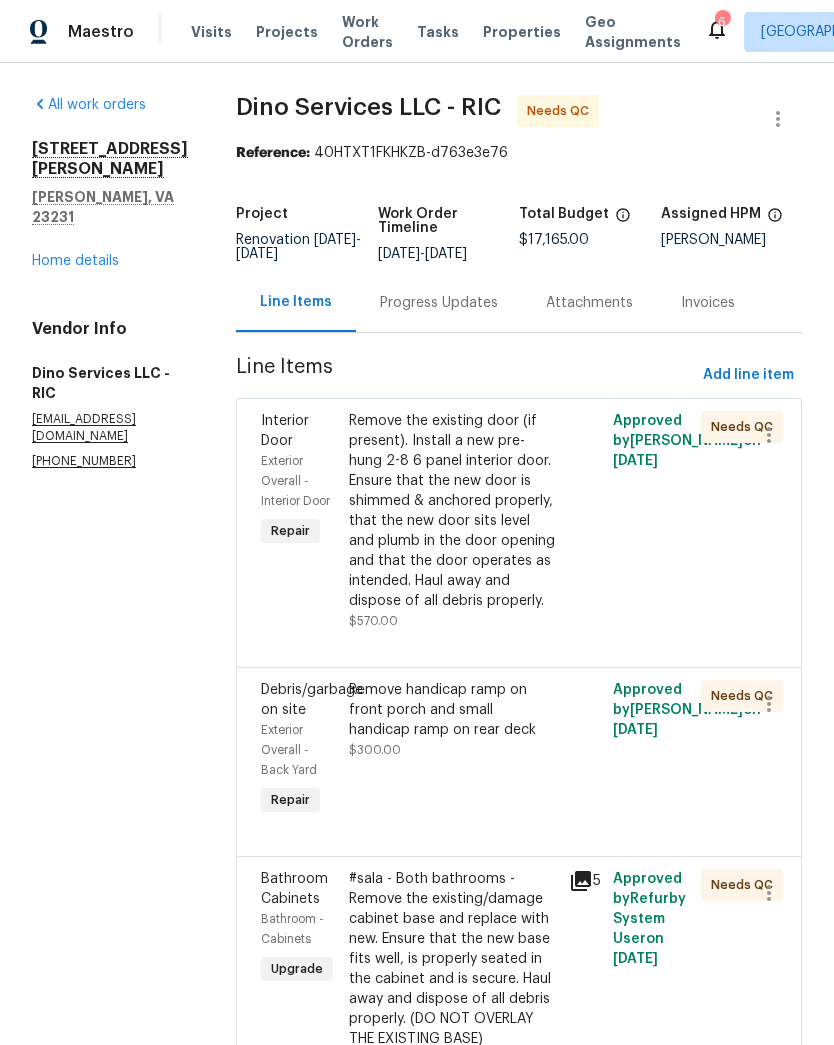 click on "Remove the existing door (if present). Install a new pre-hung 2-8 6 panel interior door. Ensure that the new door is shimmed & anchored properly, that the new door sits level and plumb in the door opening and that the door operates as intended. Haul away and dispose of all debris properly." at bounding box center [453, 511] 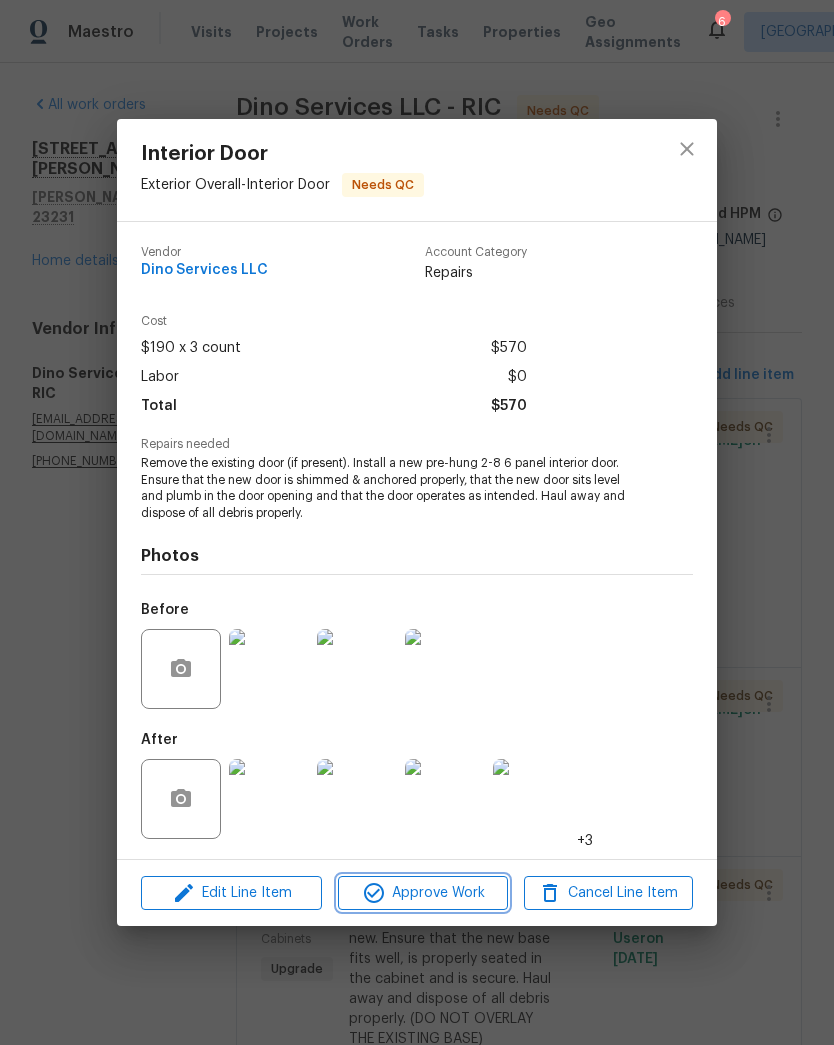 click on "Approve Work" at bounding box center [422, 893] 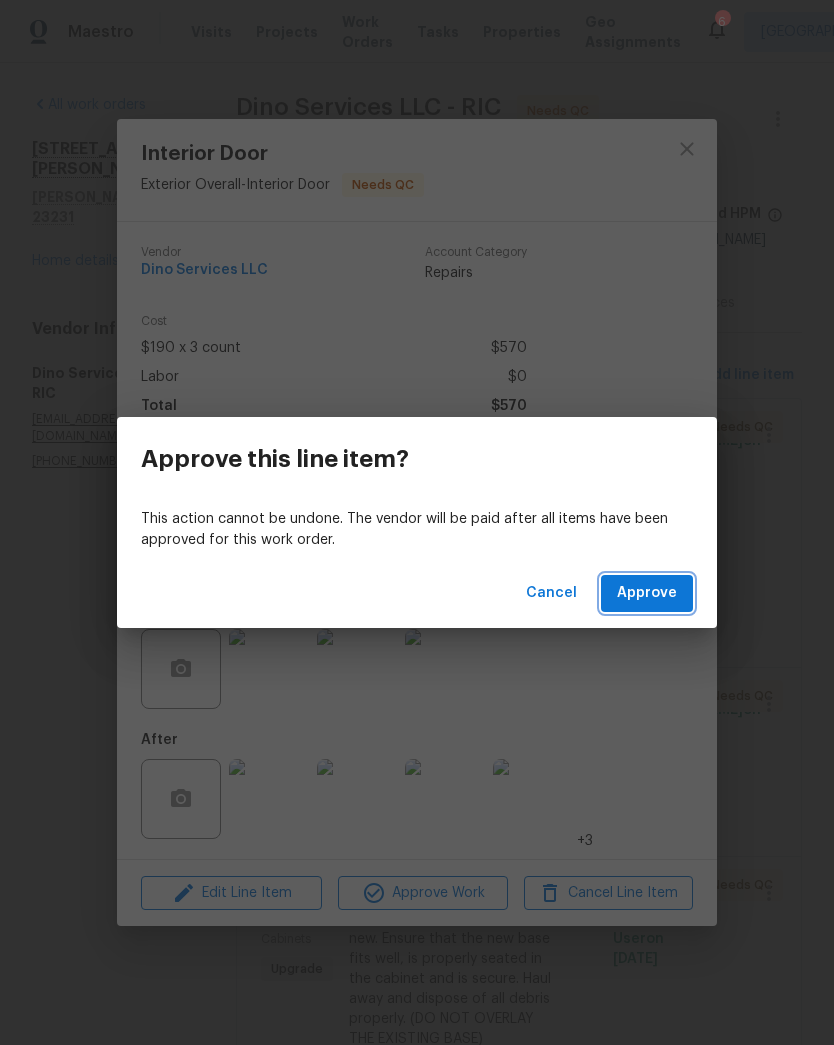 click on "Approve" at bounding box center [647, 593] 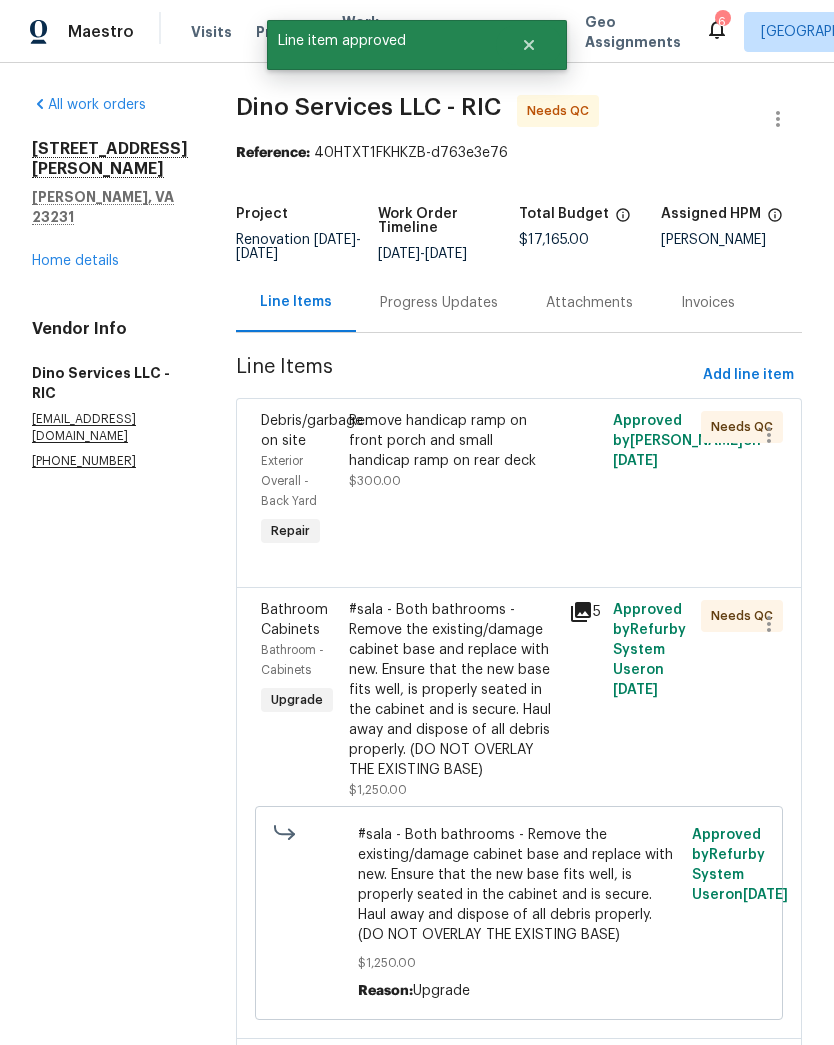 click on "Remove handicap ramp on front porch and small handicap ramp on rear deck $300.00" at bounding box center (453, 481) 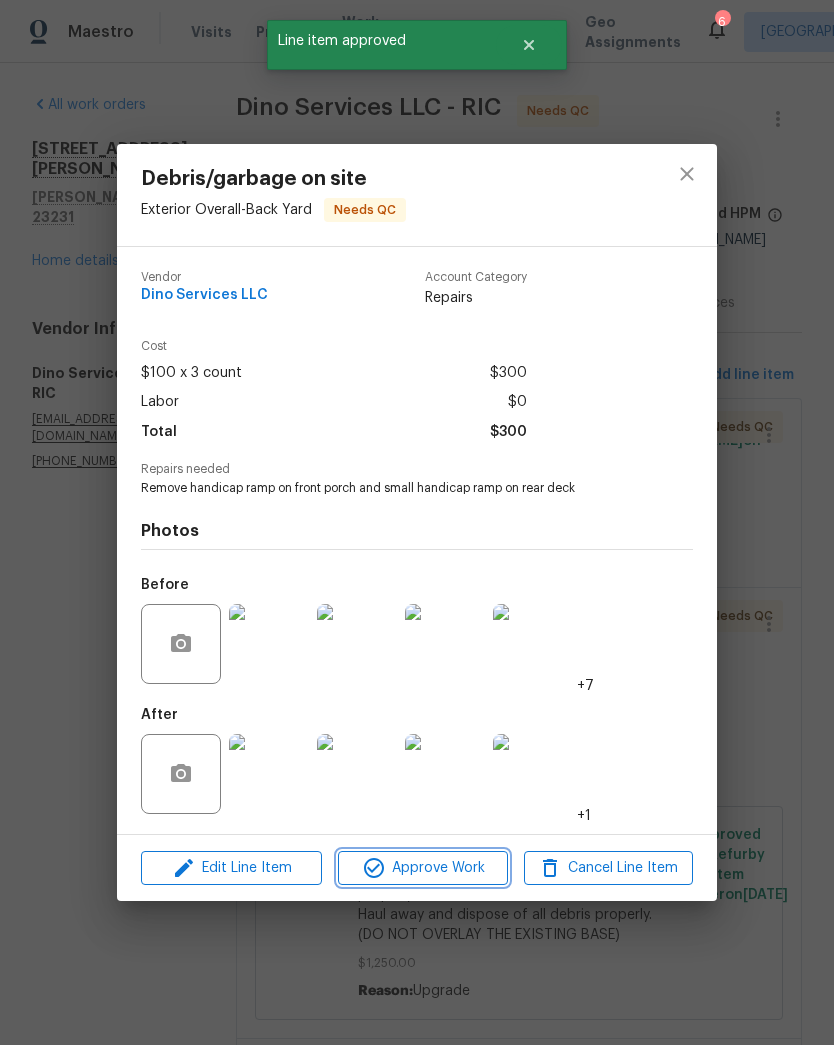 click on "Approve Work" at bounding box center (422, 868) 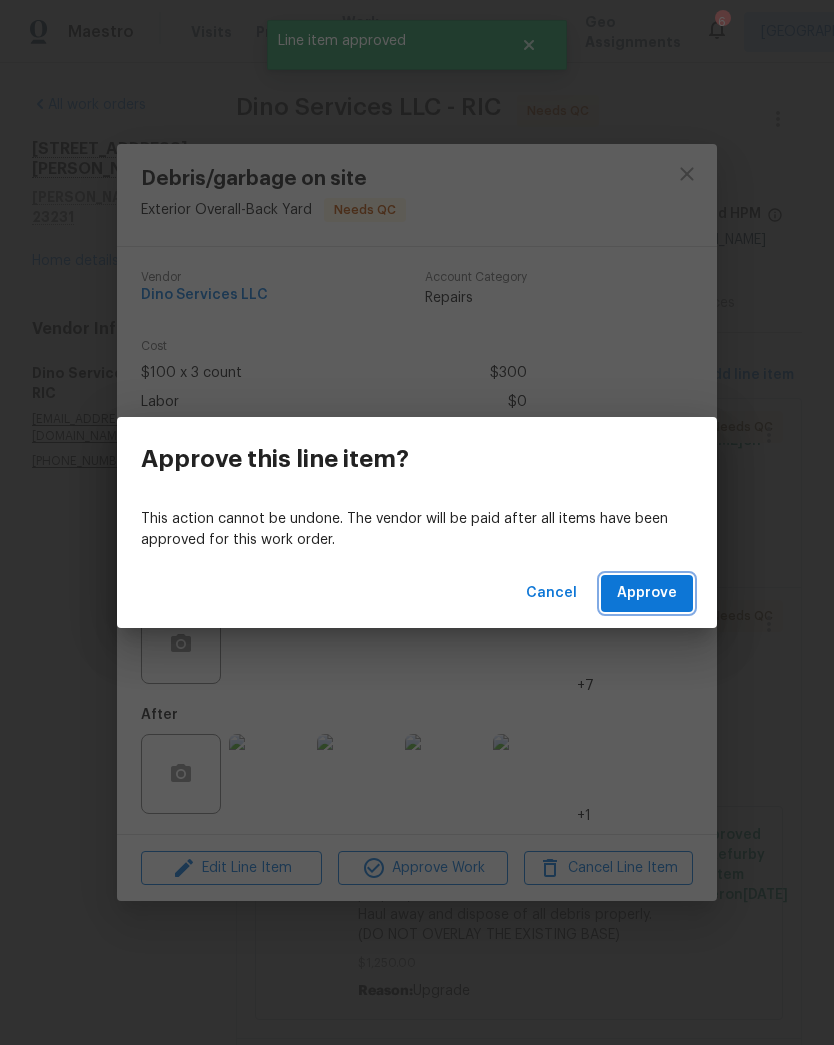 click on "Approve" at bounding box center [647, 593] 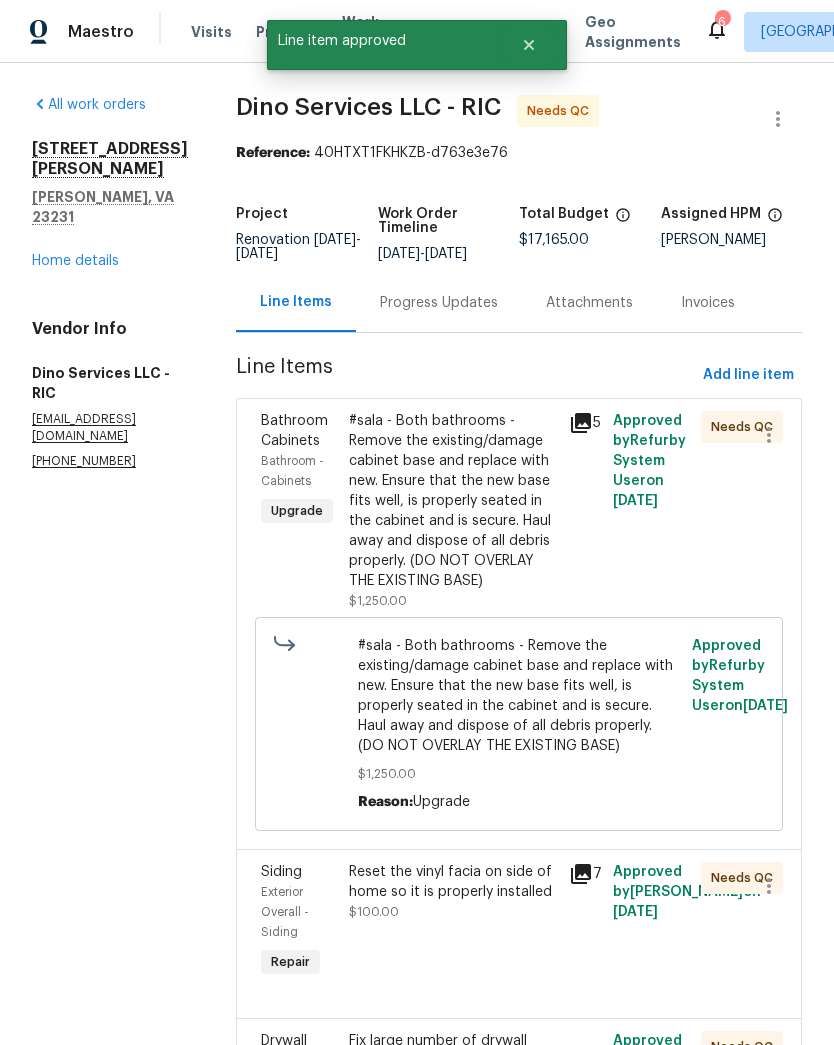 click on "#sala - Both bathrooms - Remove the existing/damage cabinet base and replace with new. Ensure that the new base fits well, is properly seated in the cabinet and is secure. Haul away and dispose of all debris properly. (DO NOT OVERLAY THE EXISTING BASE)" at bounding box center (453, 501) 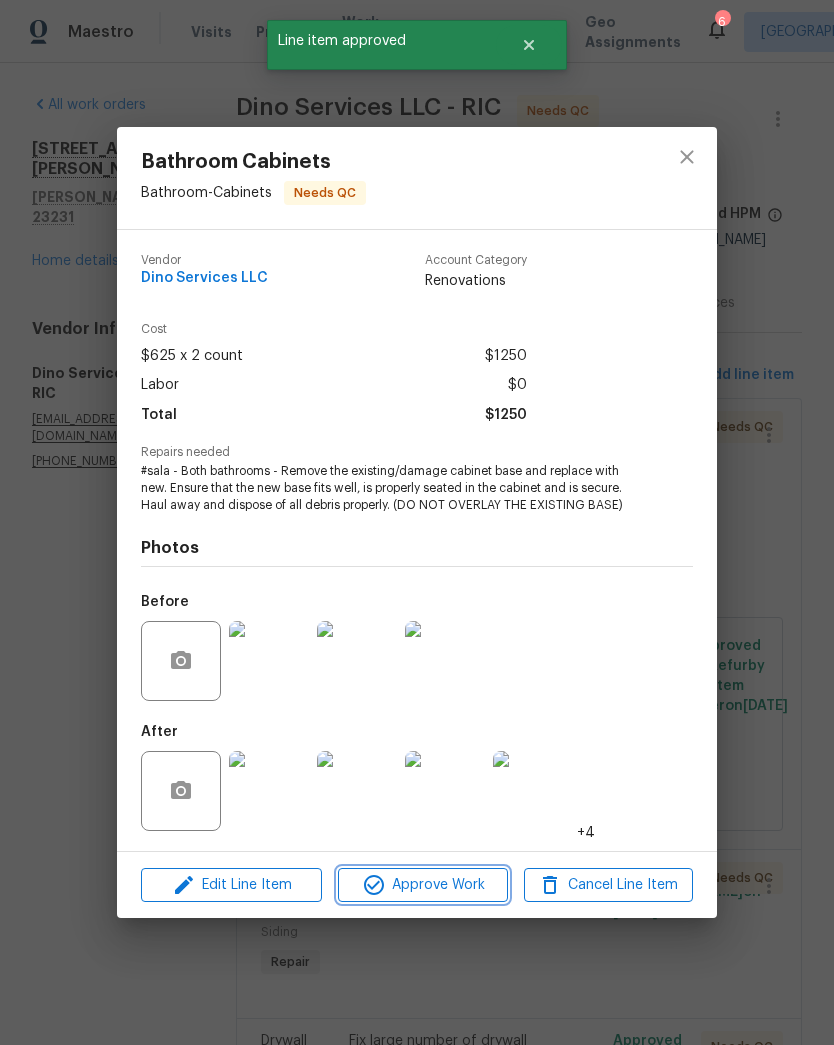 click on "Approve Work" at bounding box center (422, 885) 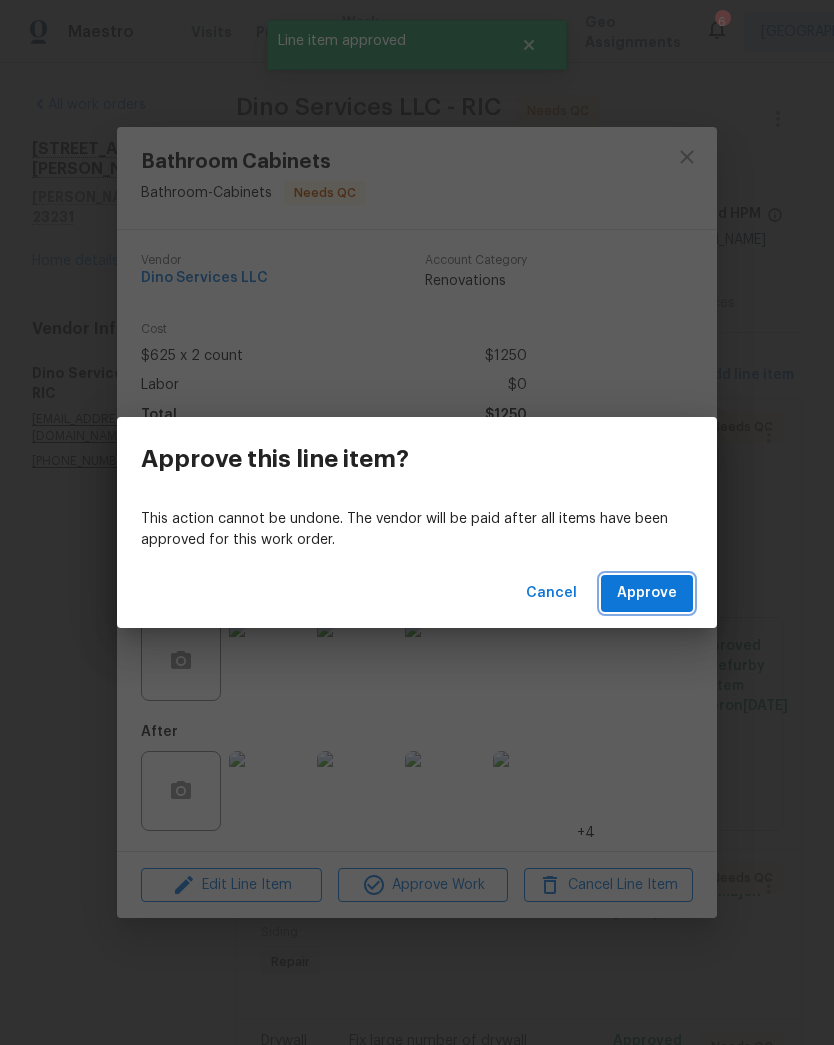 click on "Approve" at bounding box center (647, 593) 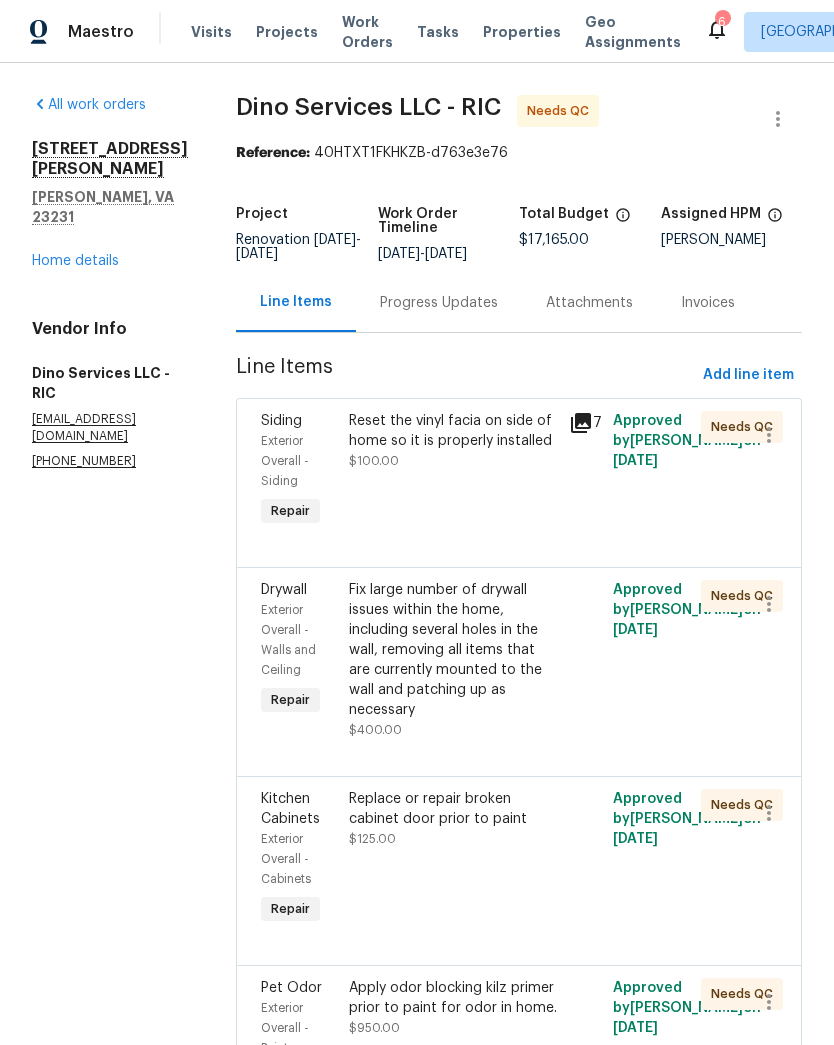 click on "Reset the vinyl facia on side of home so it is properly installed $100.00" at bounding box center [453, 471] 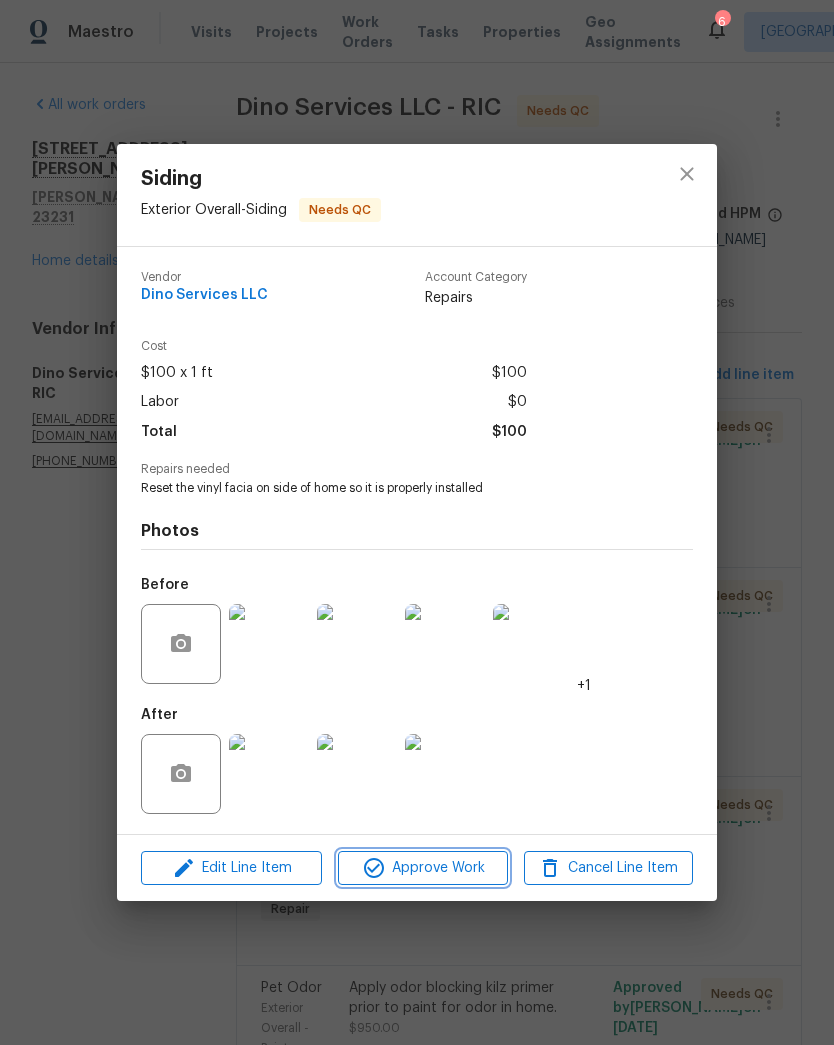 click on "Approve Work" at bounding box center [422, 868] 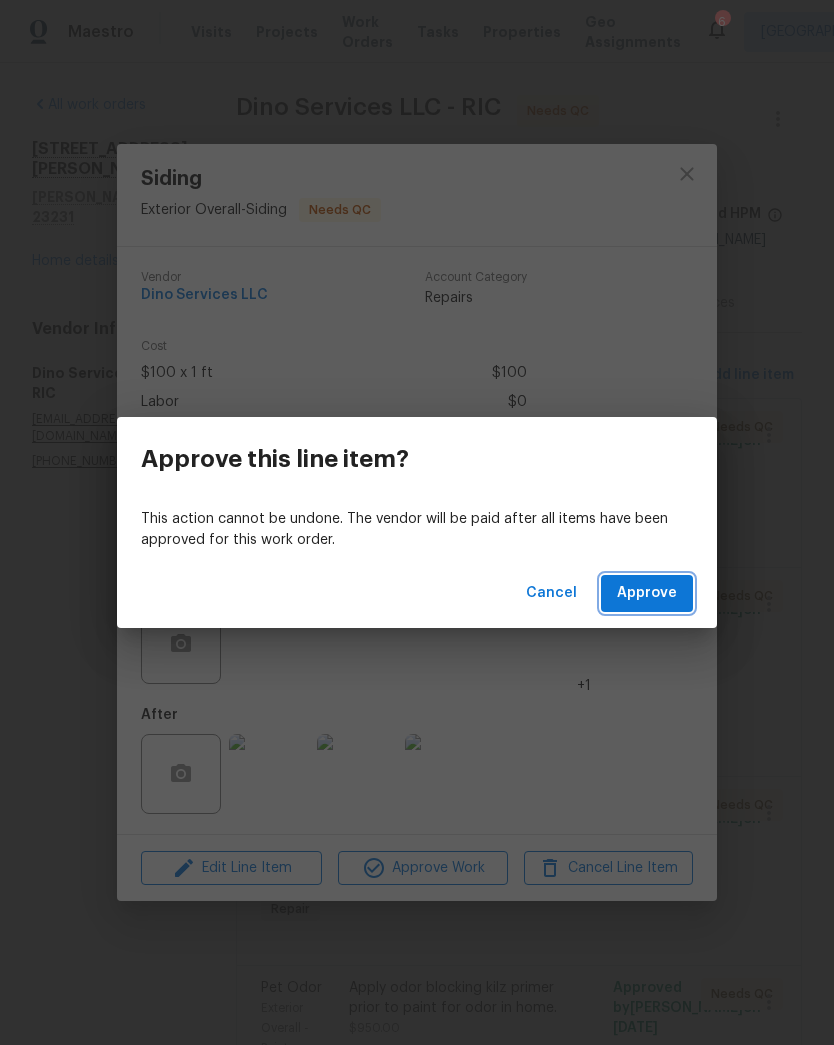 click on "Approve" at bounding box center [647, 593] 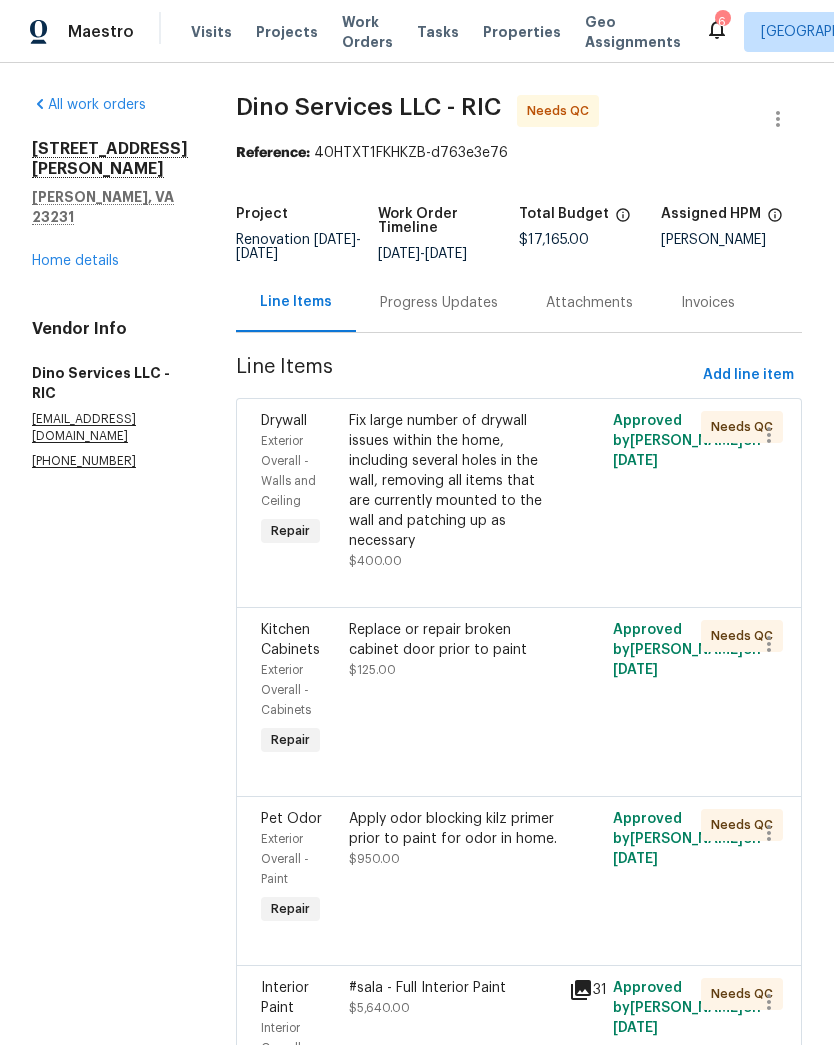 click on "Fix large number of drywall issues within the home, including several holes in the wall, removing all items that are currently mounted to the wall and patching up as necessary" at bounding box center [453, 481] 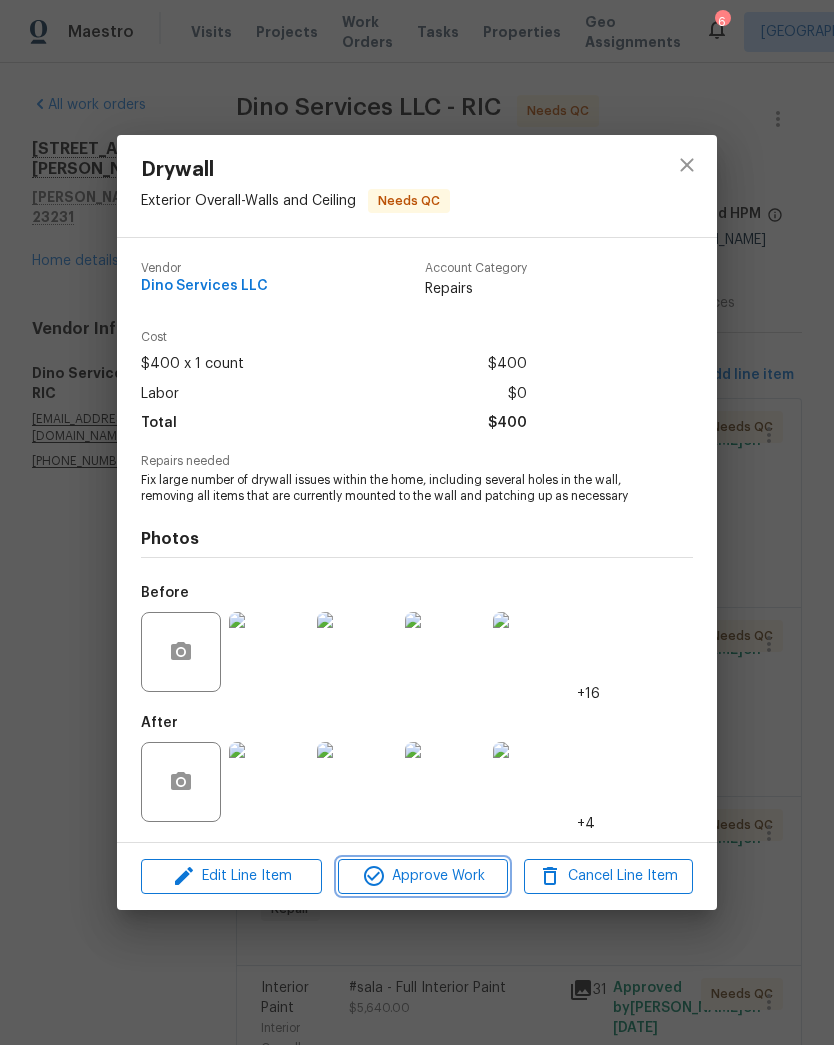 click on "Approve Work" at bounding box center [422, 876] 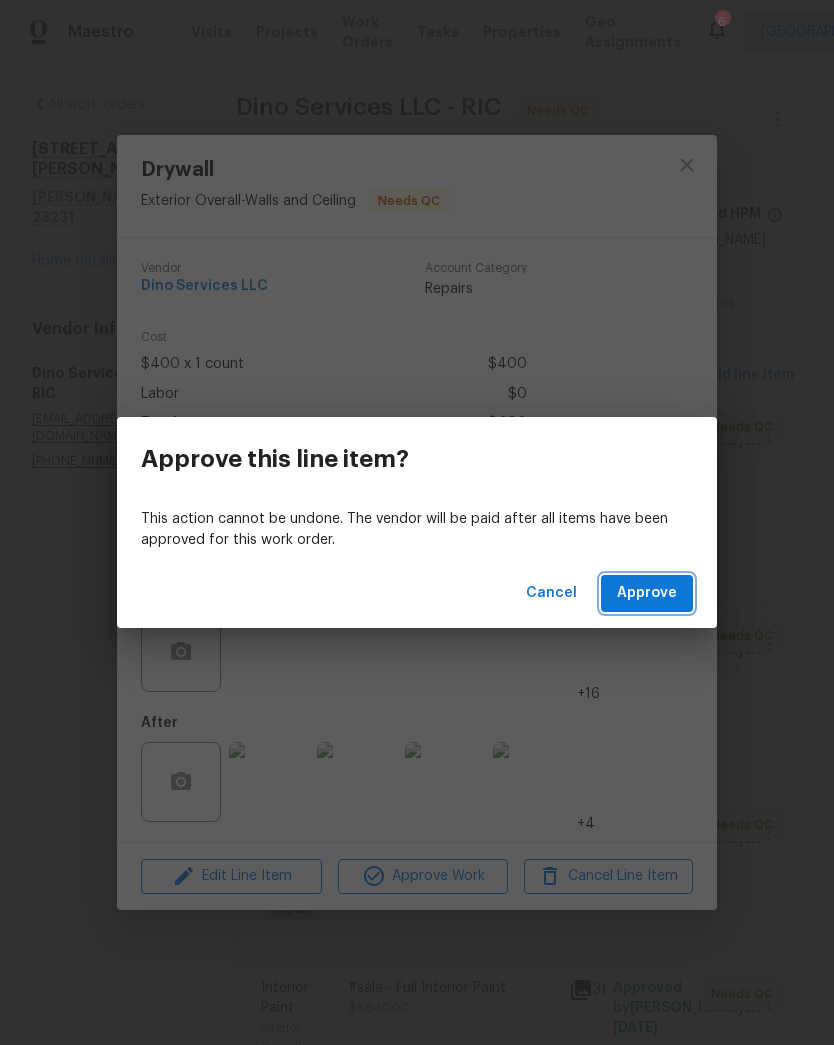 click on "Approve" at bounding box center (647, 593) 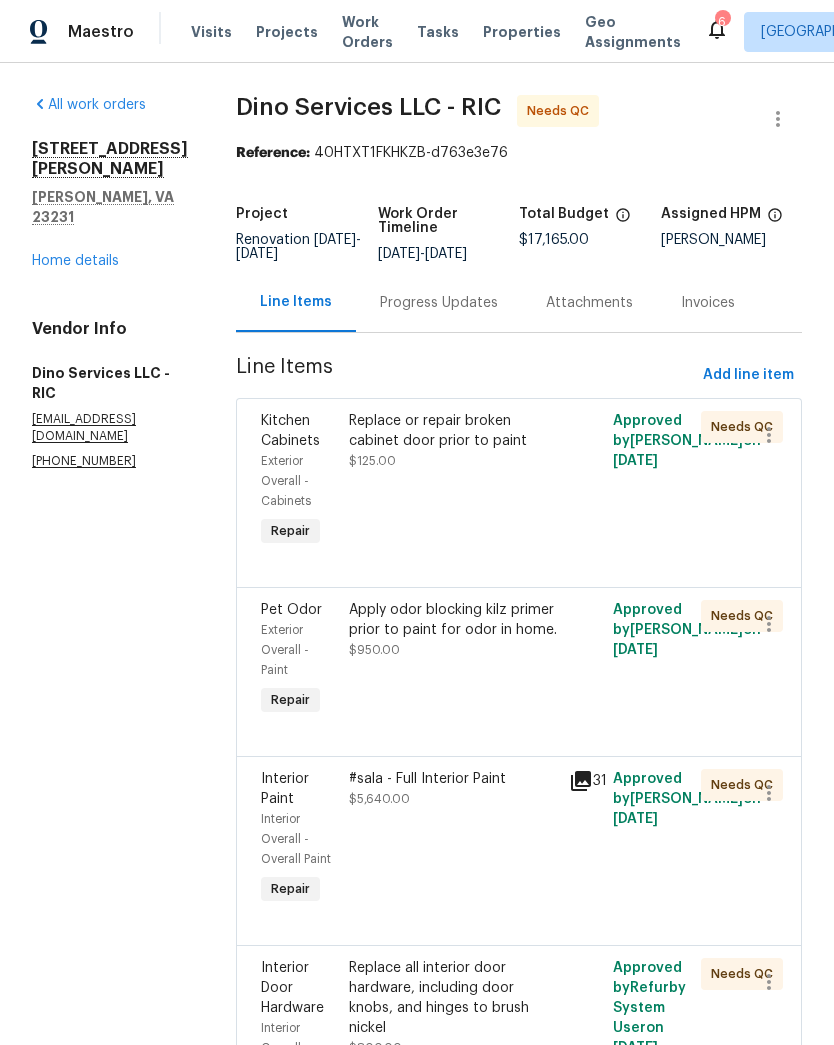click on "Replace or repair broken cabinet door prior to paint $125.00" at bounding box center (453, 481) 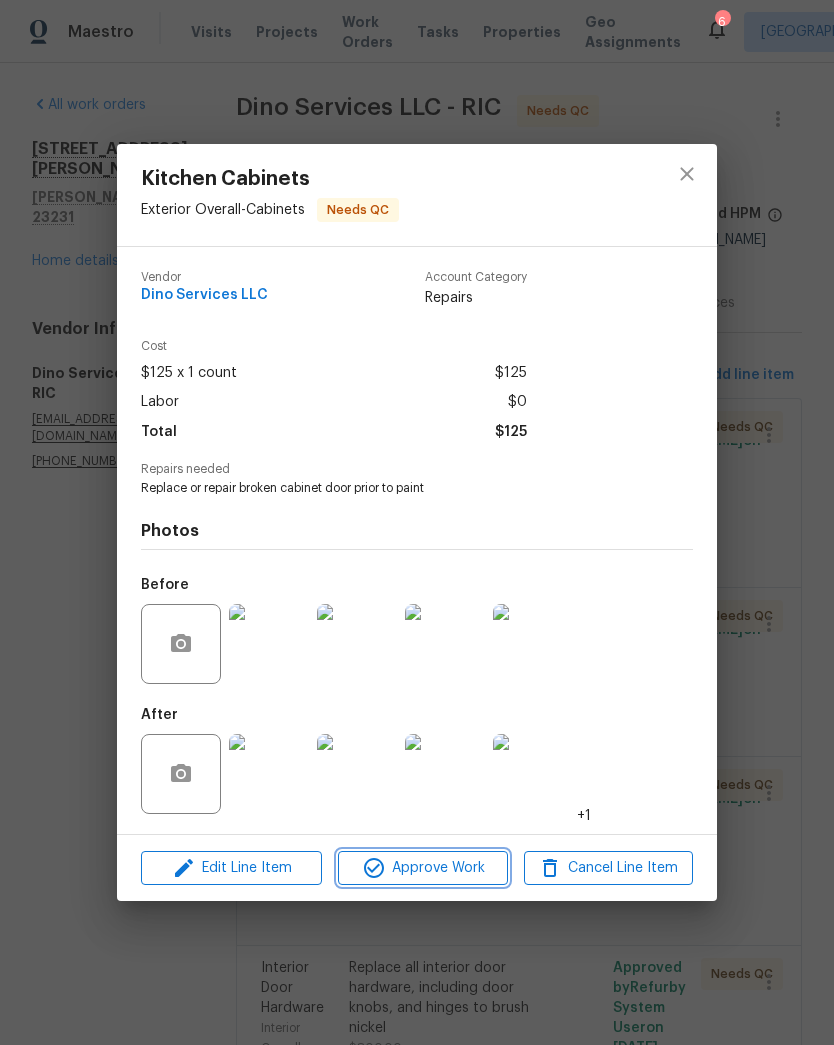 click on "Approve Work" at bounding box center (422, 868) 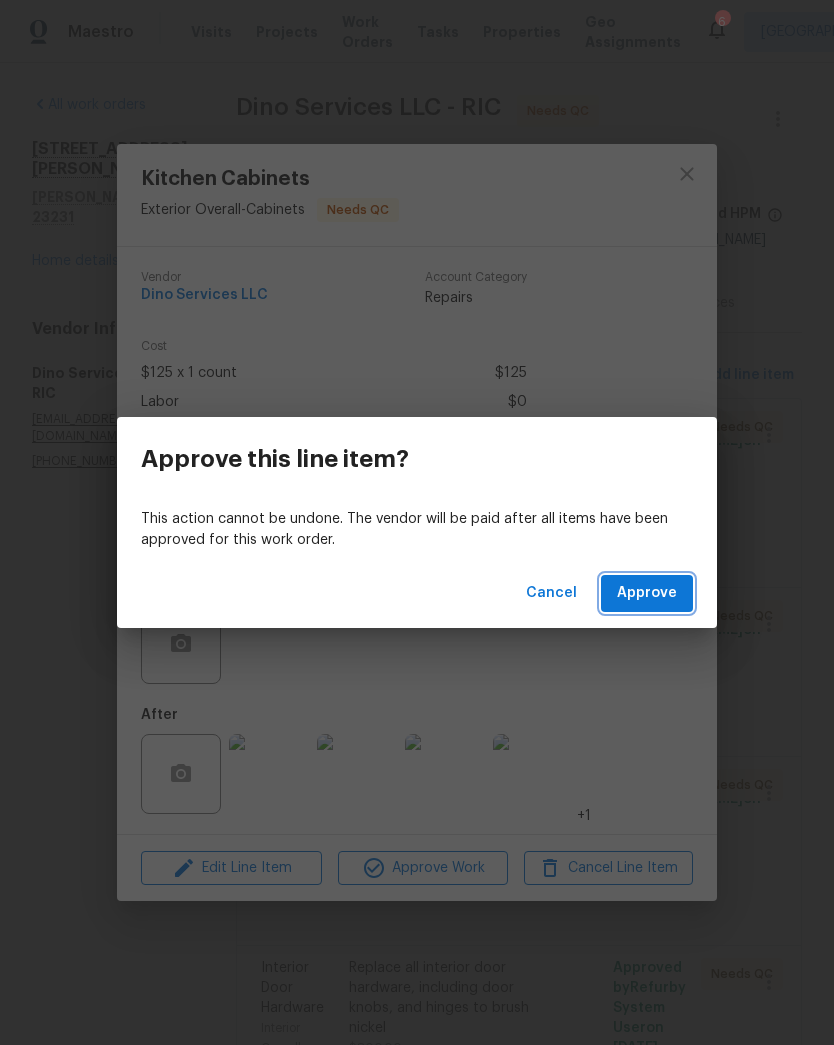 click on "Approve" at bounding box center (647, 593) 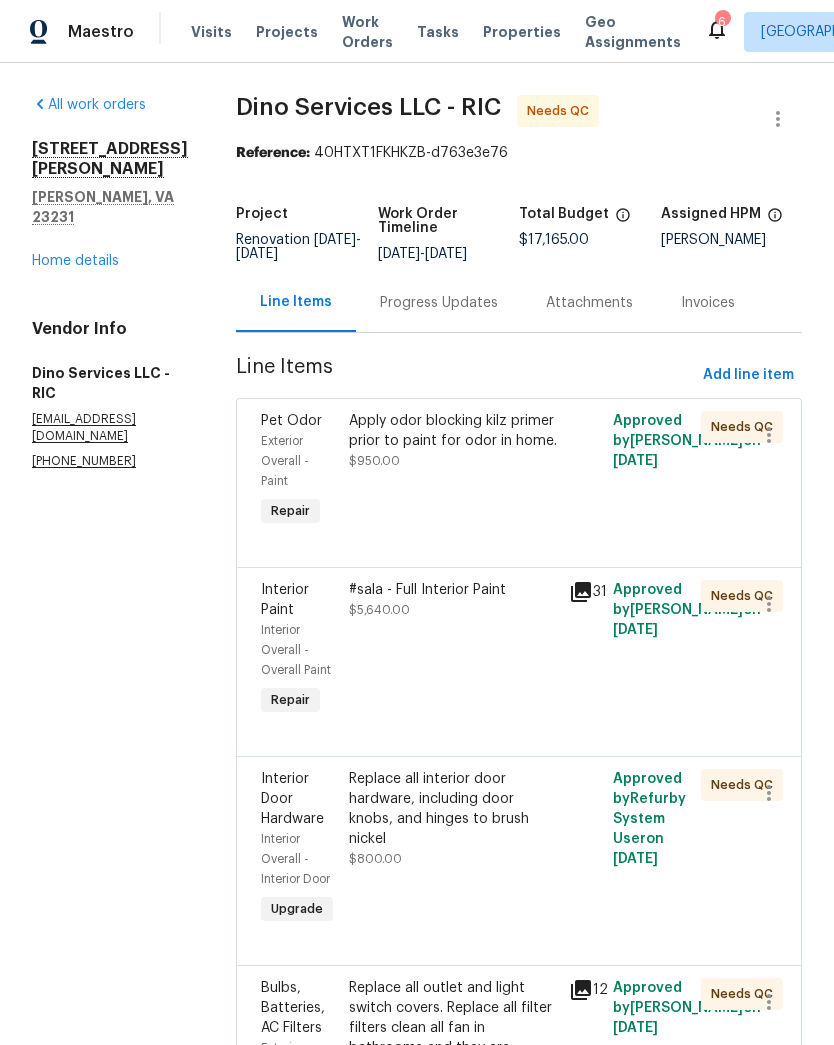 click on "Apply odor blocking kilz primer prior to paint for odor in home. $950.00" at bounding box center [453, 471] 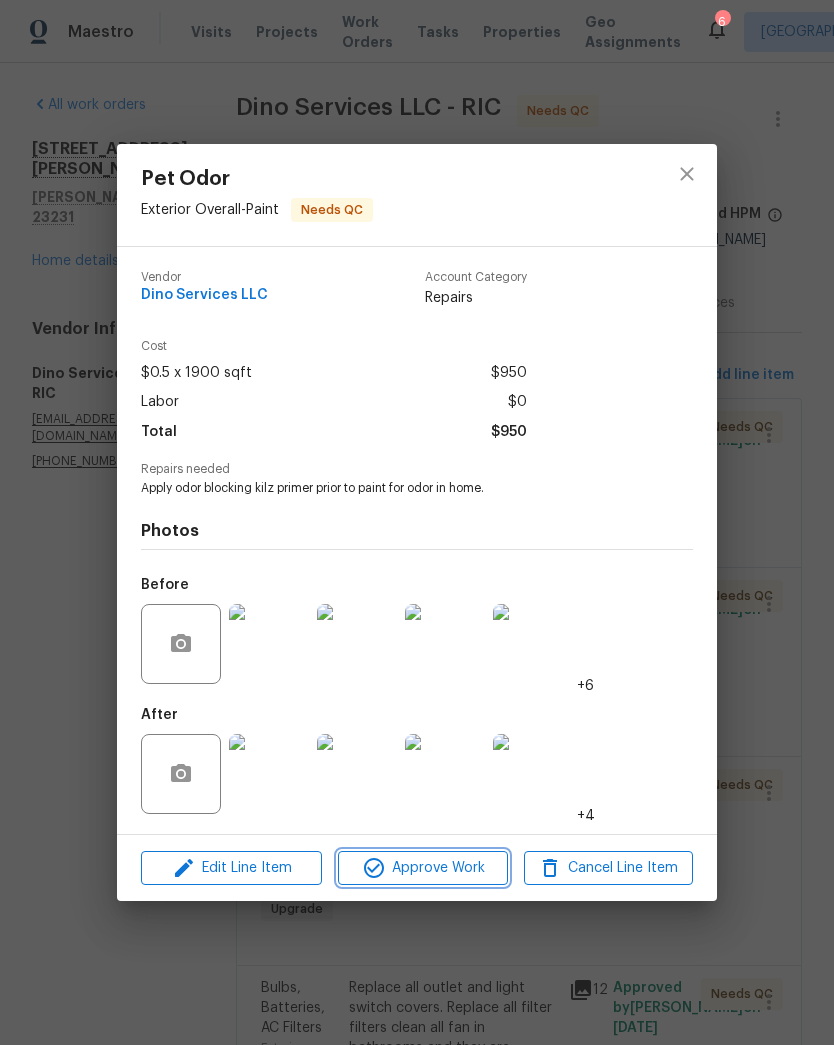 click on "Approve Work" at bounding box center [422, 868] 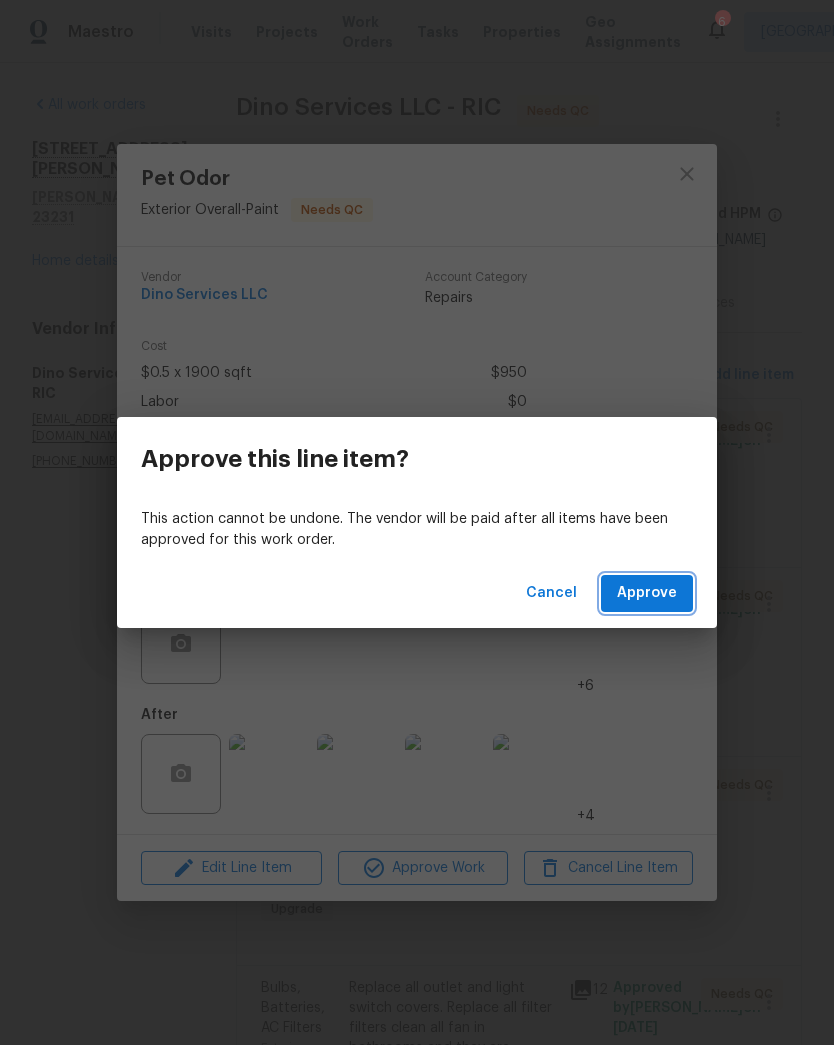 click on "Approve" at bounding box center (647, 593) 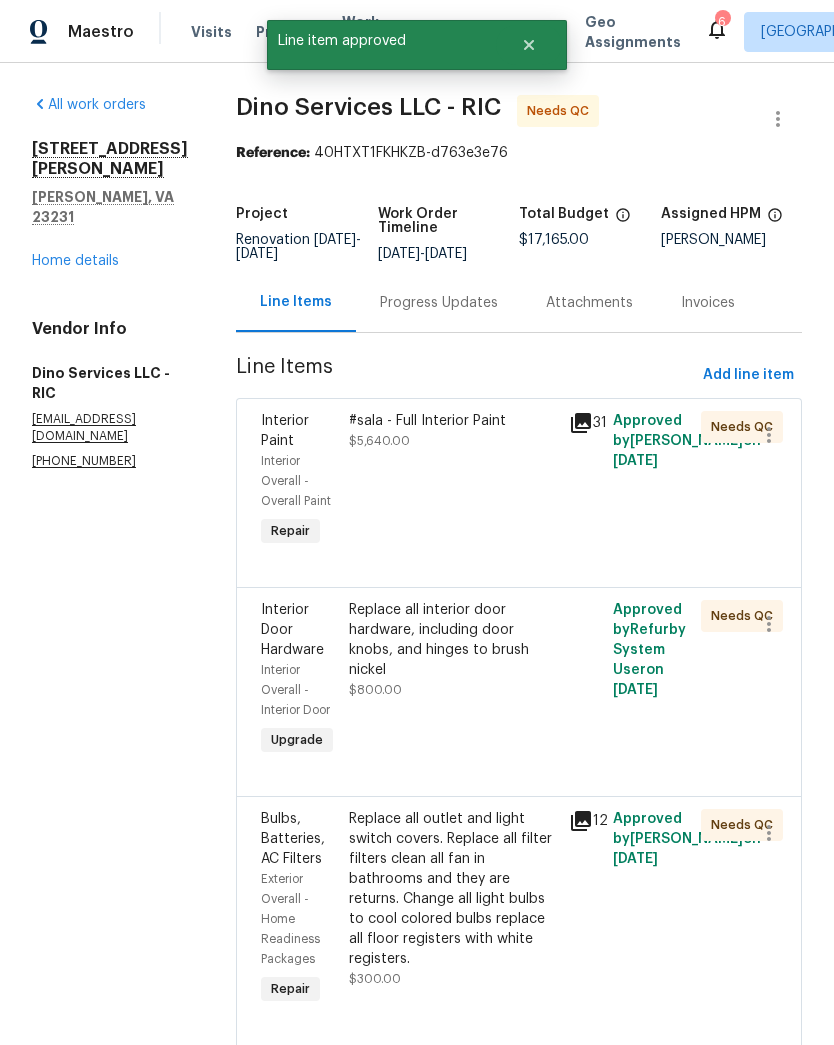 click on "#sala - Full Interior Paint $5,640.00" at bounding box center [453, 481] 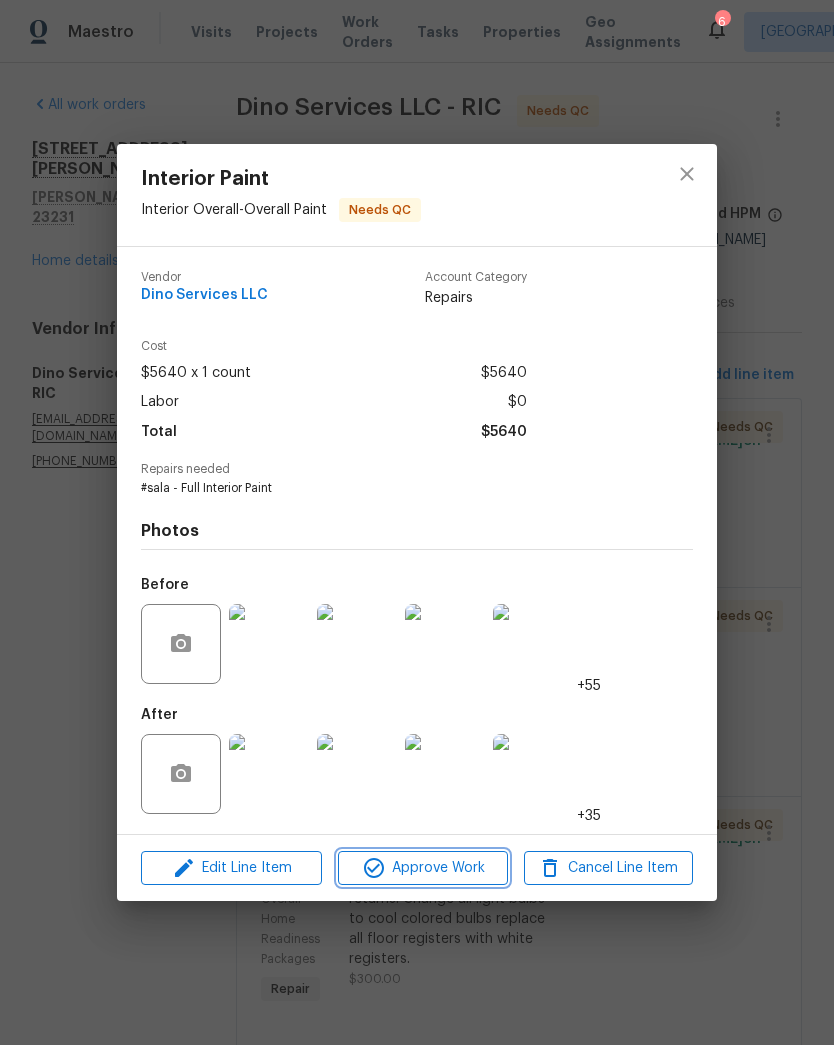 click on "Approve Work" at bounding box center (422, 868) 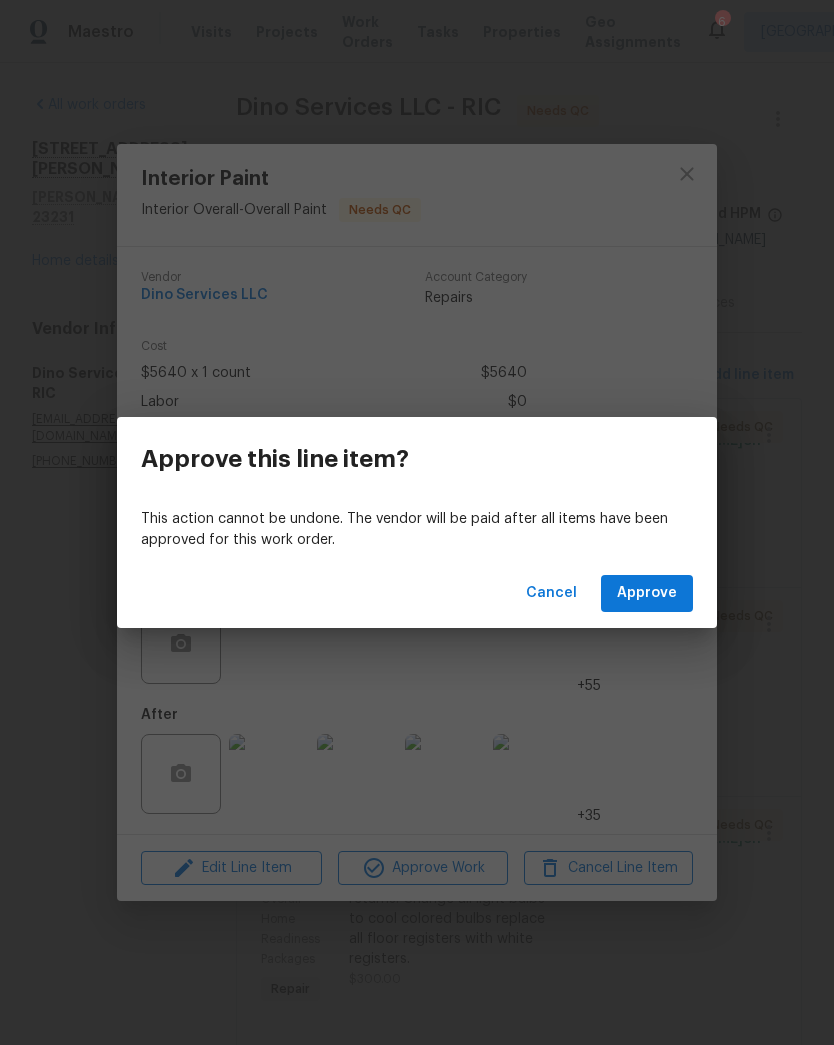 click on "Approve" at bounding box center [647, 593] 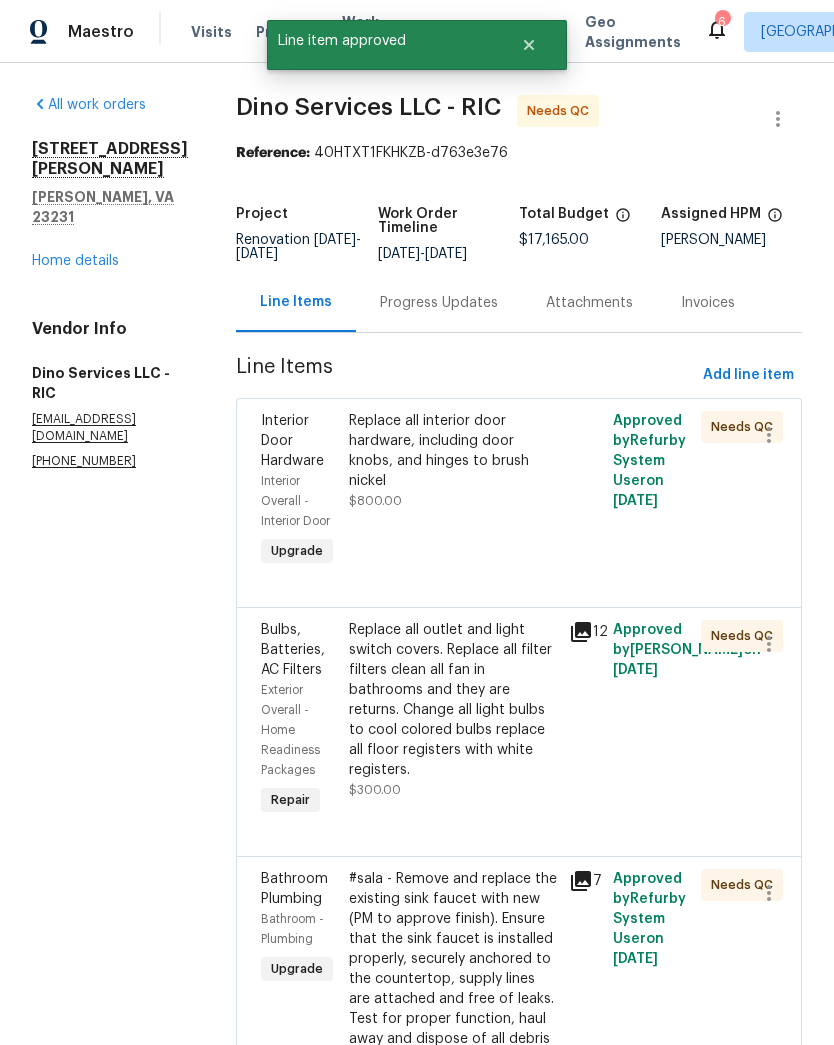 click on "Replace all interior door hardware, including door knobs, and hinges to brush nickel $800.00" at bounding box center (453, 491) 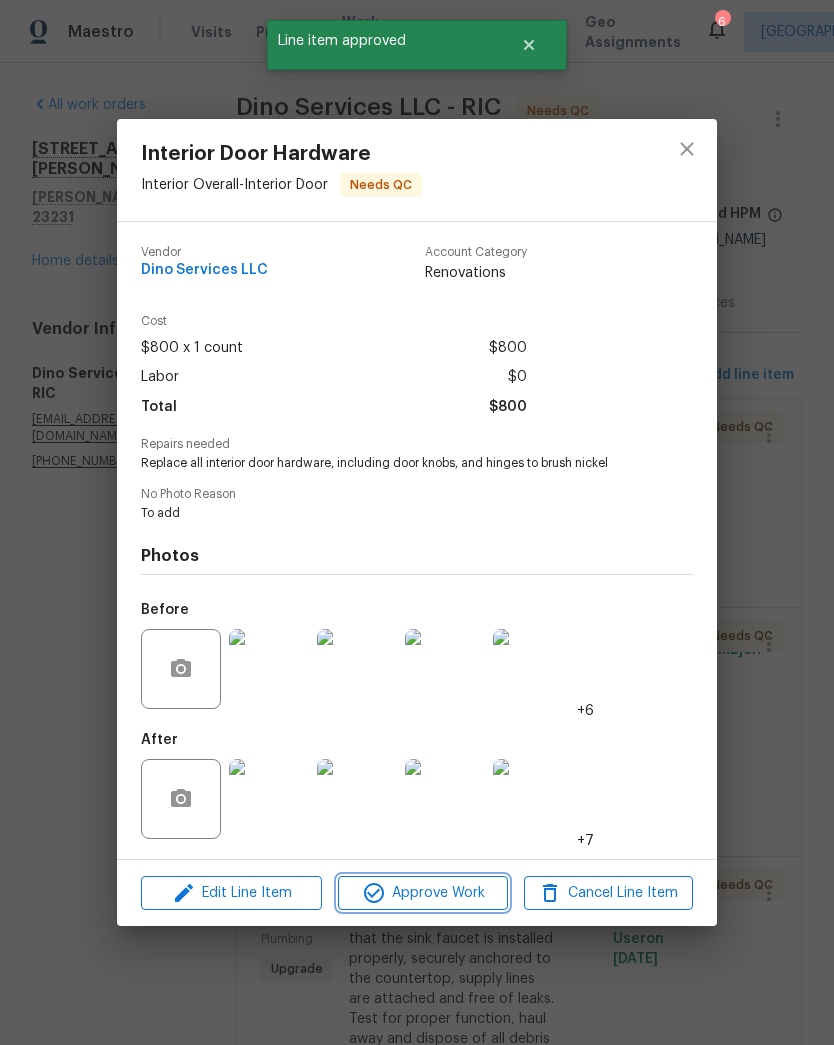 click on "Approve Work" at bounding box center [422, 893] 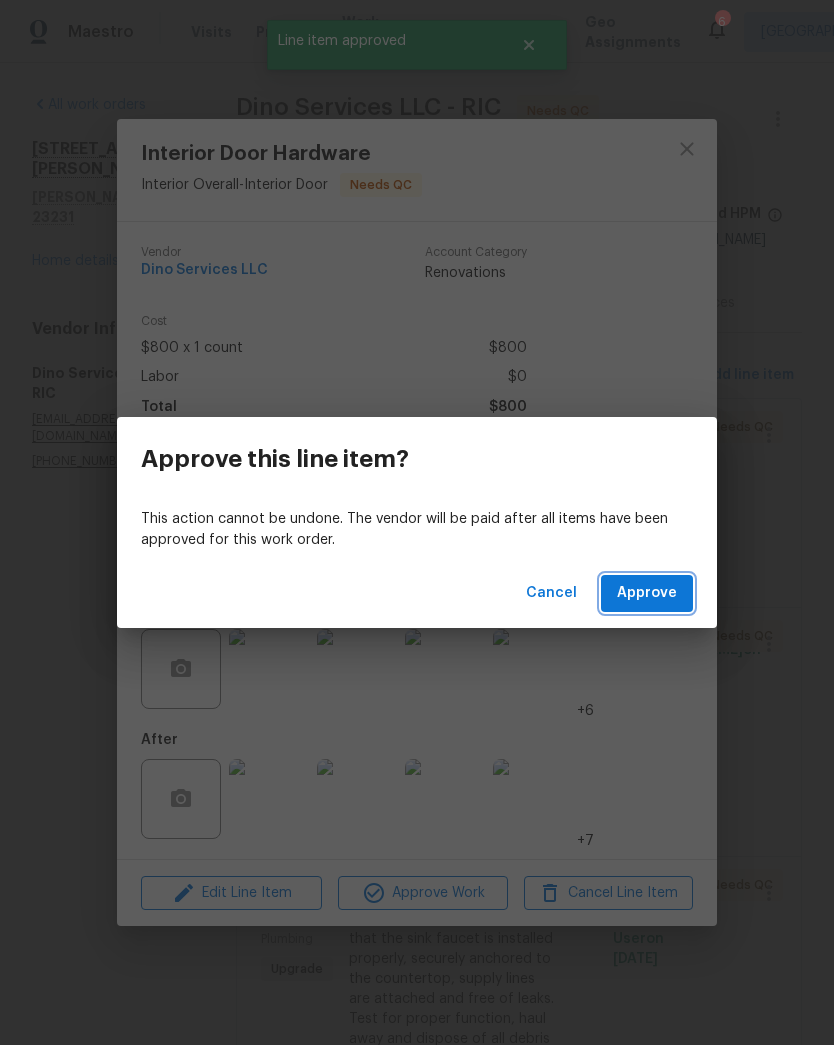 click on "Approve" at bounding box center [647, 593] 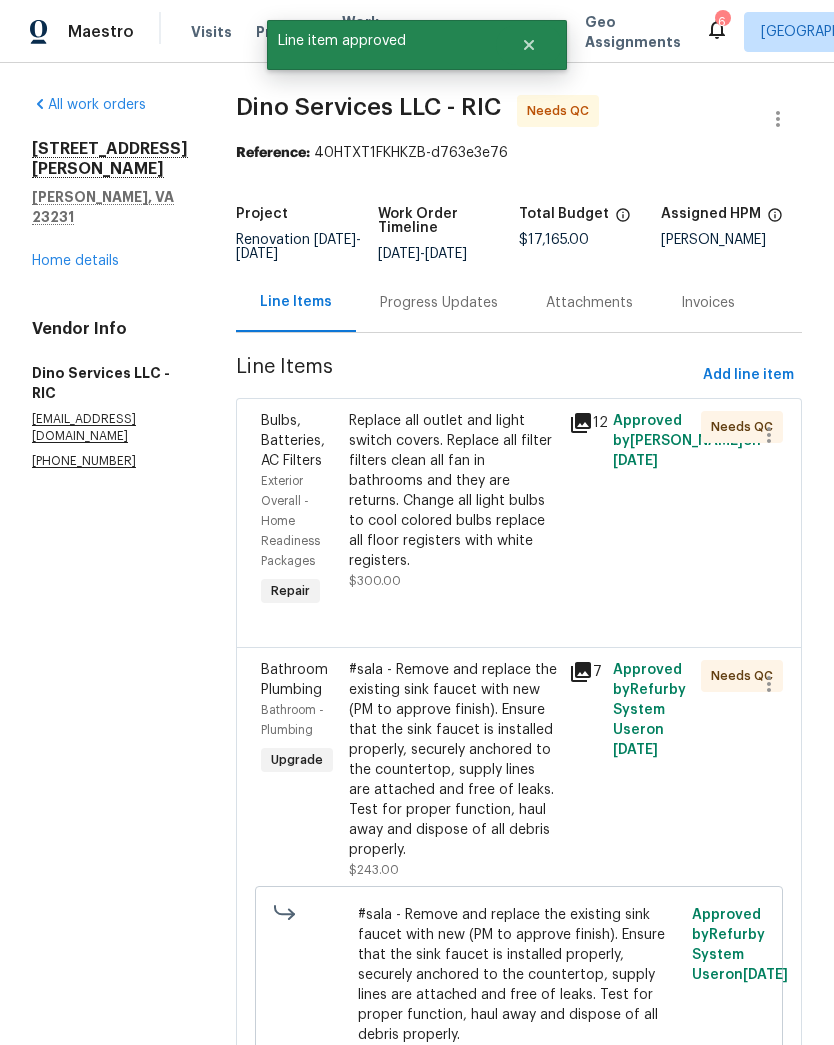 click on "Replace all outlet and light switch covers. Replace all filter filters clean all fan in bathrooms and they are returns. Change all light bulbs to cool colored bulbs replace all floor registers with white registers. $300.00" at bounding box center (453, 501) 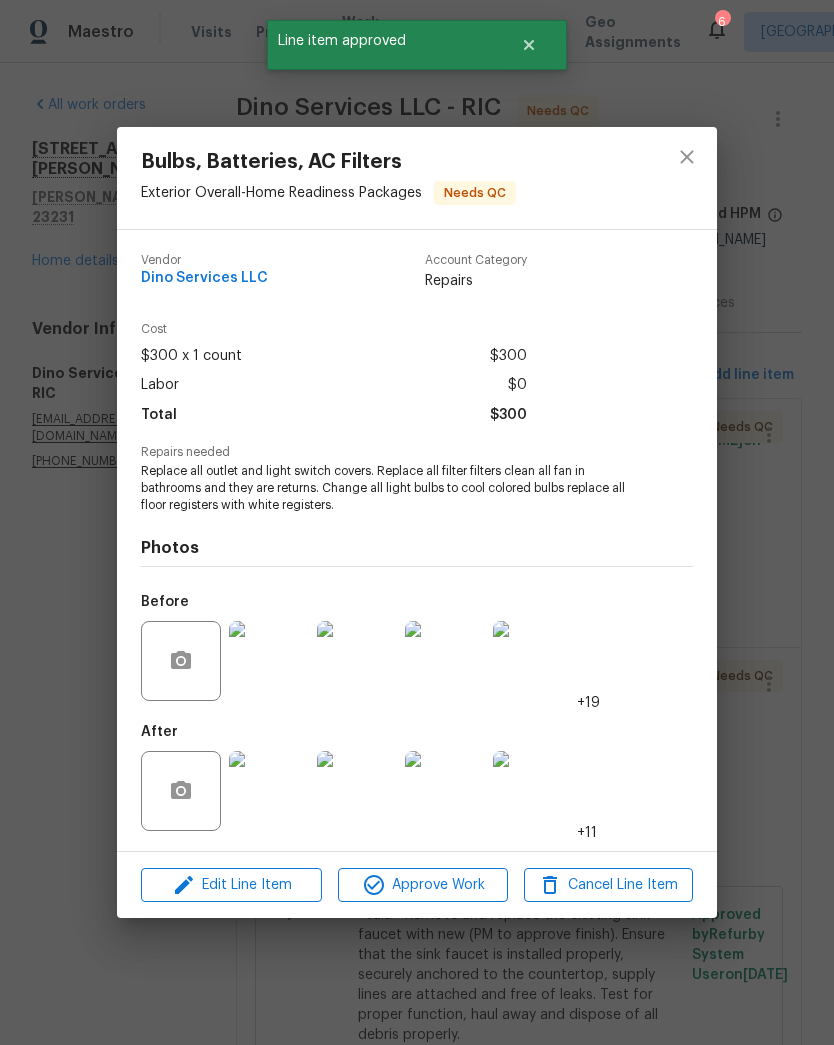 click on "Approve Work" at bounding box center (422, 885) 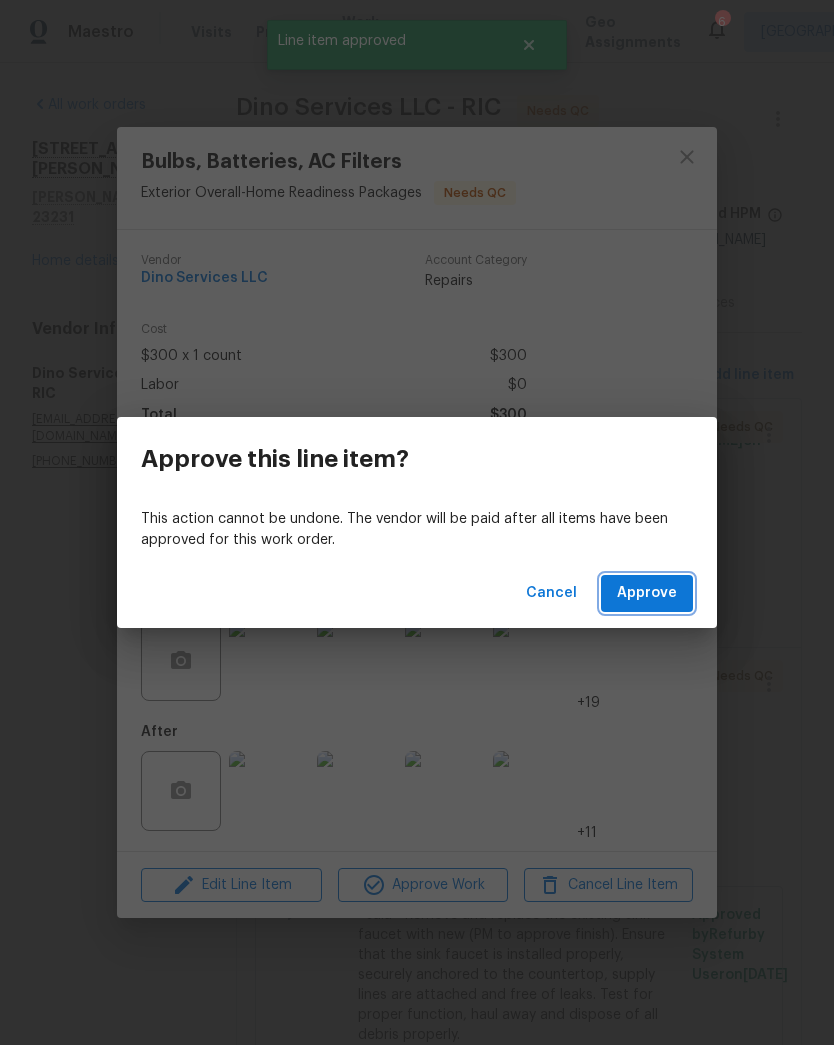 click on "Approve" at bounding box center (647, 593) 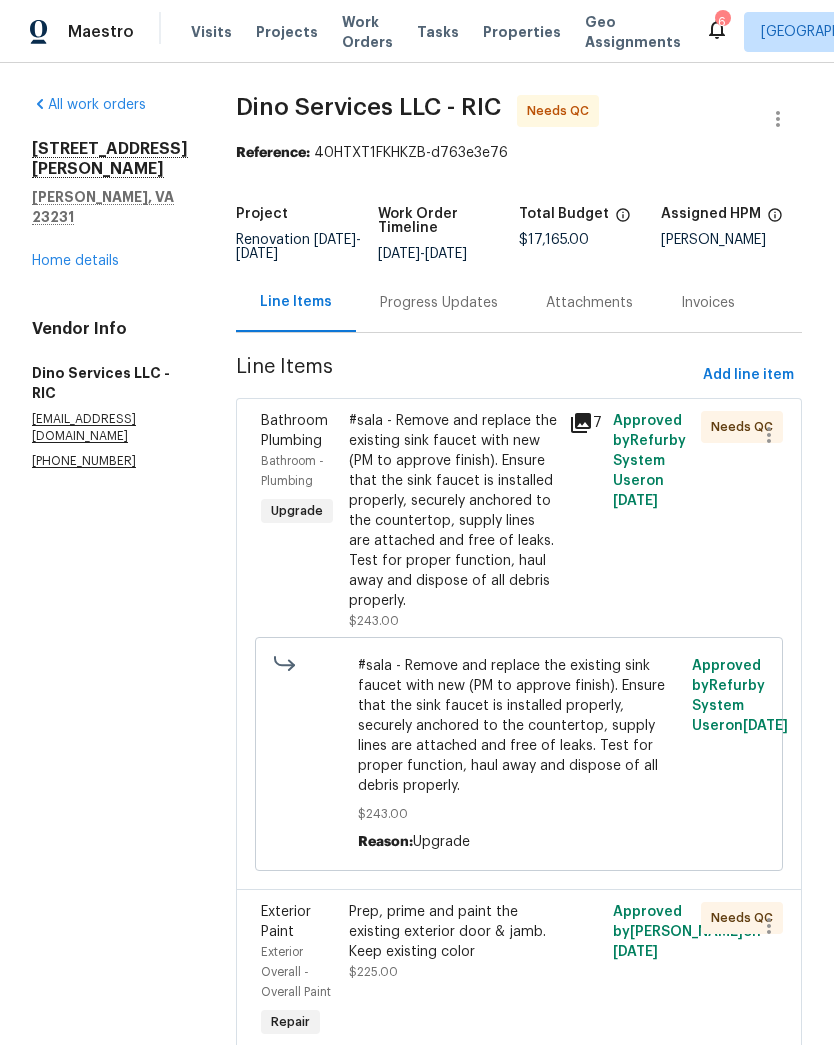 click on "#sala - Remove and replace the existing sink faucet with new (PM to approve finish). Ensure that the sink faucet is installed properly, securely anchored to the countertop, supply lines are attached and free of leaks. Test for proper function, haul away and dispose of all debris properly." at bounding box center [453, 511] 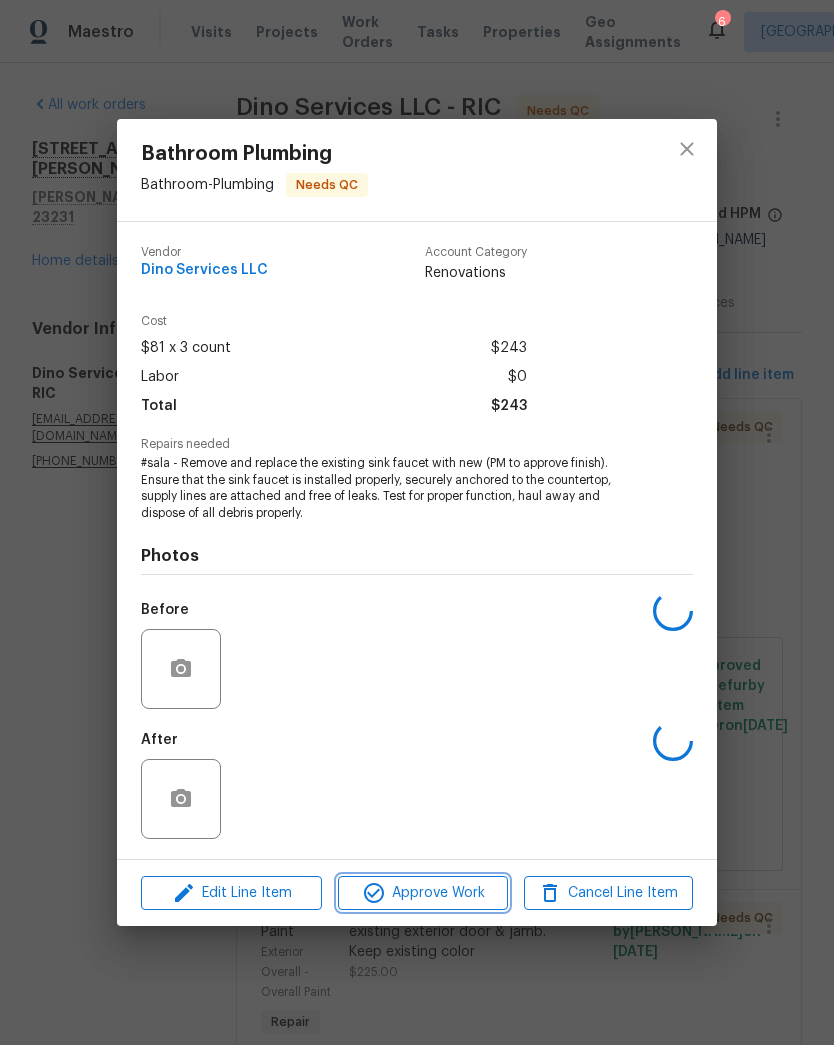 click on "Approve Work" at bounding box center [422, 893] 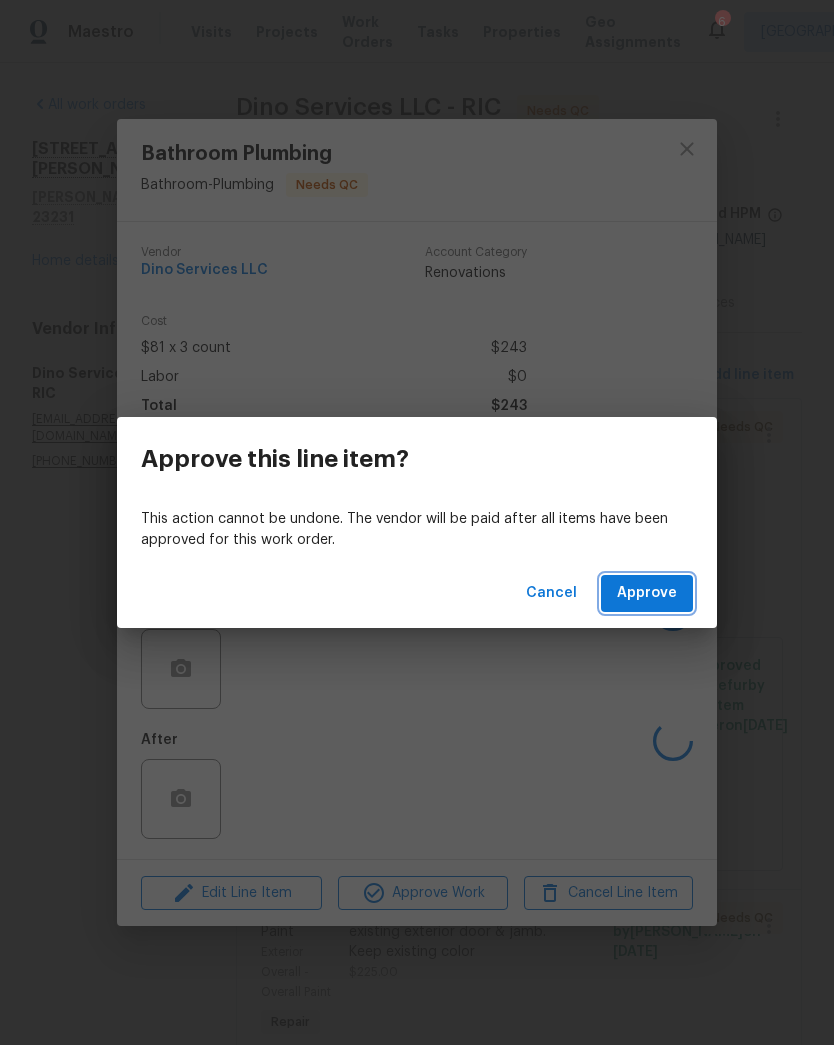 click on "Approve" at bounding box center (647, 593) 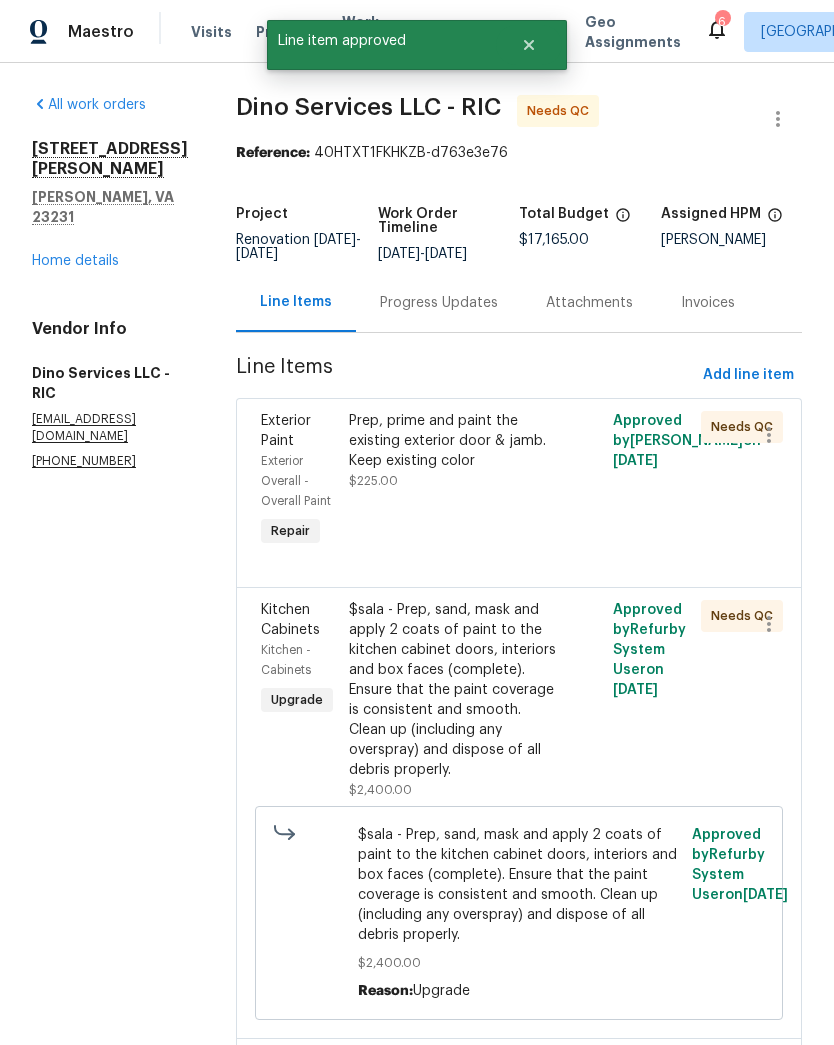click on "Prep, prime and paint the existing exterior door & jamb.
Keep existing color $225.00" at bounding box center (453, 481) 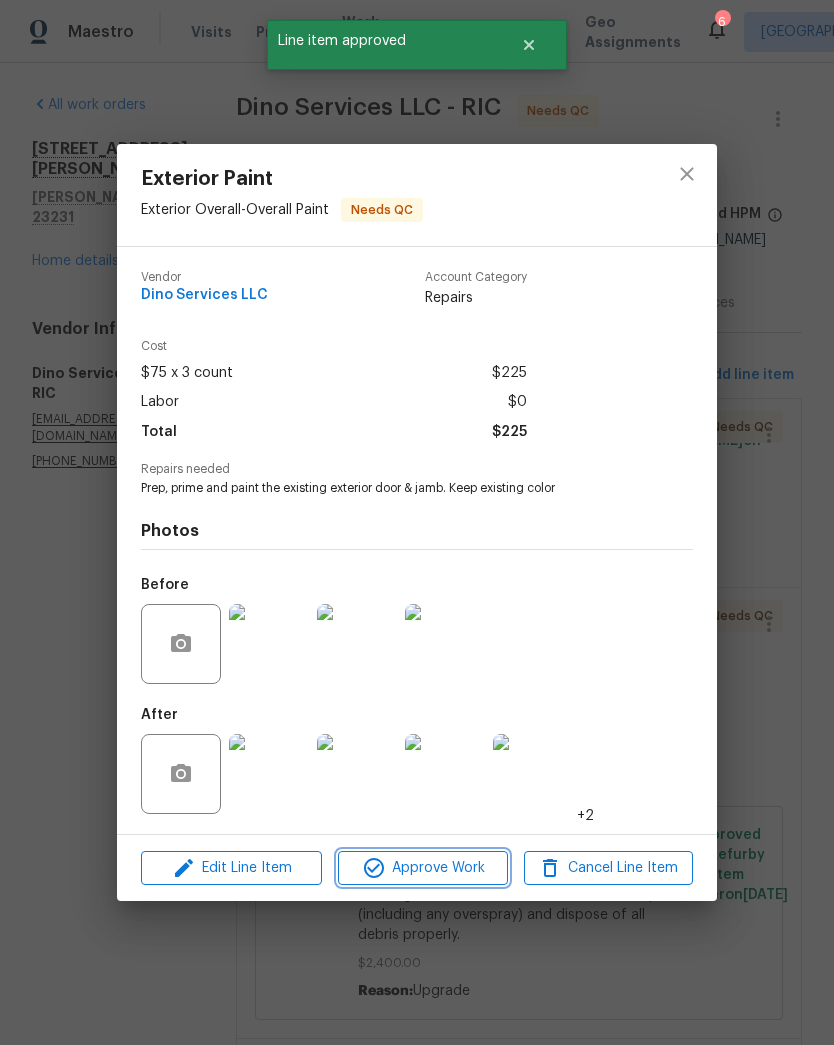 click on "Approve Work" at bounding box center (422, 868) 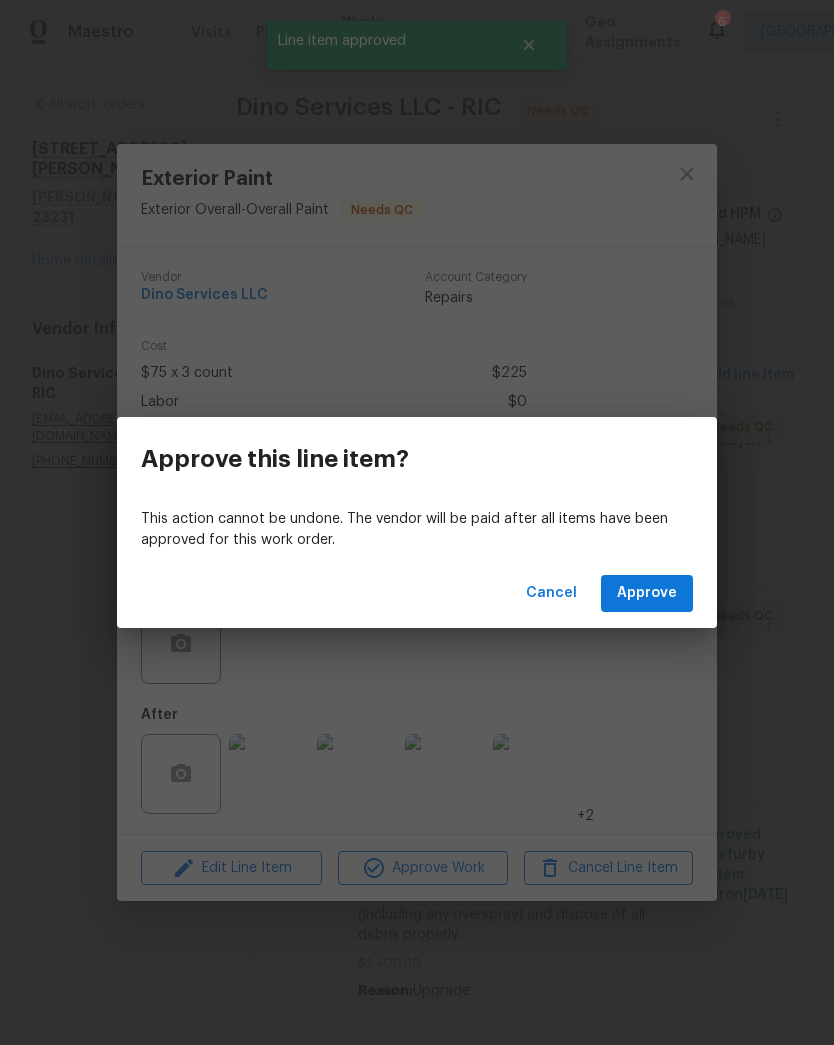 click on "Cancel Approve" at bounding box center (417, 593) 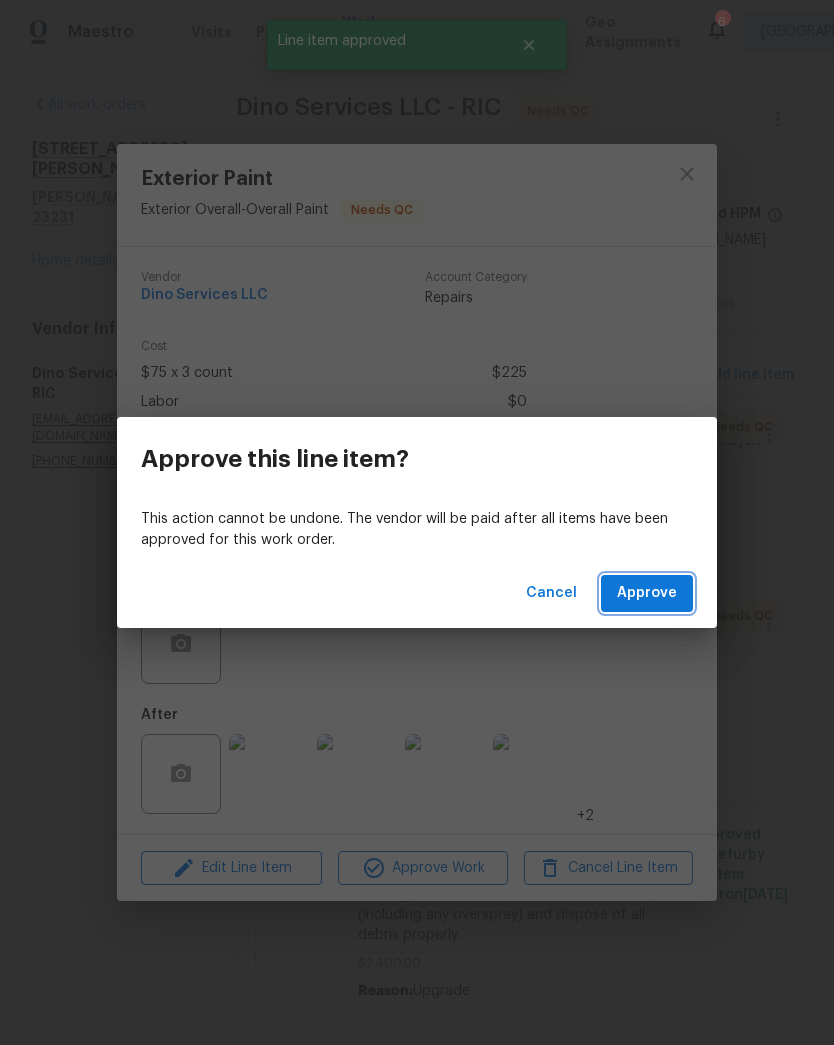 click on "Approve" at bounding box center [647, 593] 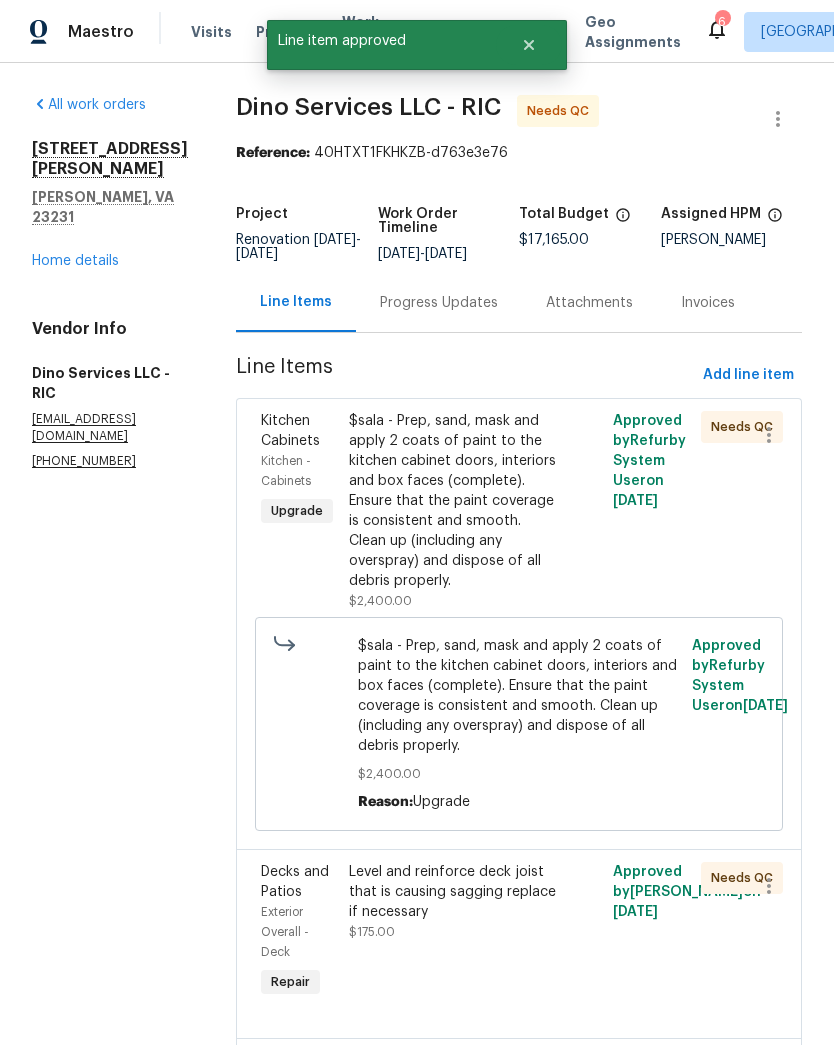 click on "$sala - Prep, sand, mask and apply 2 coats of paint to the kitchen cabinet doors, interiors and box faces (complete). Ensure that the paint coverage is consistent and smooth. Clean up (including any overspray) and dispose of all debris properly." at bounding box center [453, 501] 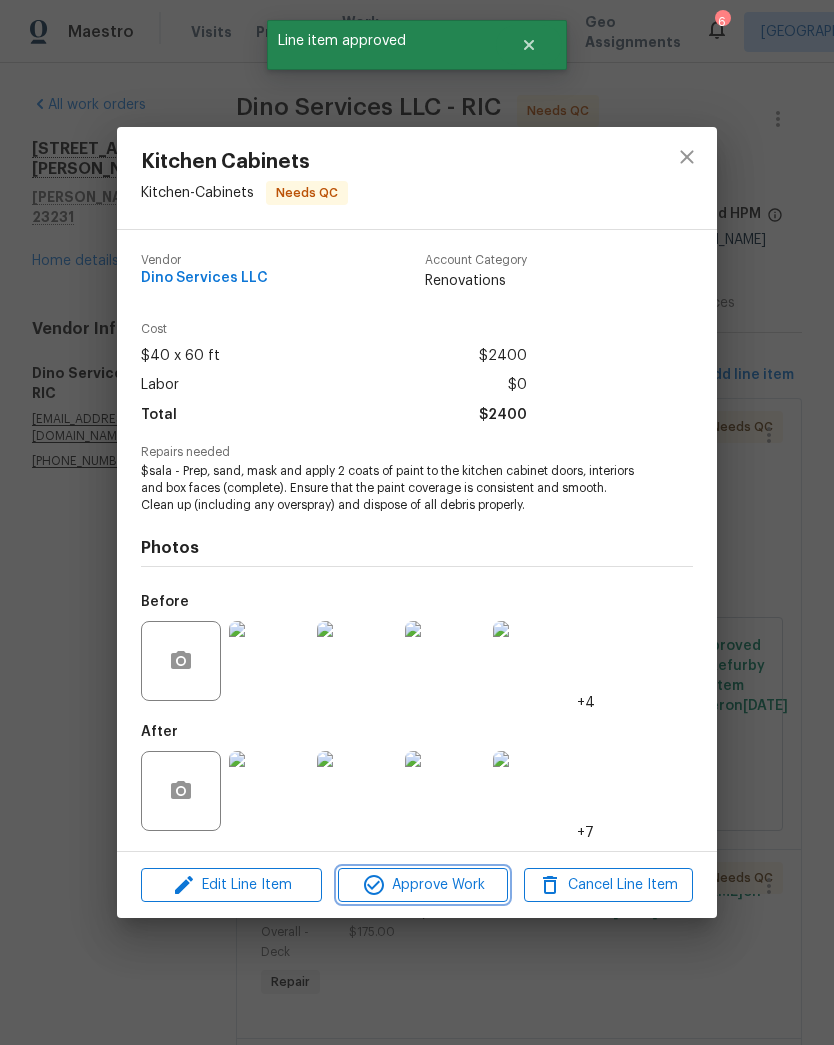click on "Approve Work" at bounding box center [422, 885] 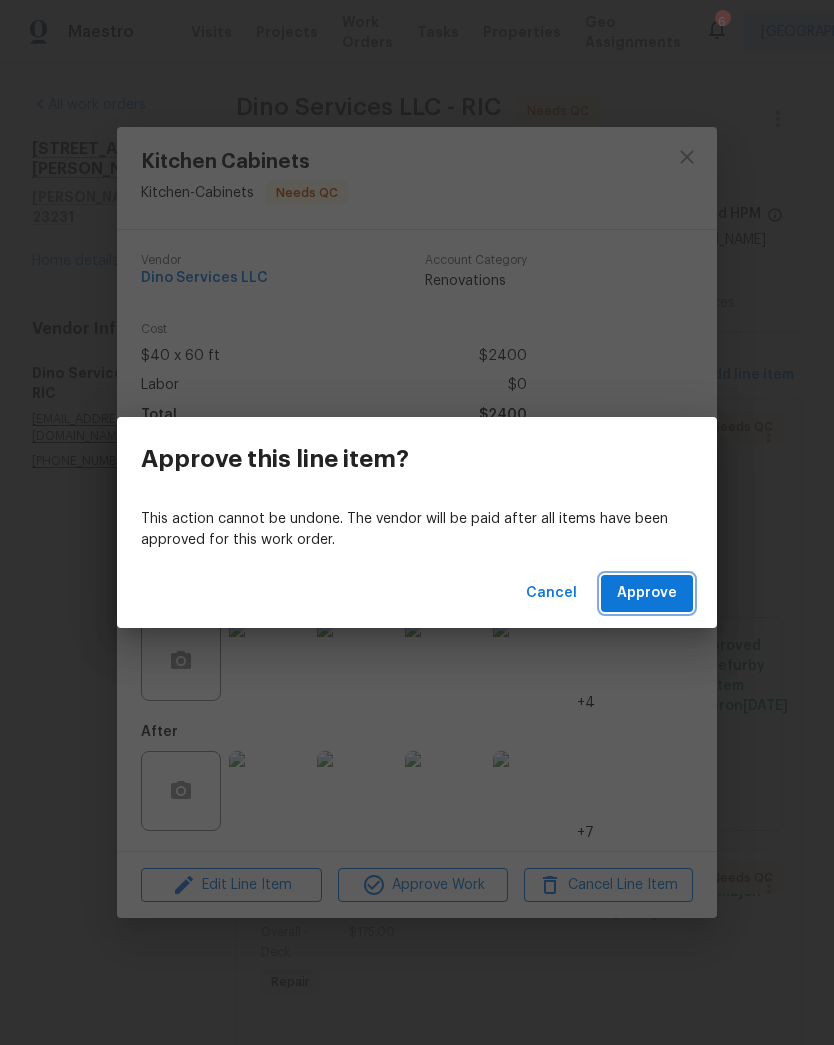 click on "Approve" at bounding box center [647, 593] 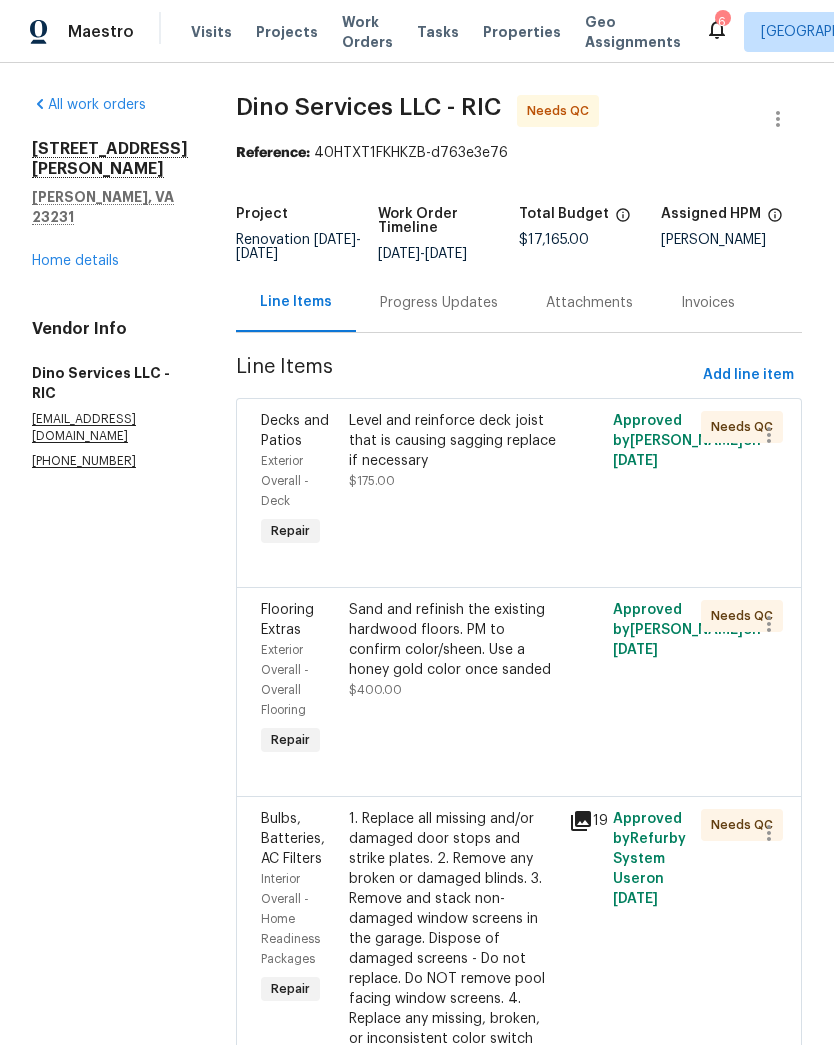 click on "Level and reinforce deck joist that is causing sagging replace if necessary $175.00" at bounding box center (453, 481) 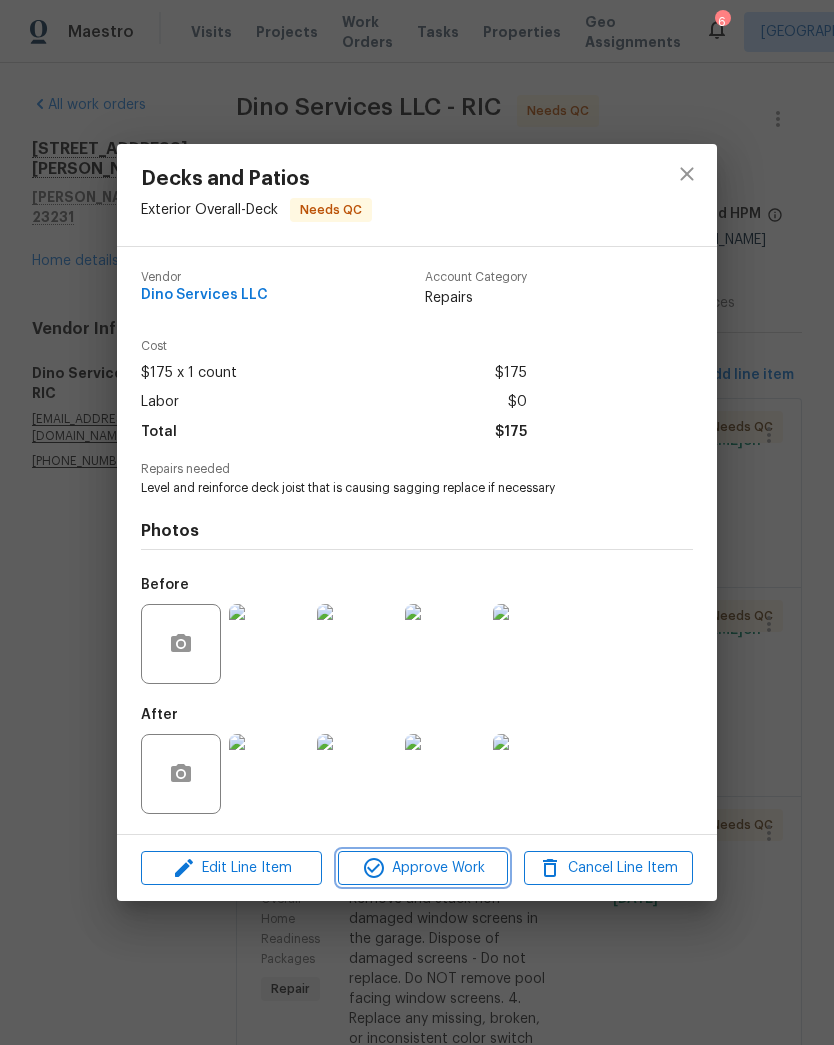 click on "Approve Work" at bounding box center [422, 868] 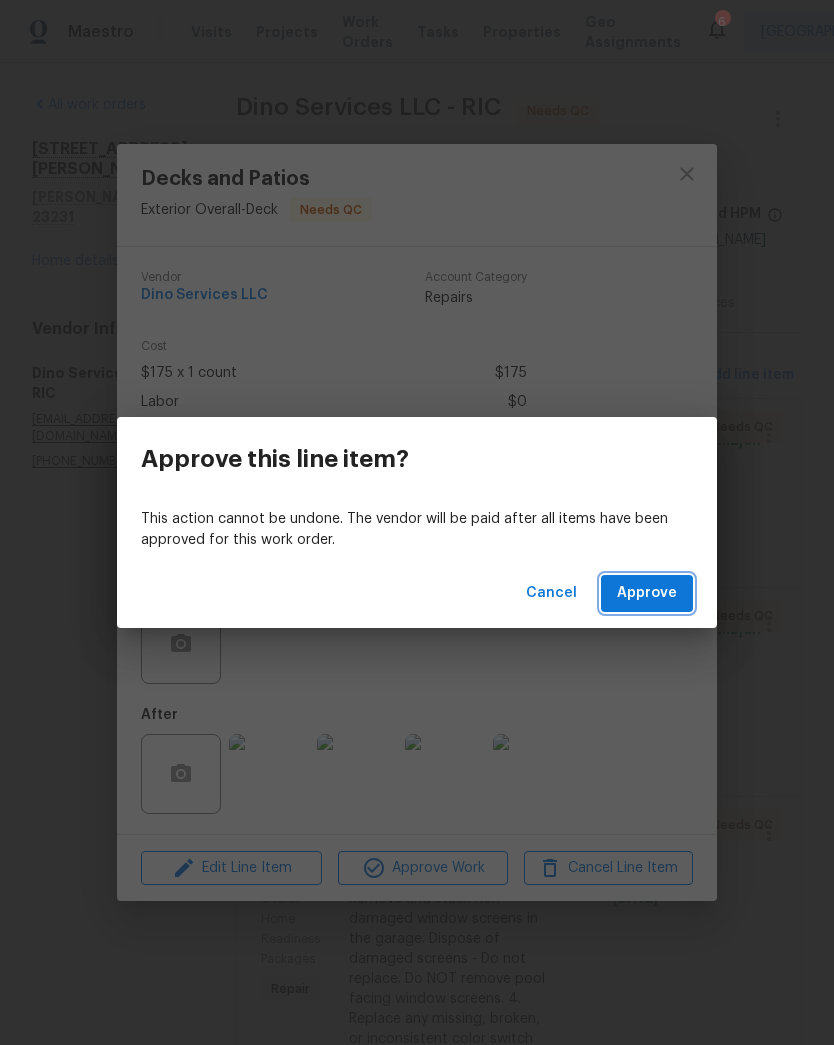 click on "Approve" at bounding box center (647, 593) 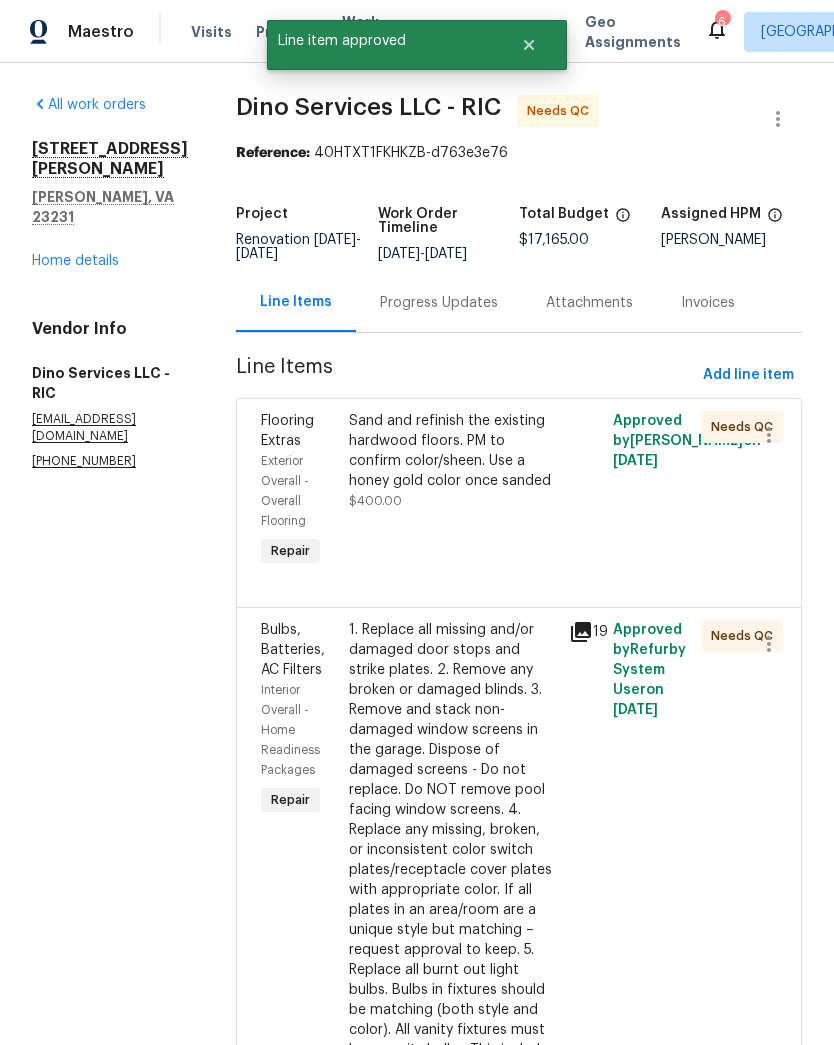 click on "Sand and refinish the existing hardwood floors. PM to confirm color/sheen.
Use a honey gold color once sanded $400.00" at bounding box center (453, 491) 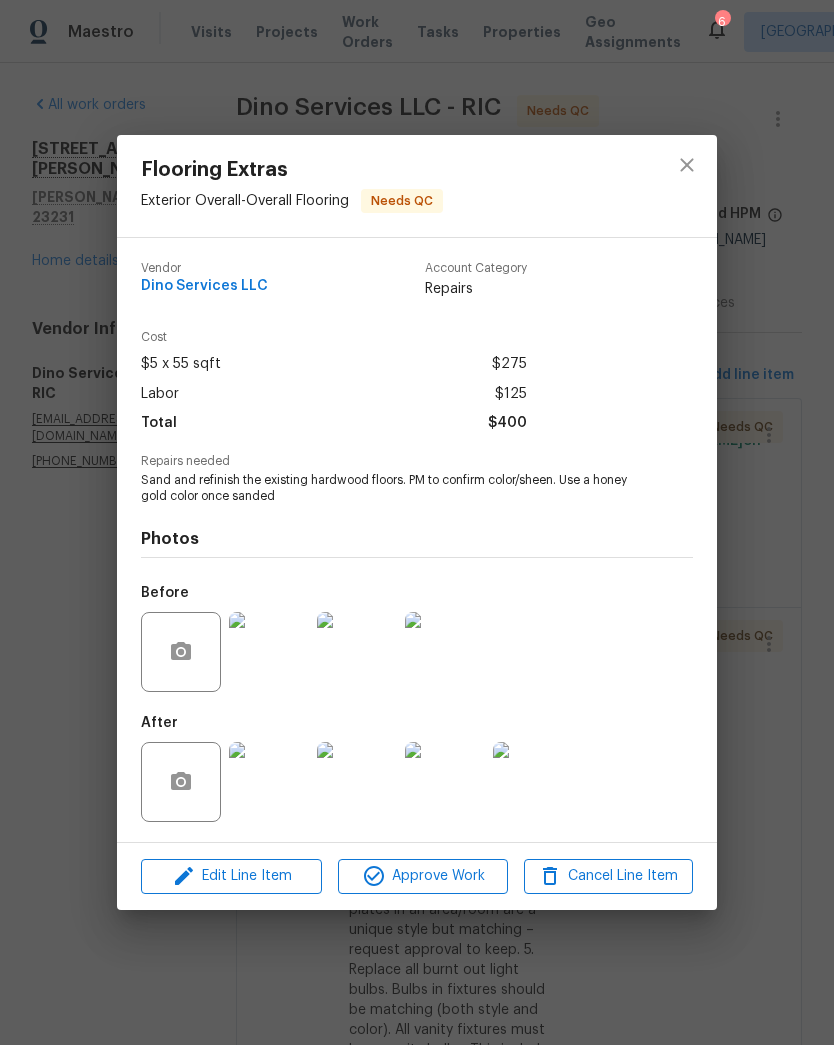 click at bounding box center (269, 782) 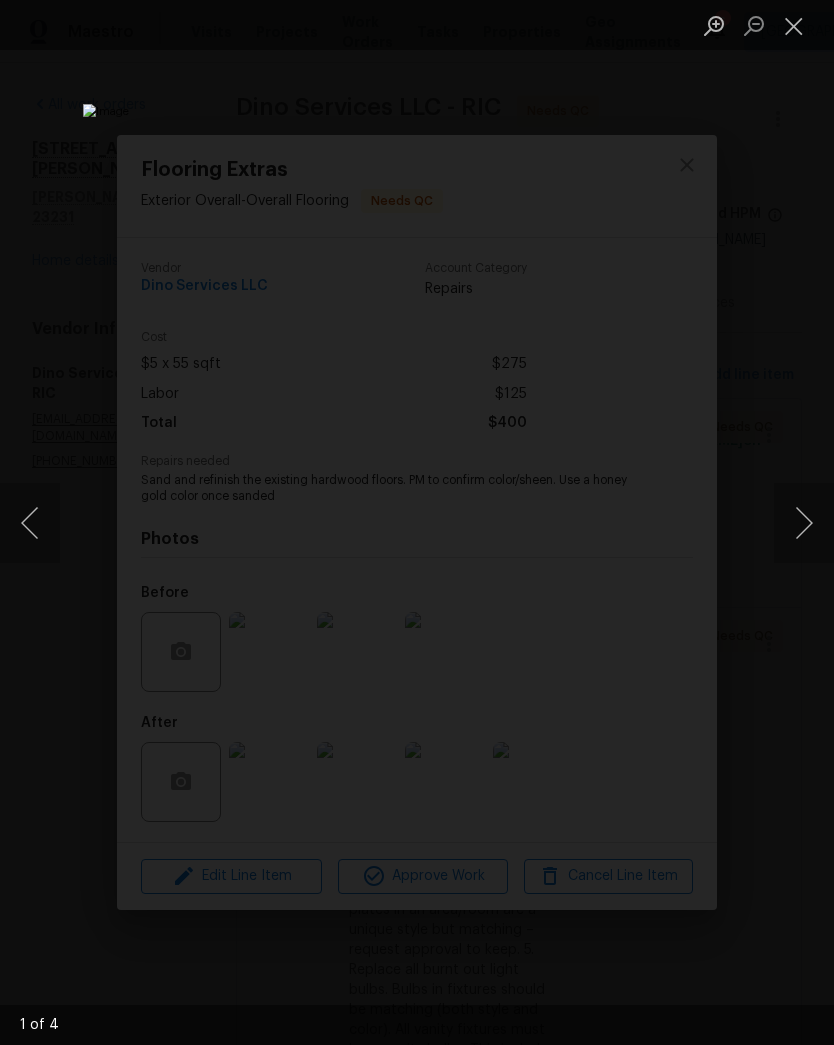 click at bounding box center (804, 523) 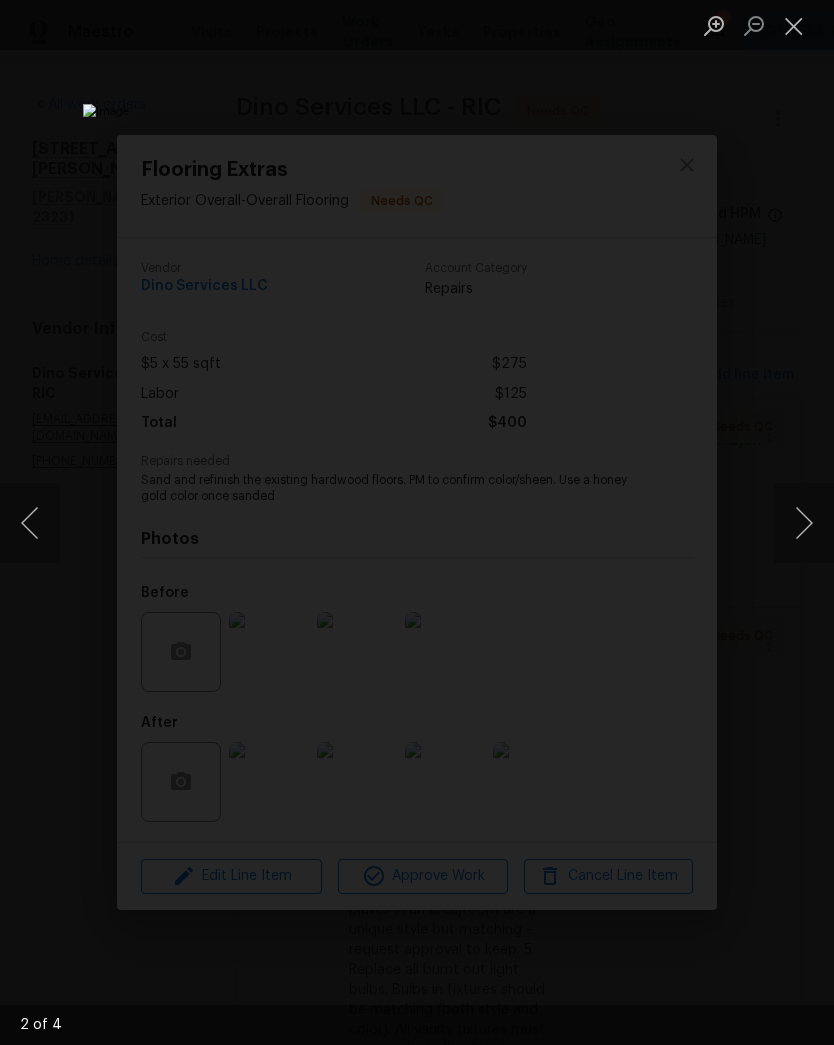 click at bounding box center [804, 523] 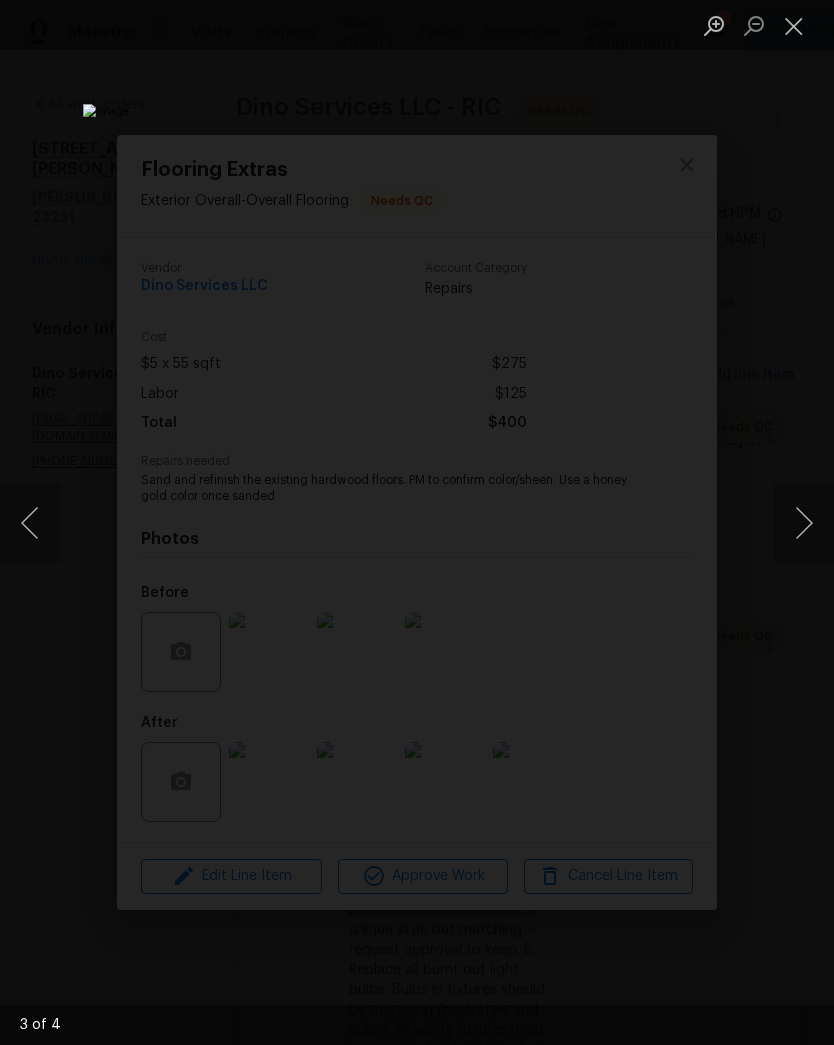 click at bounding box center [804, 523] 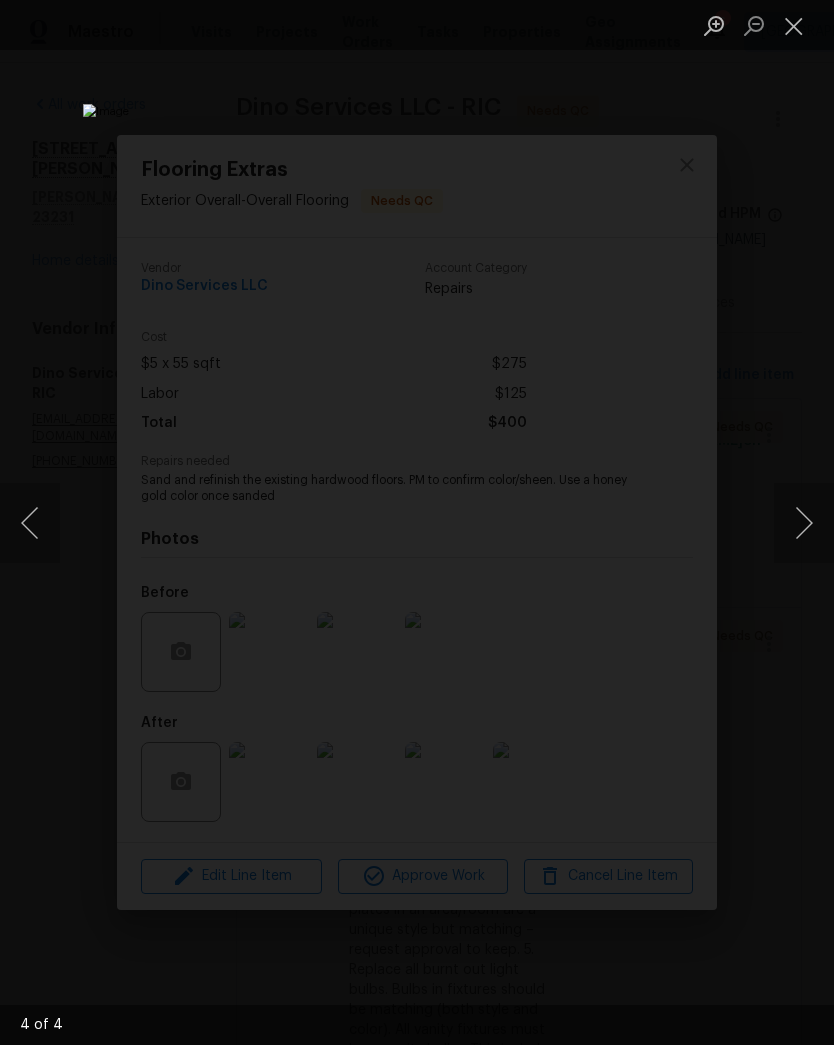 click at bounding box center [804, 523] 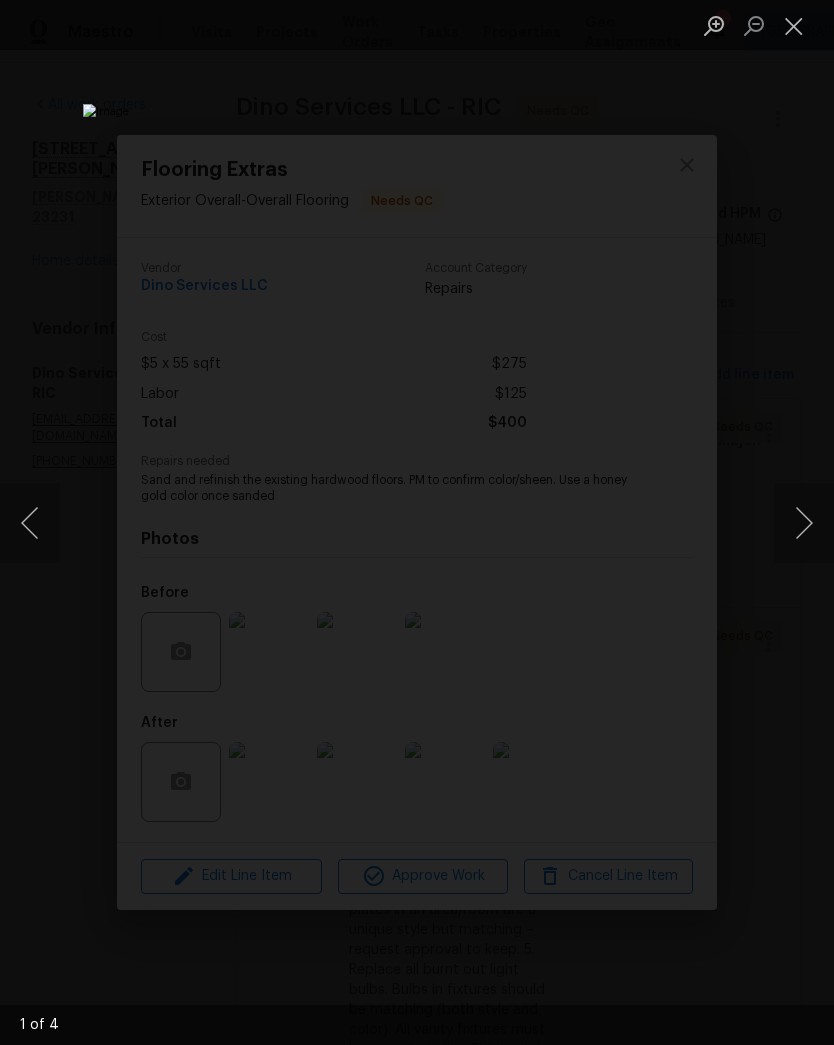 click at bounding box center (804, 523) 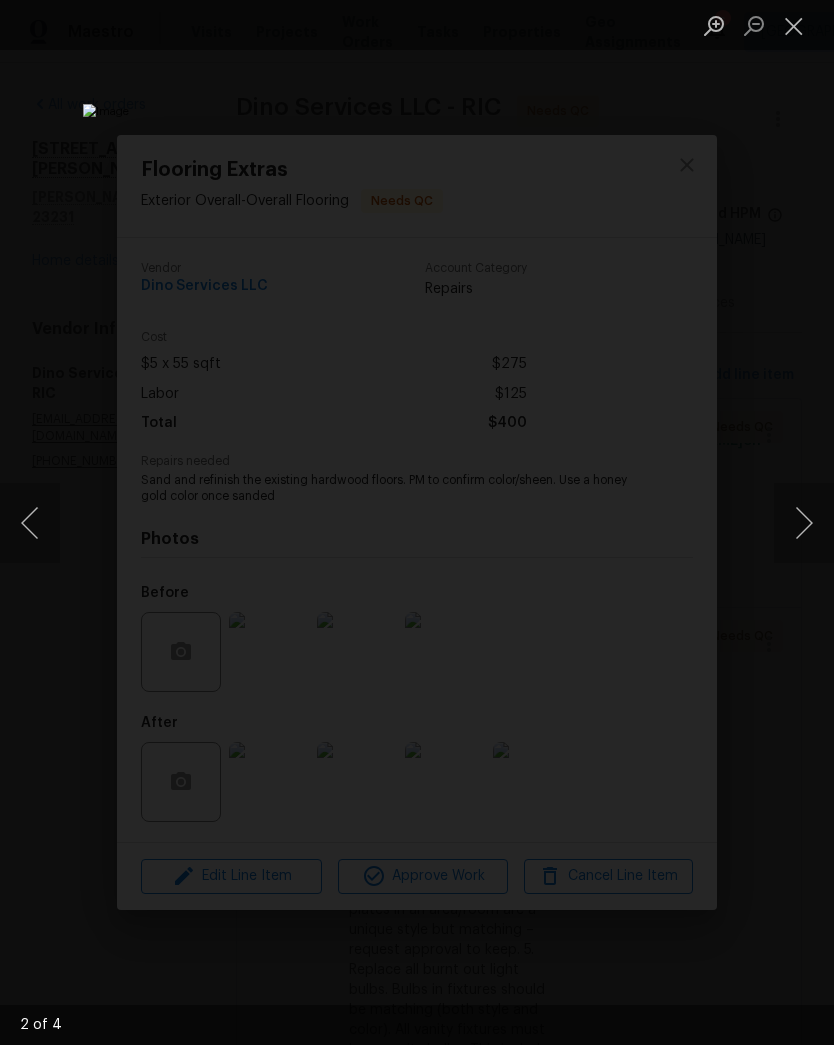 click at bounding box center [794, 25] 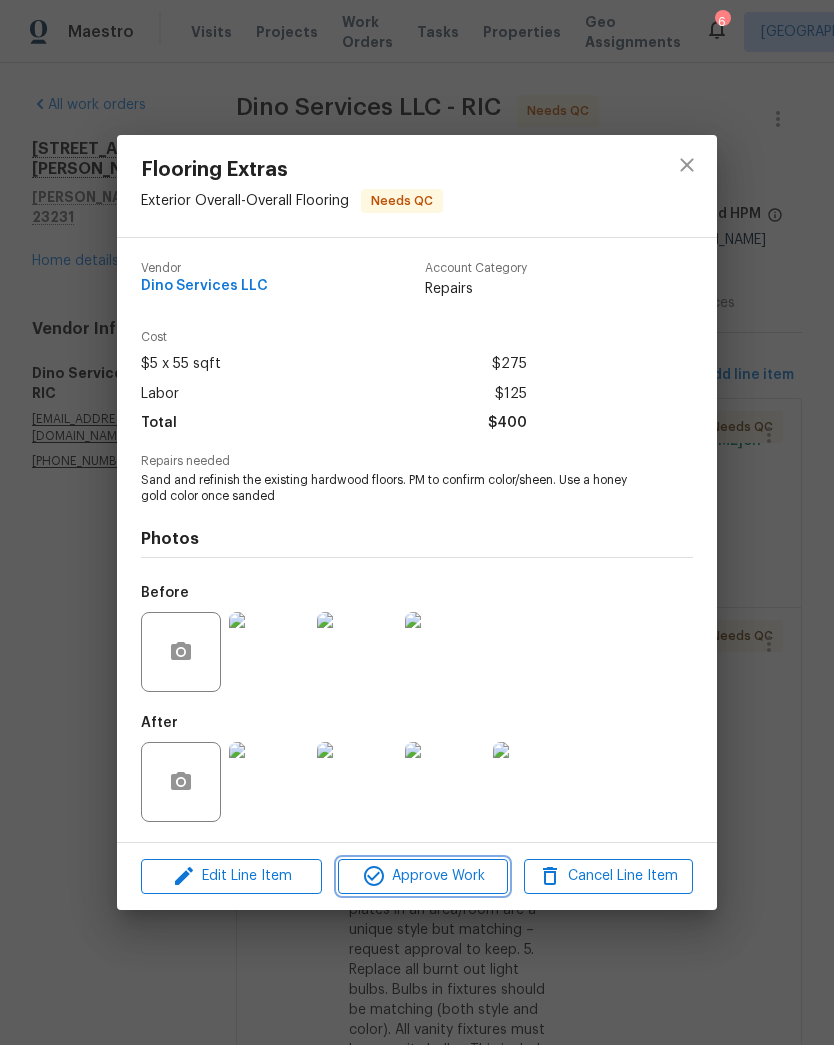 click on "Approve Work" at bounding box center (422, 876) 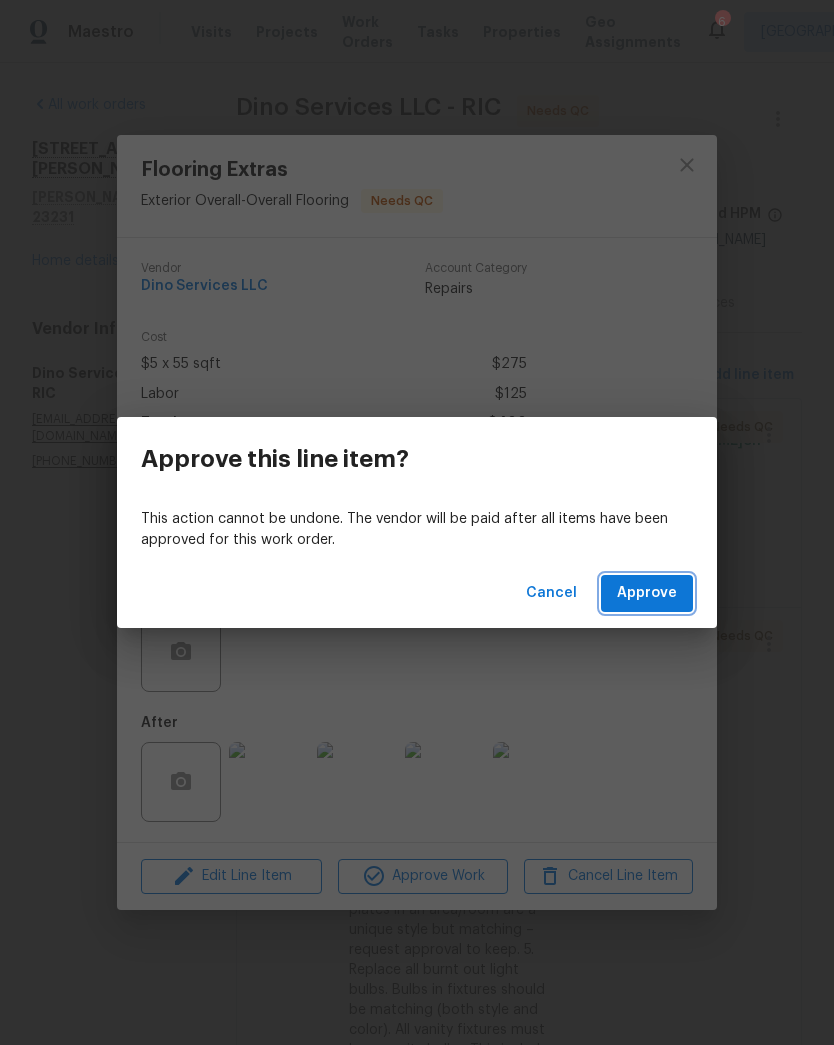 click on "Approve" at bounding box center [647, 593] 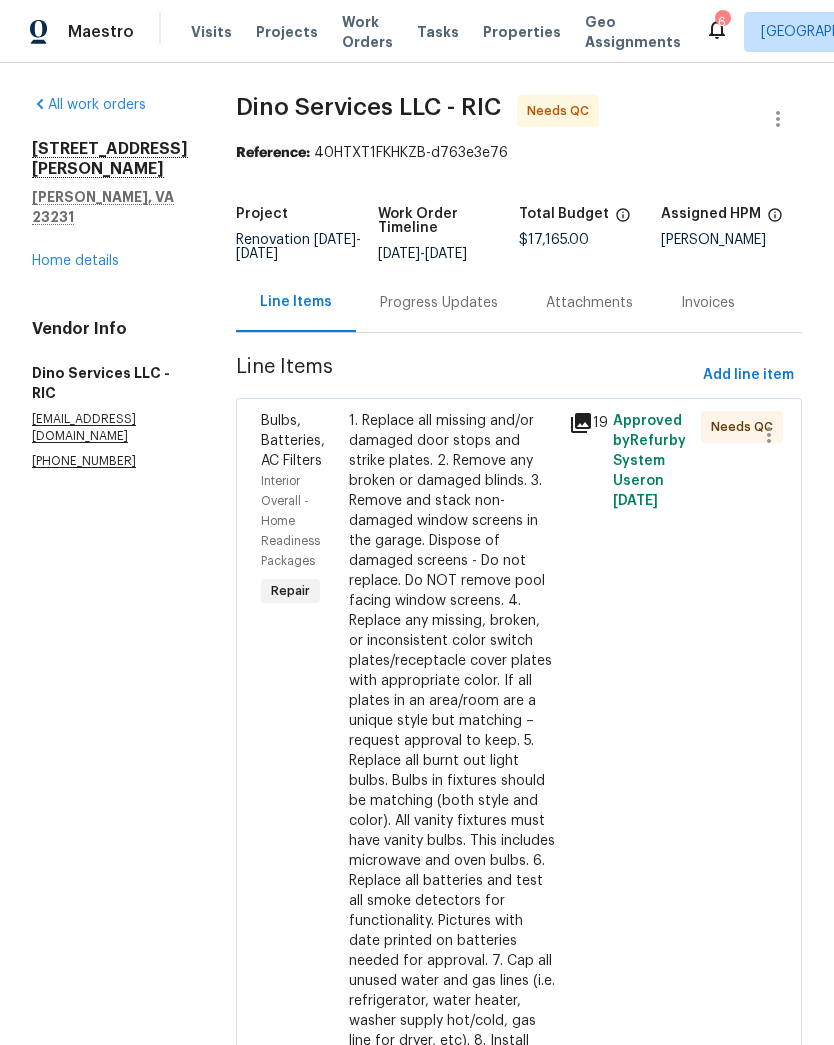 click on "1. Replace all missing and/or damaged door stops and strike plates.  2. Remove any broken or damaged blinds.  3. Remove and stack non-damaged window screens in the garage. Dispose of damaged screens - Do not replace. Do NOT remove pool facing window screens.  4. Replace any missing, broken, or inconsistent color switch plates/receptacle cover plates with appropriate color. If all plates in an area/room are a unique style but matching – request approval to keep.  5. Replace all burnt out light bulbs. Bulbs in fixtures should be matching (both style and color). All vanity fixtures must have vanity bulbs. This includes microwave and oven bulbs.  6. Replace all batteries and test all smoke detectors for functionality. Pictures with date printed on batteries needed for approval.  7. Cap all unused water and gas lines (i.e. refrigerator, water heater, washer supply hot/cold, gas line for dryer, etc).  8. Install new pleated HVAC air filters" at bounding box center (453, 741) 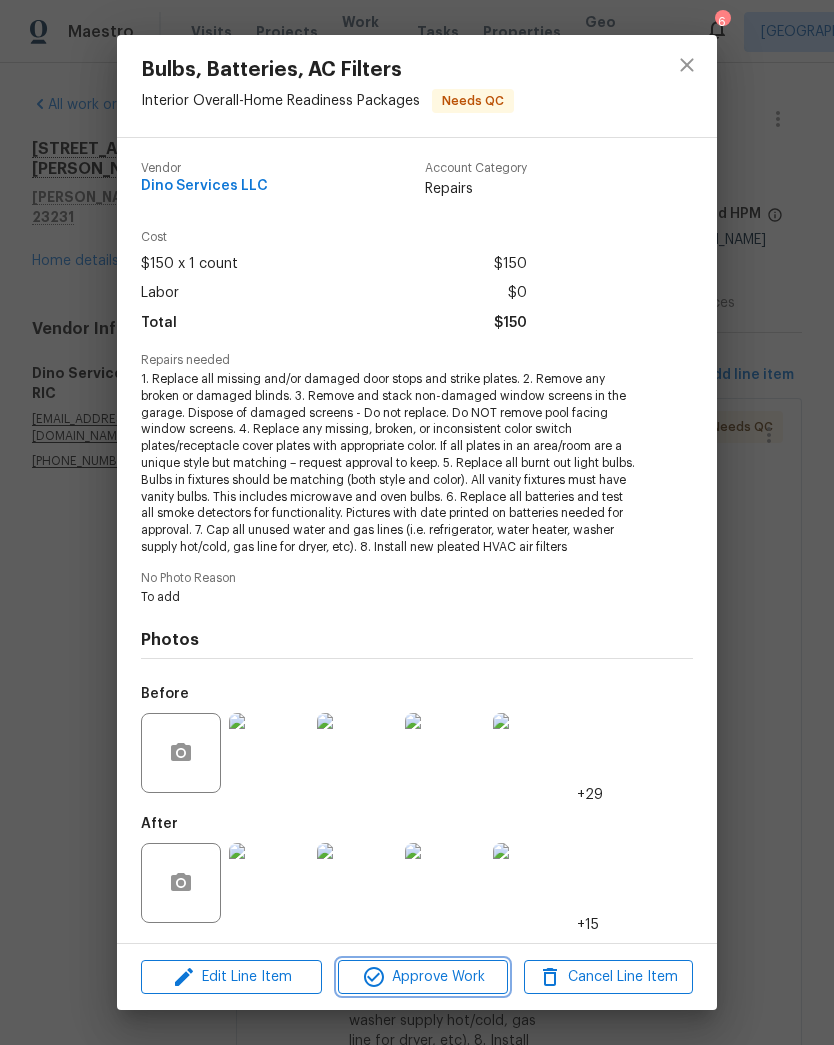 click on "Approve Work" at bounding box center (422, 977) 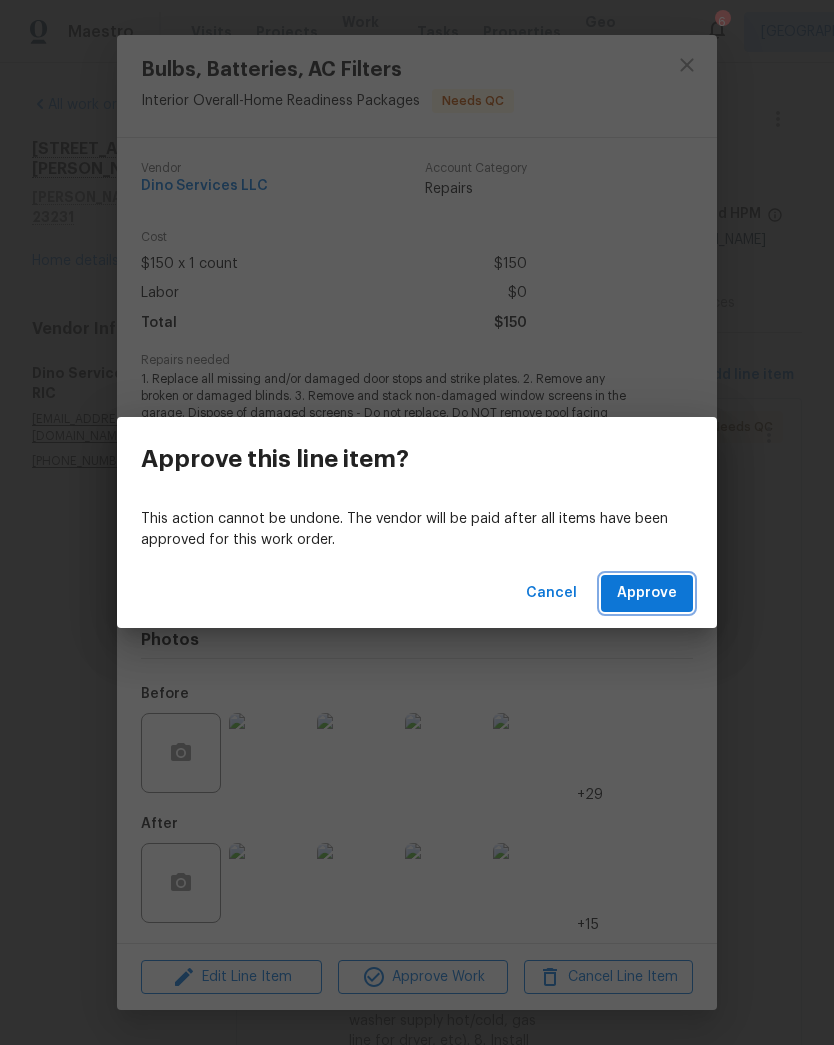 click on "Approve" at bounding box center [647, 593] 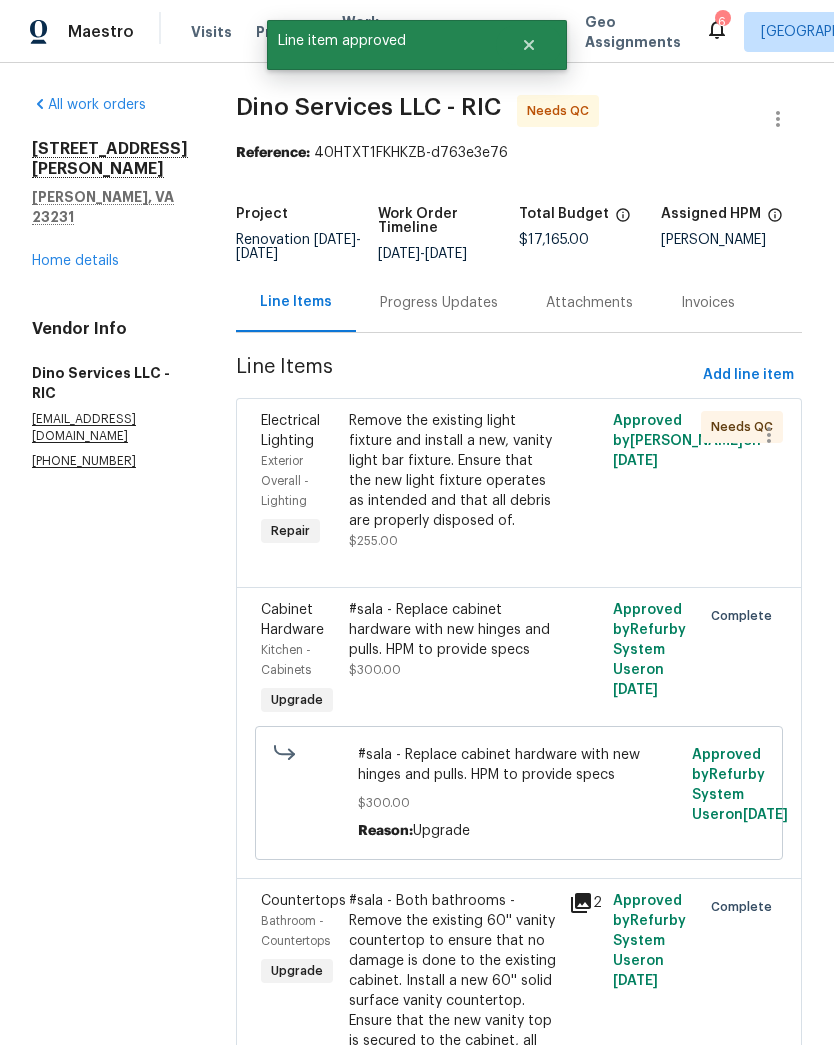 click on "Remove the existing light fixture and install a new, vanity light bar fixture. Ensure that the new light fixture operates as intended and that all debris are properly disposed of." at bounding box center [453, 471] 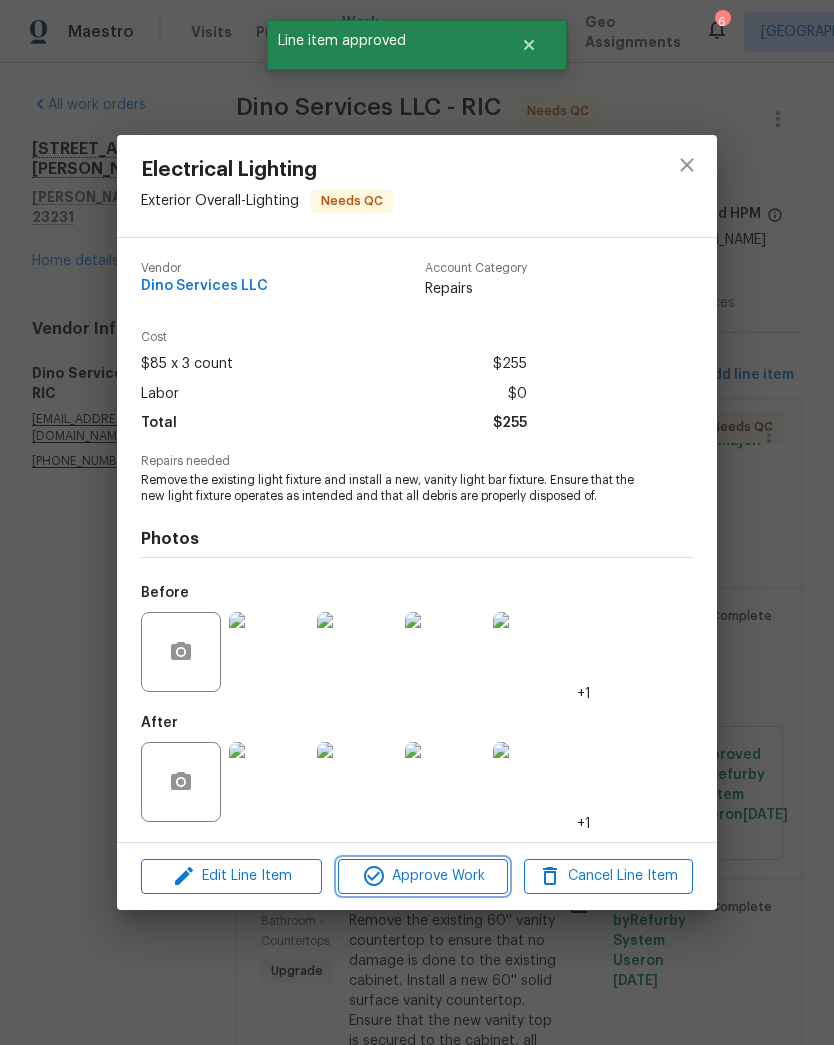 click on "Approve Work" at bounding box center (422, 876) 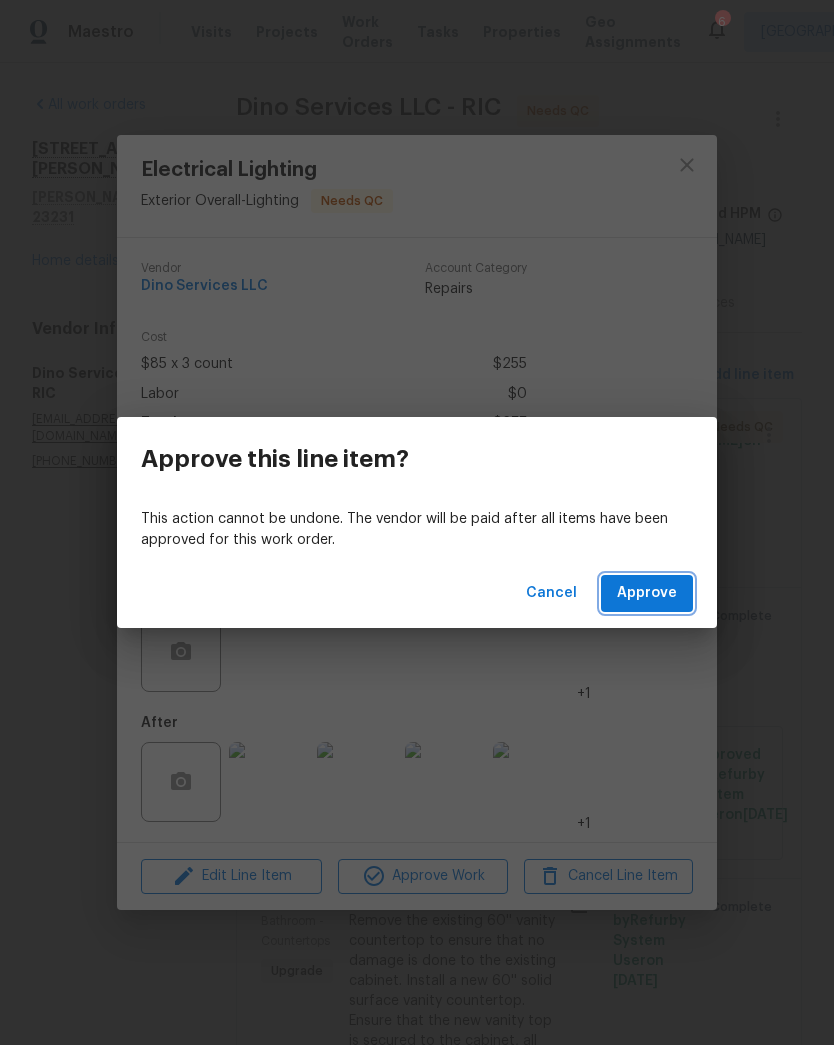 click on "Approve" at bounding box center [647, 593] 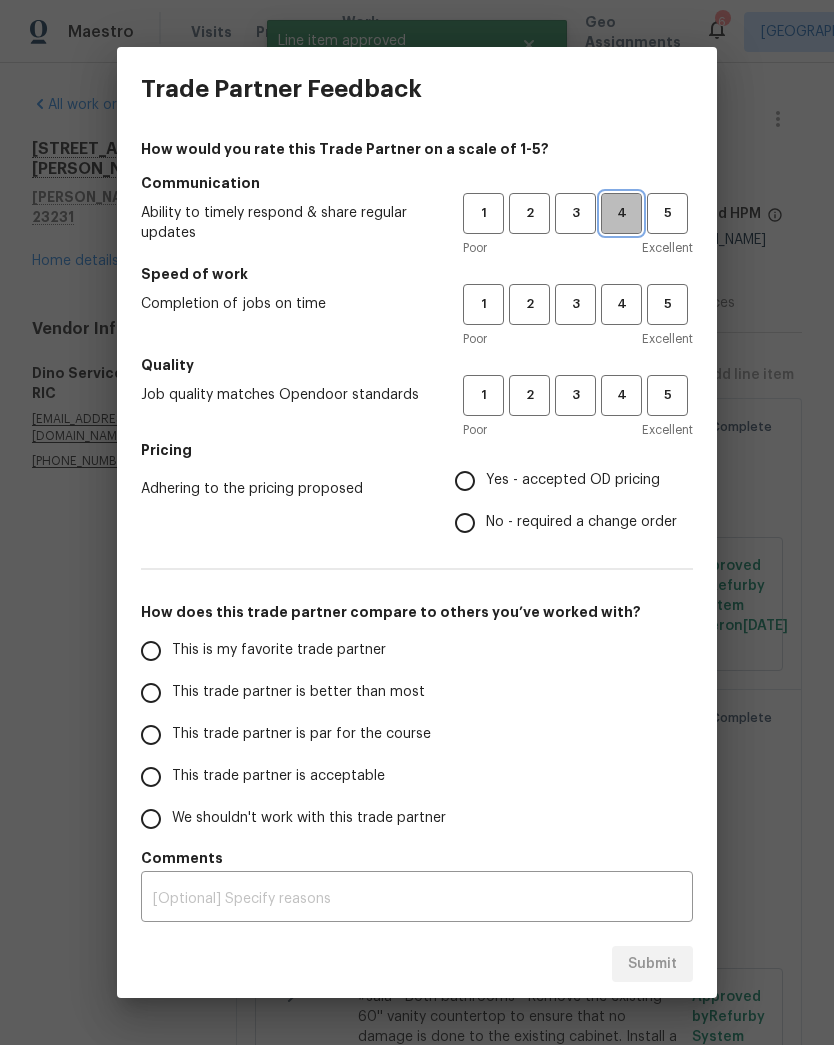 click on "4" at bounding box center [621, 213] 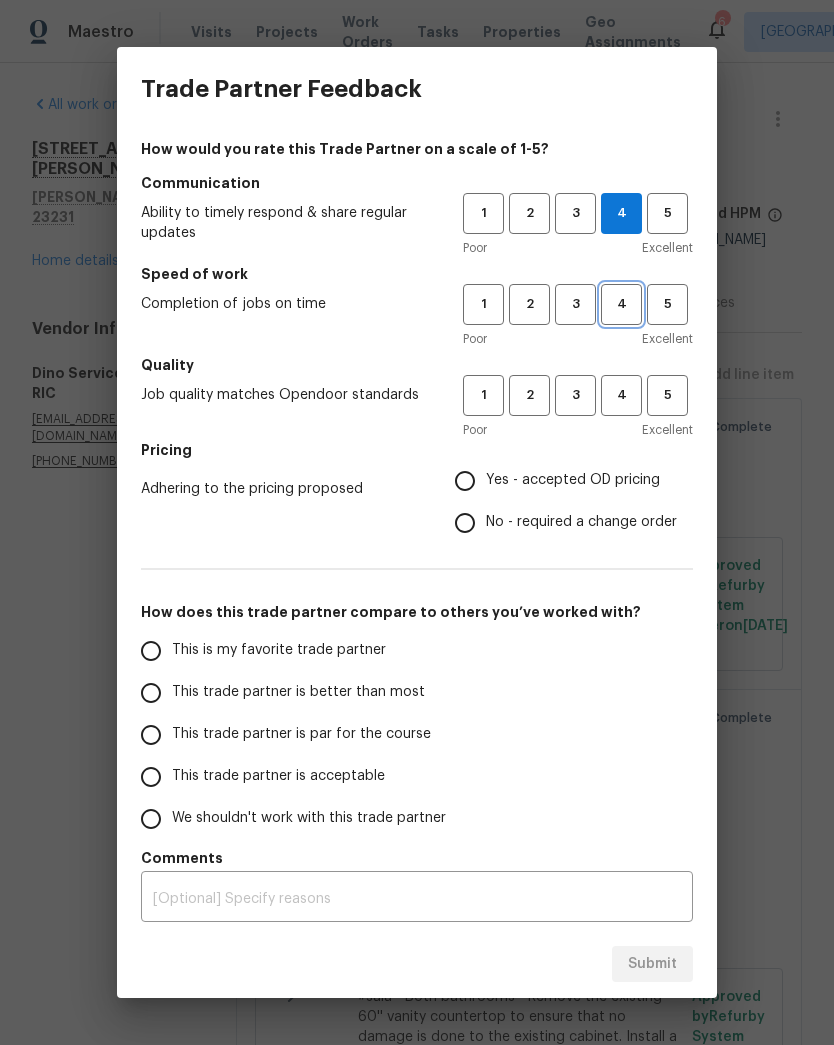 click on "4" at bounding box center (621, 304) 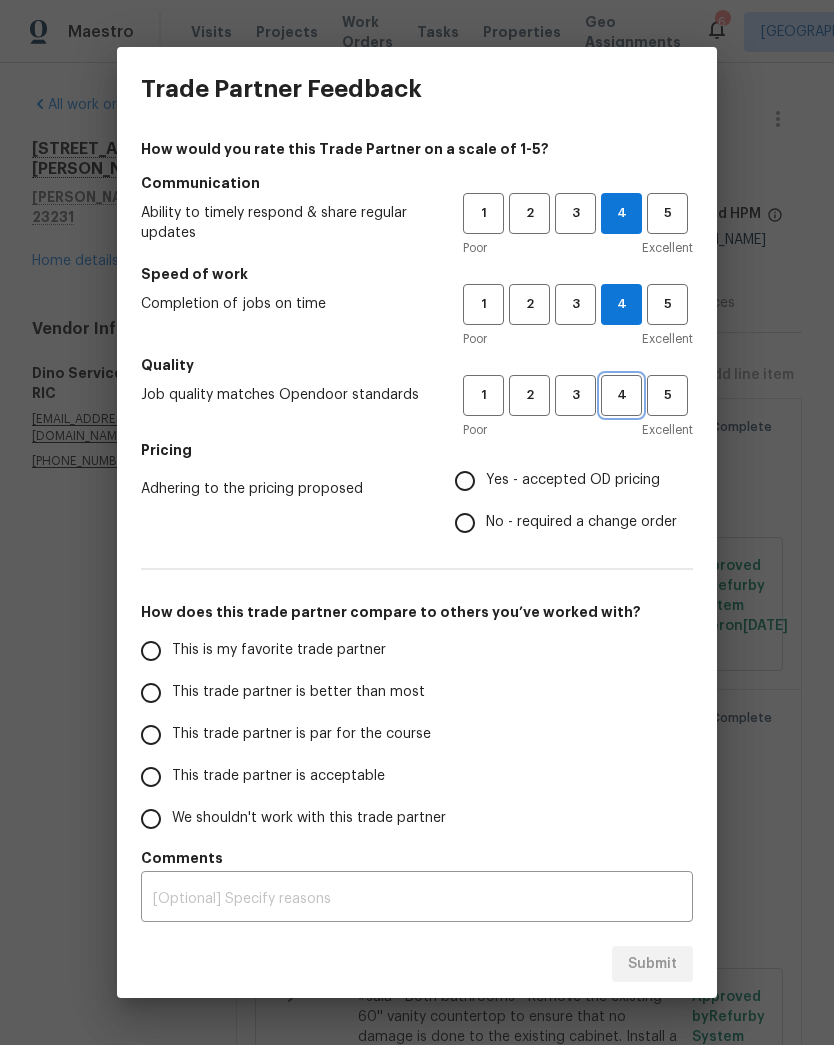 click on "4" at bounding box center [621, 395] 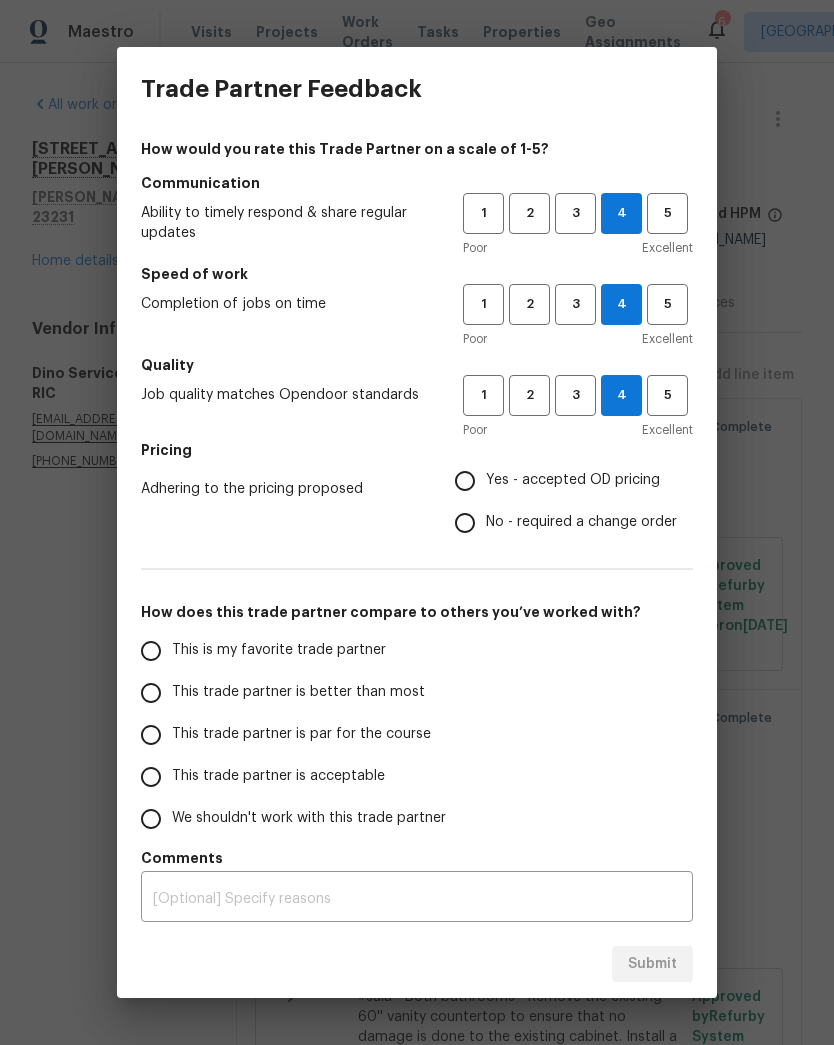 click on "Yes - accepted OD pricing" at bounding box center [573, 480] 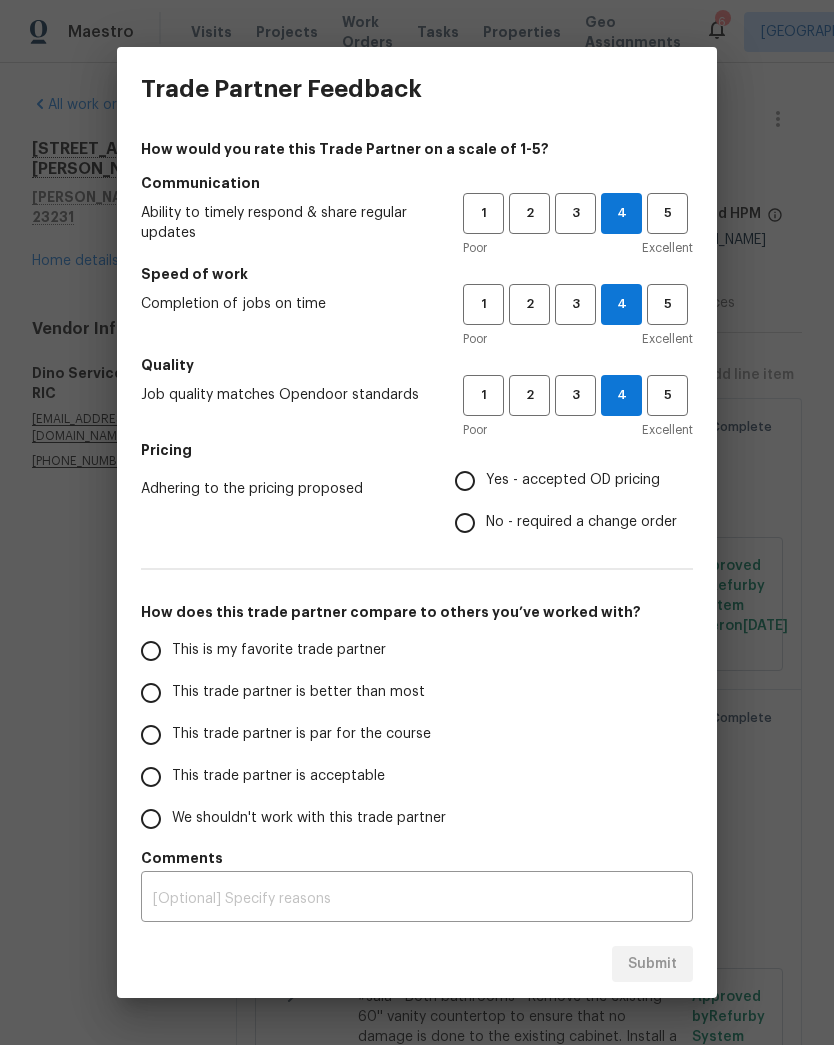 click on "Yes - accepted OD pricing" at bounding box center [465, 481] 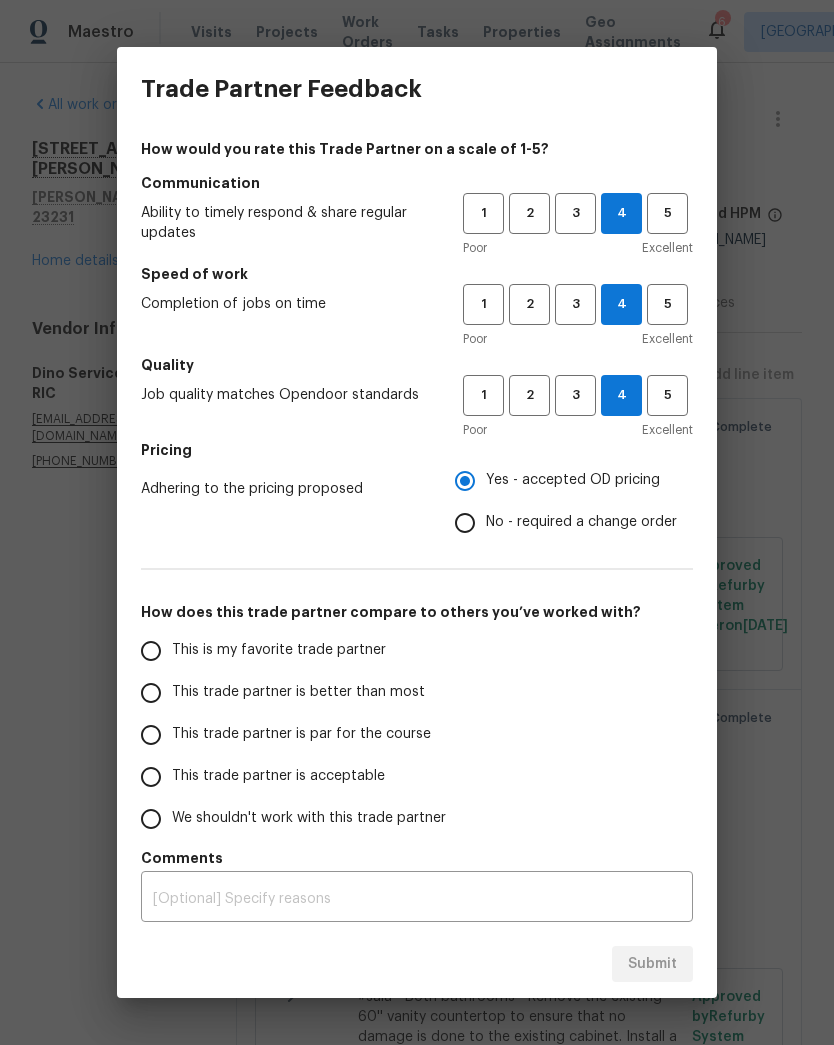 click on "This trade partner is better than most" at bounding box center [151, 693] 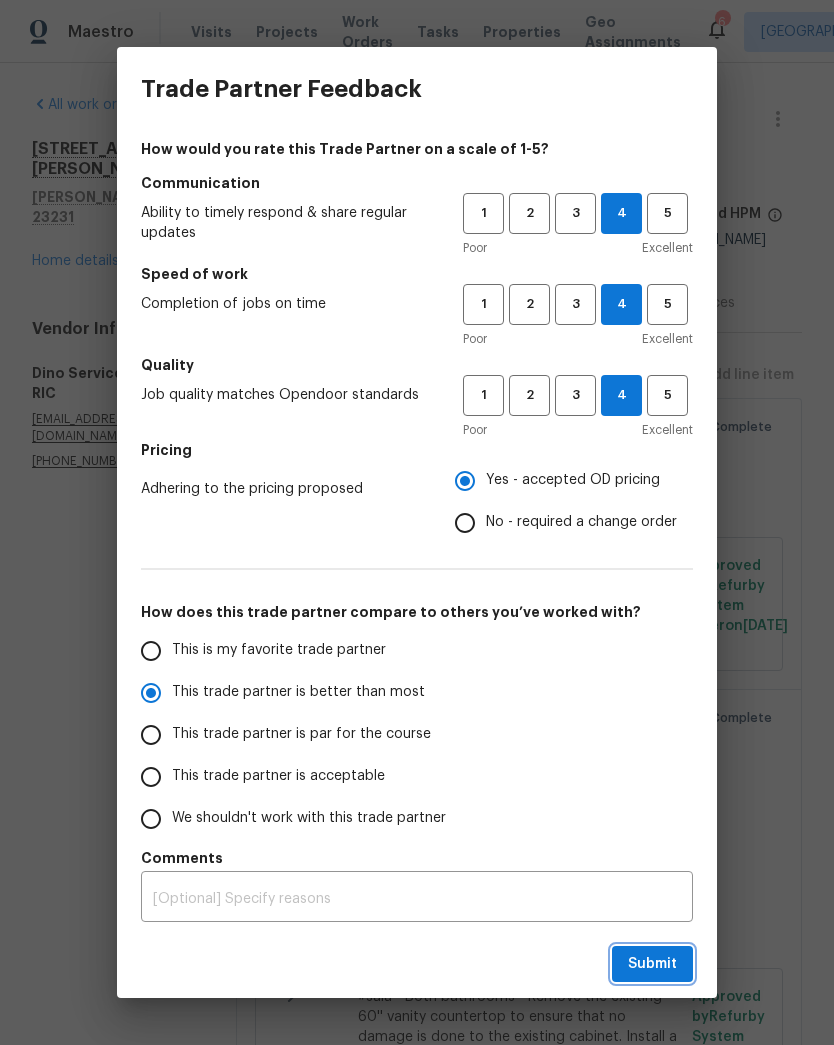 click on "Submit" at bounding box center [652, 964] 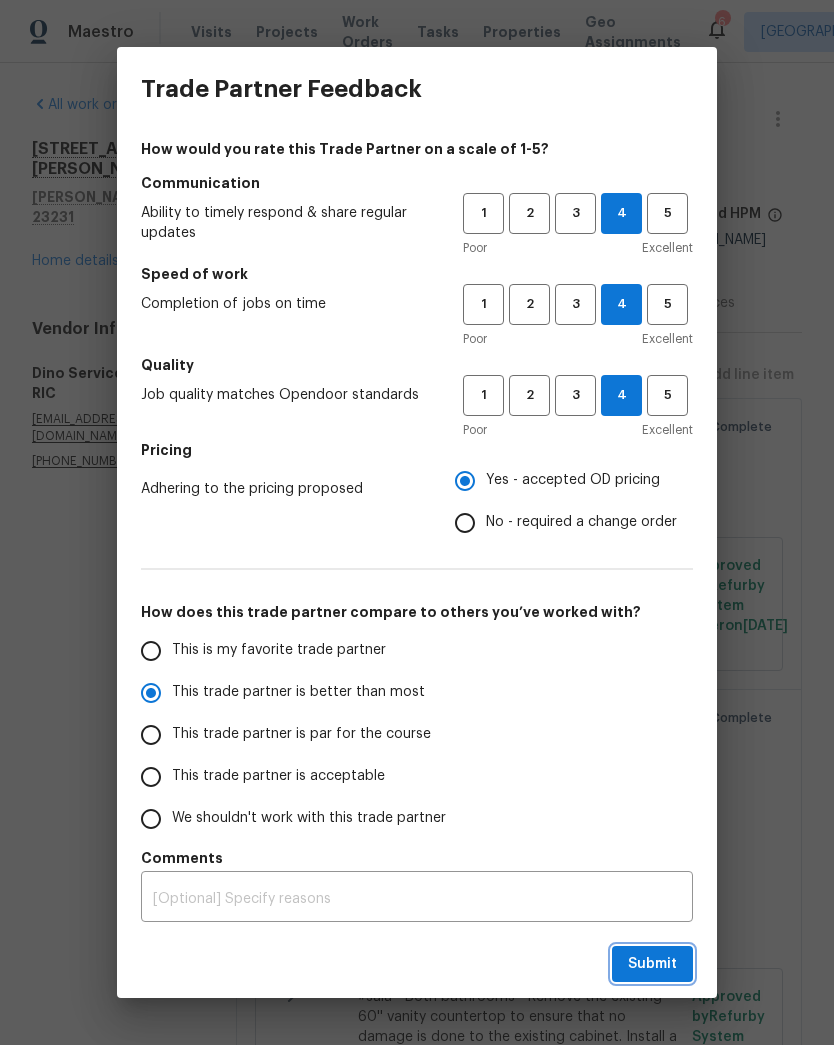 radio on "true" 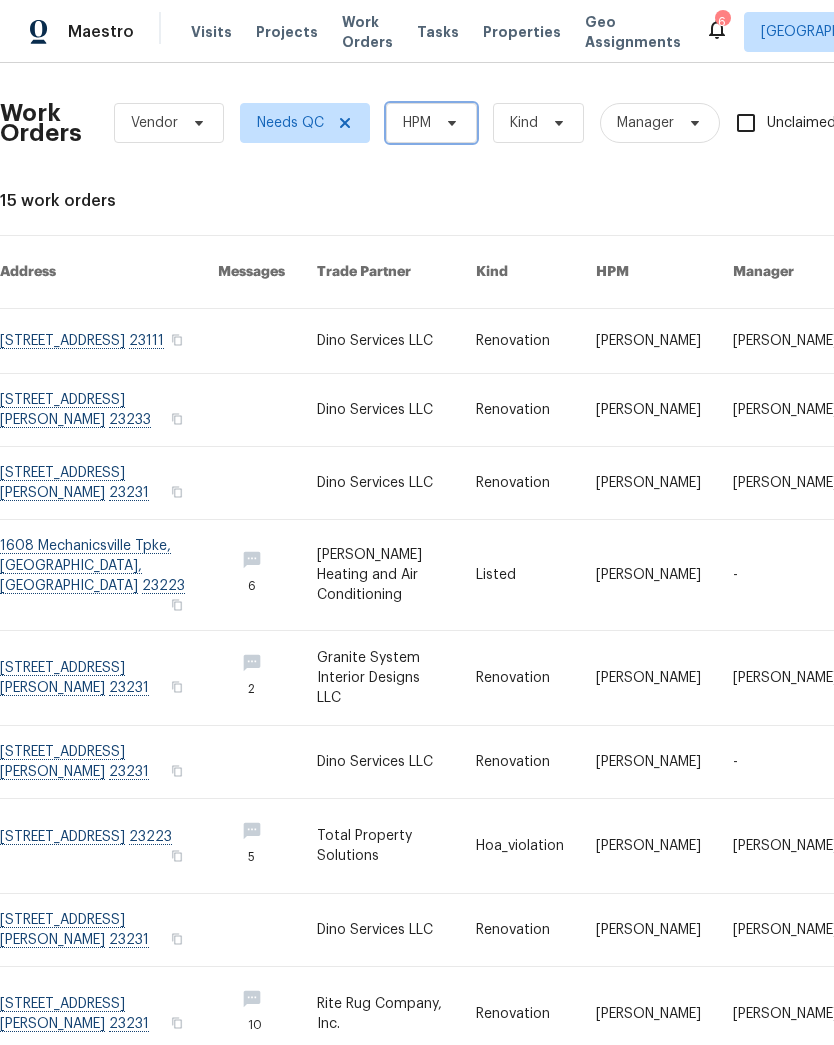 click 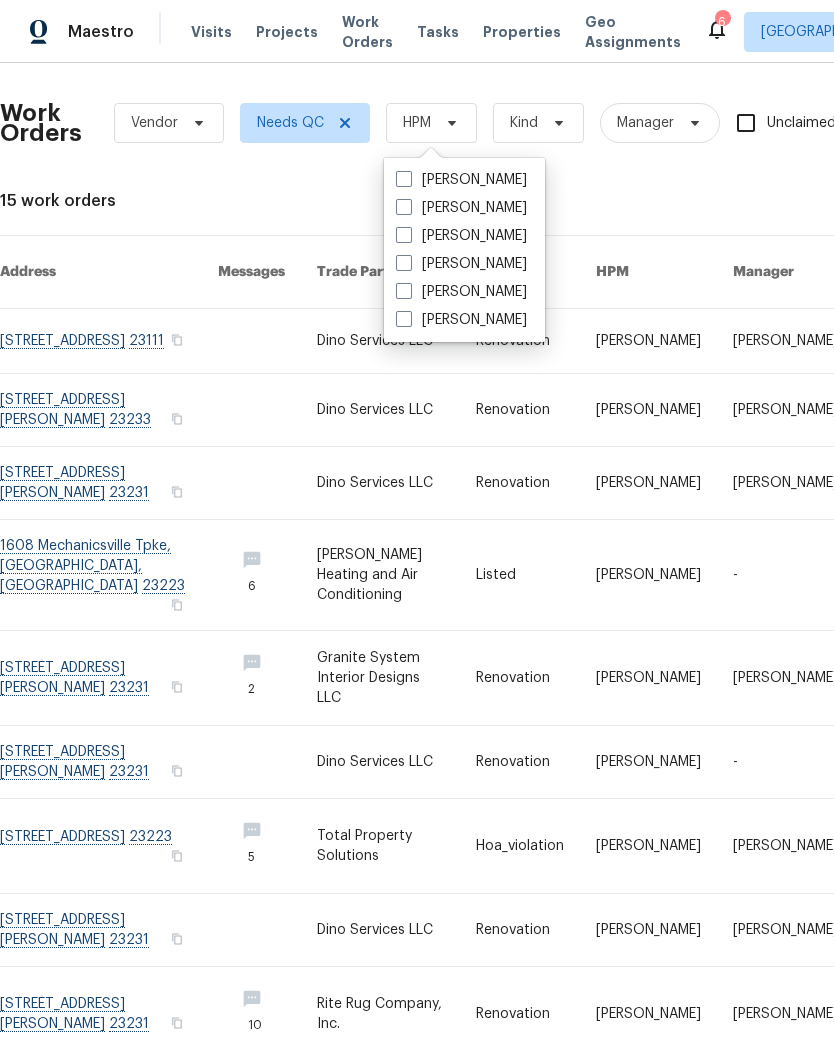 click on "[PERSON_NAME]" at bounding box center [461, 180] 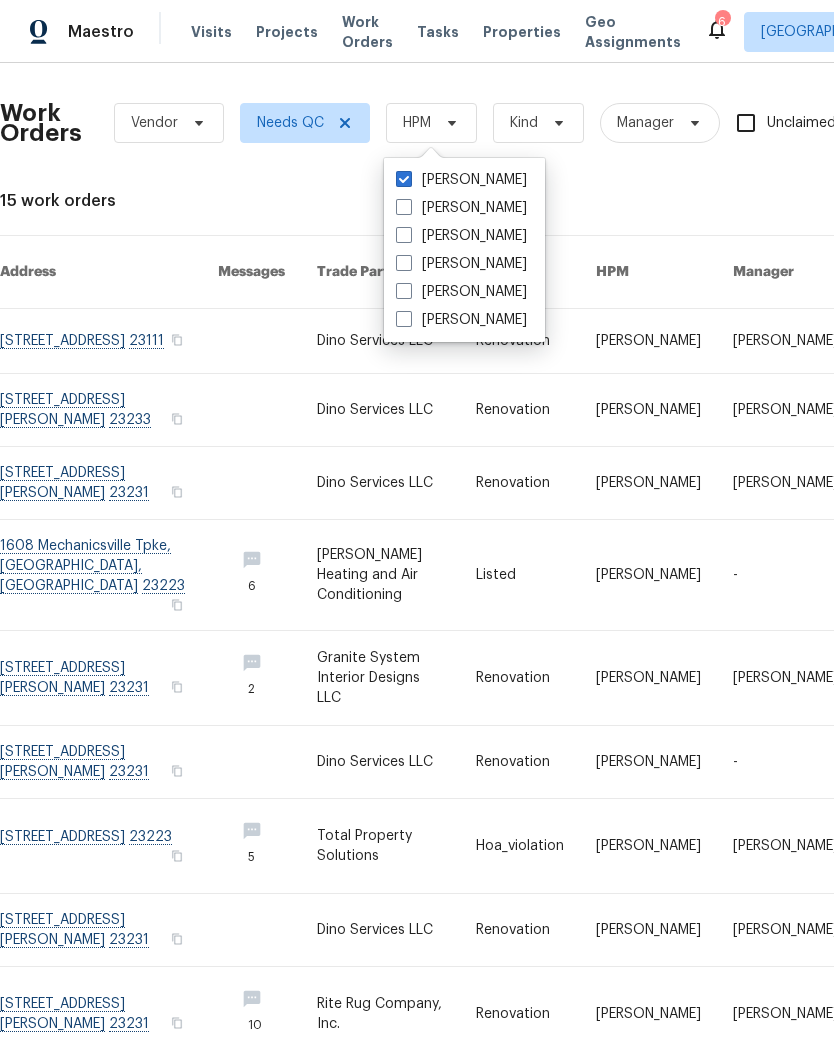 checkbox on "true" 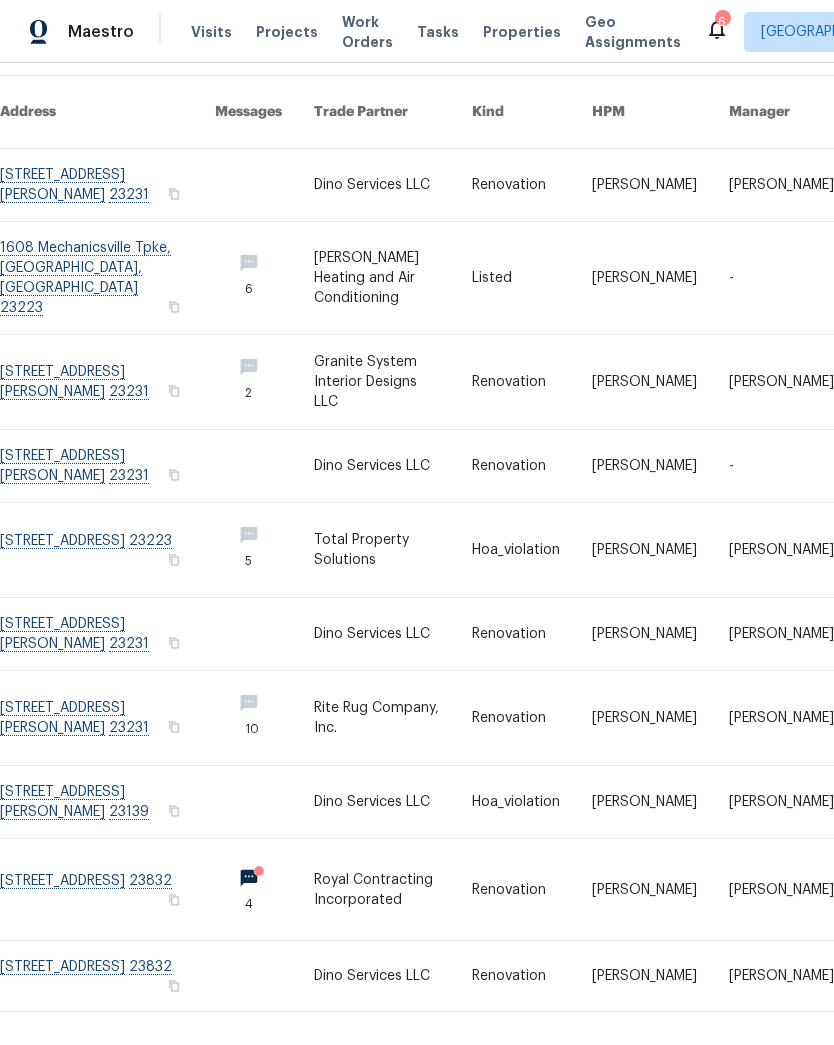scroll, scrollTop: 159, scrollLeft: 0, axis: vertical 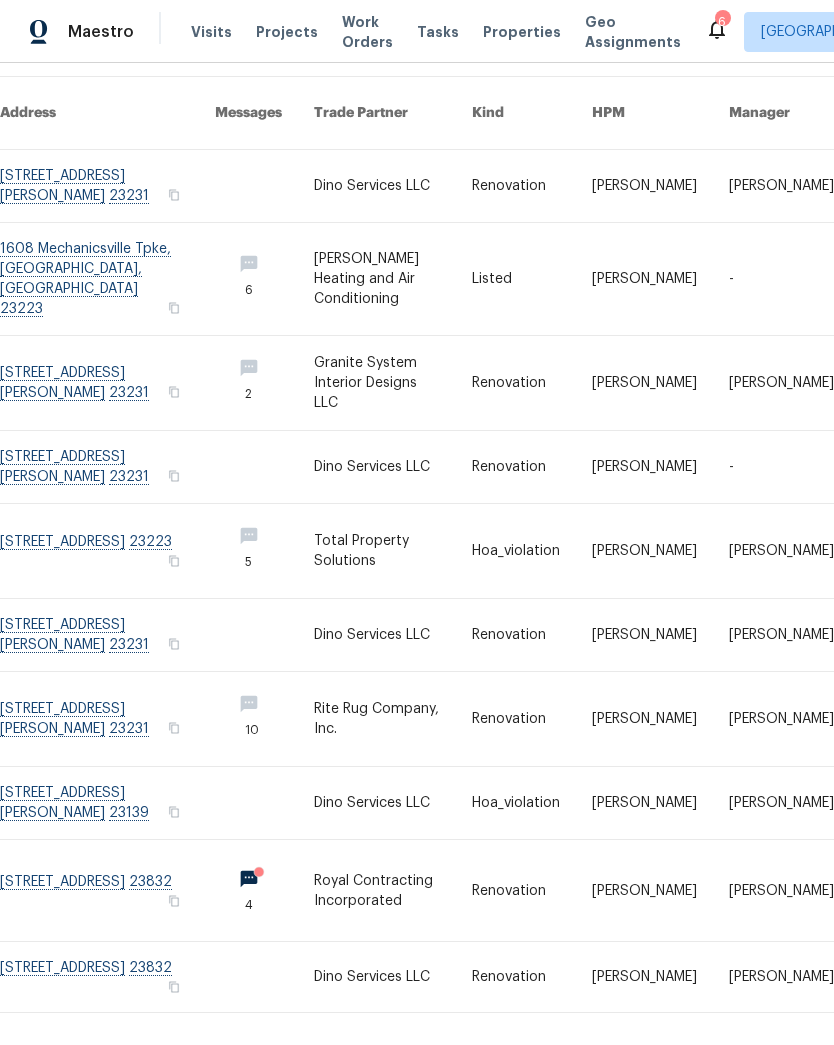 click at bounding box center [107, 635] 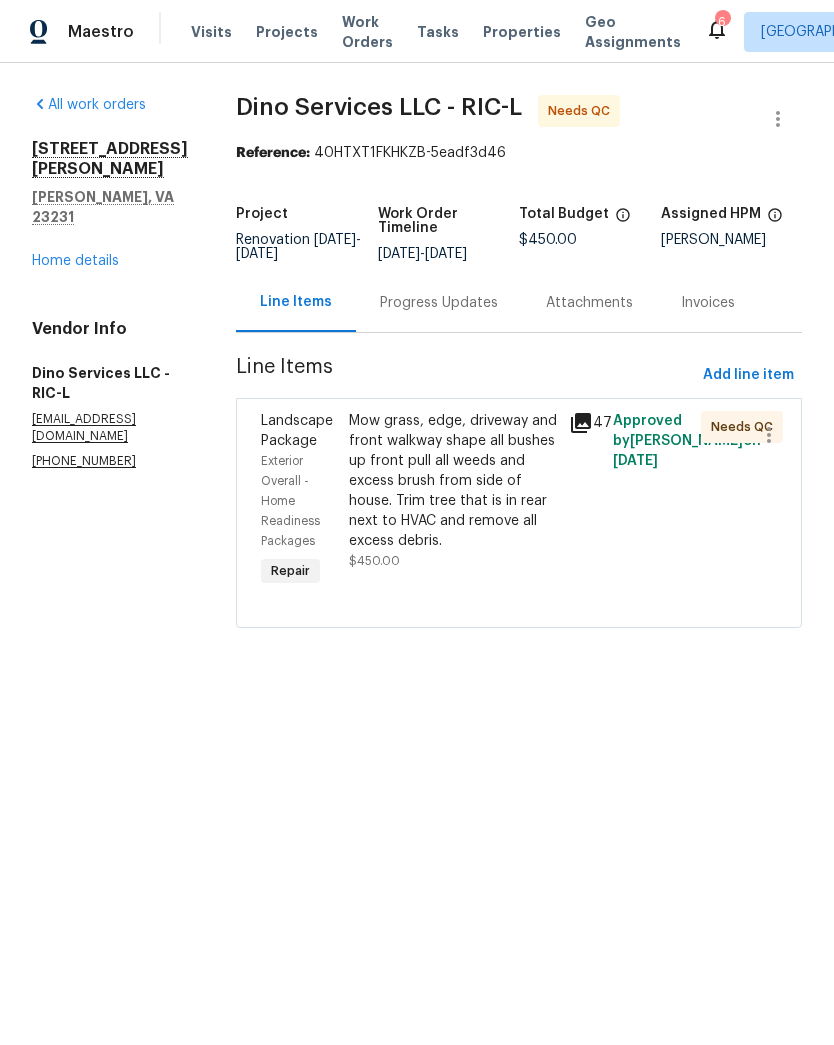 click on "Mow grass, edge, driveway and front walkway shape all bushes up front pull all weeds and excess brush from side of house. Trim tree that is in rear next to HVAC and remove all excess debris." at bounding box center [453, 481] 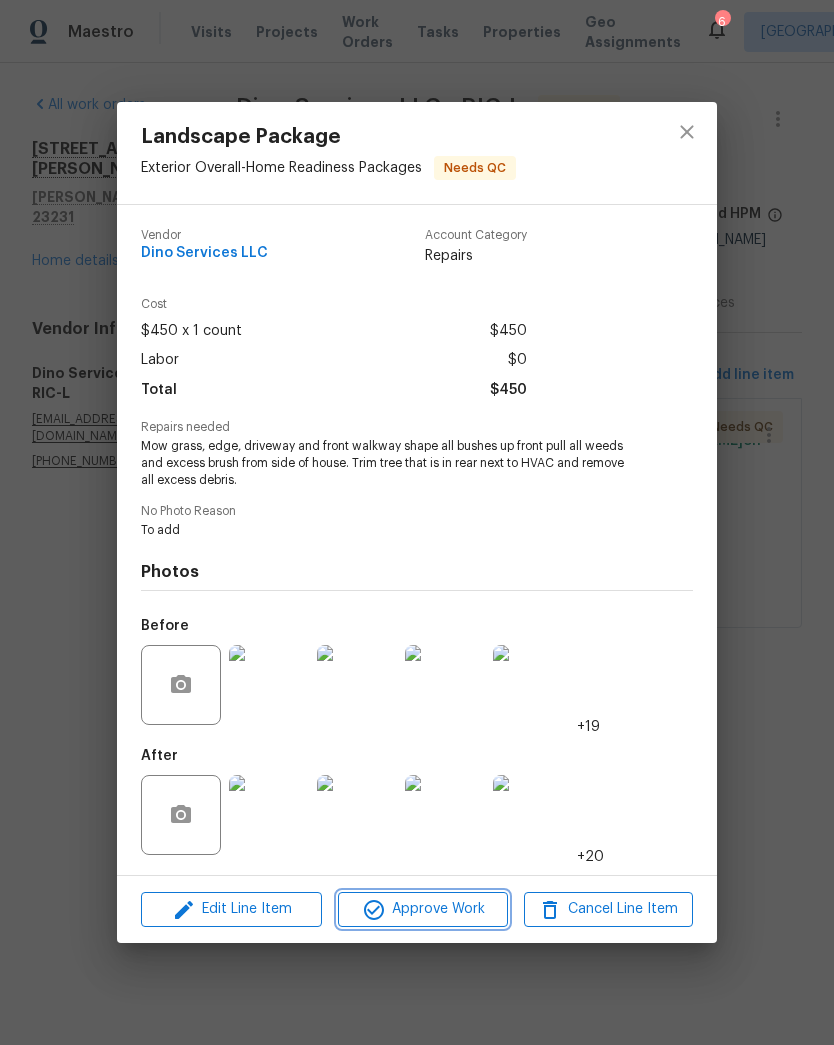 click on "Approve Work" at bounding box center [422, 909] 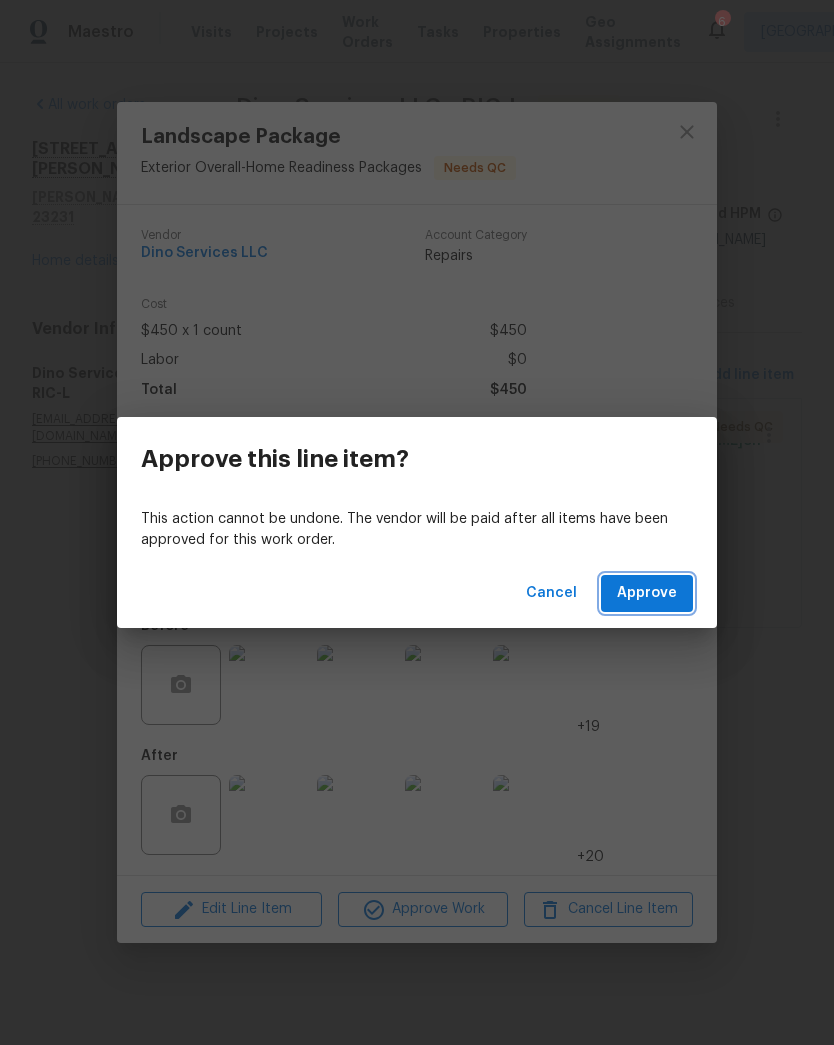 click on "Approve" at bounding box center [647, 593] 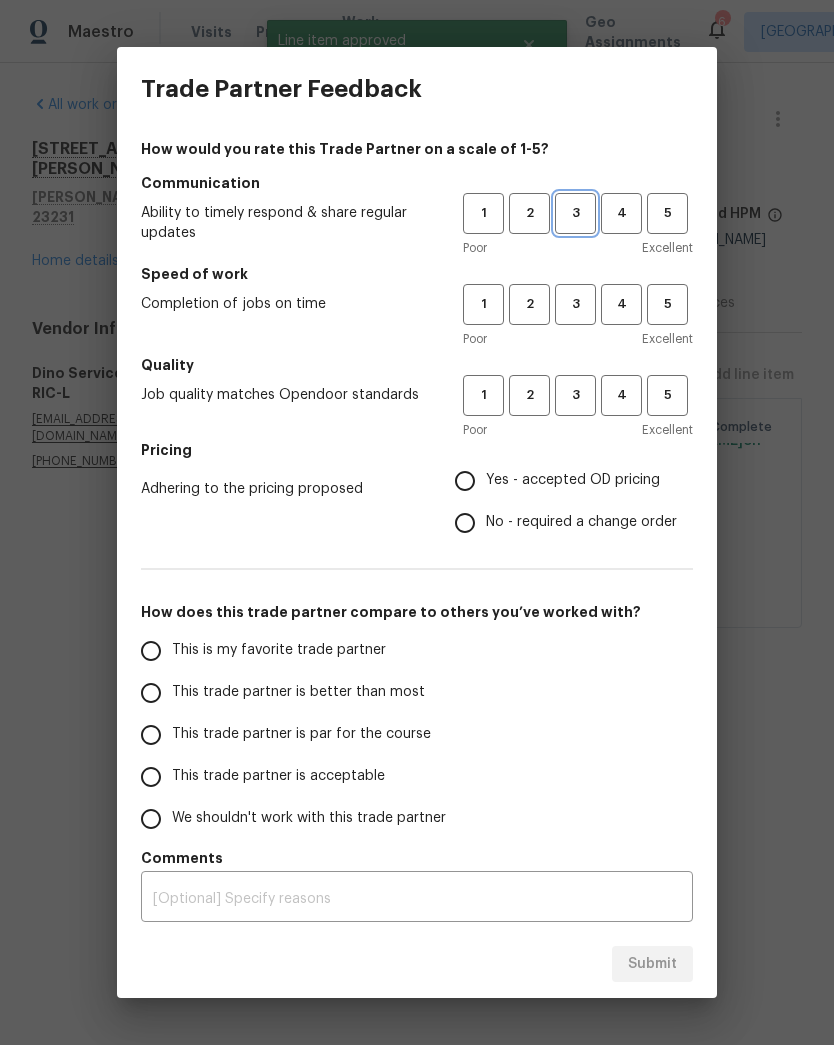 click on "3" at bounding box center (575, 213) 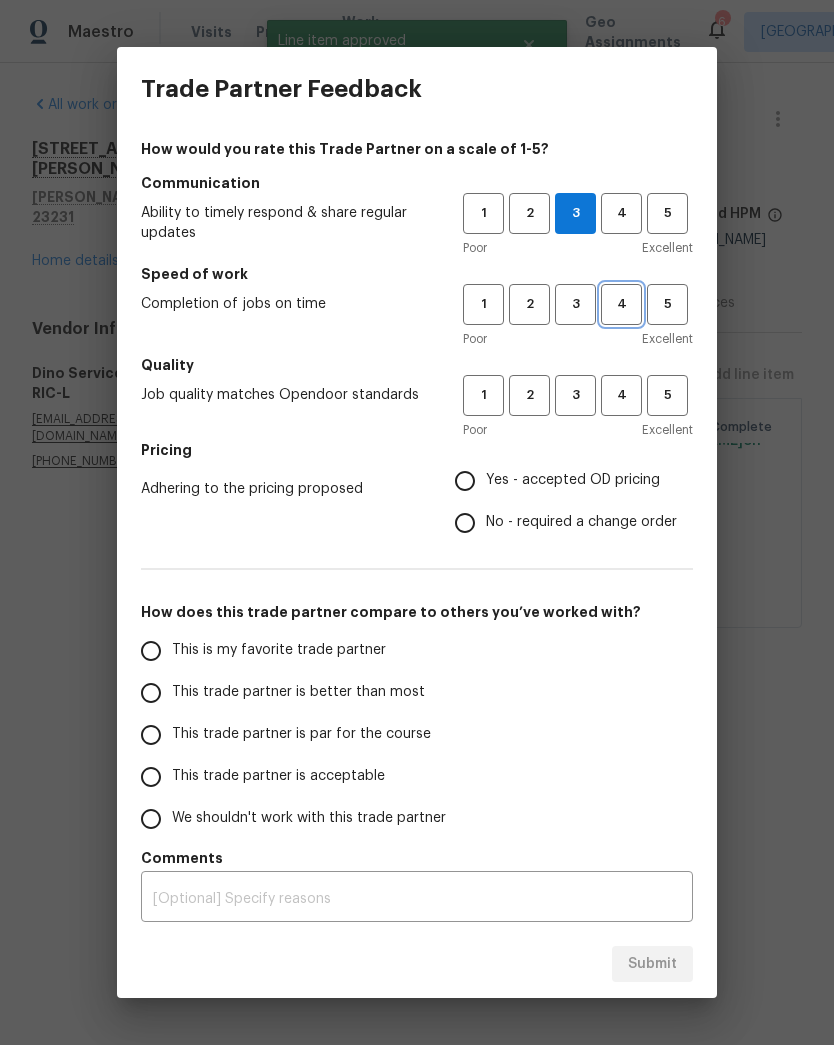 click on "4" at bounding box center [621, 304] 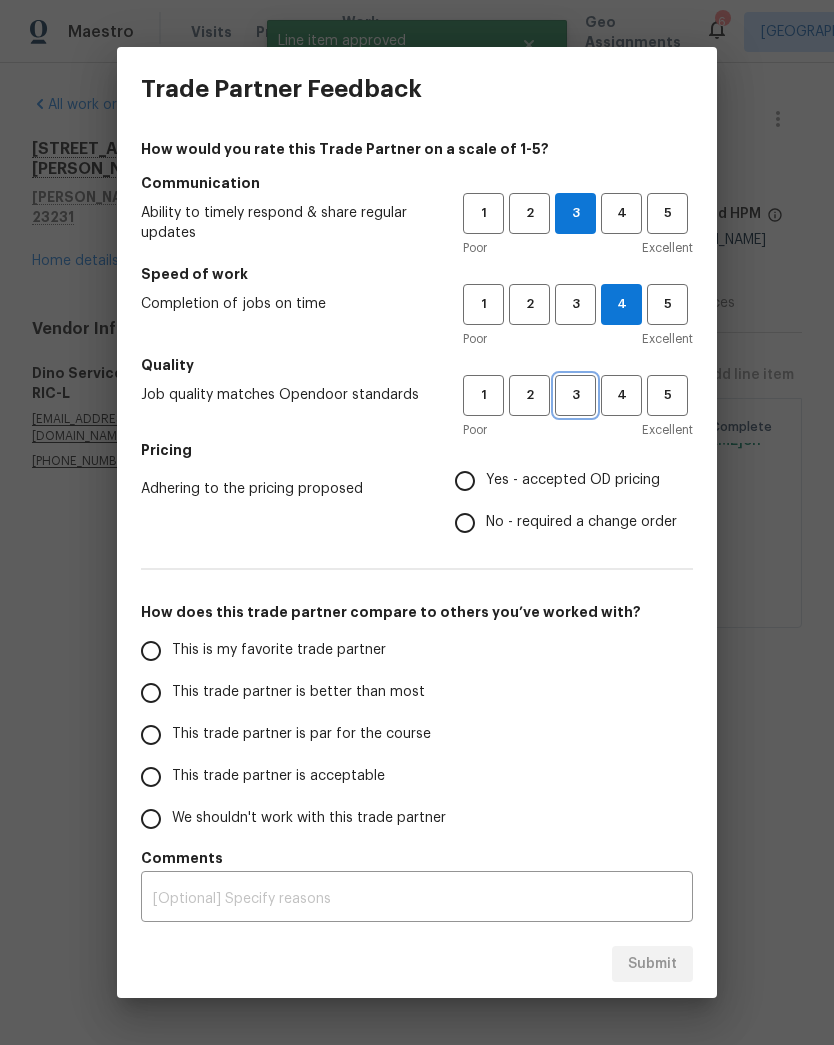 click on "3" at bounding box center [575, 395] 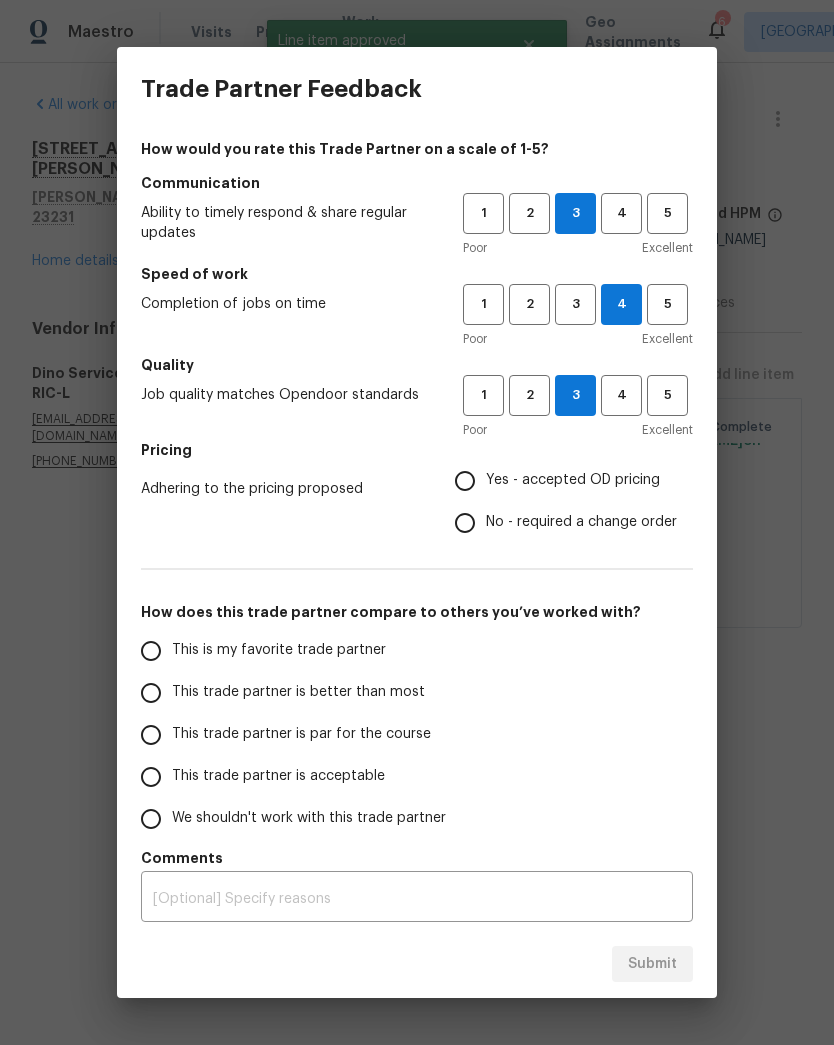 click on "Yes - accepted OD pricing" at bounding box center [573, 480] 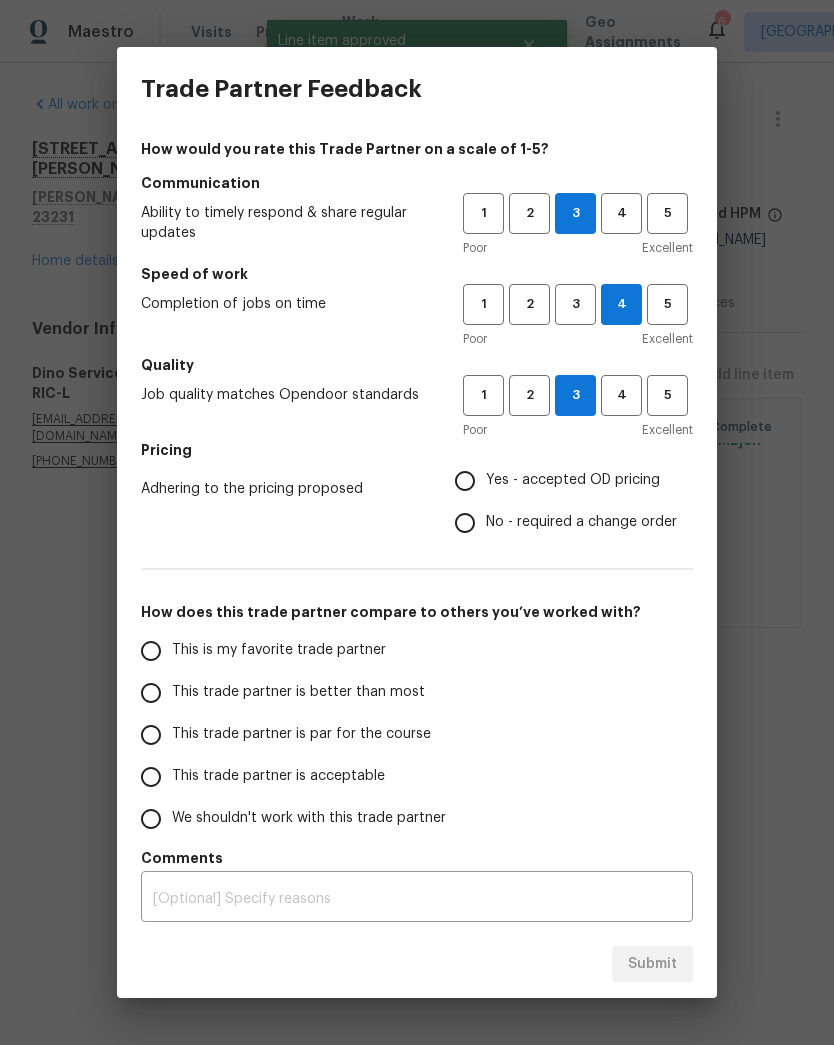 click on "Yes - accepted OD pricing" at bounding box center [465, 481] 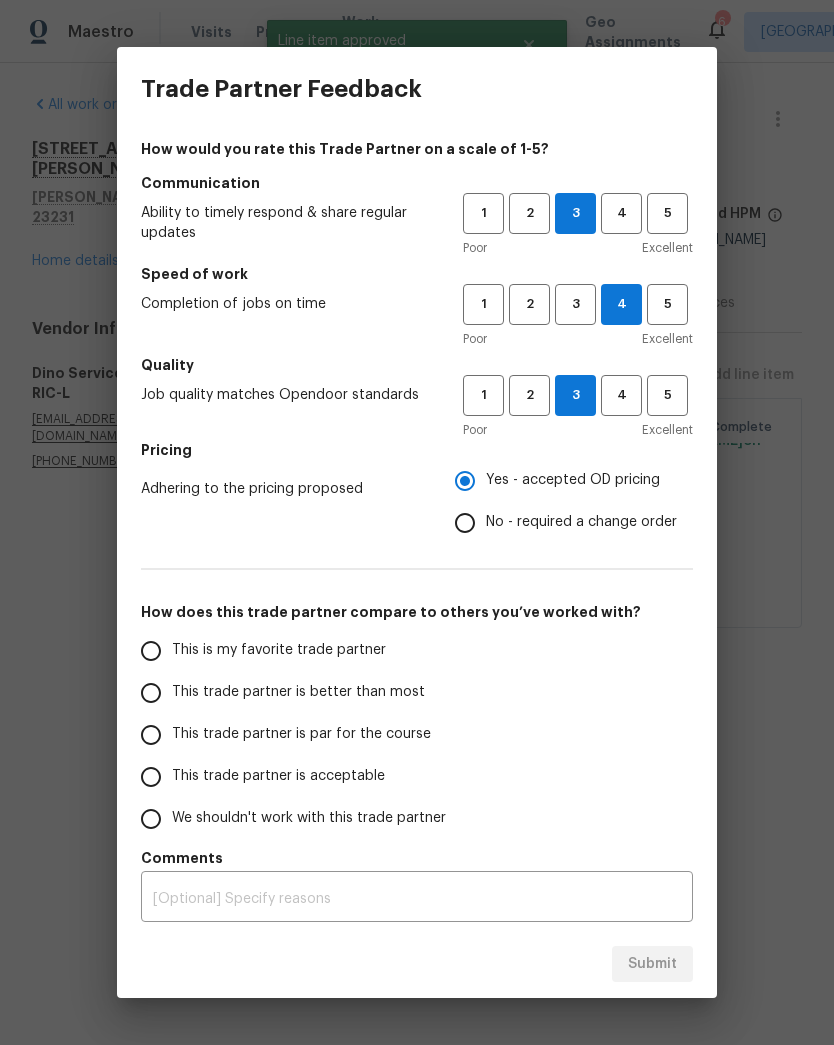 click on "This trade partner is better than most" at bounding box center (298, 692) 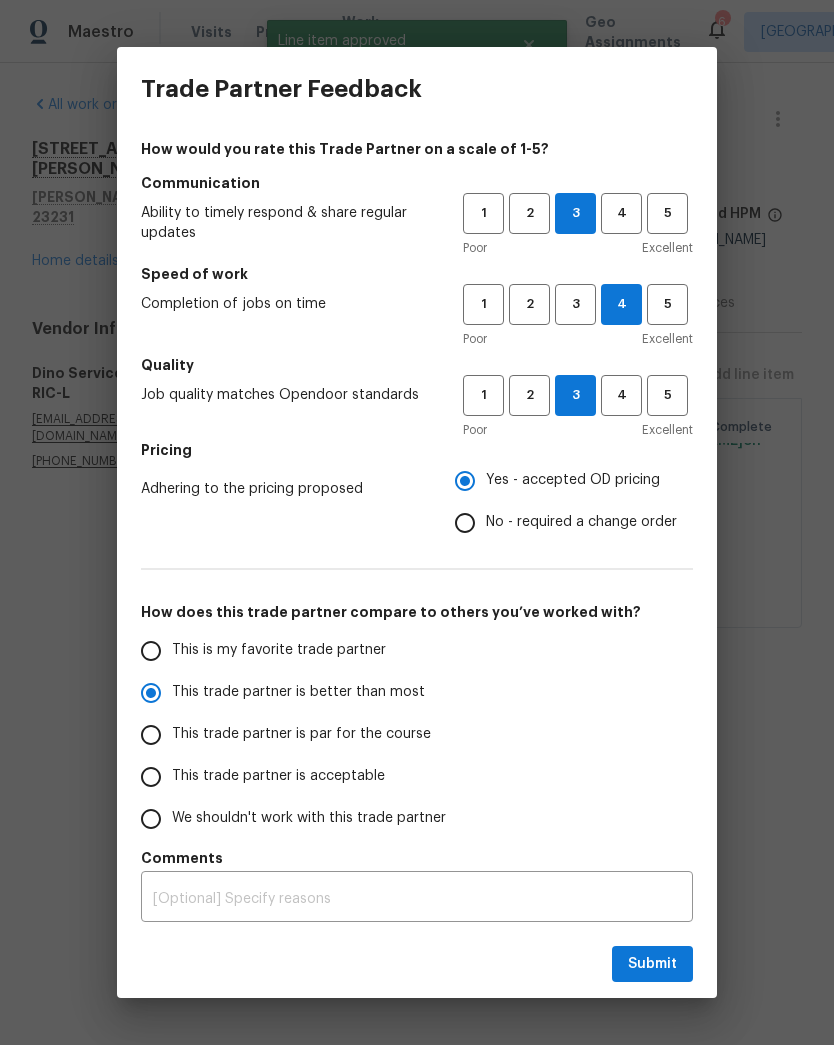 click on "Submit" at bounding box center [417, 964] 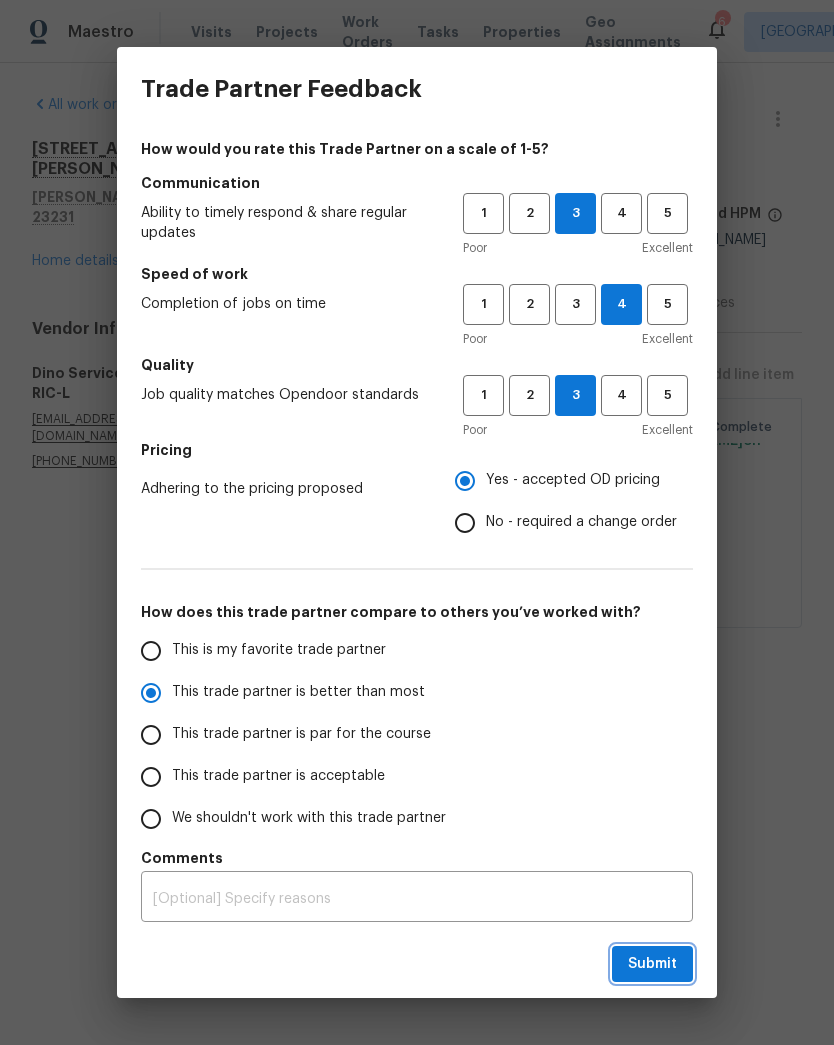 click on "Submit" at bounding box center (652, 964) 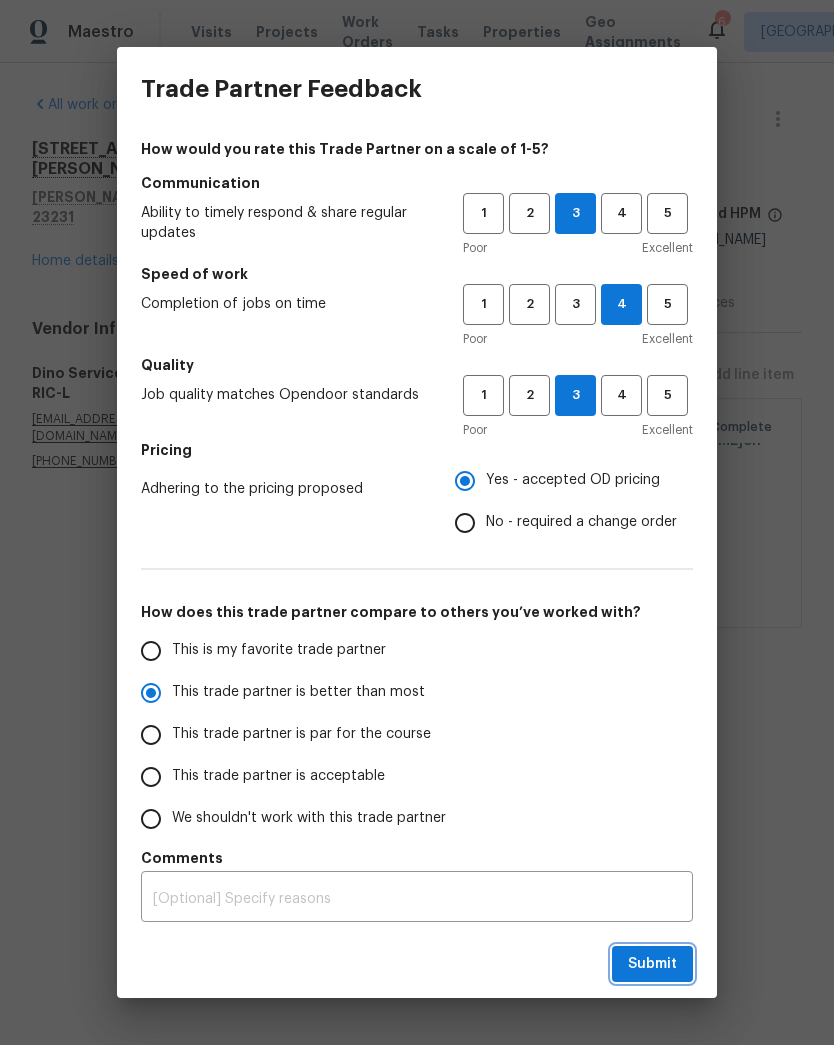 radio on "true" 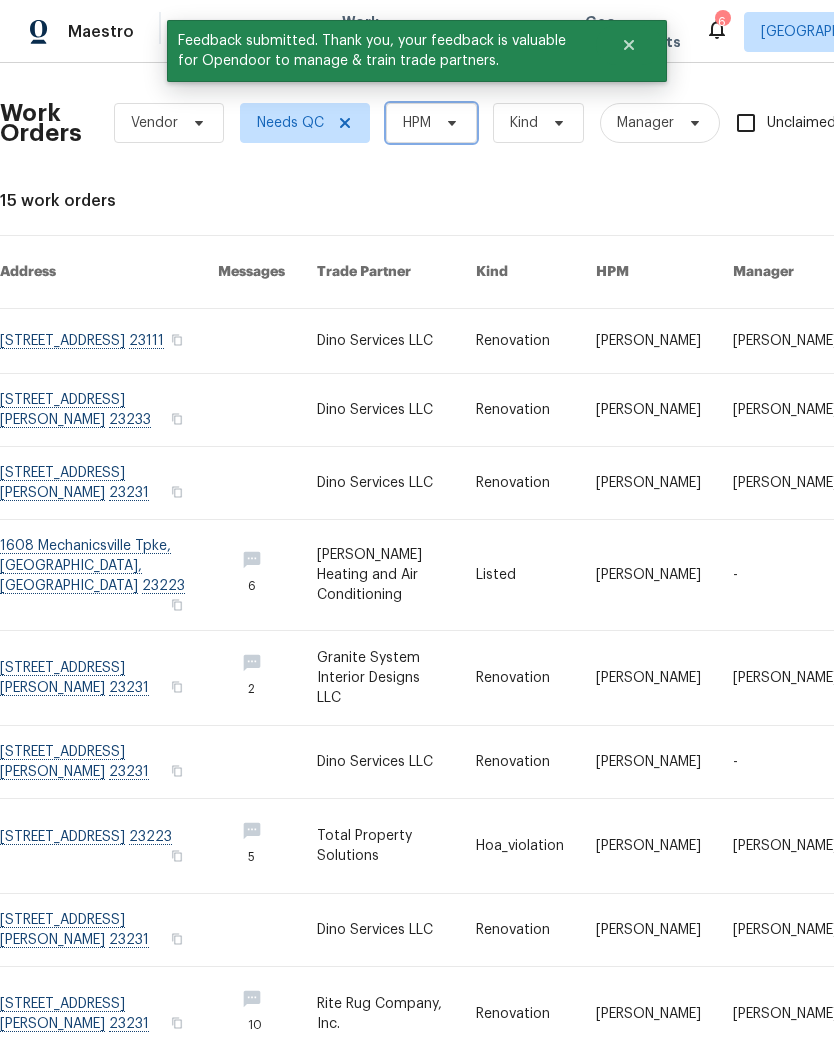 click on "HPM" at bounding box center [417, 123] 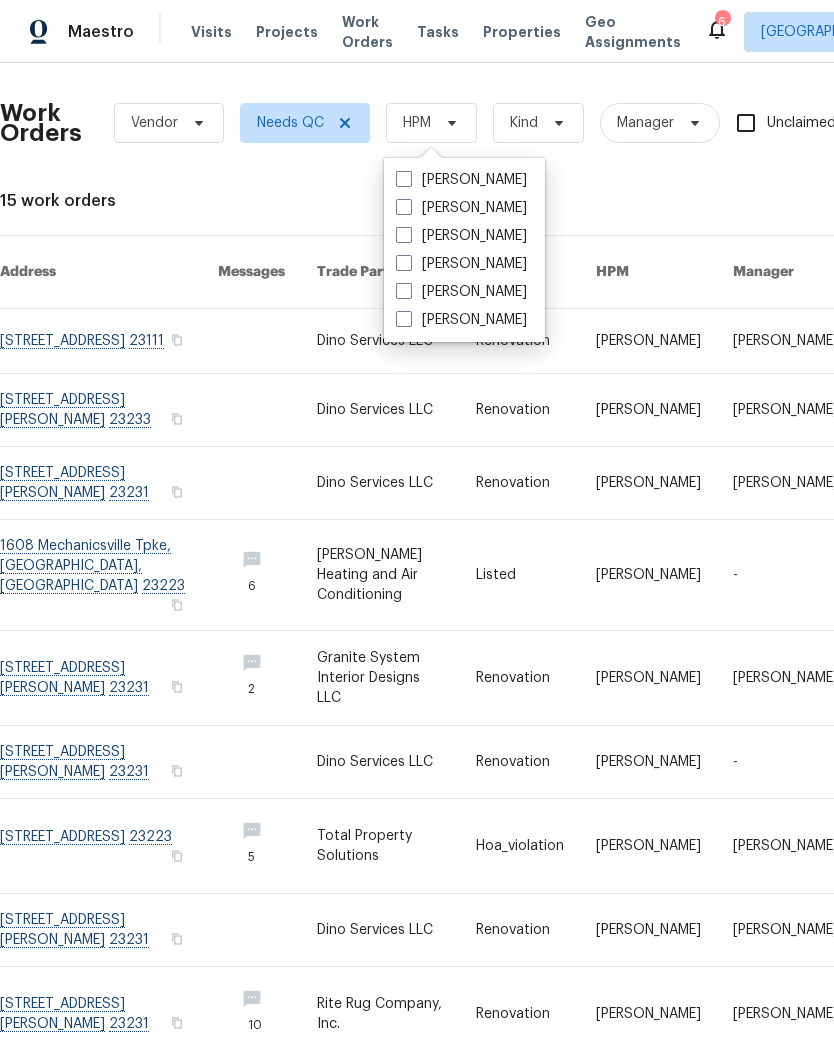 click at bounding box center (404, 179) 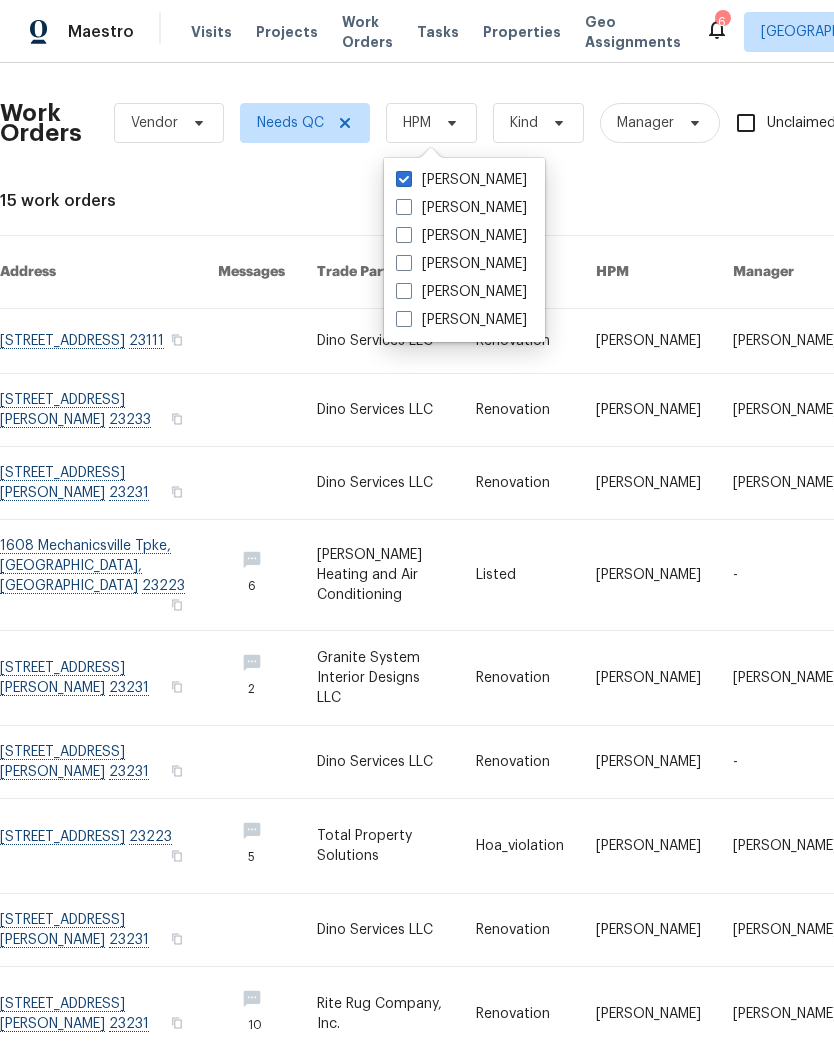checkbox on "true" 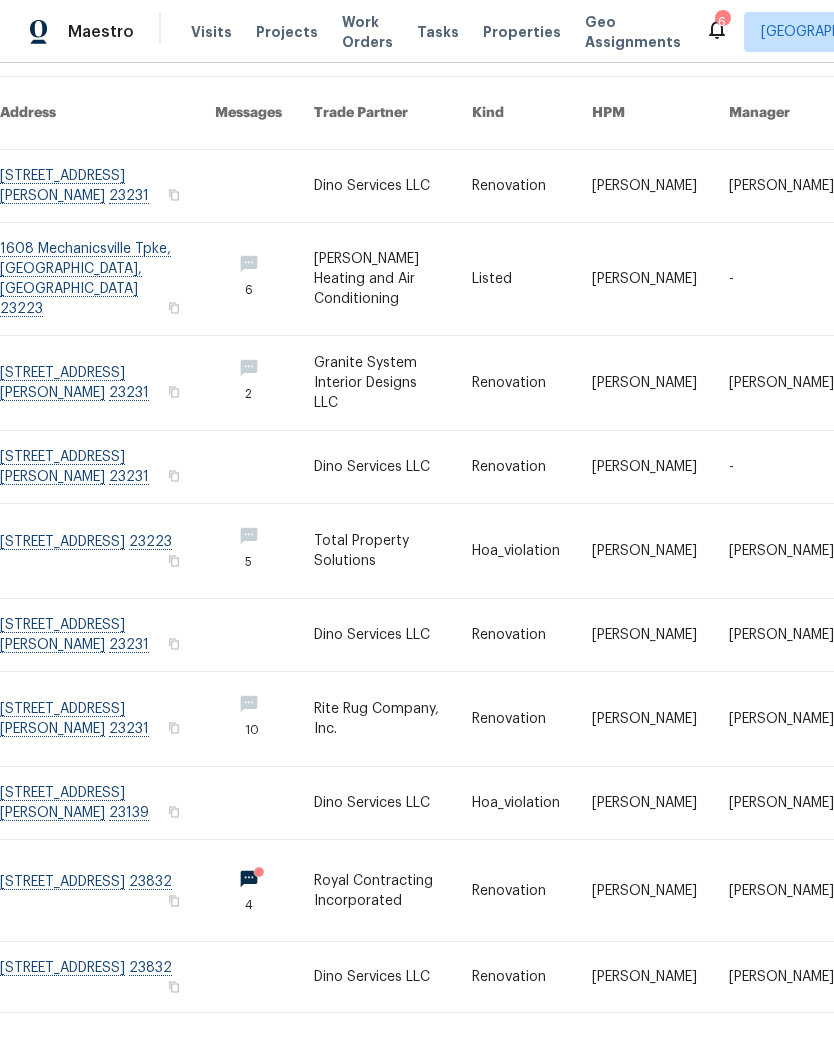 scroll, scrollTop: 159, scrollLeft: 0, axis: vertical 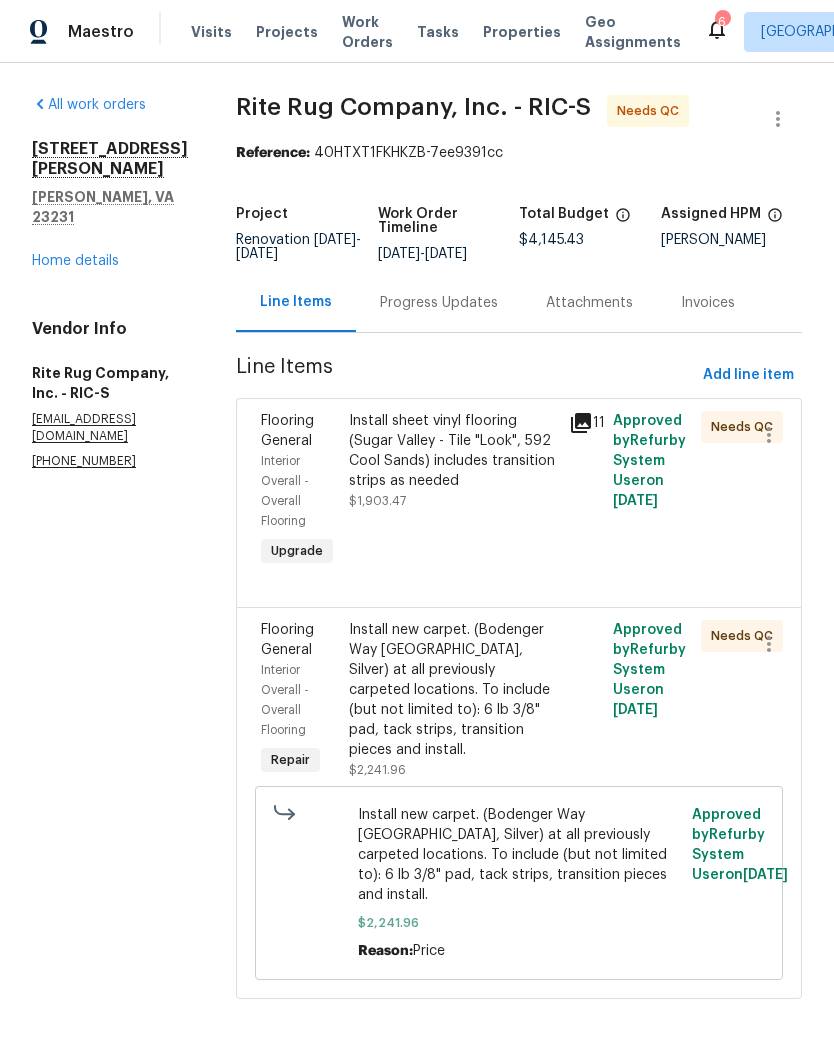 click on "Install sheet vinyl flooring (Sugar Valley - Tile "Look", 592 Cool Sands) includes transition strips as needed $1,903.47" at bounding box center [453, 461] 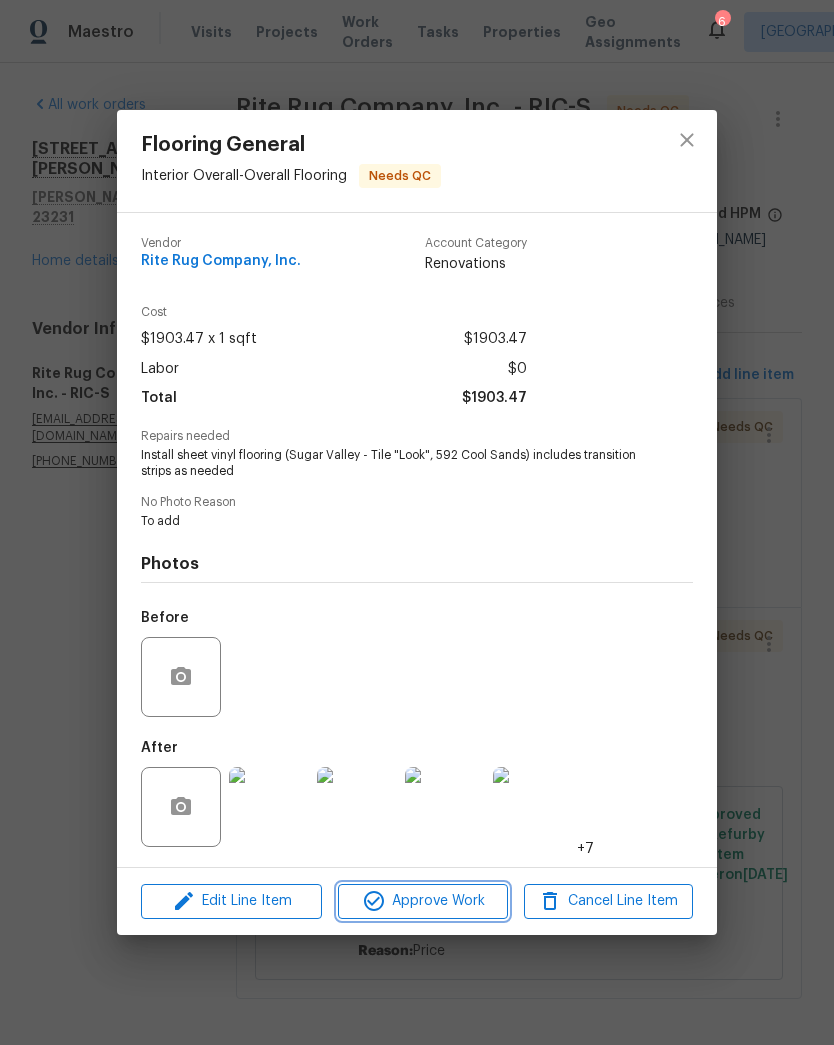 click on "Approve Work" at bounding box center (422, 901) 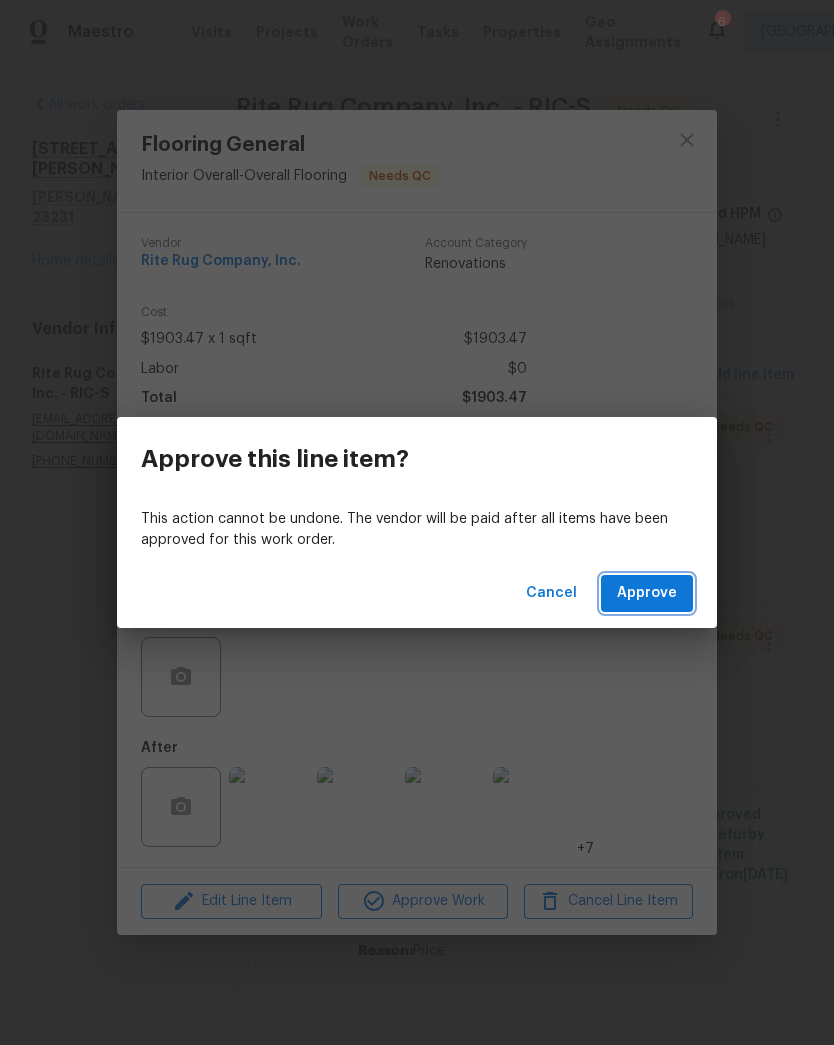 click on "Approve" at bounding box center [647, 593] 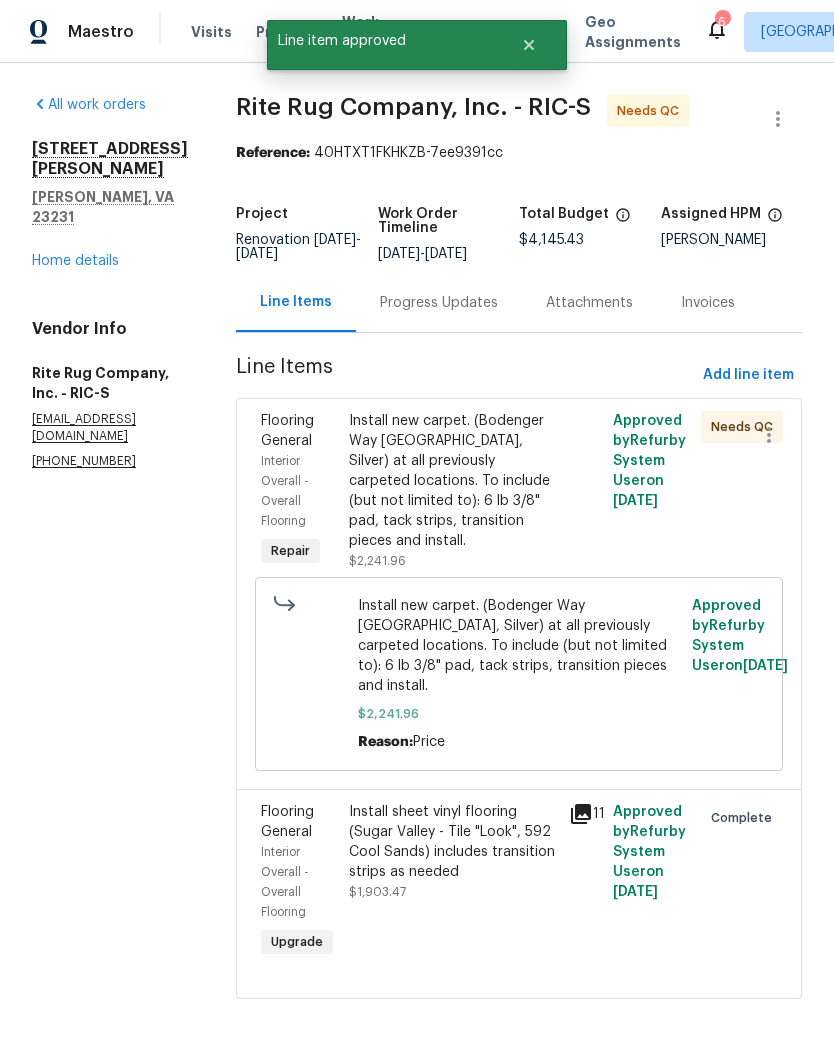 click on "Install new carpet. (Bodenger Way 945 Winter Ash, Silver) at all previously carpeted locations. To include (but not limited to): 6 lb 3/8" pad, tack strips, transition pieces and install." at bounding box center (453, 481) 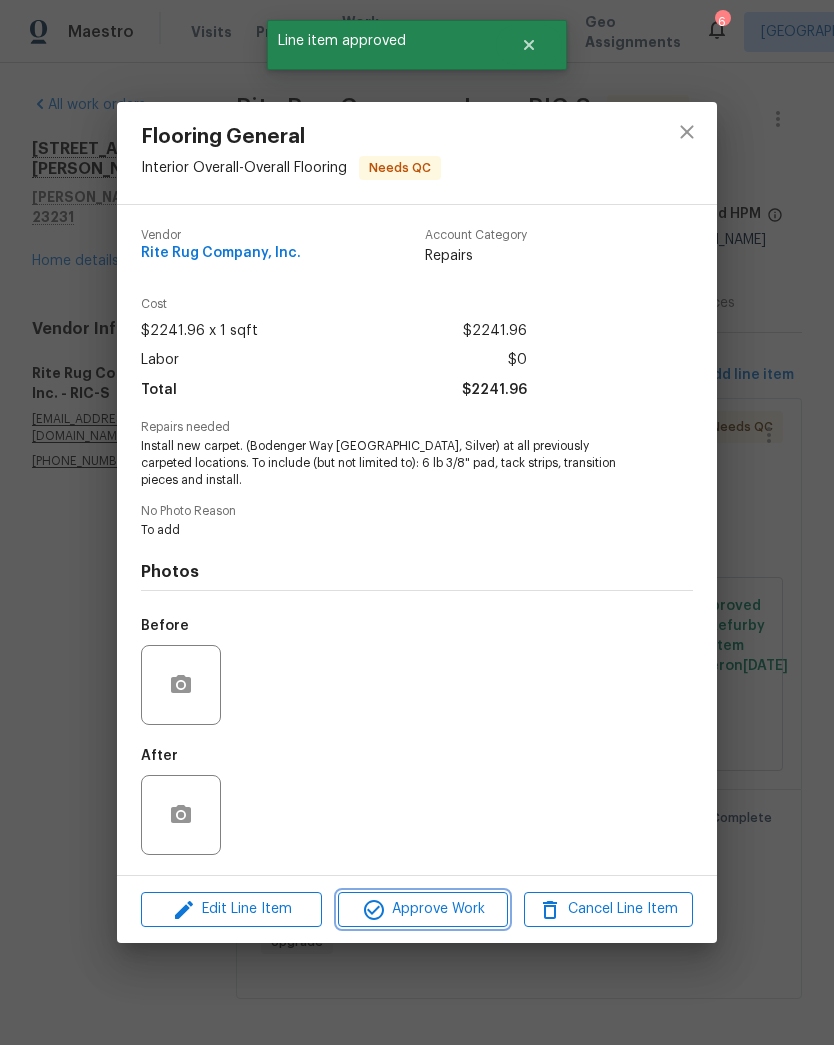 click on "Approve Work" at bounding box center (422, 909) 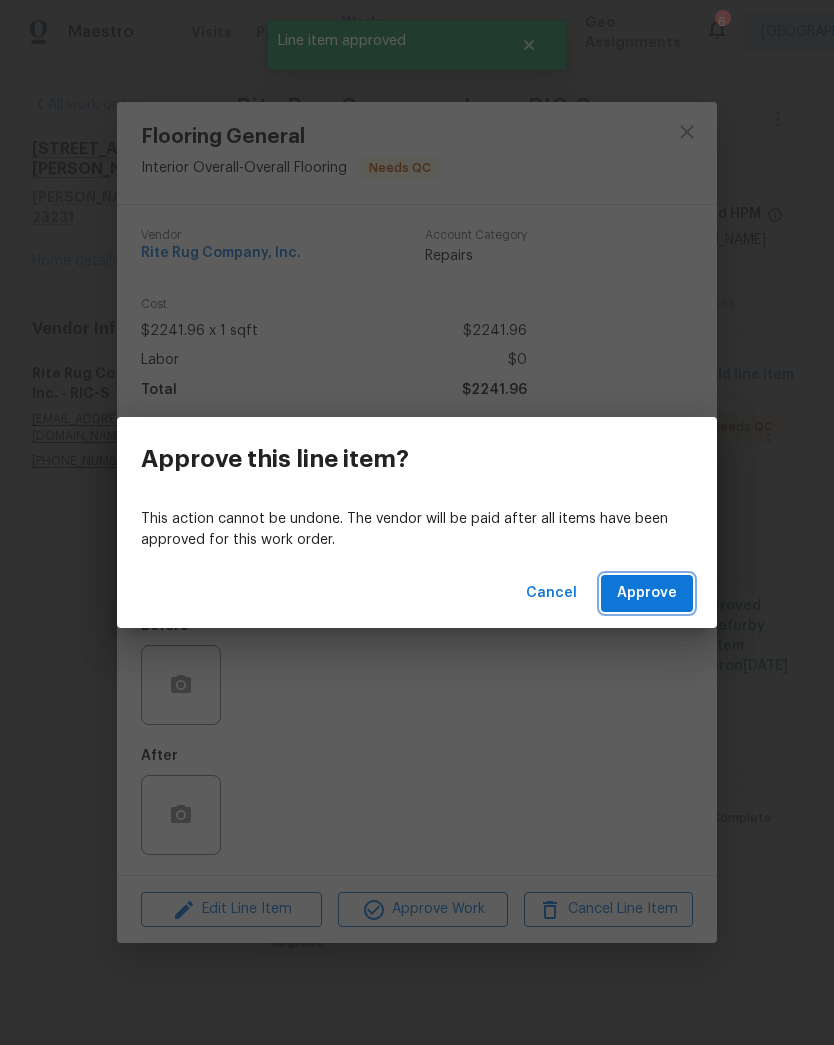click on "Approve" at bounding box center (647, 593) 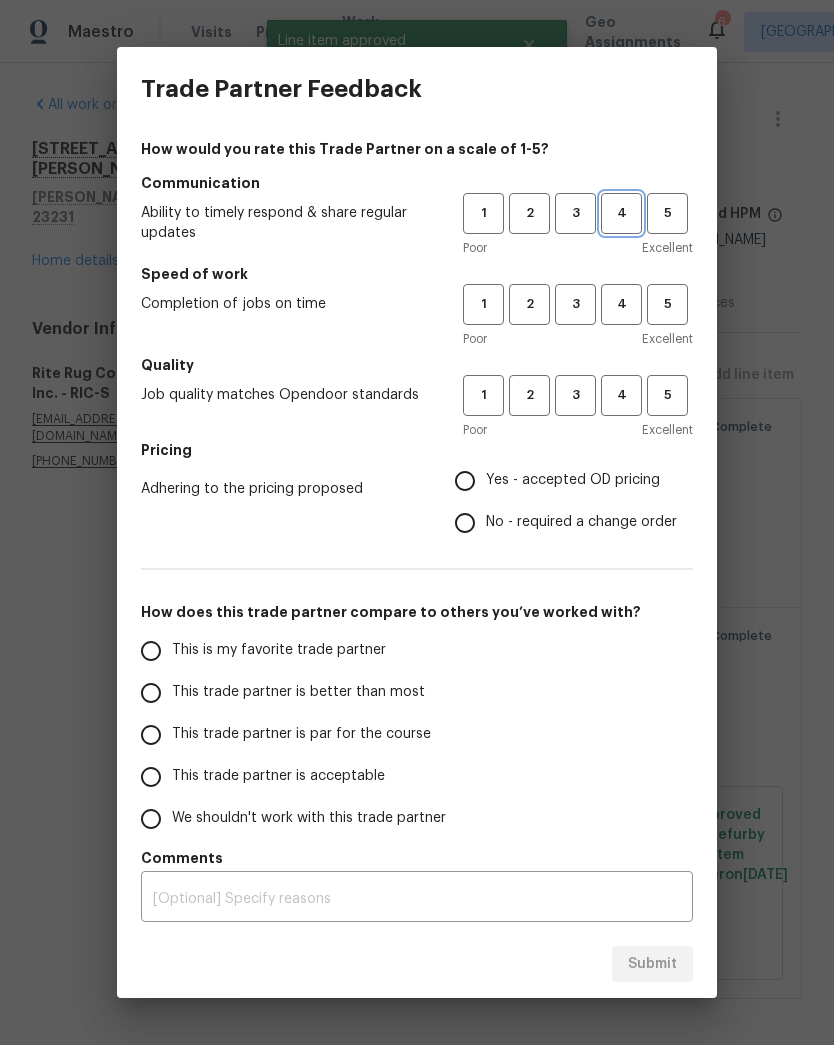 click on "4" at bounding box center [621, 213] 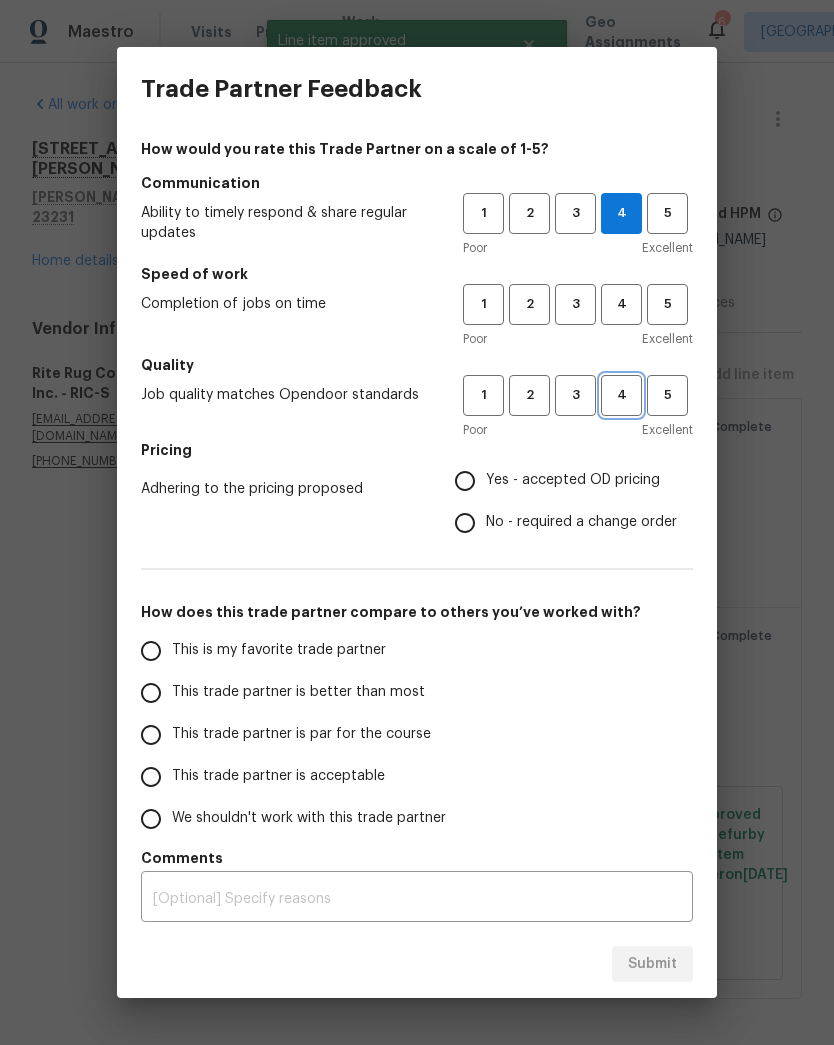 click on "4" at bounding box center (621, 395) 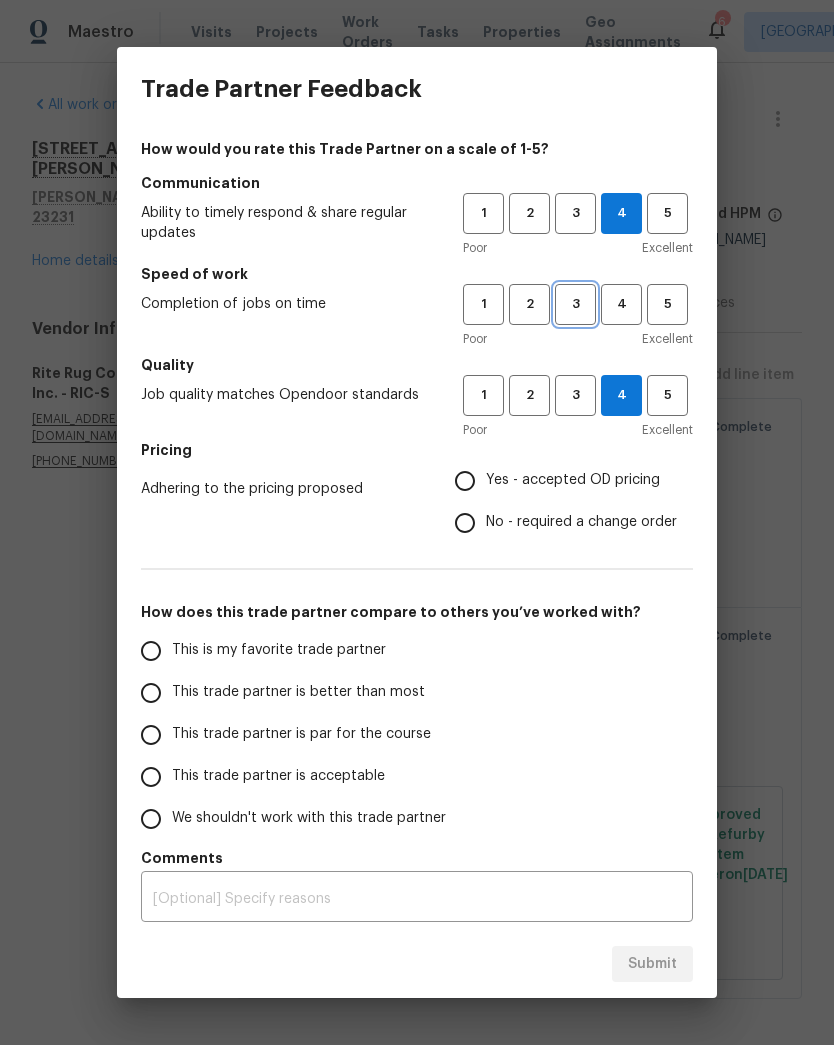 click on "3" at bounding box center (575, 304) 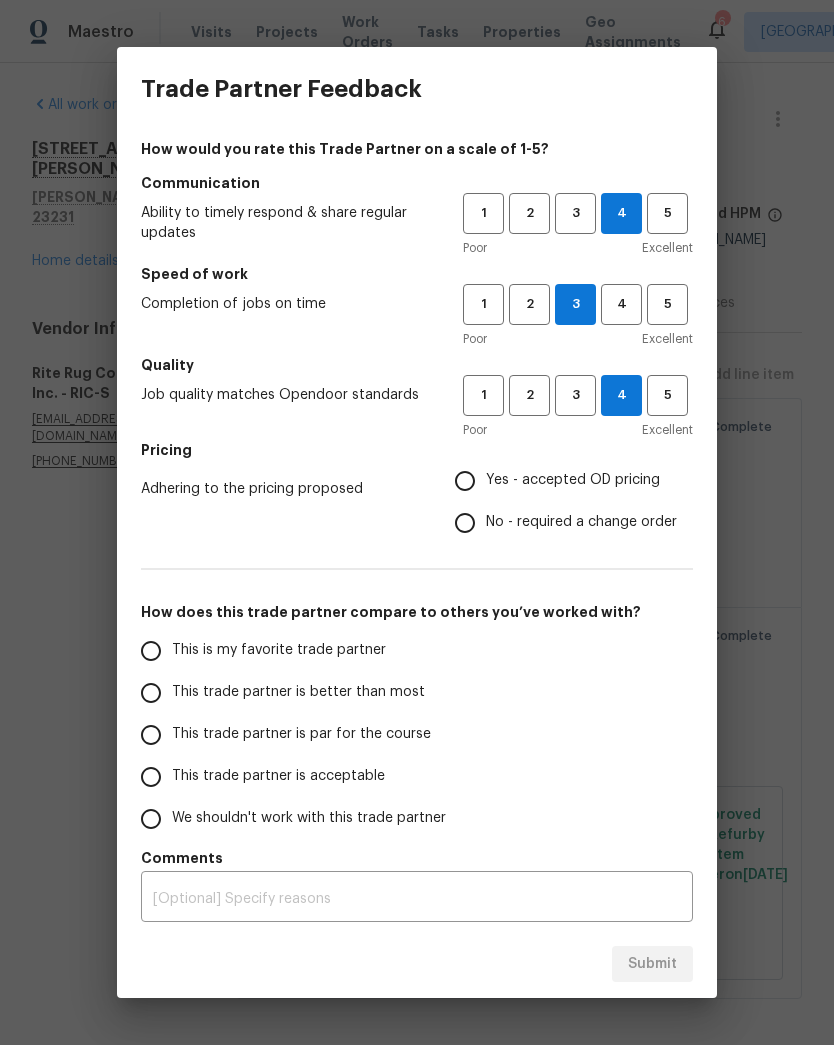click on "Yes - accepted OD pricing" at bounding box center [560, 481] 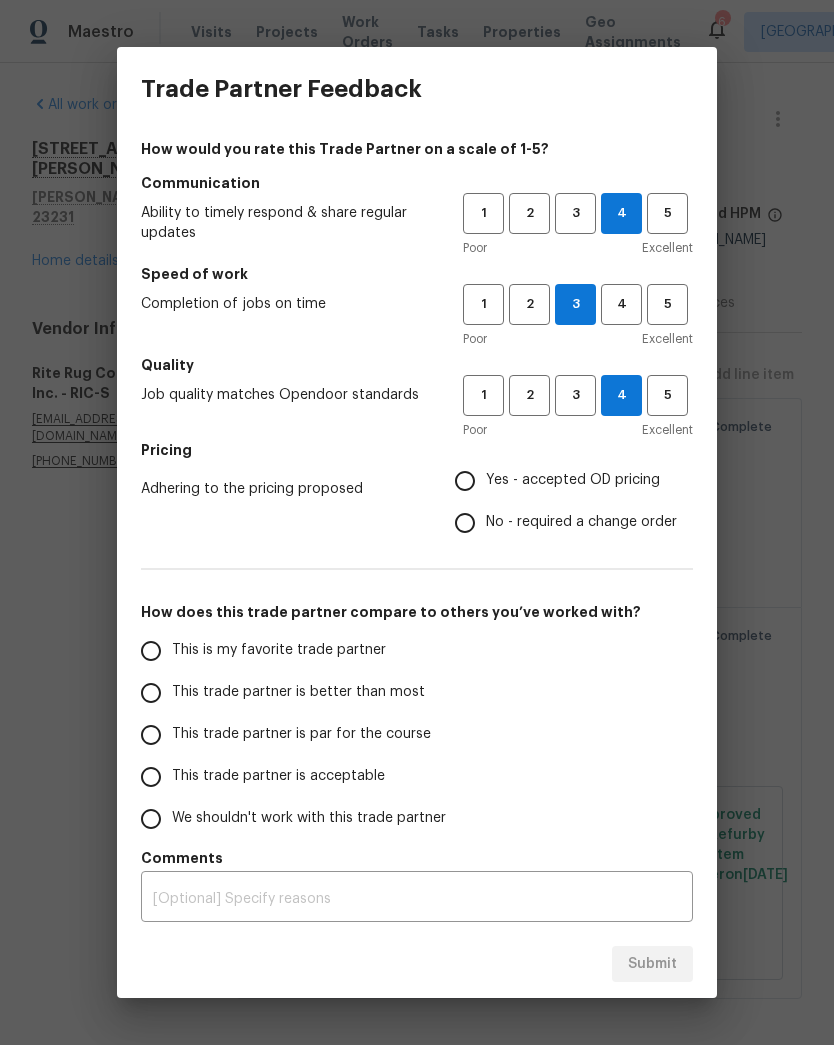 click on "Yes - accepted OD pricing" at bounding box center (465, 481) 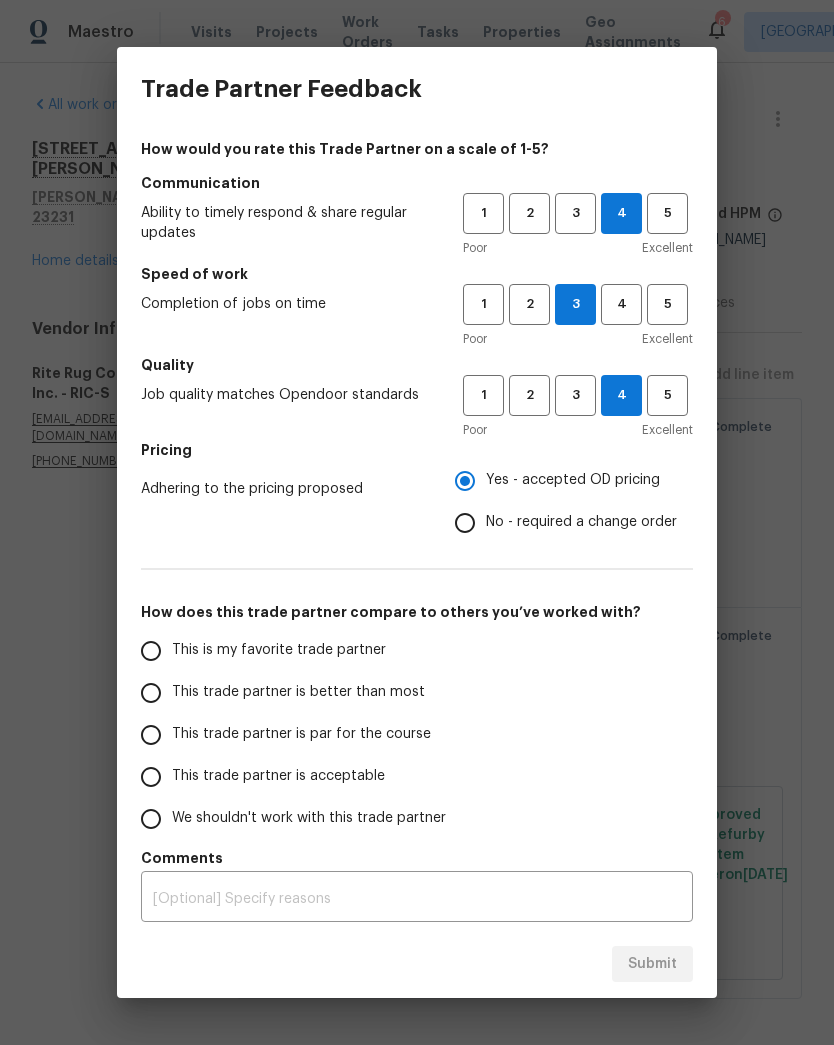 click on "This trade partner is better than most" at bounding box center [151, 693] 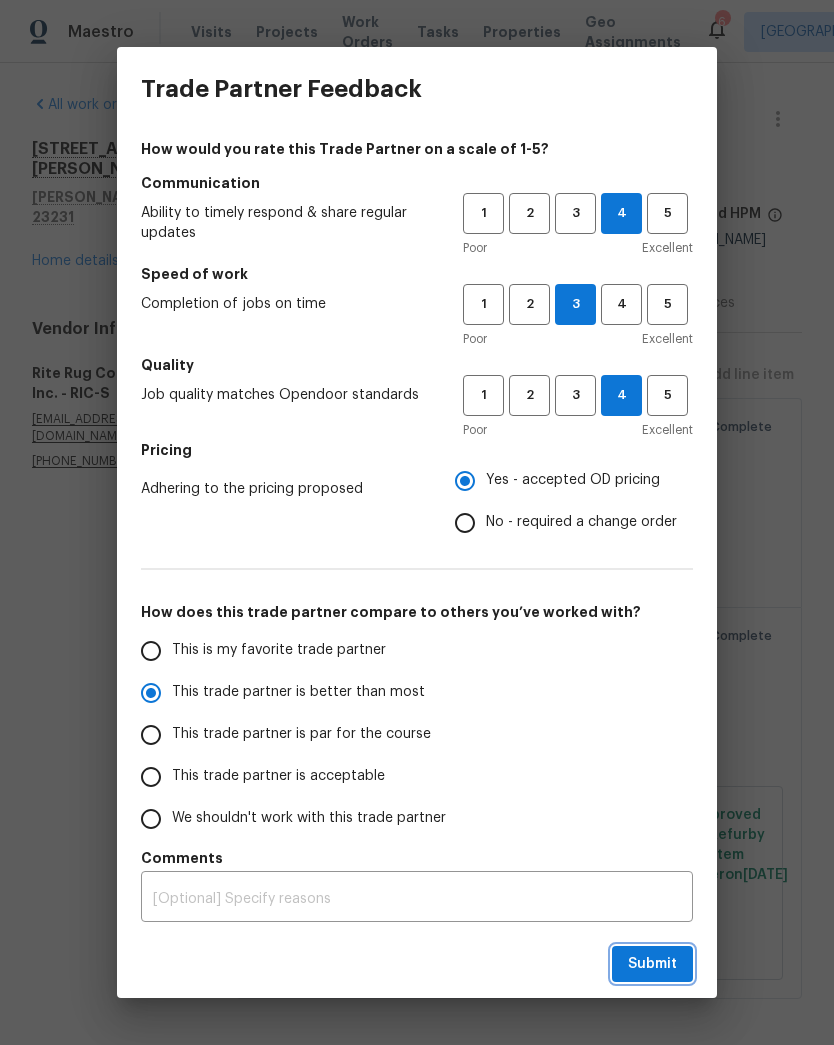 click on "Submit" at bounding box center [652, 964] 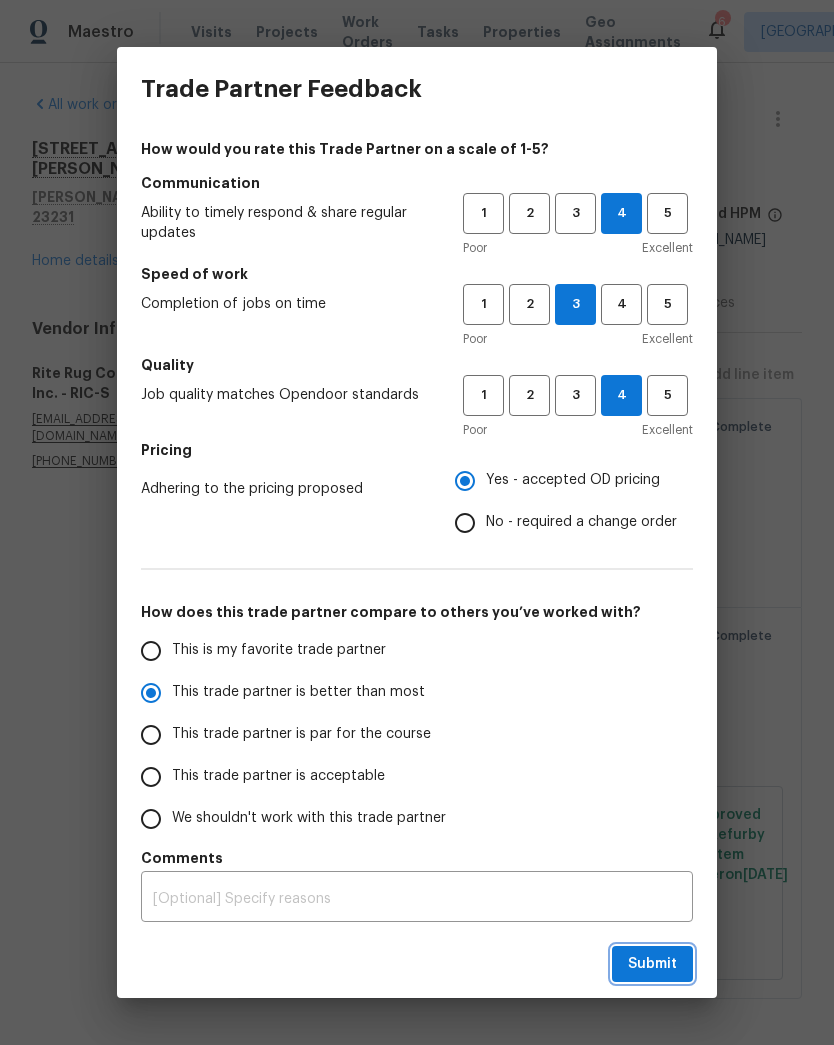 radio on "true" 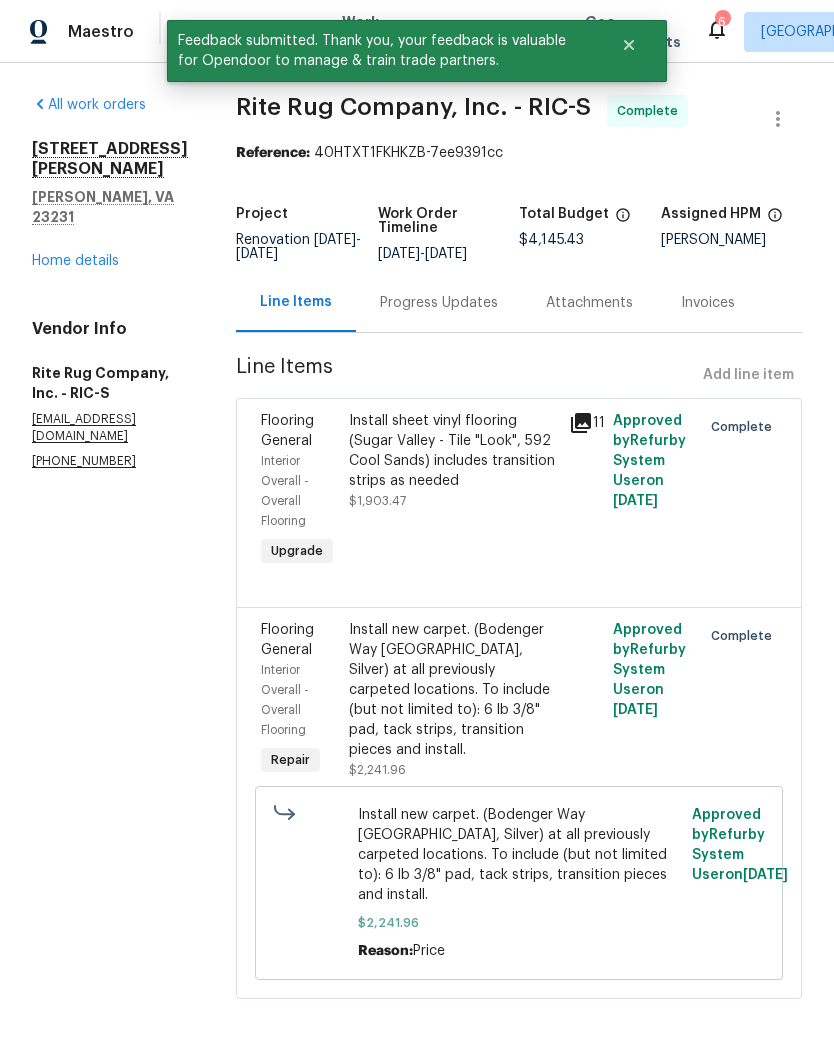 radio on "false" 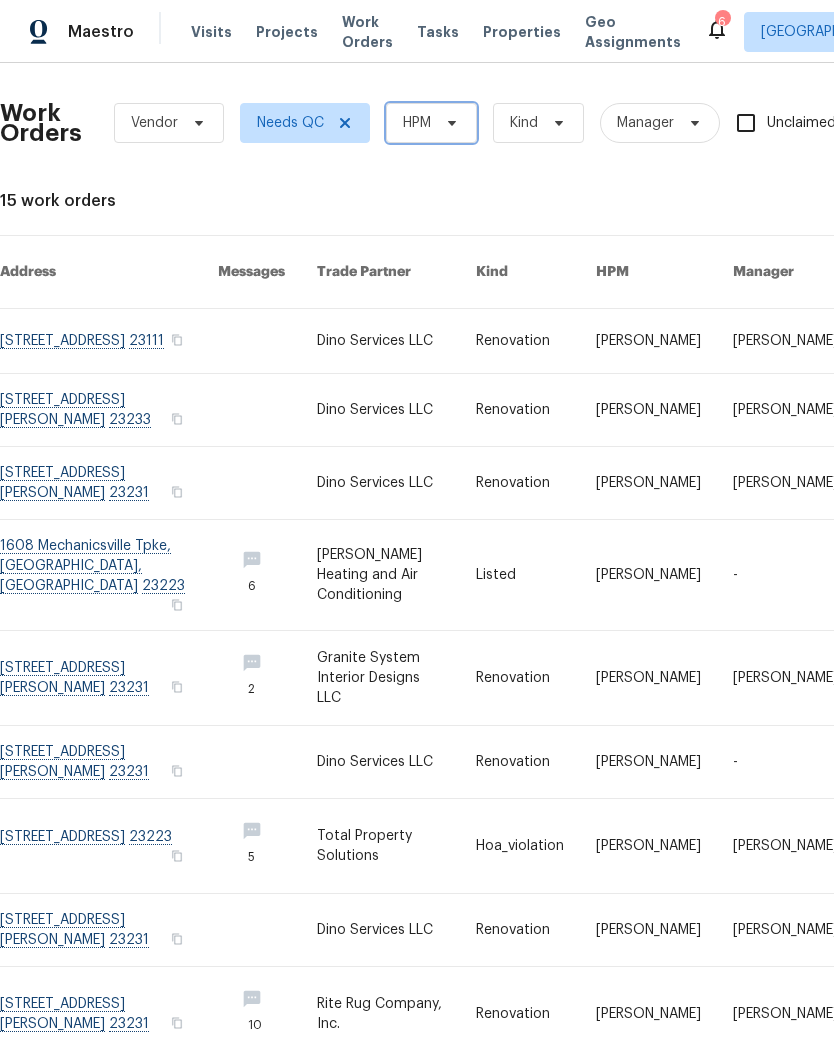 click on "HPM" at bounding box center [417, 123] 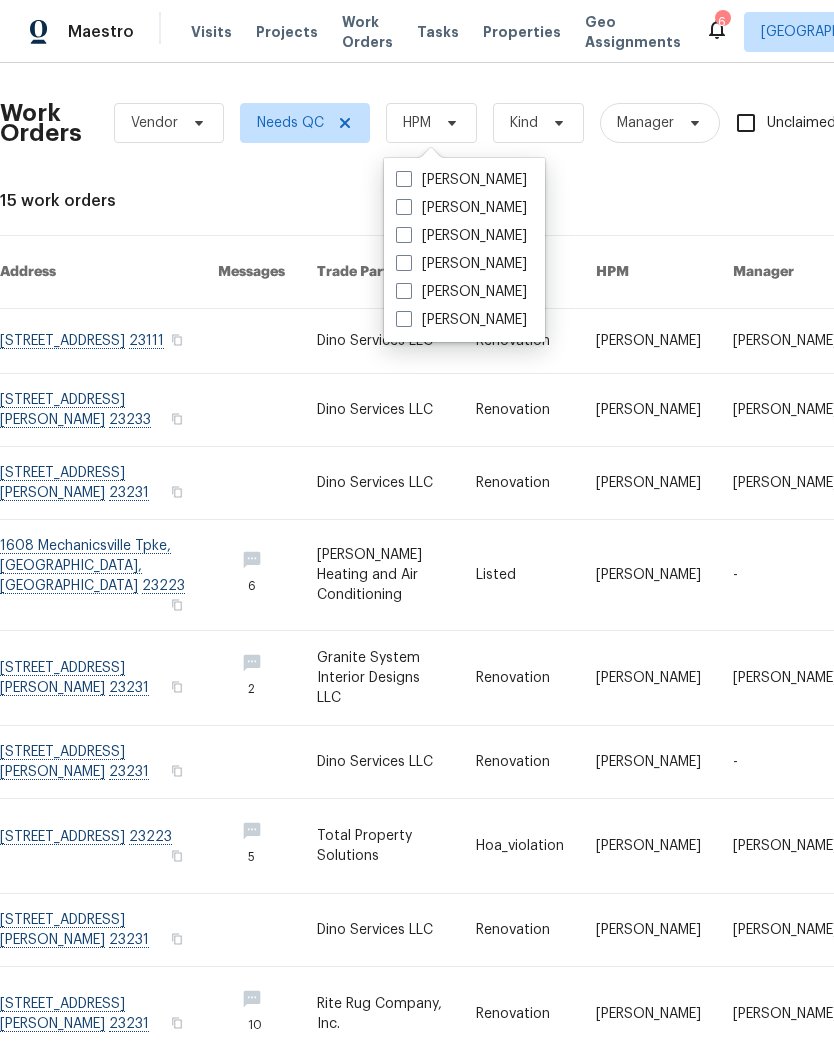 click at bounding box center (404, 179) 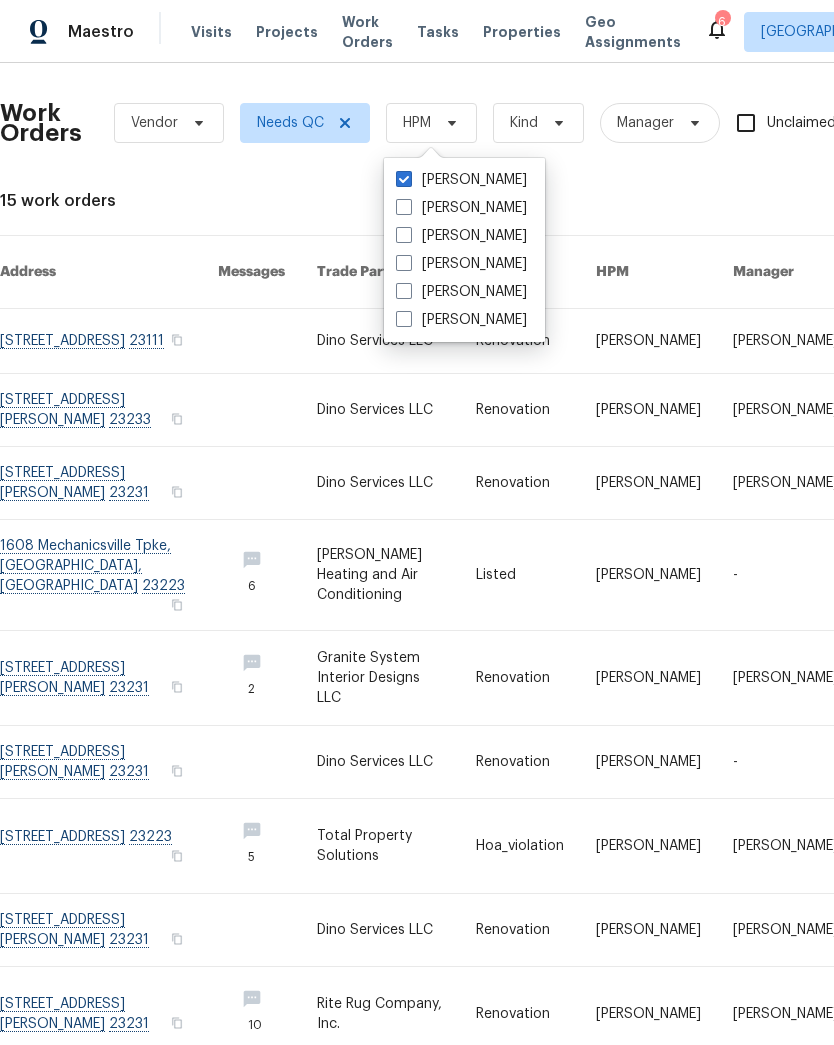 checkbox on "true" 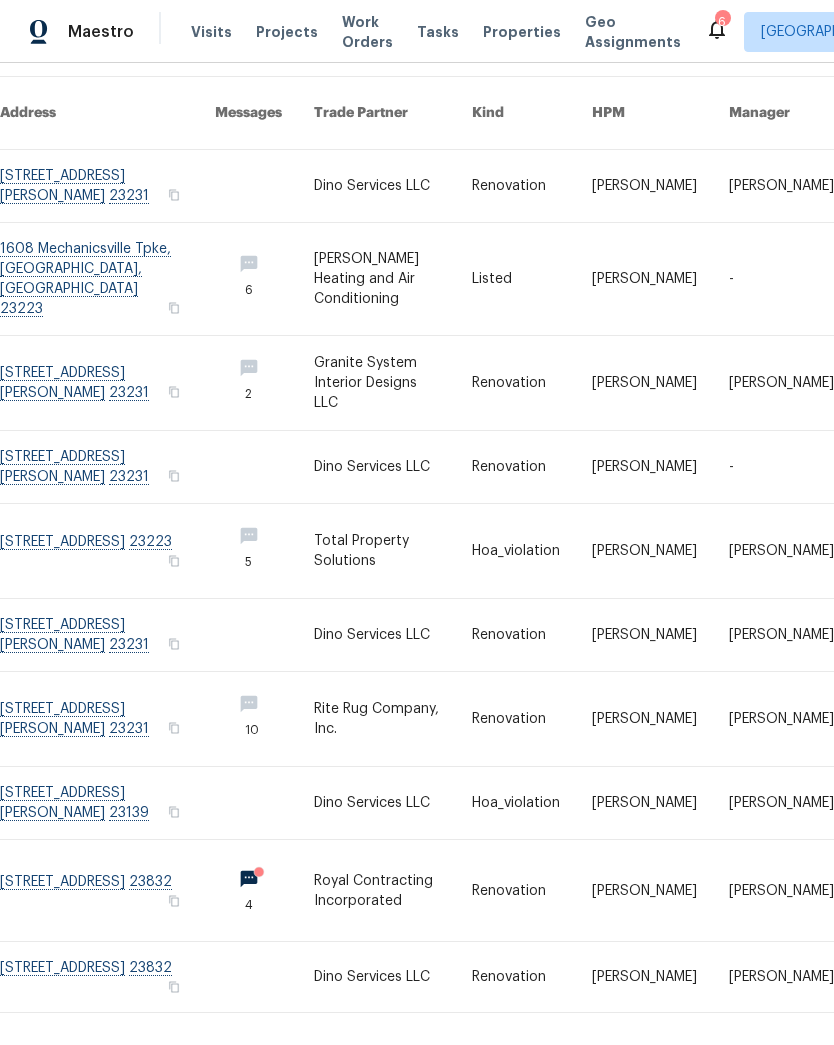 scroll, scrollTop: 159, scrollLeft: 0, axis: vertical 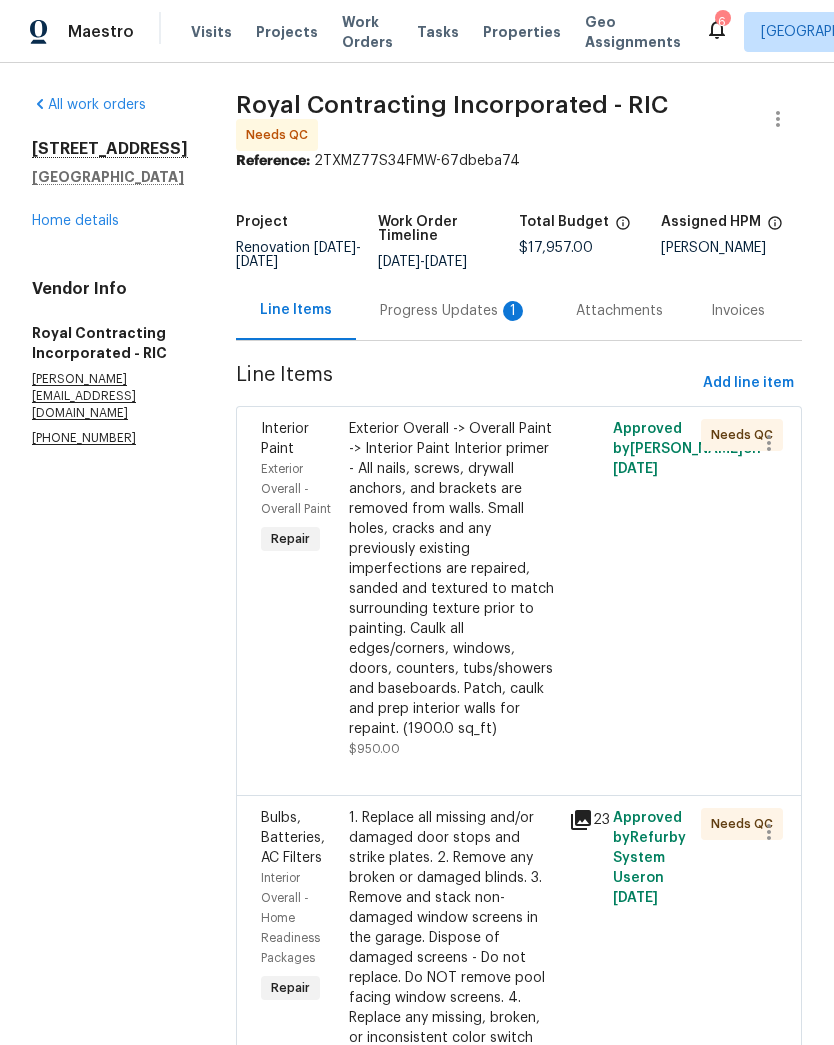 click on "Progress Updates 1" at bounding box center (454, 311) 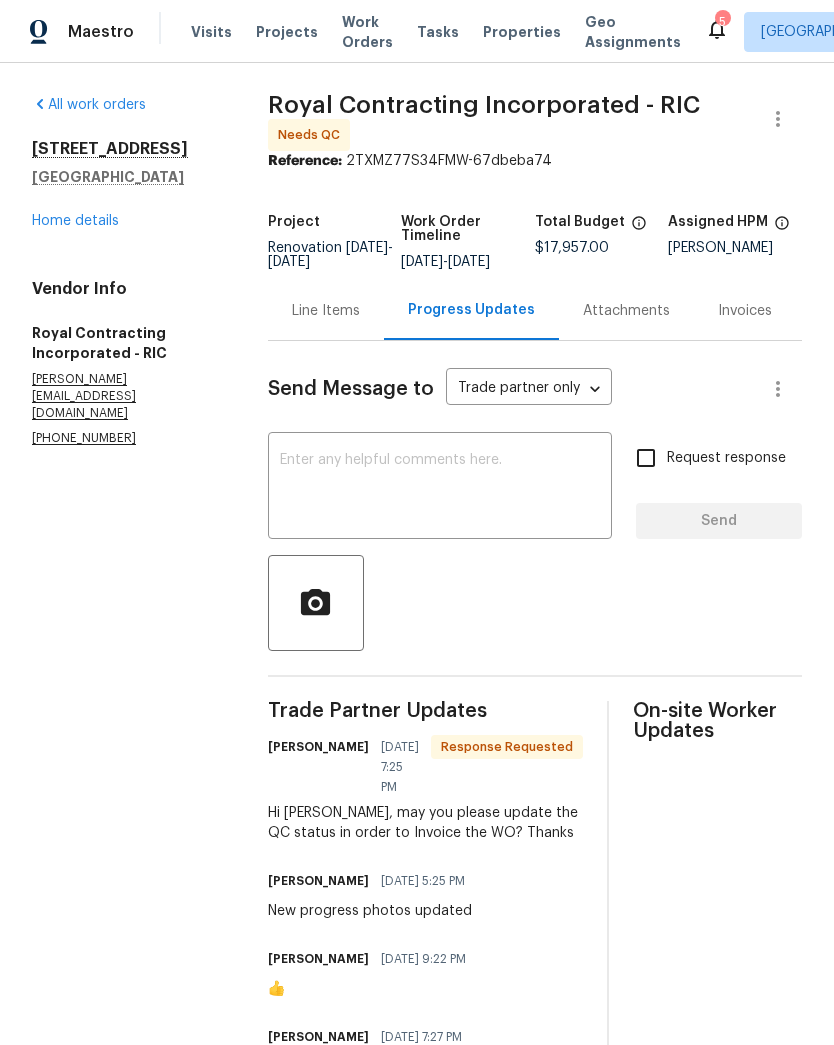 click on "Line Items" at bounding box center [326, 310] 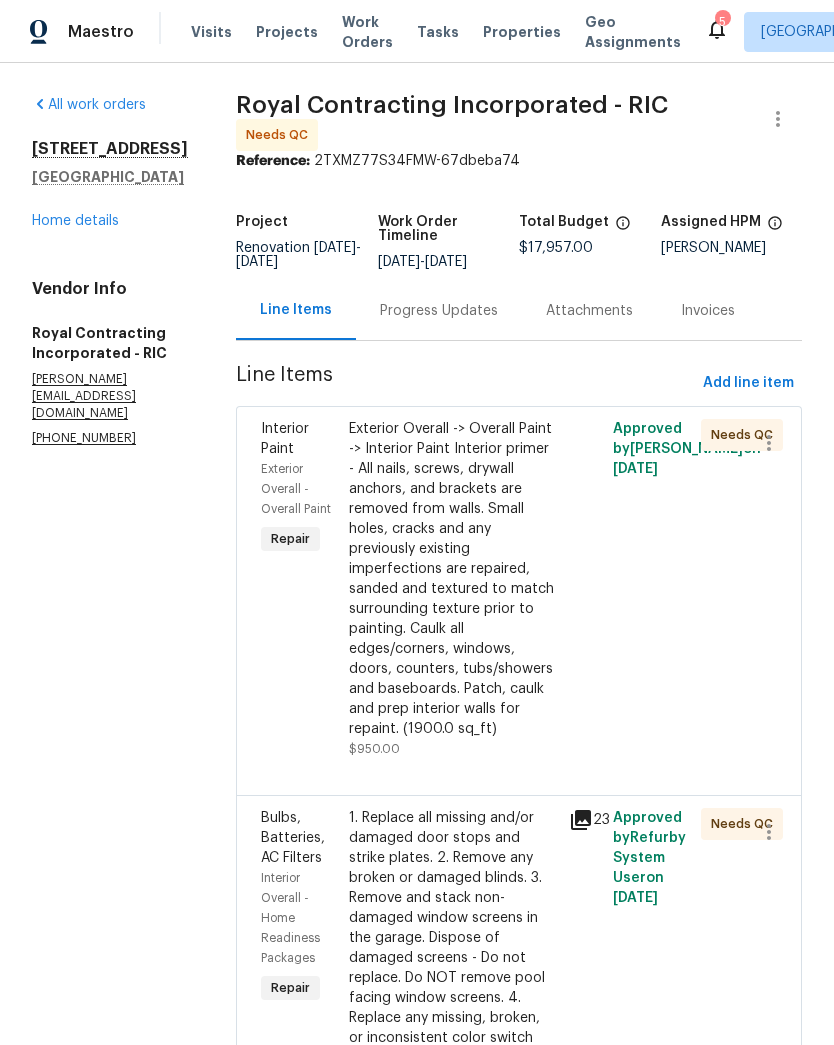 click on "Exterior Overall -> Overall Paint -> Interior Paint
Interior primer - All nails, screws, drywall anchors, and brackets are removed from walls. Small holes, cracks and any previously existing imperfections are repaired, sanded and textured to match surrounding texture prior to painting. Caulk all edges/corners, windows, doors, counters, tubs/showers and baseboards. Patch, caulk and prep interior walls for repaint.
(1900.0 sq_ft)" at bounding box center [453, 579] 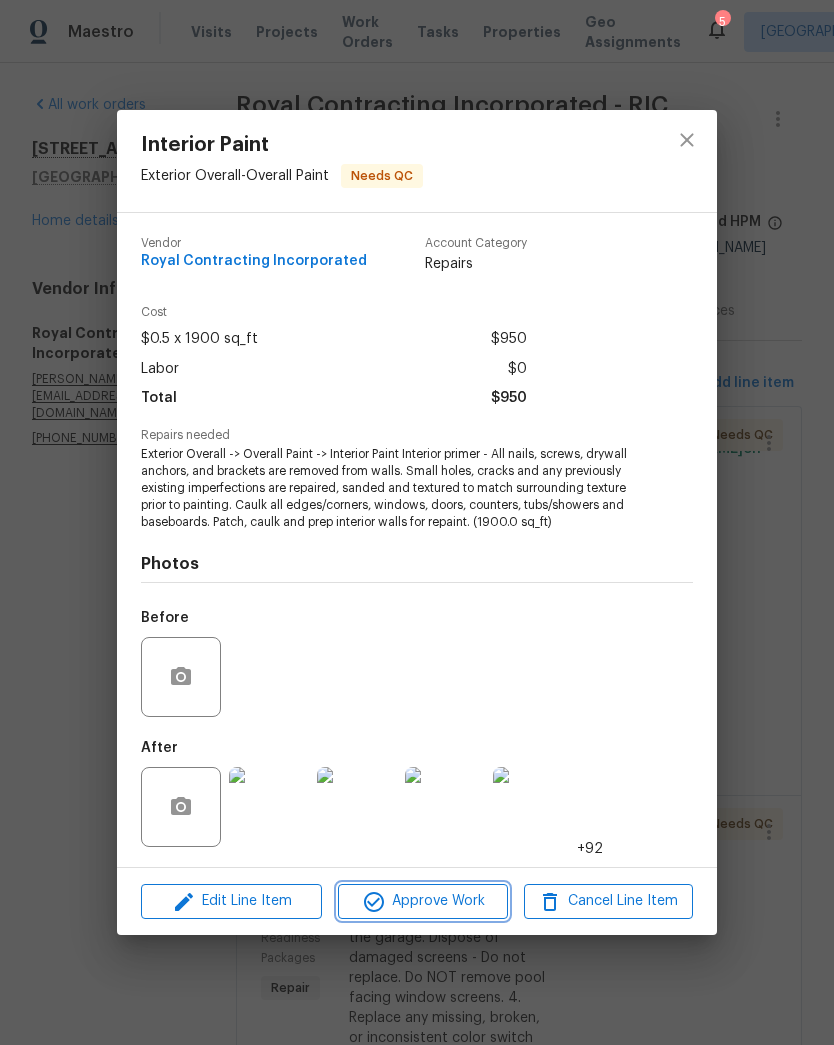 click on "Approve Work" at bounding box center (422, 901) 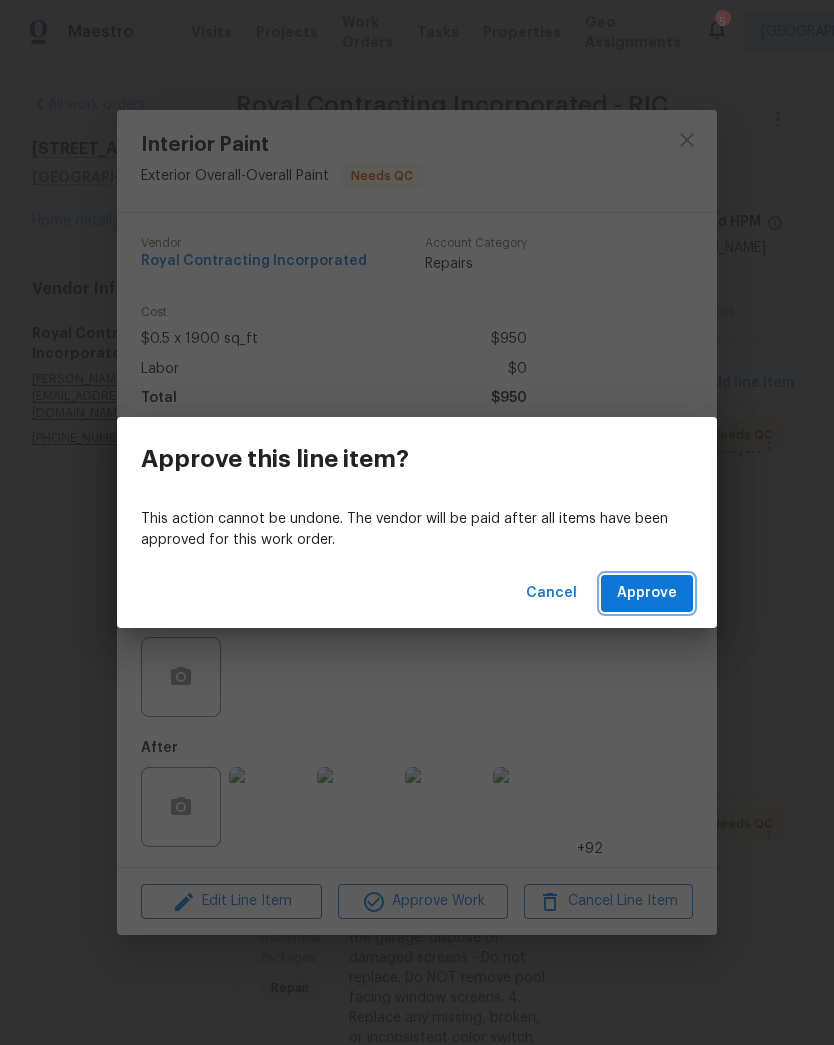 click on "Approve" at bounding box center [647, 593] 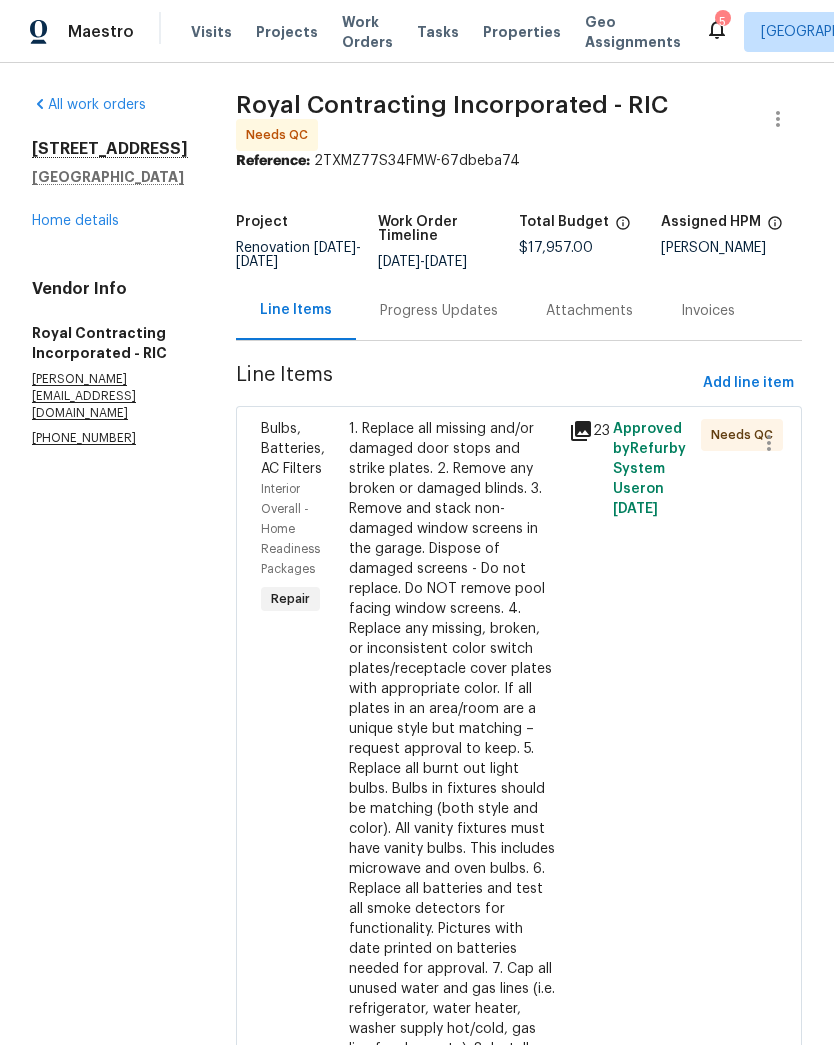 click on "1. Replace all missing and/or damaged door stops and strike plates.  2. Remove any broken or damaged blinds.  3. Remove and stack non-damaged window screens in the garage. Dispose of damaged screens - Do not replace. Do NOT remove pool facing window screens.  4. Replace any missing, broken, or inconsistent color switch plates/receptacle cover plates with appropriate color. If all plates in an area/room are a unique style but matching – request approval to keep.  5. Replace all burnt out light bulbs. Bulbs in fixtures should be matching (both style and color). All vanity fixtures must have vanity bulbs. This includes microwave and oven bulbs.  6. Replace all batteries and test all smoke detectors for functionality. Pictures with date printed on batteries needed for approval.  7. Cap all unused water and gas lines (i.e. refrigerator, water heater, washer supply hot/cold, gas line for dryer, etc).  8. Install new pleated HVAC air filters" at bounding box center (453, 749) 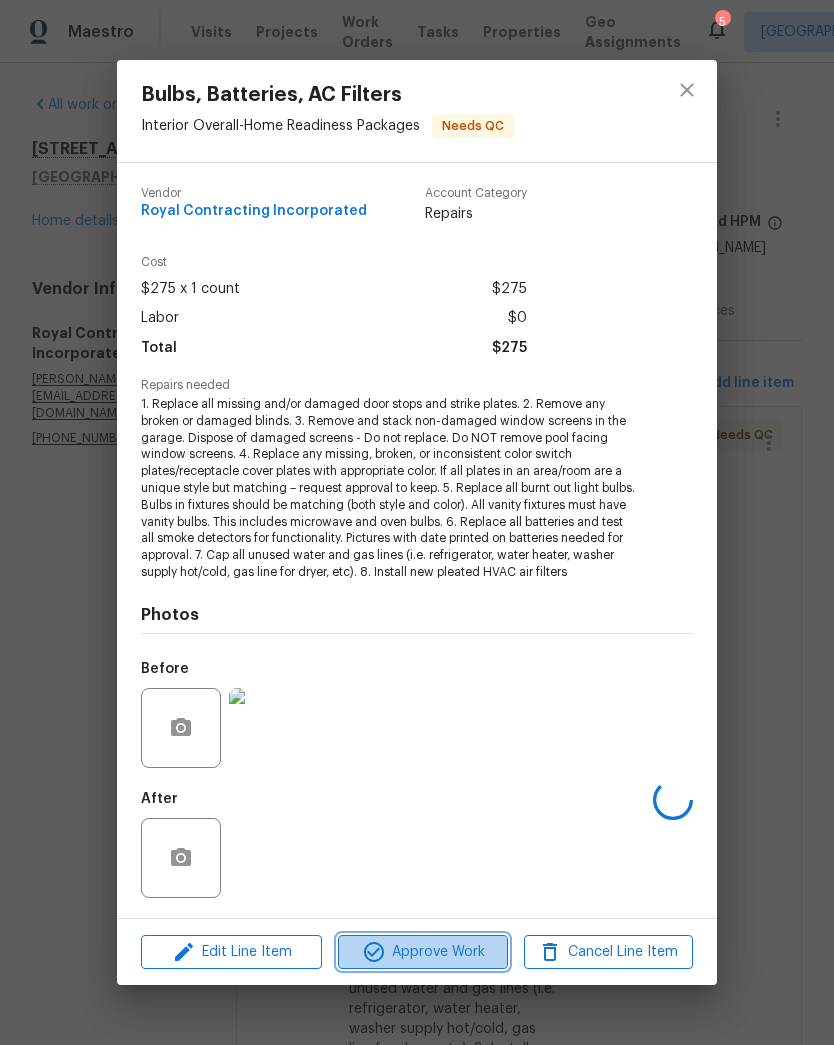 click on "Approve Work" at bounding box center [422, 952] 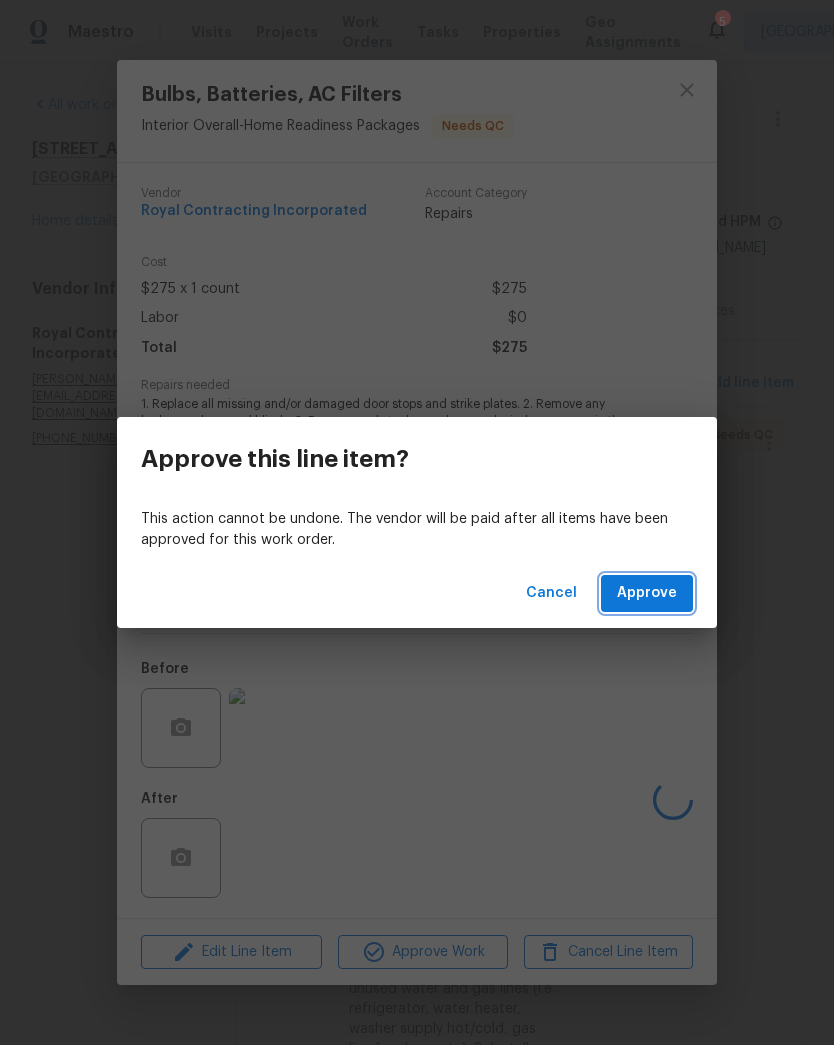 click on "Approve" at bounding box center [647, 593] 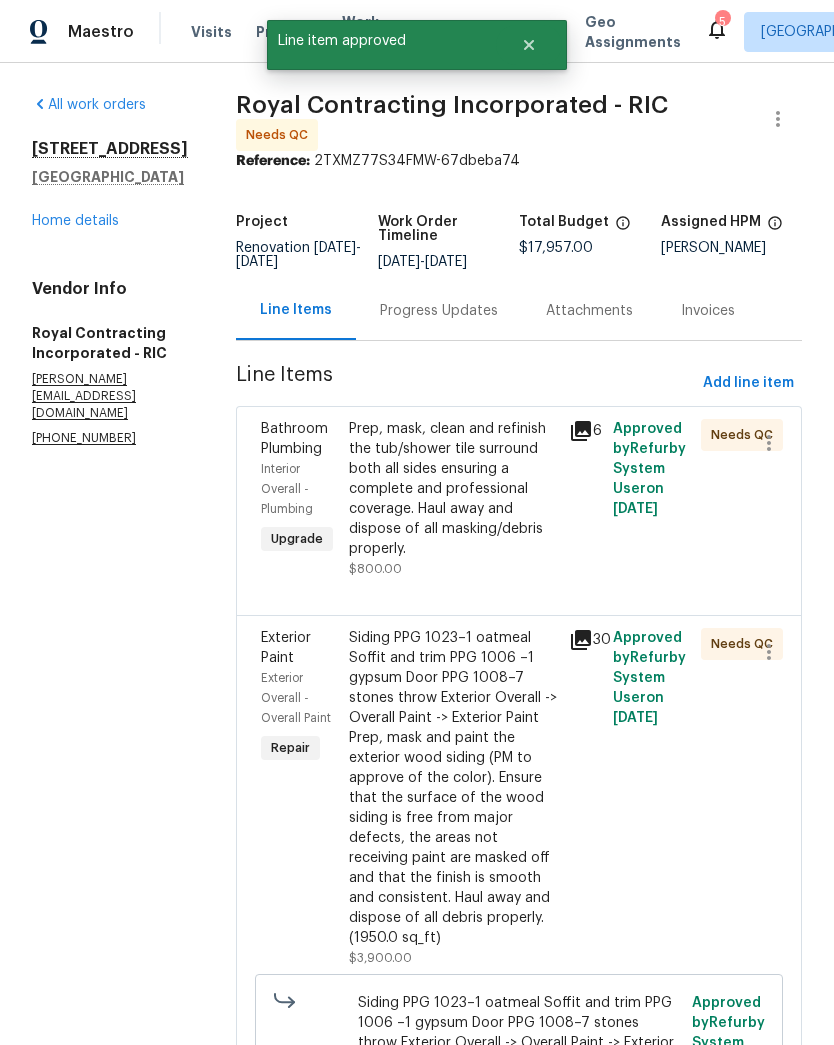 click on "Prep, mask, clean and refinish the tub/shower tile surround both all sides ensuring a complete and professional coverage. Haul away and dispose of all masking/debris properly. $800.00" at bounding box center (453, 499) 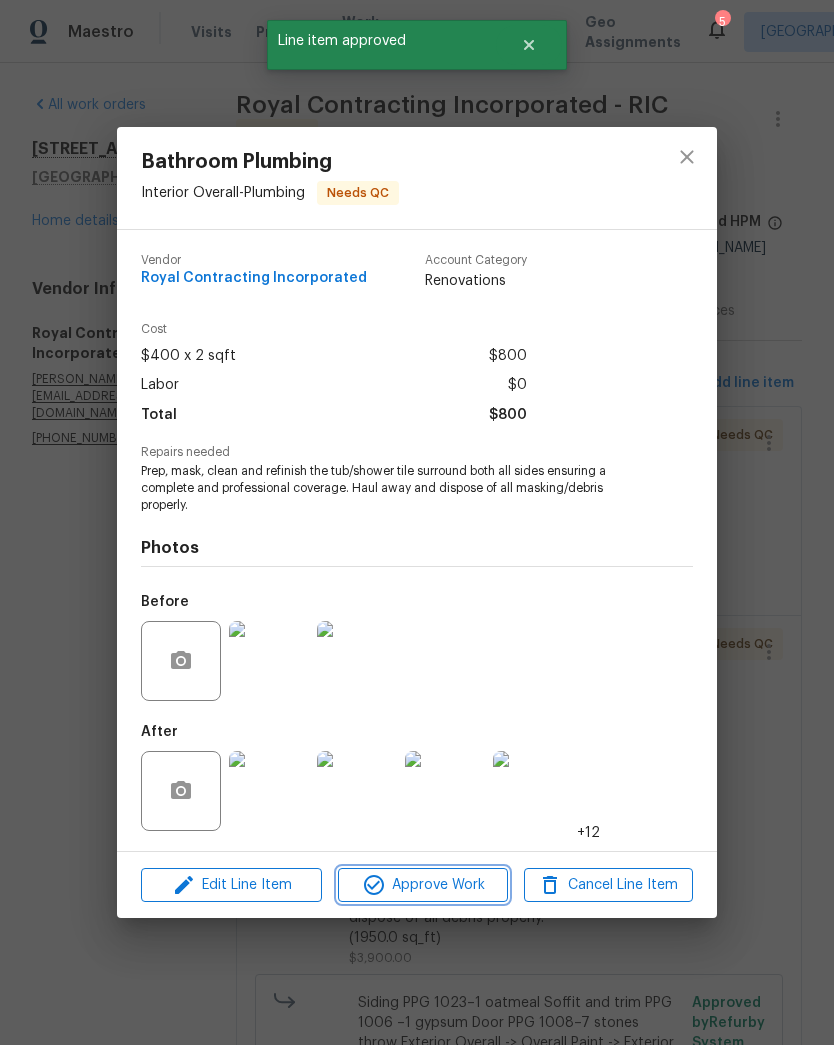 click on "Approve Work" at bounding box center [422, 885] 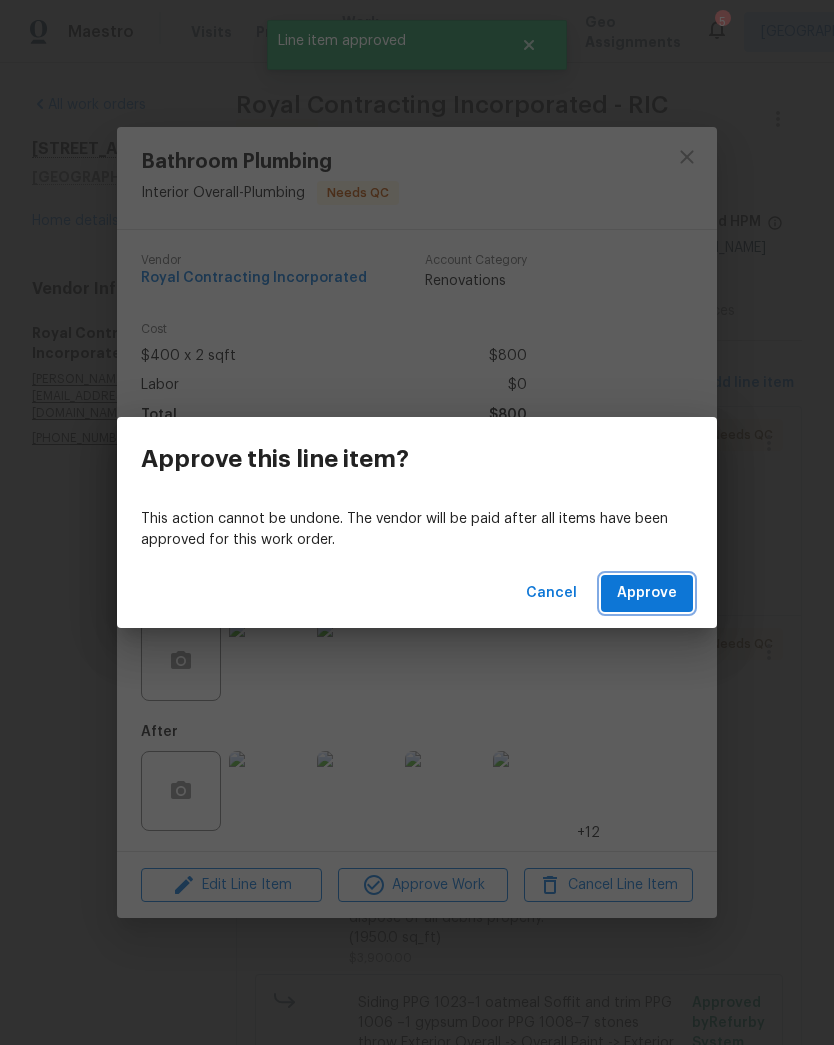 click on "Approve" at bounding box center [647, 593] 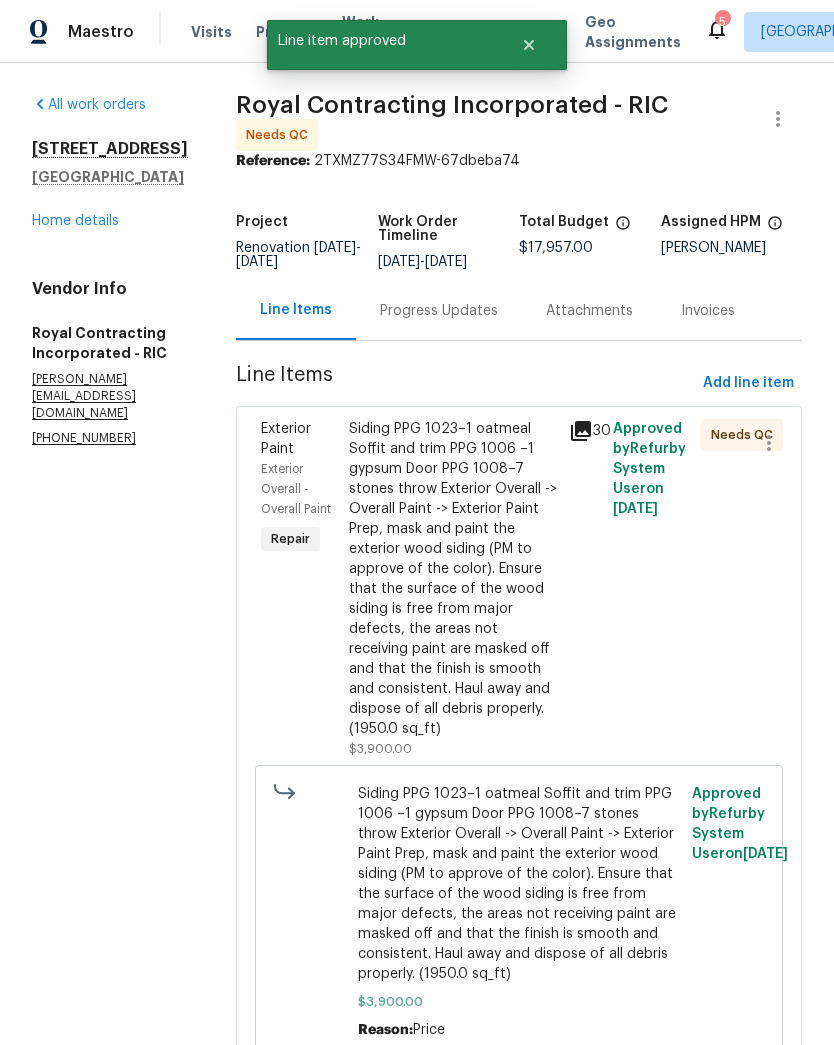 click on "Siding PPG 1023–1 oatmeal
Soffit and trim PPG 1006 –1 gypsum
Door PPG 1008–7 stones throw
Exterior Overall -> Overall Paint -> Exterior Paint
Prep, mask and paint  the exterior wood siding  (PM to approve of the color). Ensure that the surface of the wood siding is free from major defects, the areas not receiving paint are masked off and that the finish is smooth and consistent. Haul away and dispose of all debris properly.
(1950.0 sq_ft)" at bounding box center (453, 579) 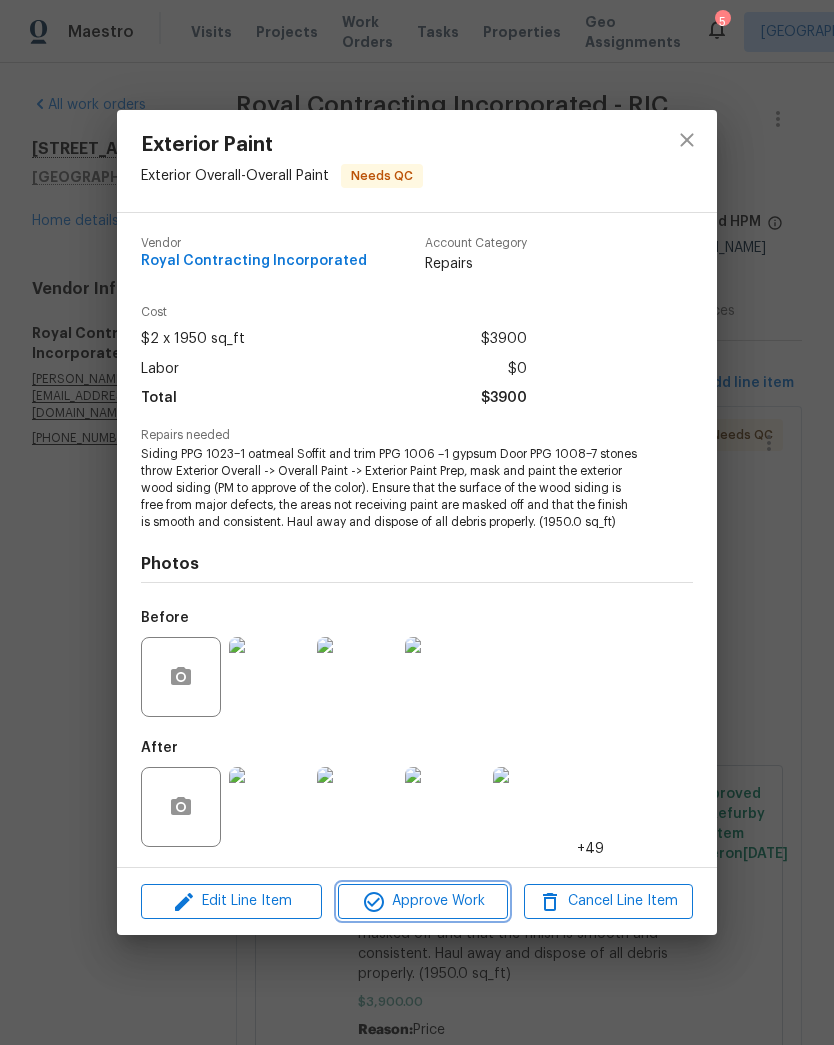 click on "Approve Work" at bounding box center [422, 901] 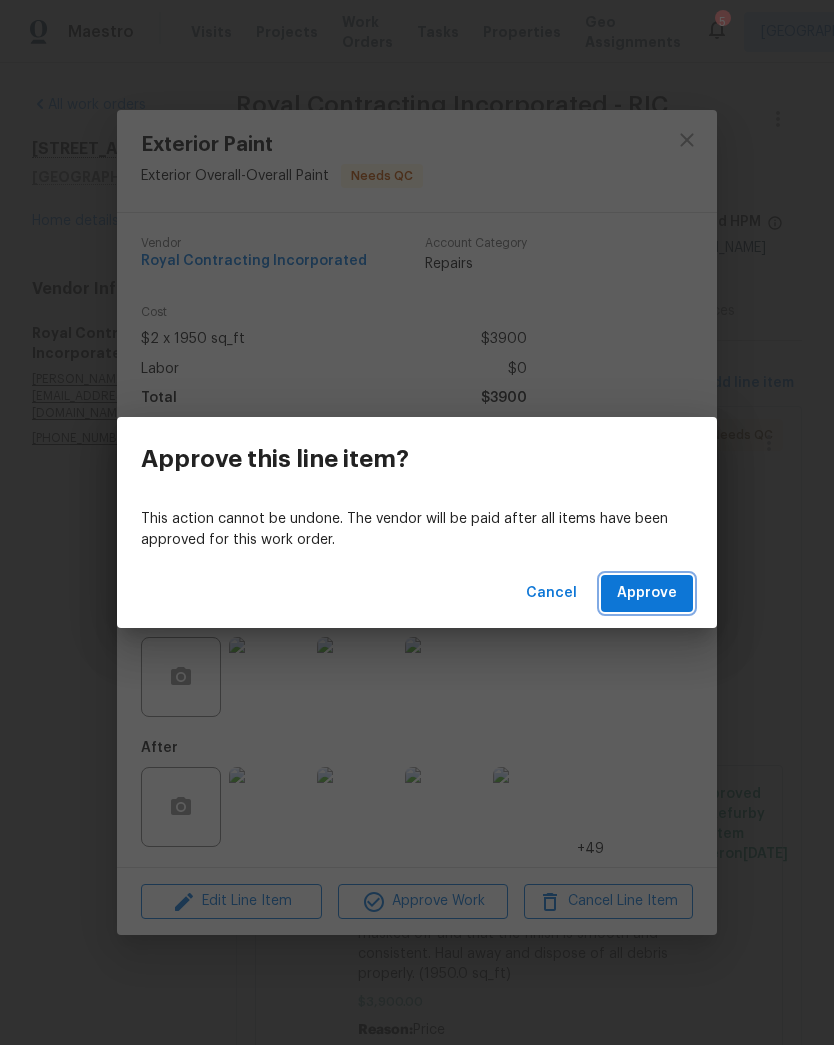 click on "Approve" at bounding box center [647, 593] 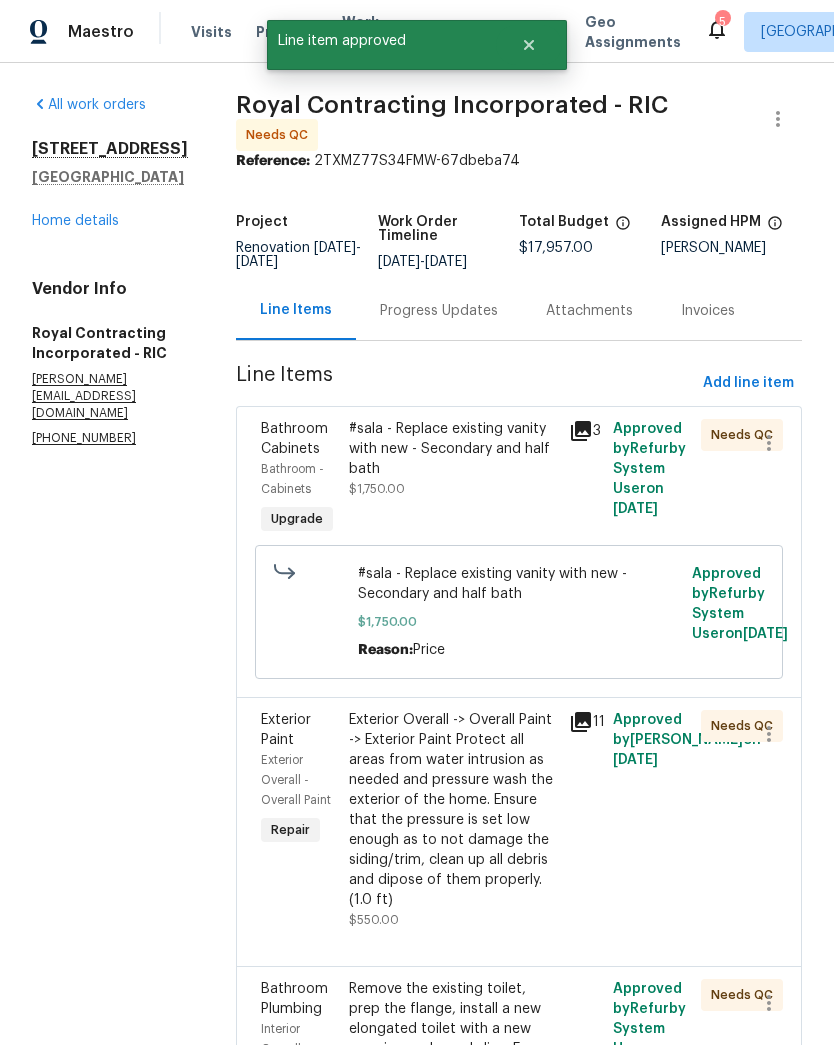 click on "#sala - Replace existing vanity with new - Secondary and half bath $1,750.00" at bounding box center [453, 479] 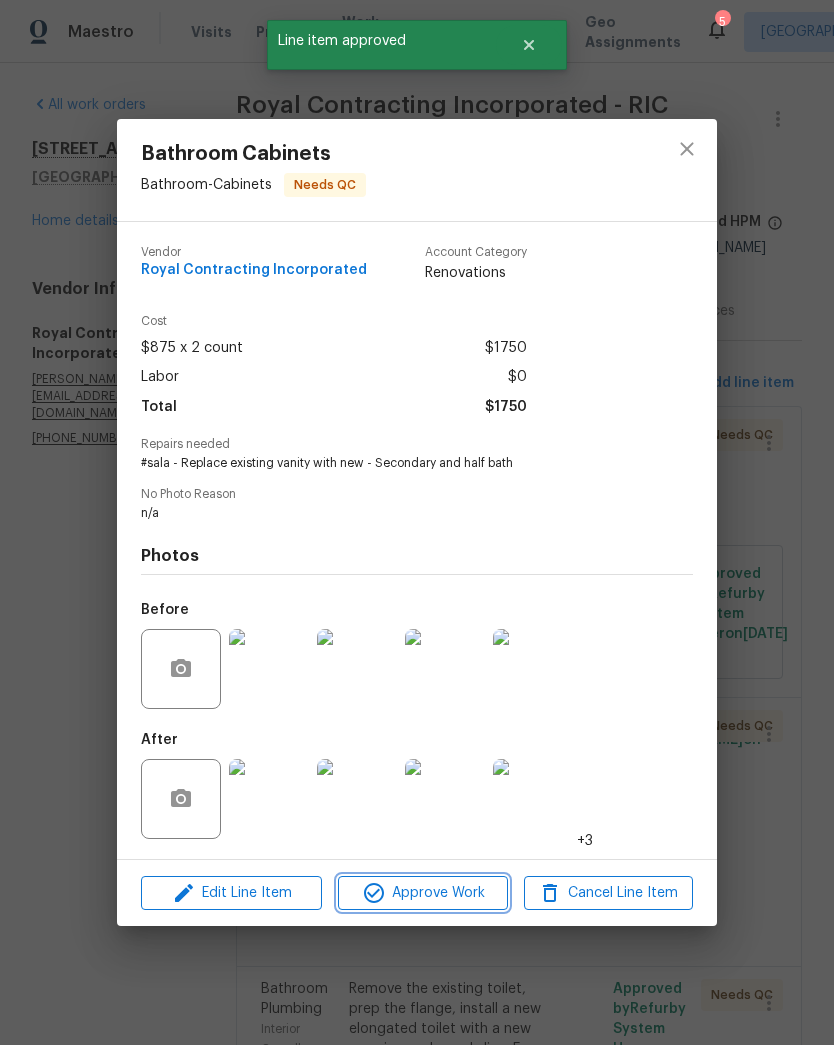 click on "Approve Work" at bounding box center [422, 893] 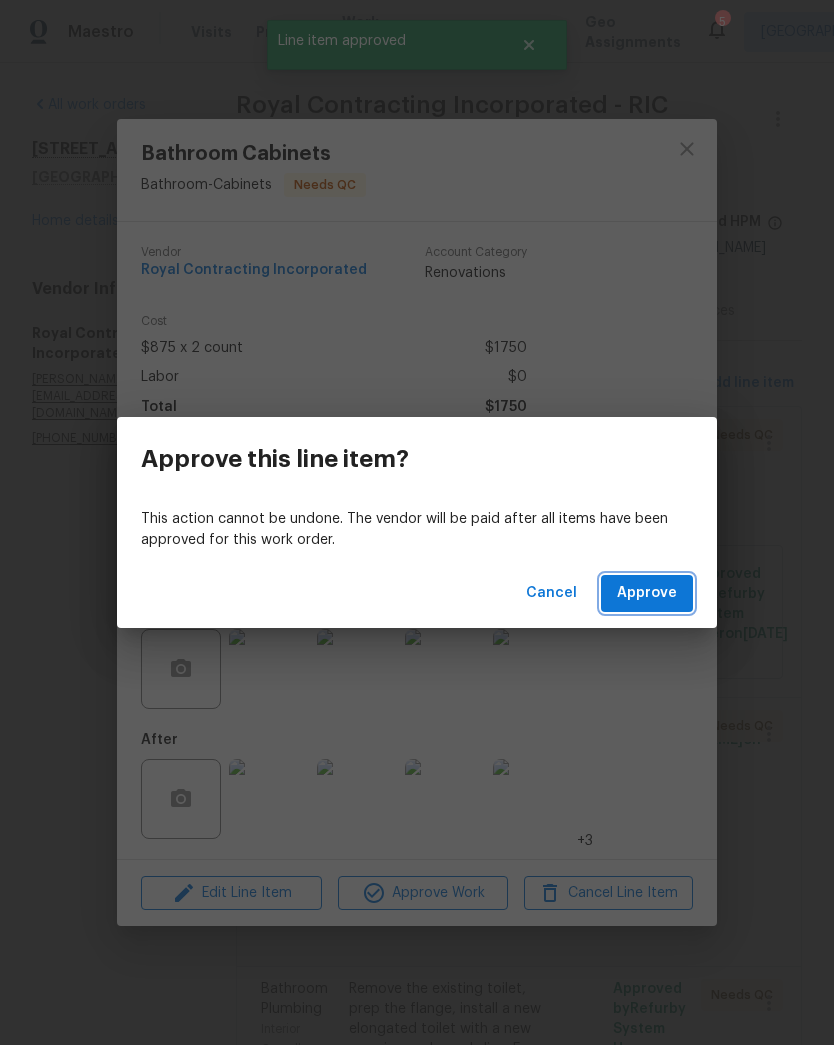 click on "Approve" at bounding box center [647, 593] 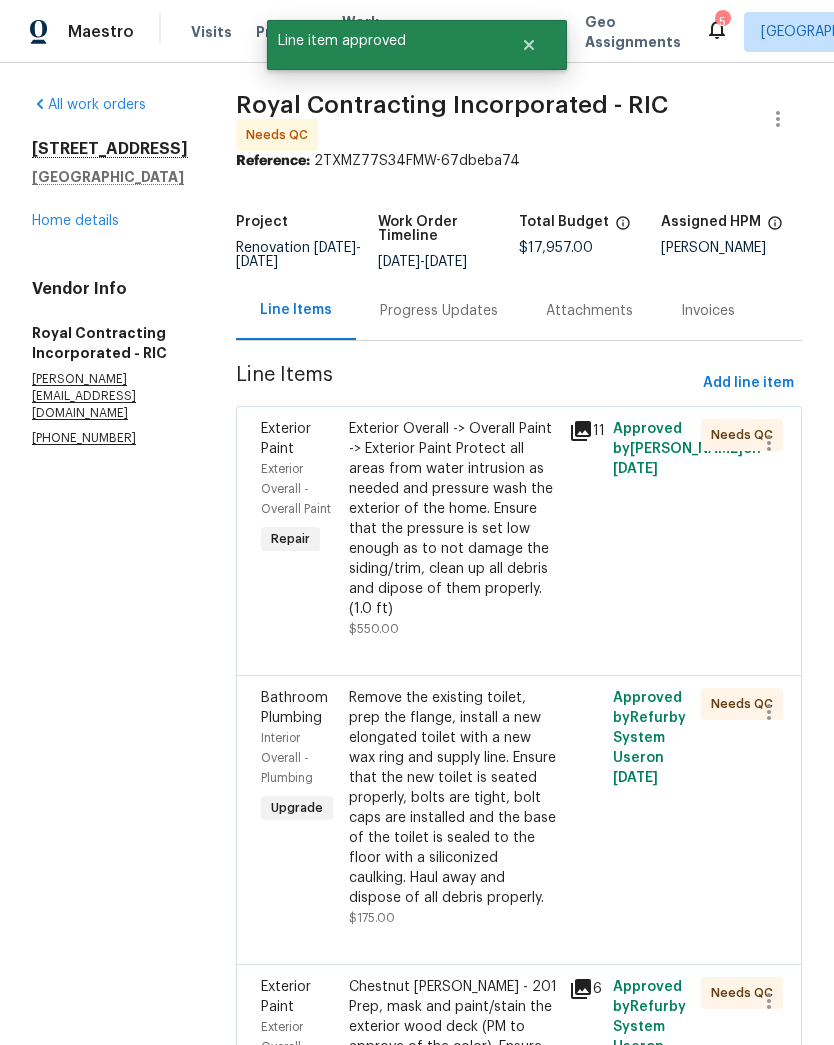 click on "Exterior Overall -> Overall Paint -> Exterior Paint
Protect all areas from water intrusion as needed and pressure wash the exterior of the home. Ensure that the pressure is set low enough as to not damage the siding/trim, clean up all debris and dipose of them properly.
(1.0 ft)" at bounding box center (453, 519) 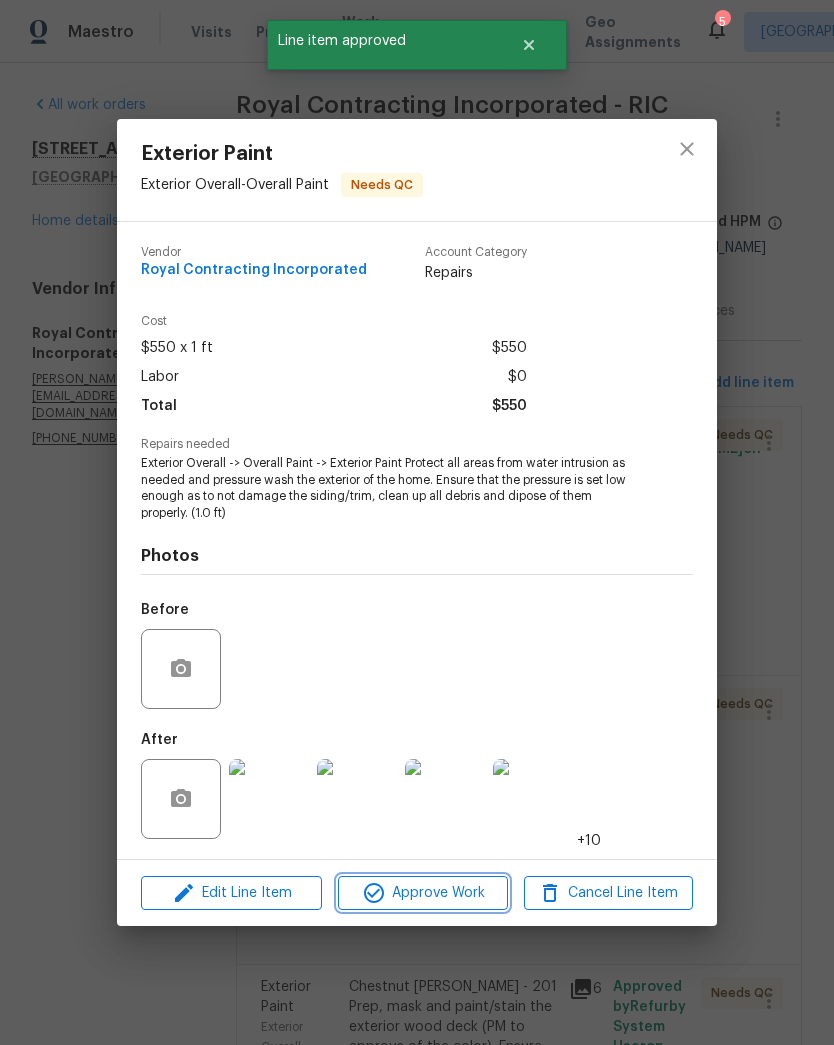 click on "Approve Work" at bounding box center (422, 893) 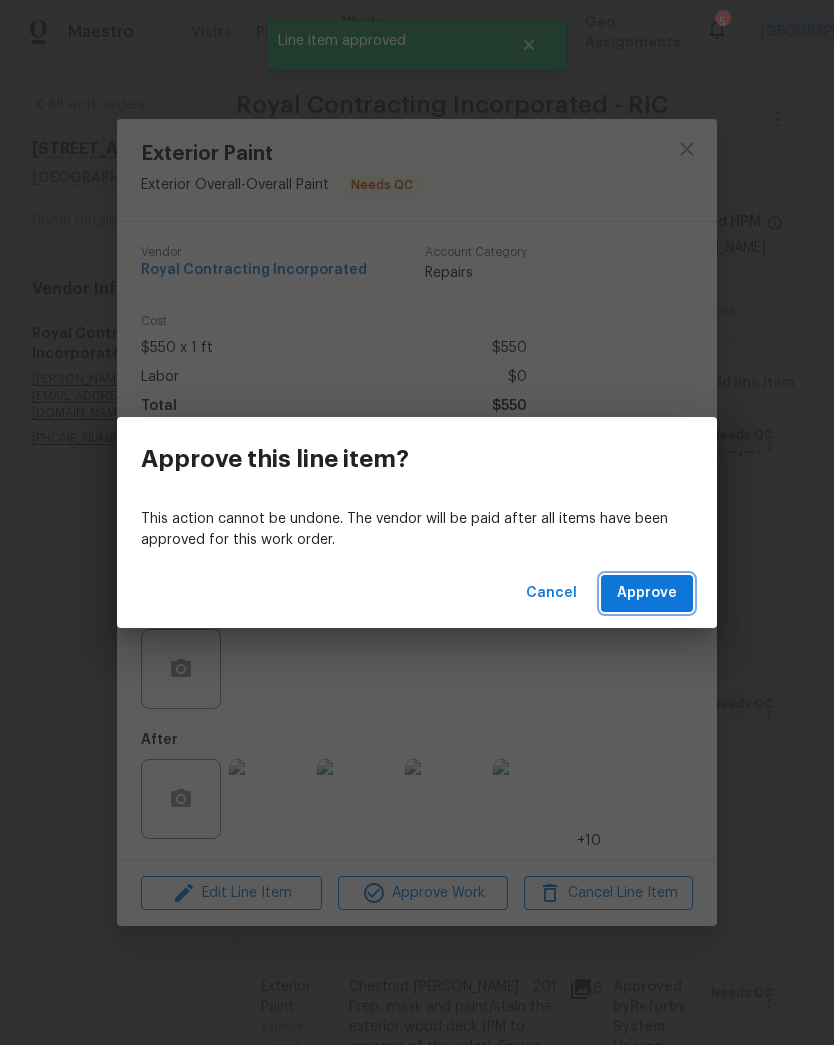 click on "Approve" at bounding box center (647, 593) 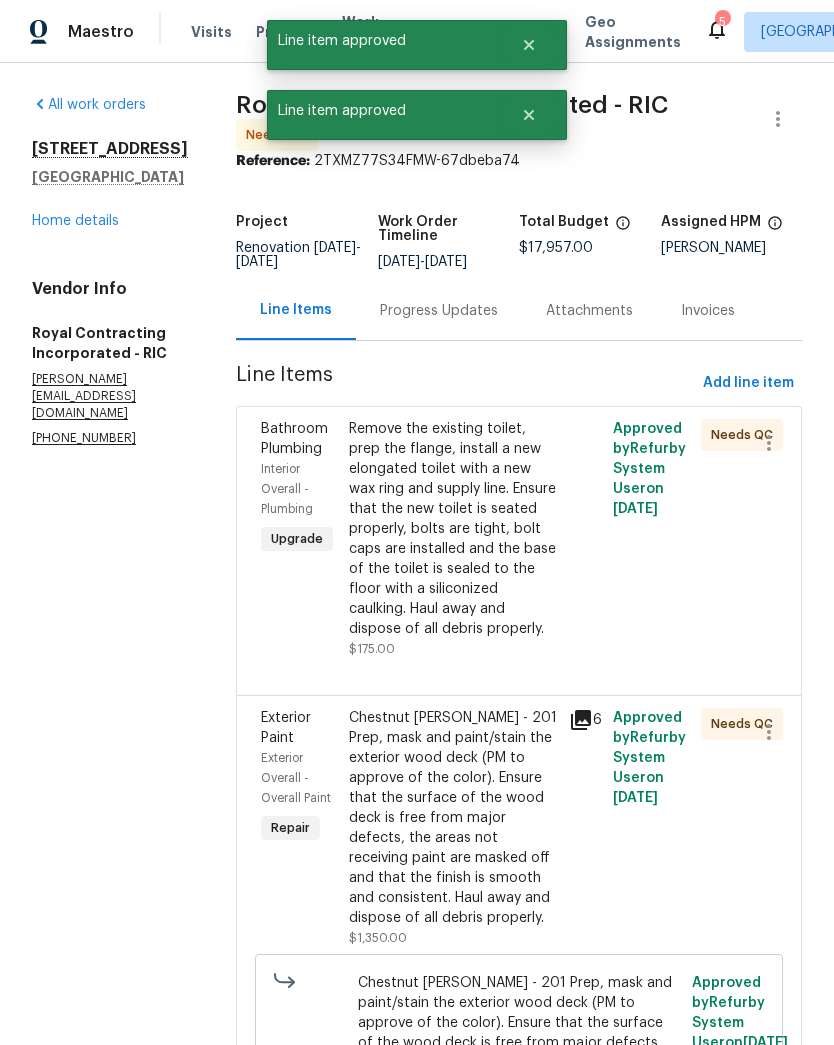 click on "Remove the existing toilet, prep the flange, install a new elongated toilet with a new wax ring and supply line. Ensure that the new toilet is seated properly, bolts are tight, bolt caps are installed and the base of the toilet is sealed to the floor with a siliconized caulking. Haul away and dispose of all debris properly." at bounding box center (453, 529) 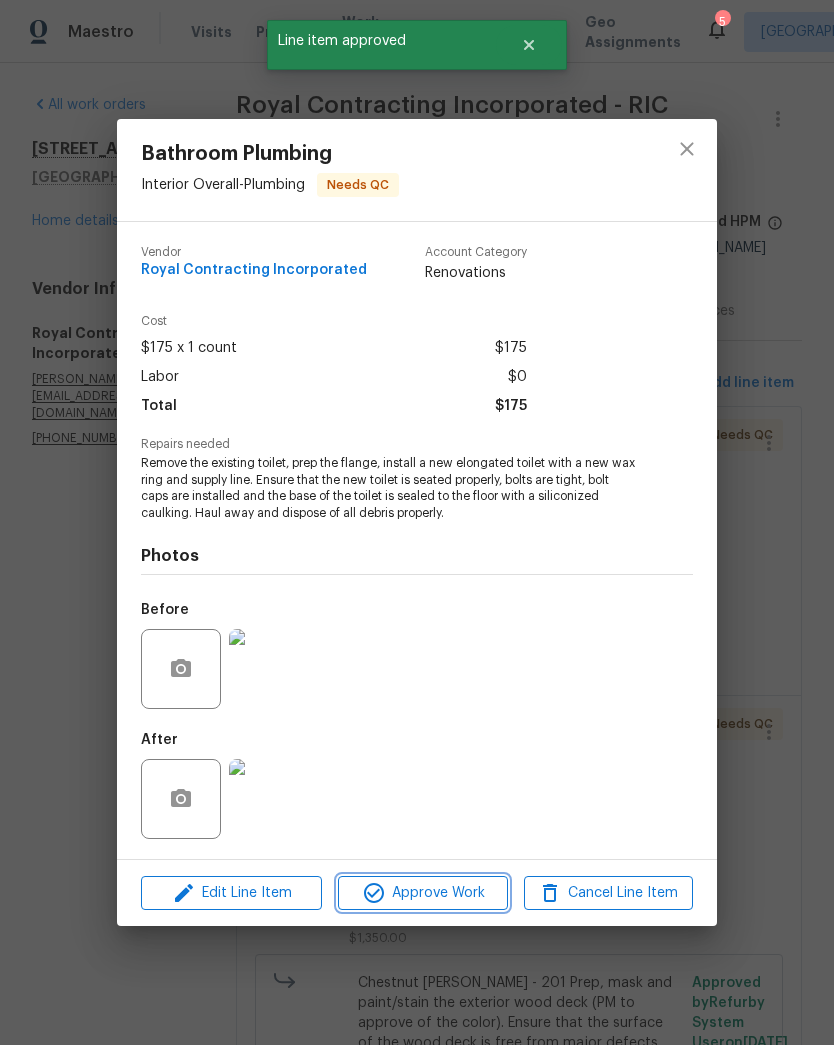 click on "Approve Work" at bounding box center (422, 893) 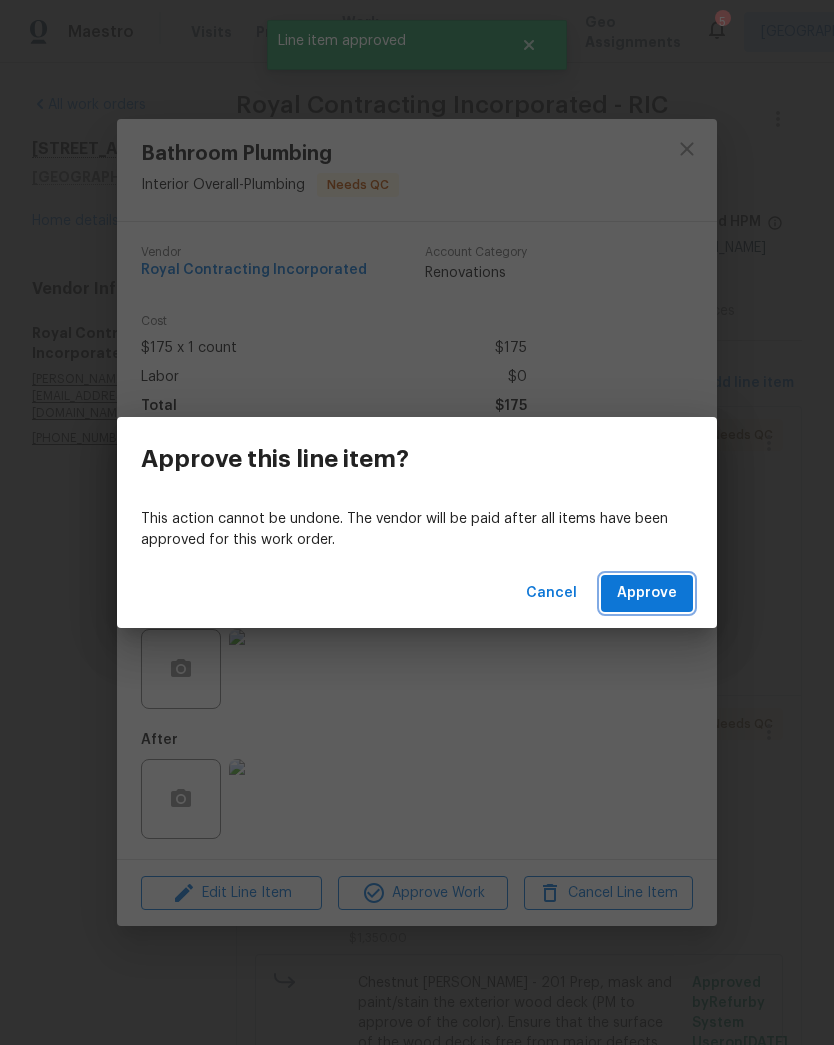 click on "Approve" at bounding box center (647, 593) 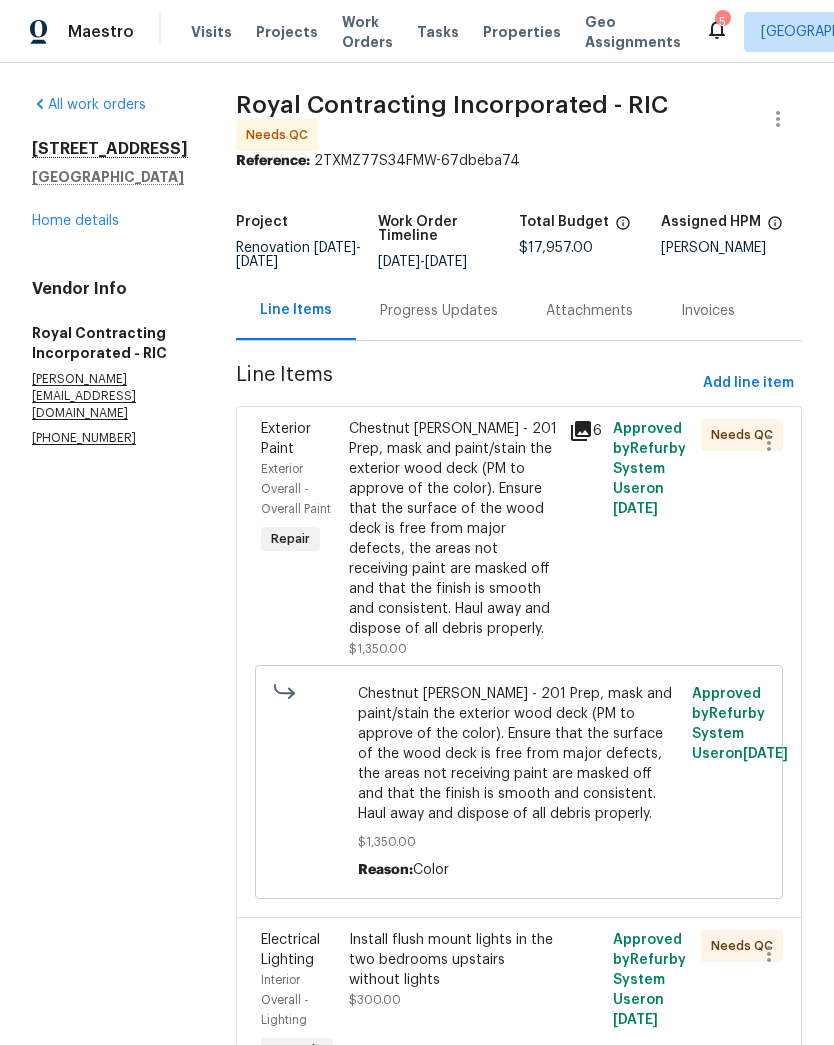 click on "Chestnut brown SOL - 201
Prep, mask and paint/stain the exterior wood deck  (PM to approve of the color). Ensure that the surface of the wood deck is free from major defects, the areas not receiving paint are masked off and that the finish is smooth and consistent. Haul away and dispose of all debris properly." at bounding box center (453, 529) 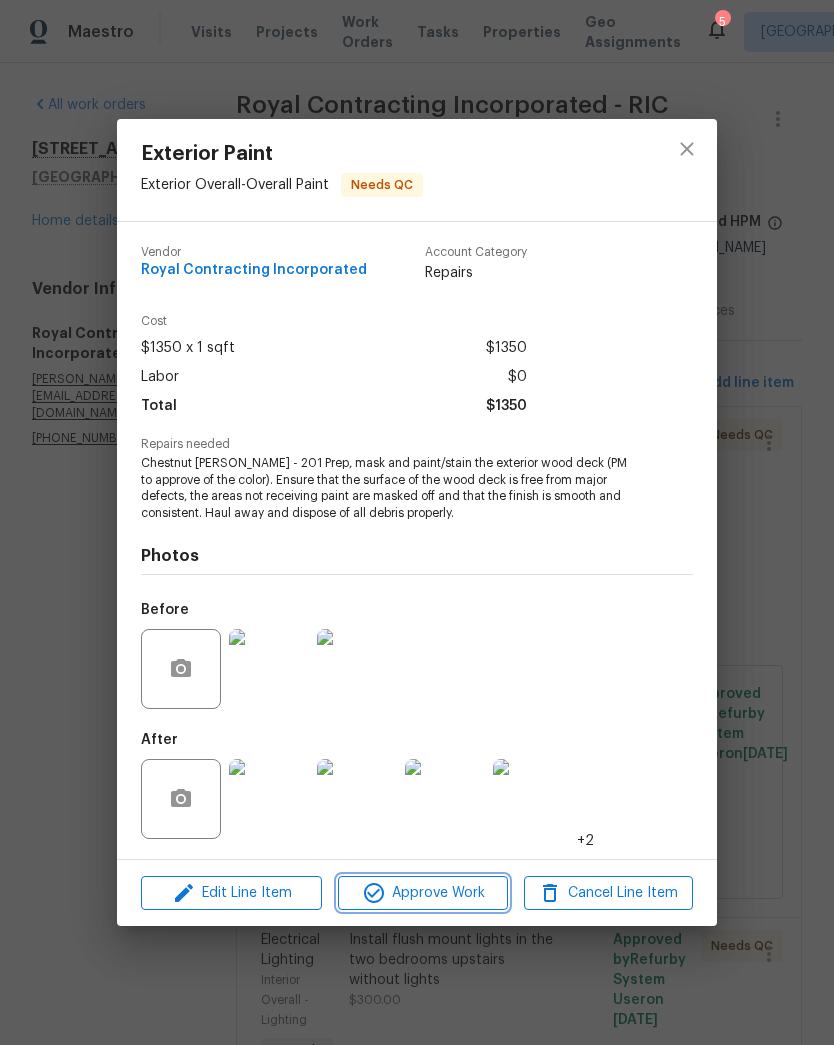 click on "Approve Work" at bounding box center (422, 893) 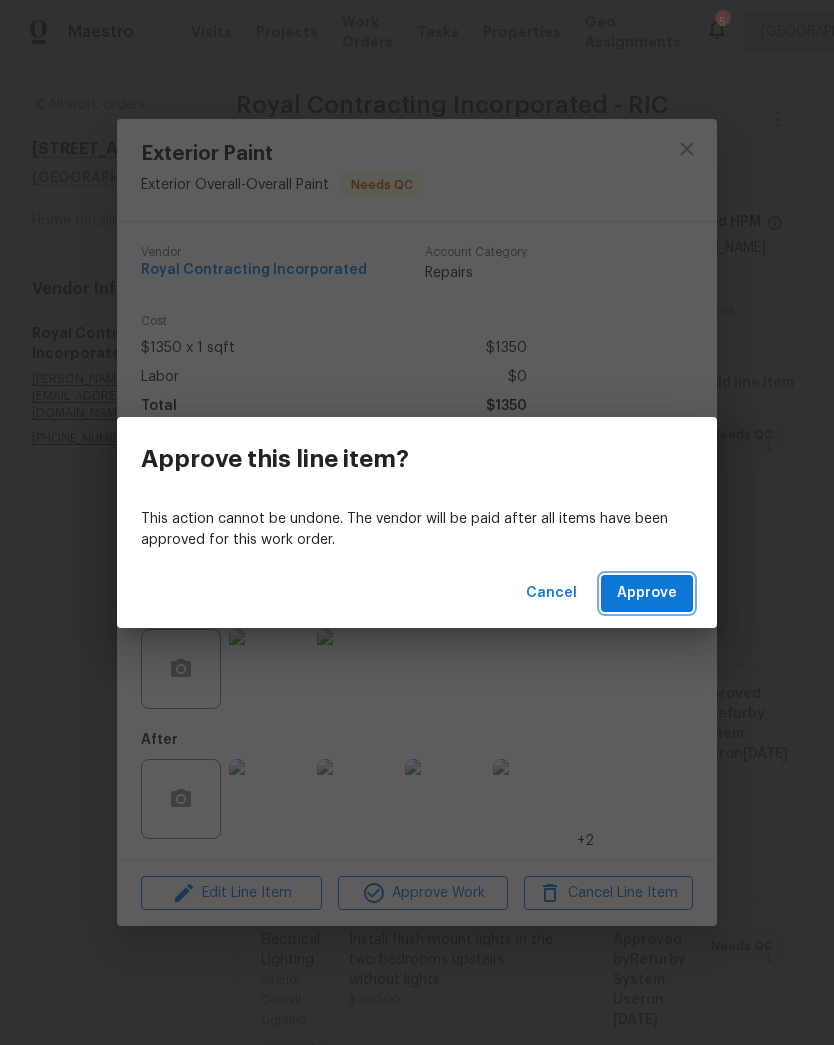 click on "Approve" at bounding box center [647, 593] 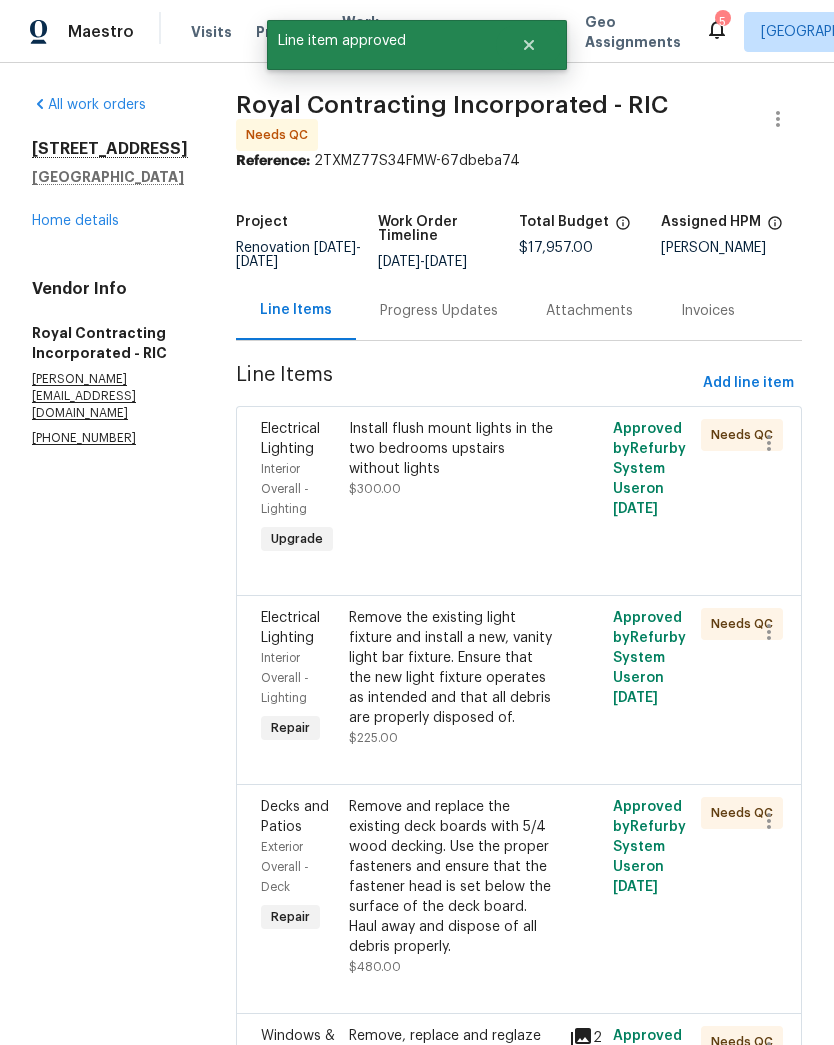 click on "Install flush mount lights in the two bedrooms upstairs without lights $300.00" at bounding box center [453, 489] 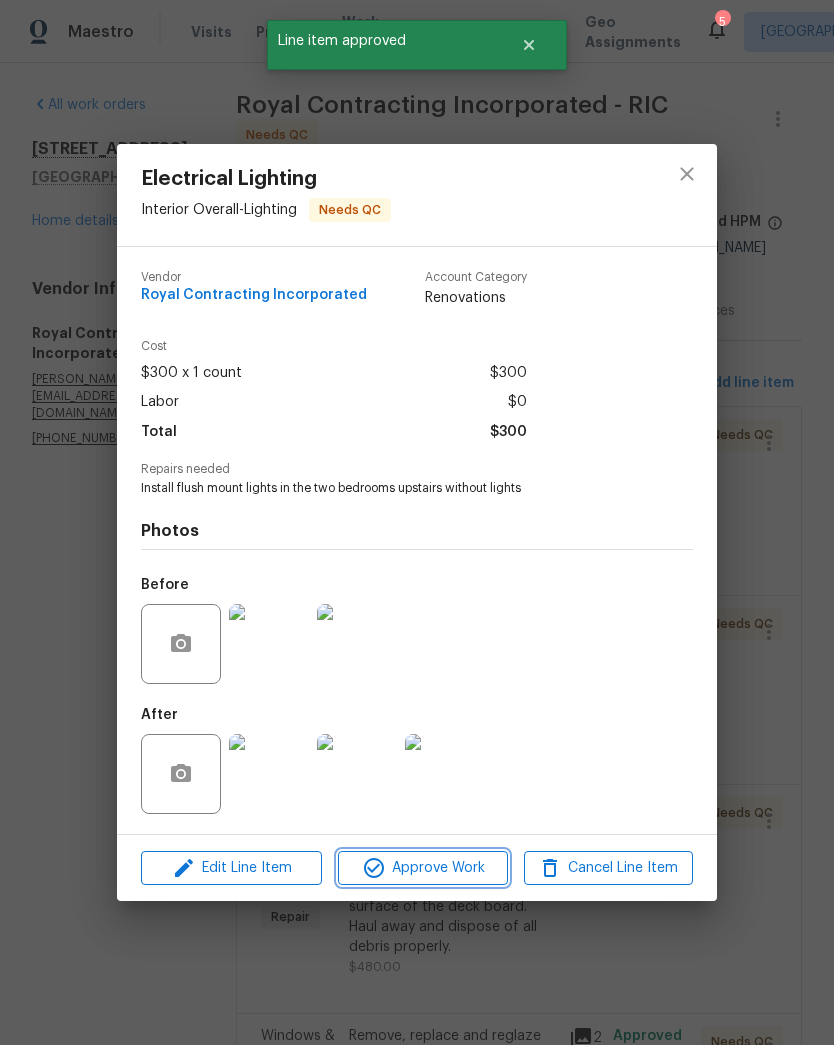 click on "Approve Work" at bounding box center (422, 868) 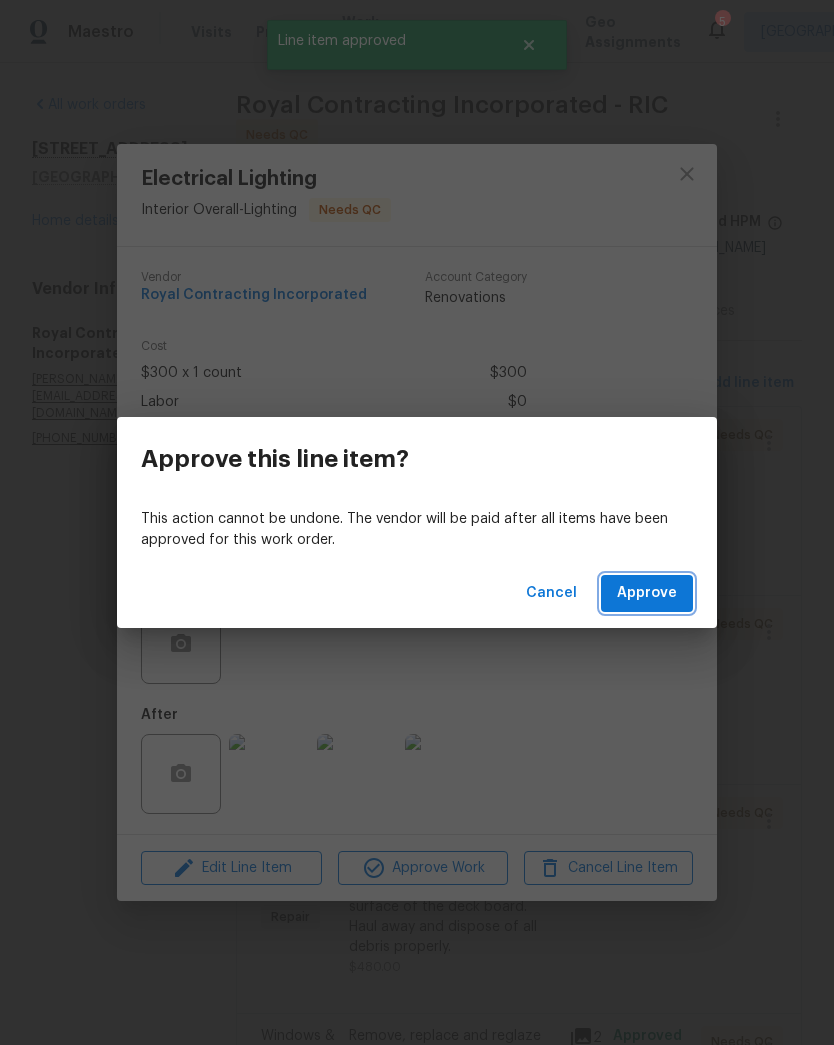 click on "Approve" at bounding box center (647, 593) 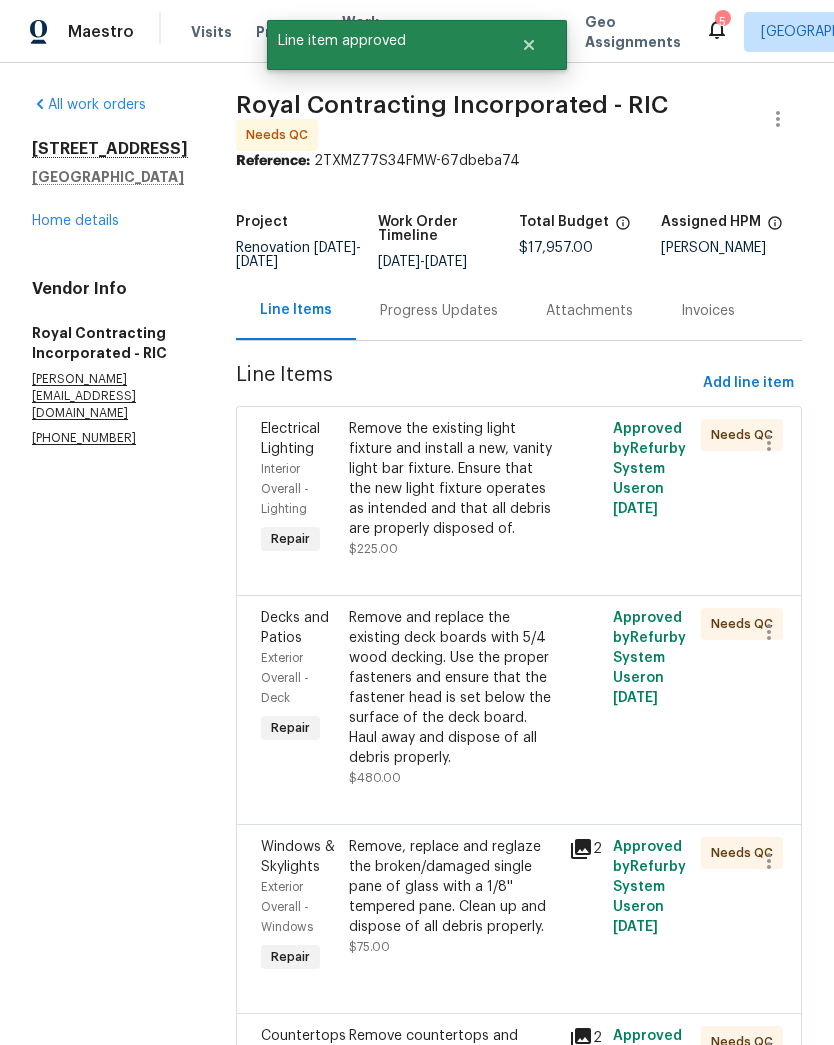 click on "Remove the existing light fixture and install a new, vanity light bar fixture. Ensure that the new light fixture operates as intended and that all debris are properly disposed of. $225.00" at bounding box center (453, 489) 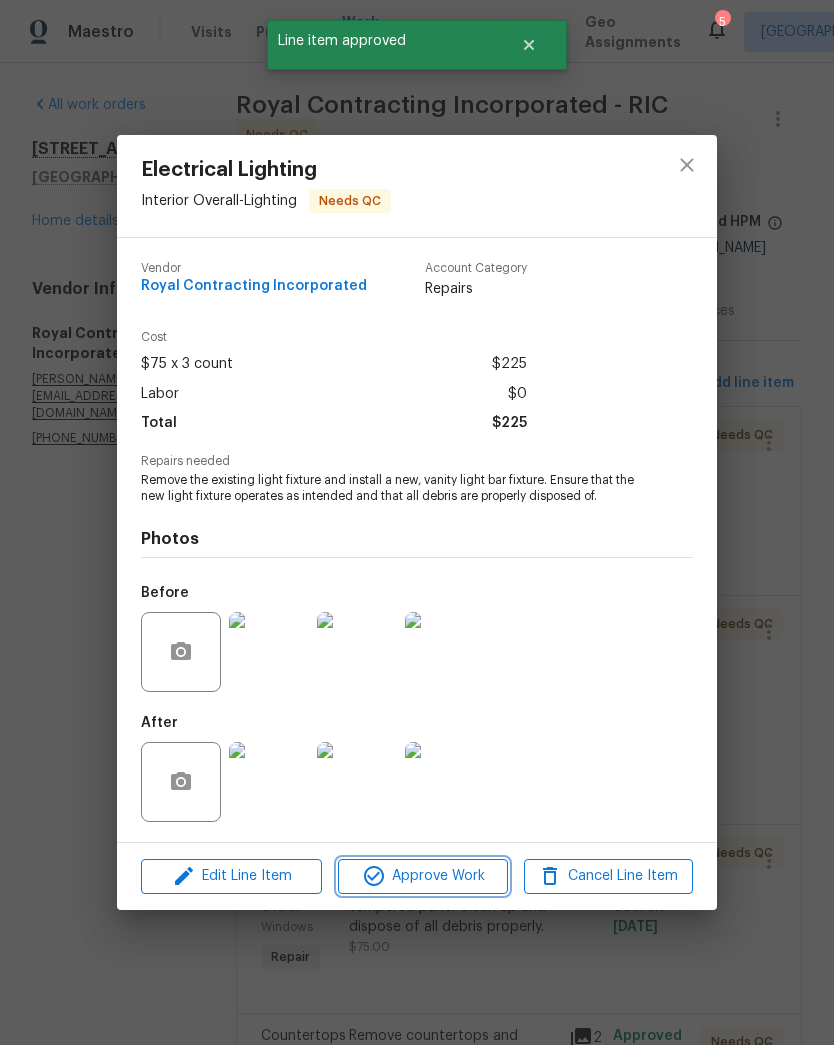 click on "Approve Work" at bounding box center [422, 876] 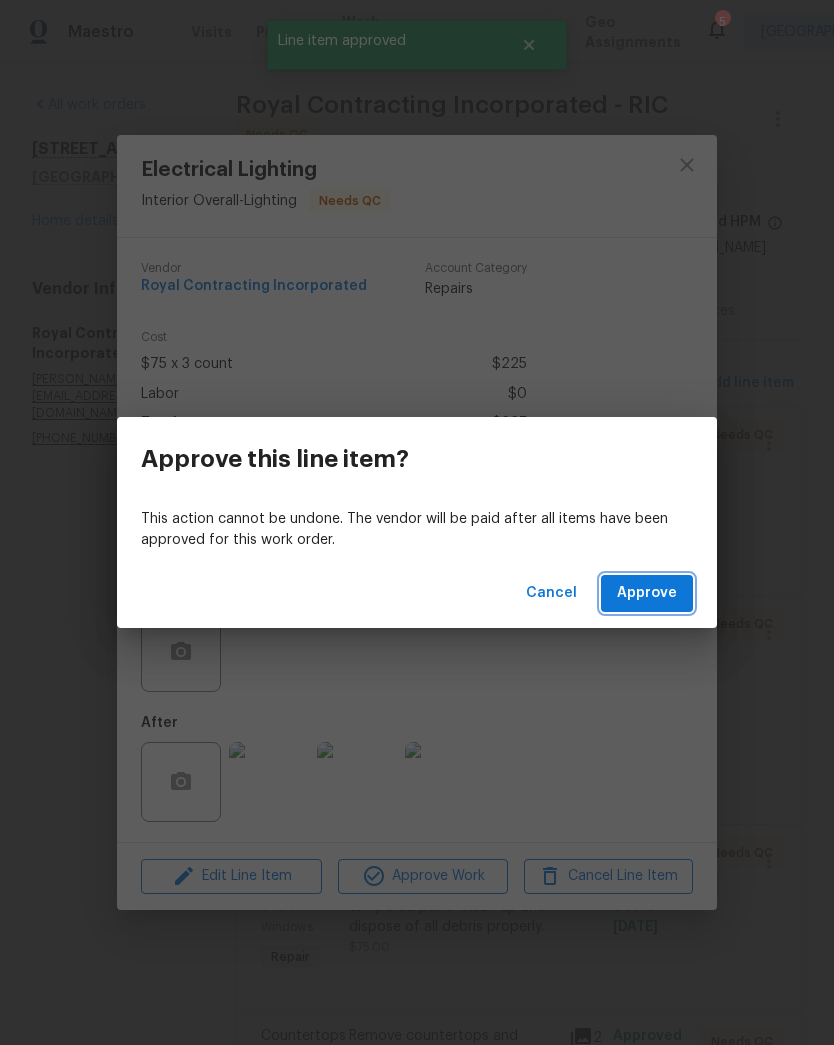 click on "Approve" at bounding box center (647, 593) 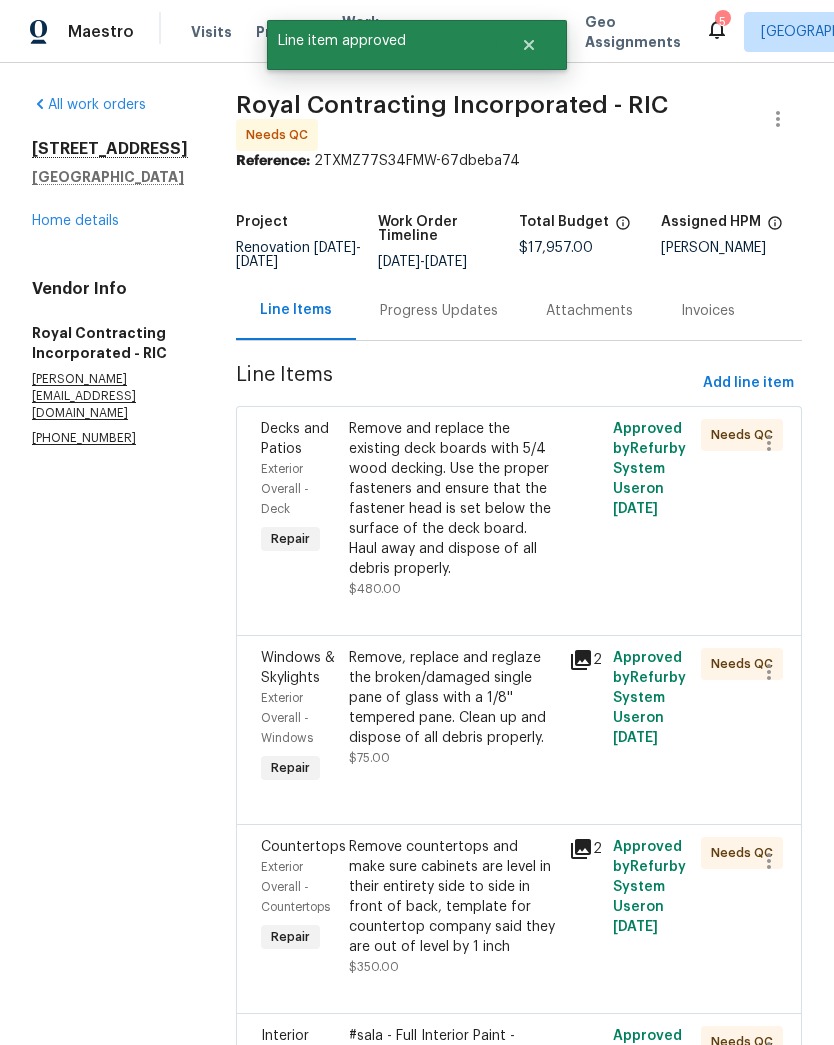 click on "Remove and replace the existing deck boards with 5/4 wood decking. Use the proper fasteners and ensure that the fastener head is set below the surface of the deck board. Haul away and dispose of all debris properly." at bounding box center [453, 499] 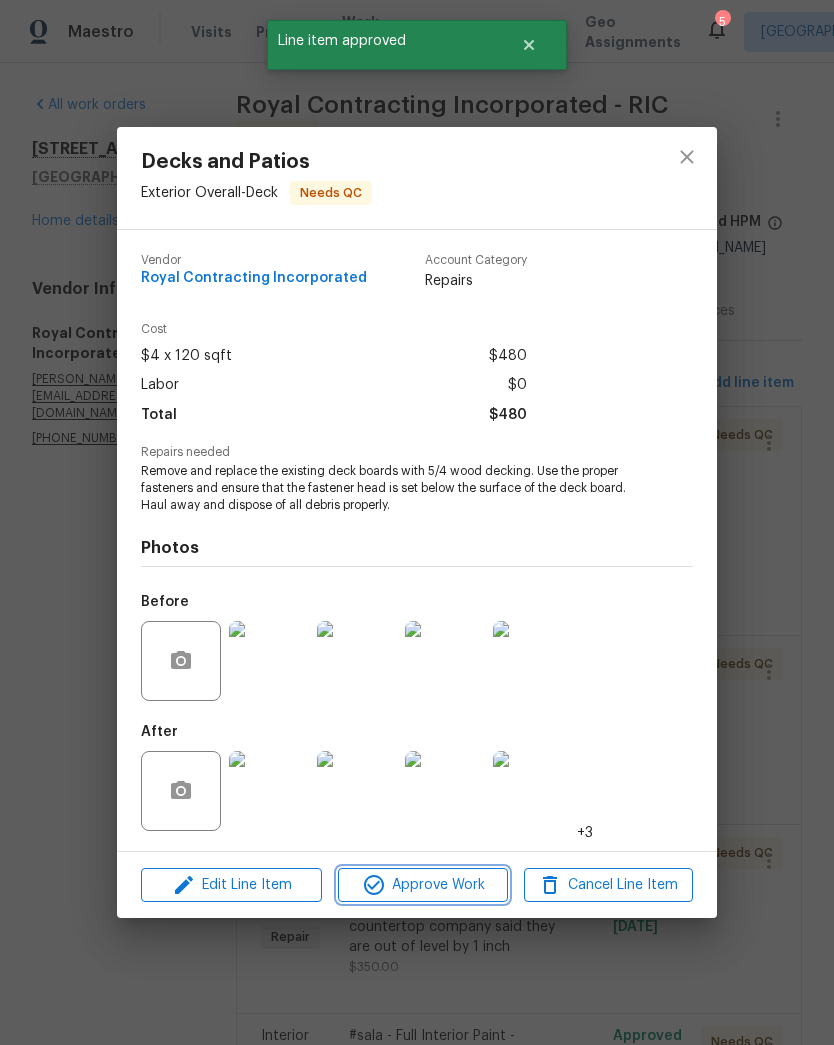 click on "Approve Work" at bounding box center [422, 885] 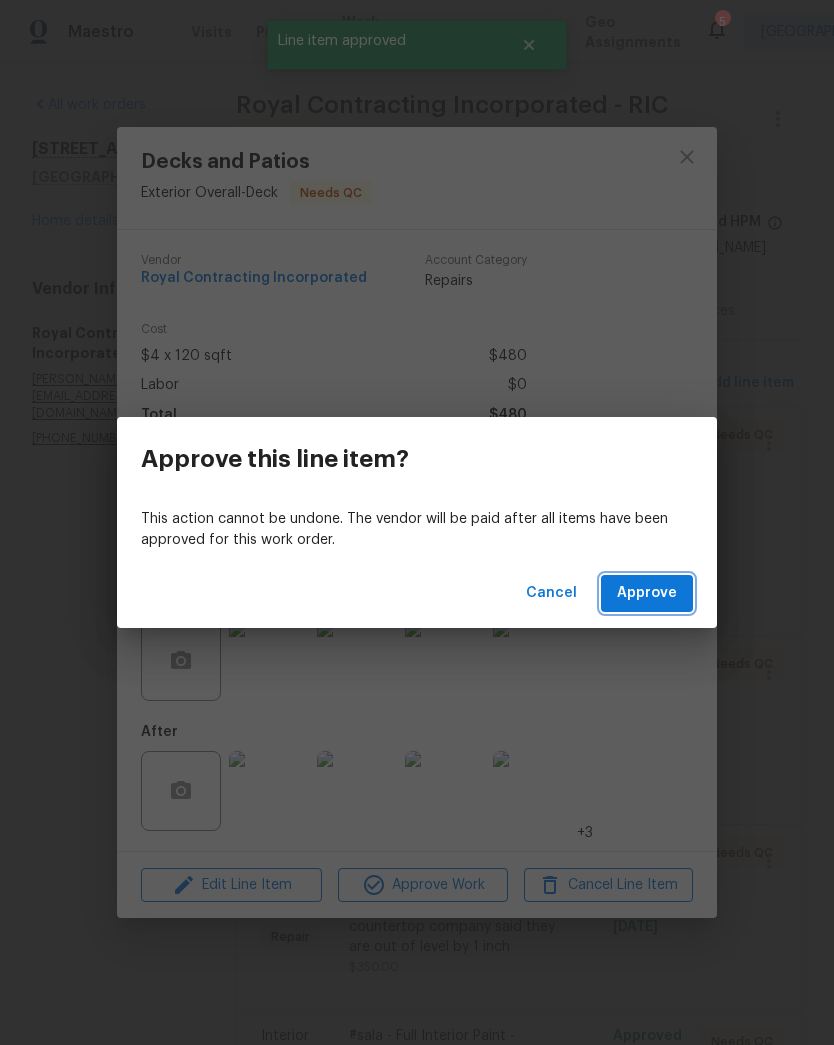 click on "Approve" at bounding box center [647, 593] 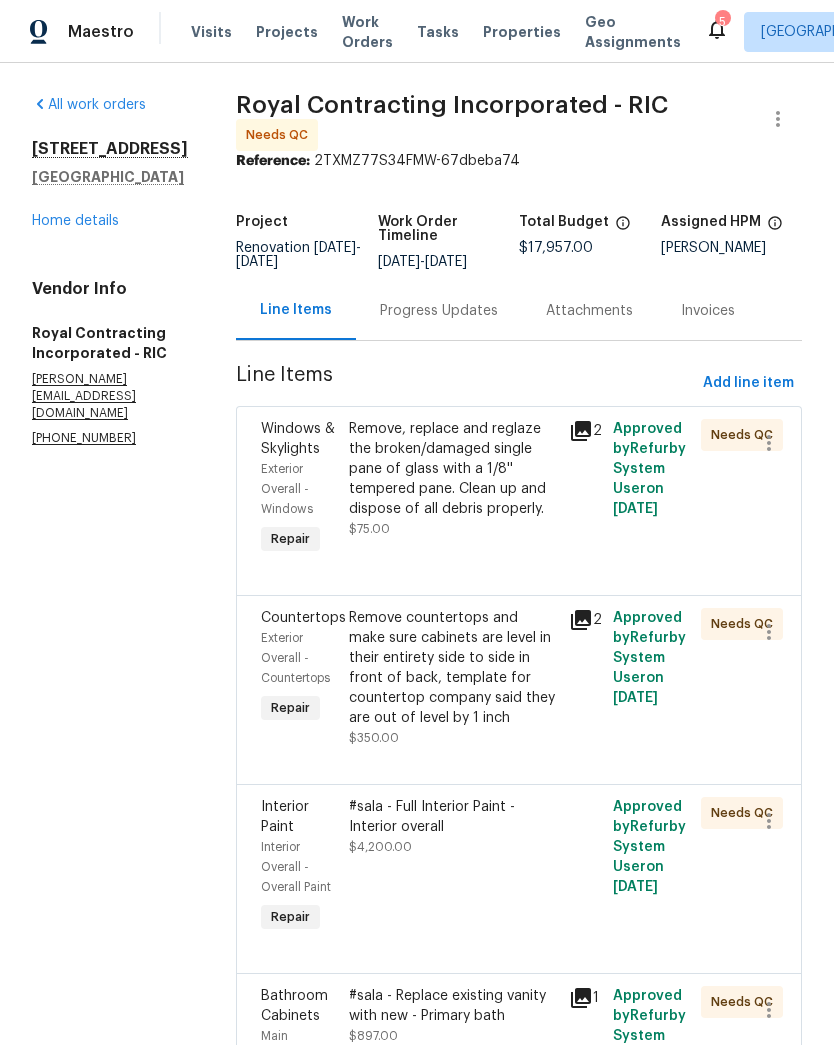 click on "Remove, replace and reglaze the broken/damaged single pane of glass with a 1/8'' tempered pane. Clean up and dispose of all debris properly. $75.00" at bounding box center (453, 489) 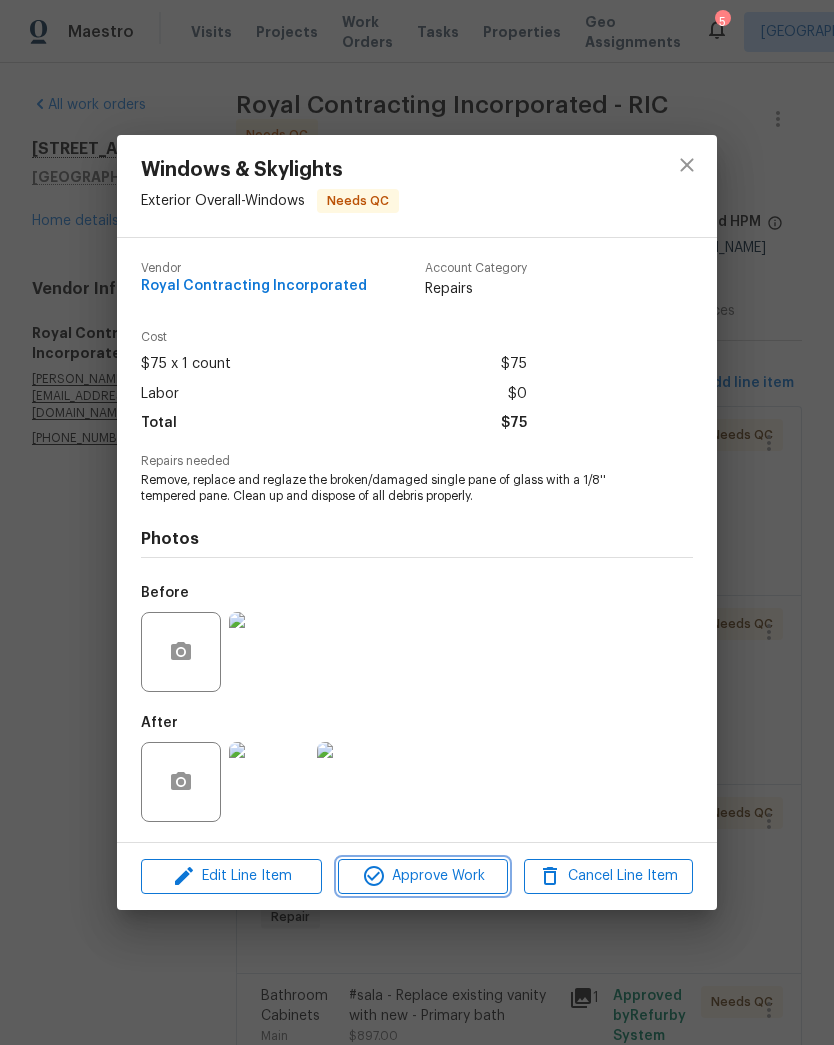 click on "Approve Work" at bounding box center (422, 876) 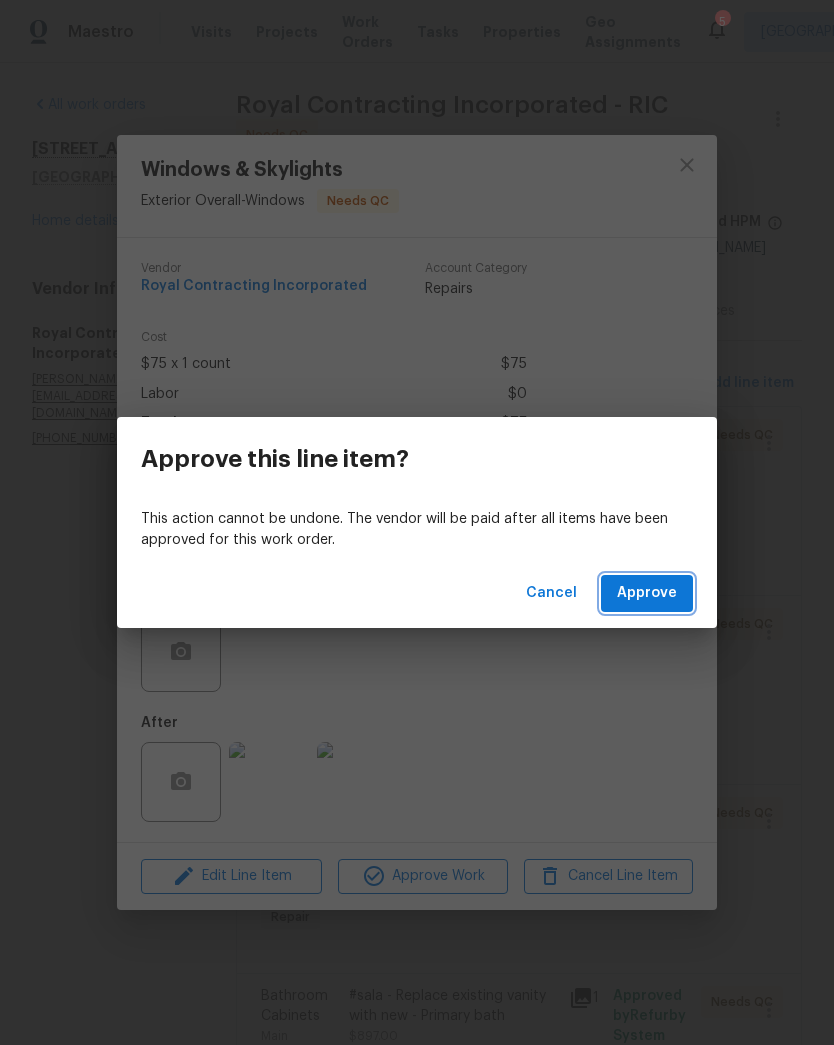 click on "Approve" at bounding box center [647, 593] 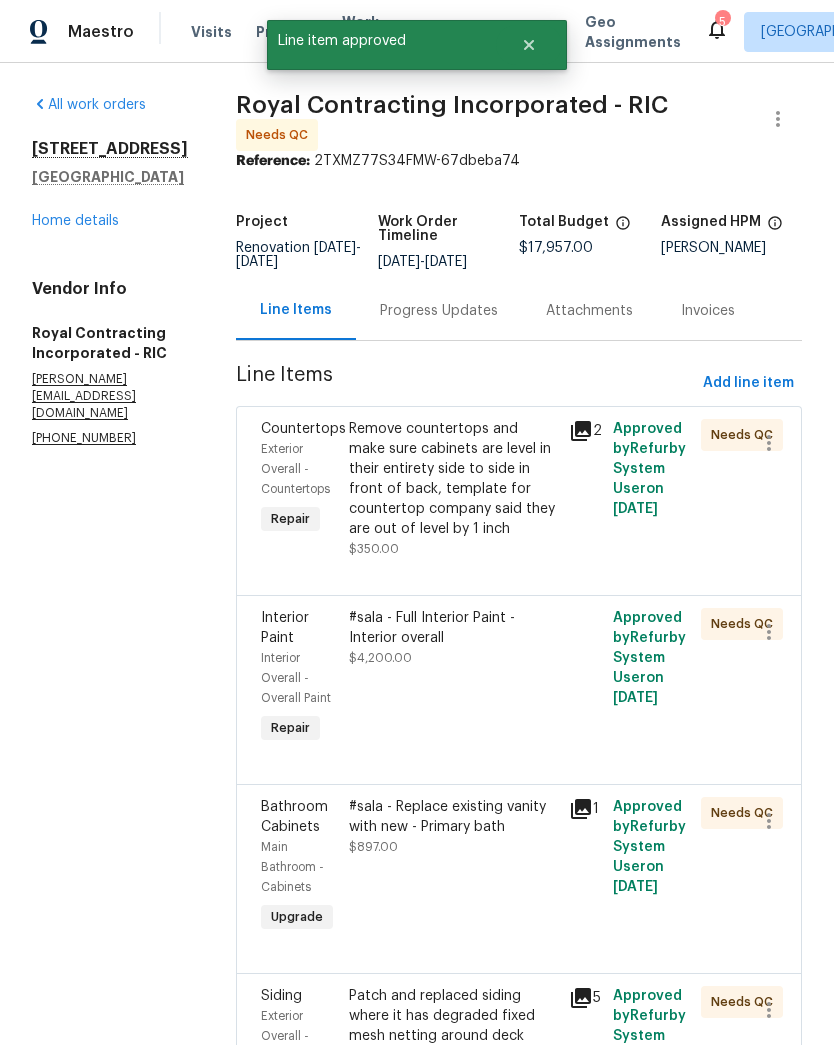 click on "Remove countertops and make sure cabinets are level in their entirety side to side in front of back, template for countertop company said they are out of level by 1 inch $350.00" at bounding box center (453, 489) 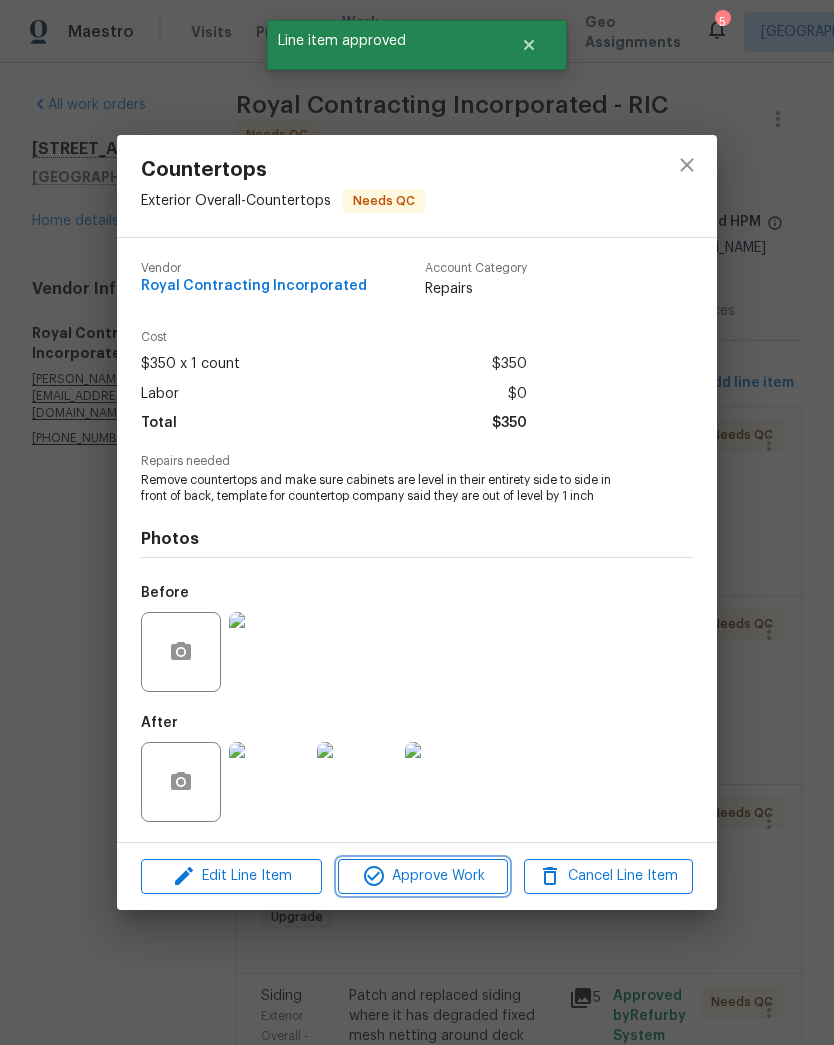 click on "Approve Work" at bounding box center [422, 876] 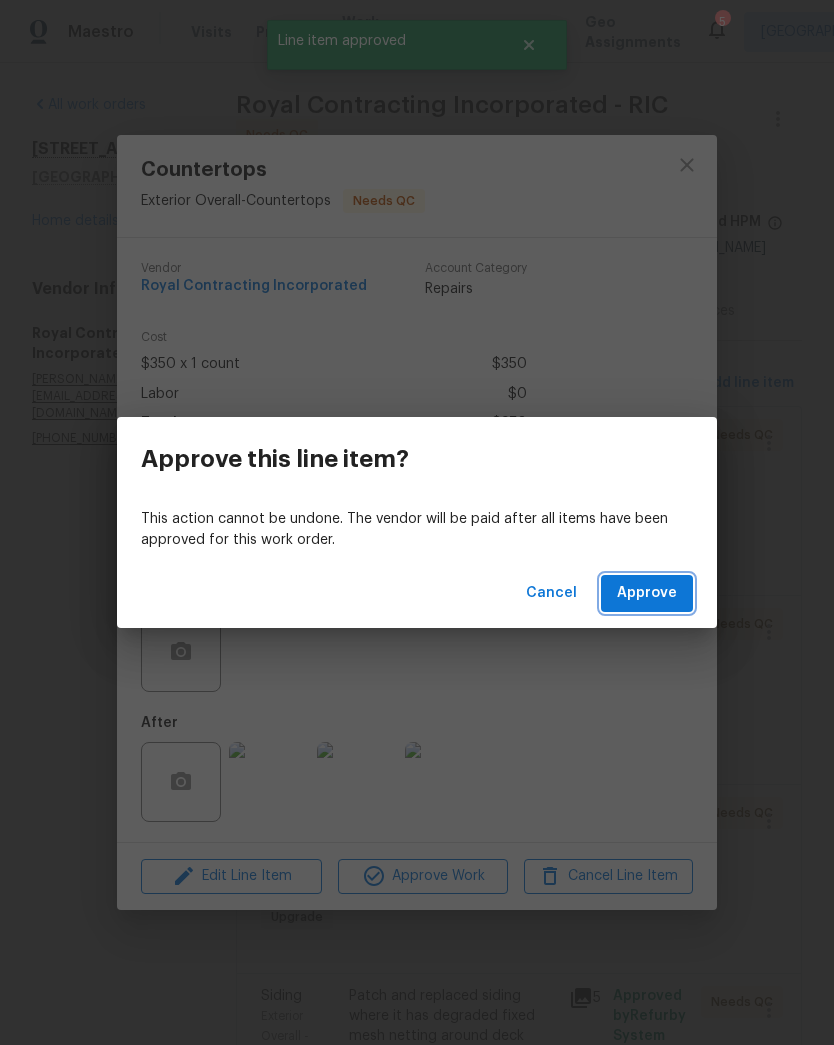 click on "Approve" at bounding box center (647, 593) 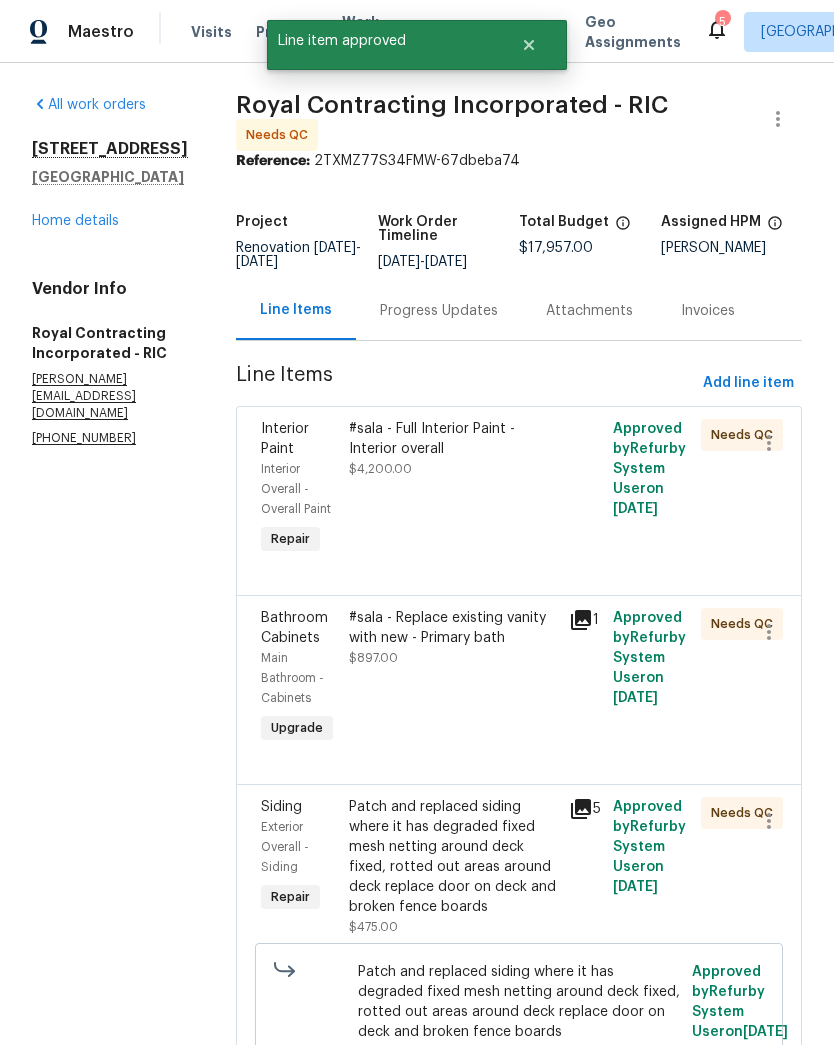 click on "#sala - Full Interior Paint - Interior overall $4,200.00" at bounding box center [453, 489] 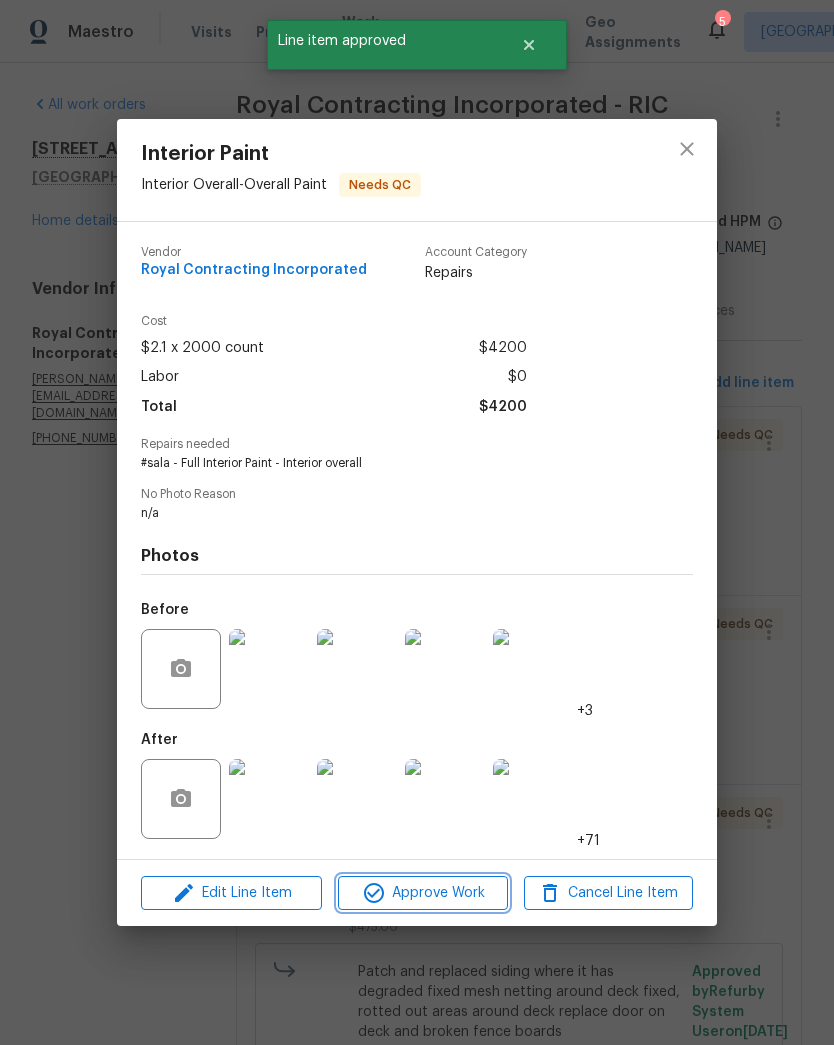 click on "Approve Work" at bounding box center [422, 893] 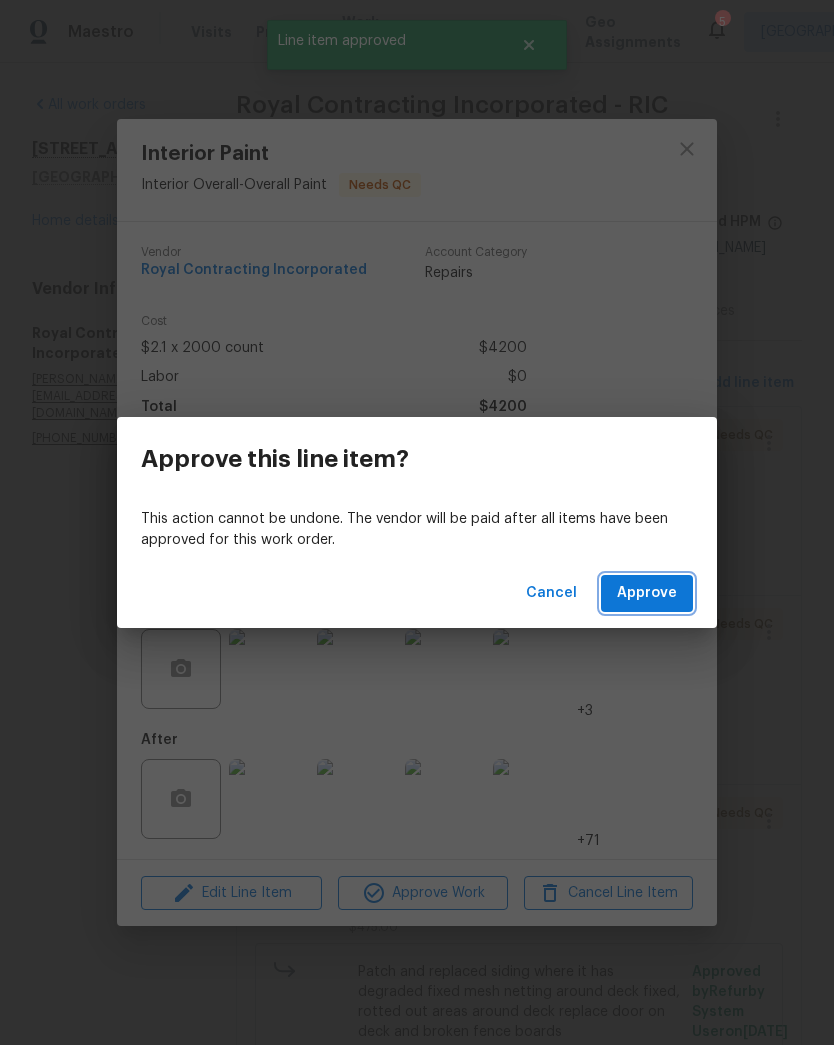 click on "Approve" at bounding box center (647, 593) 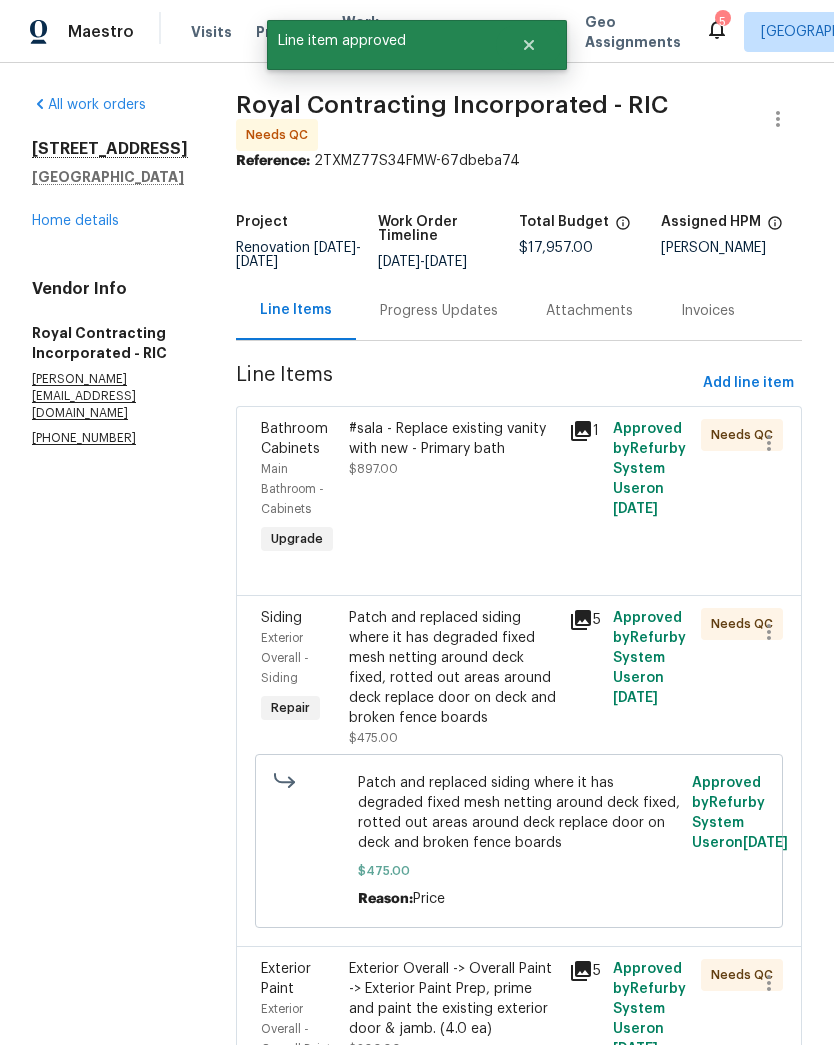 click on "#sala - Replace existing vanity with new - Primary bath $897.00" at bounding box center (453, 489) 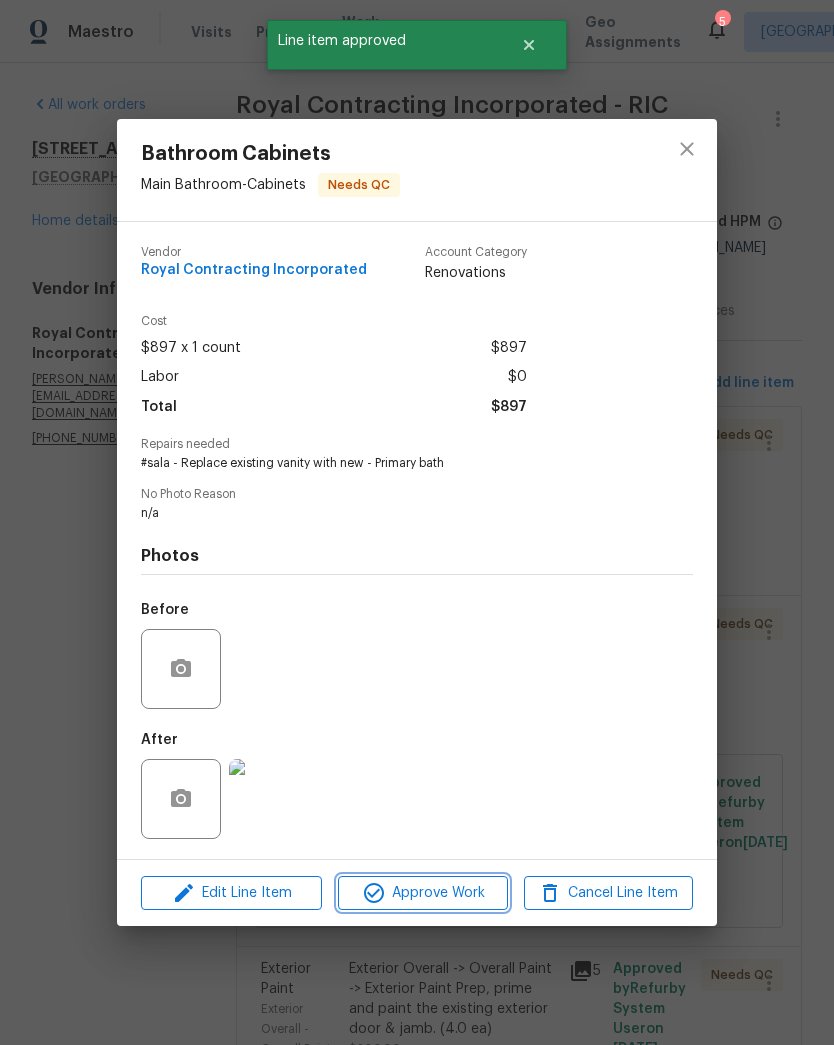 click on "Approve Work" at bounding box center [422, 893] 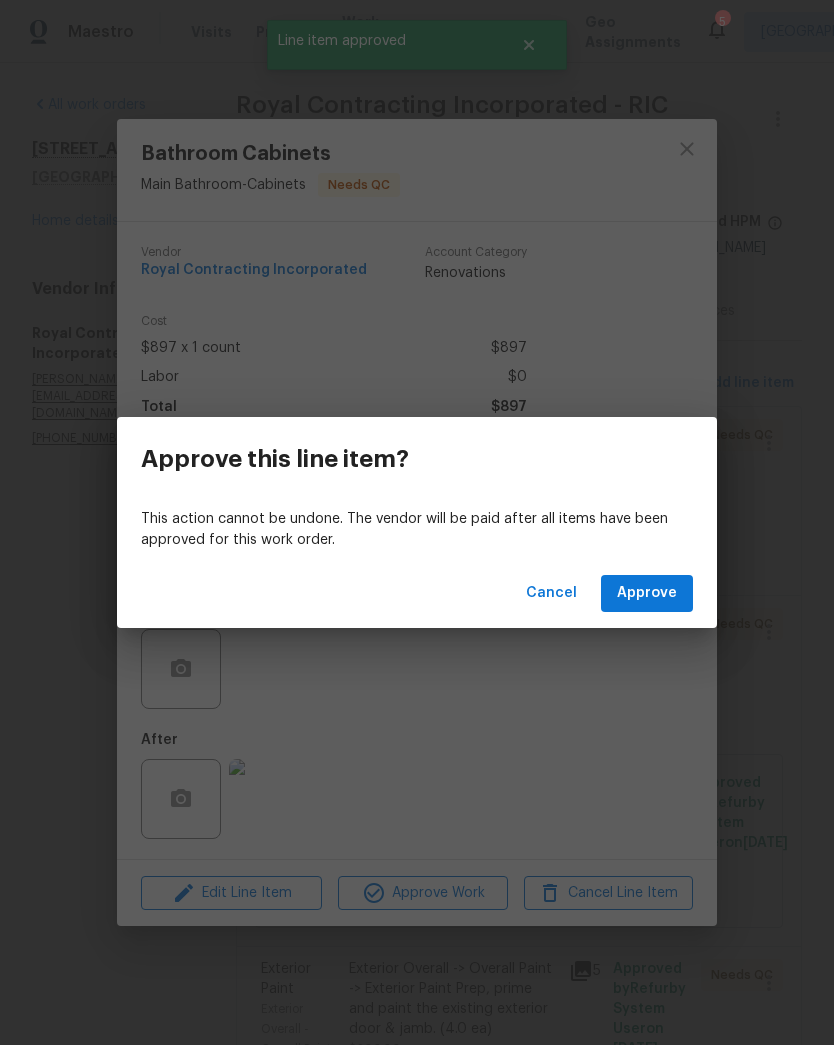 click on "Approve" at bounding box center [647, 593] 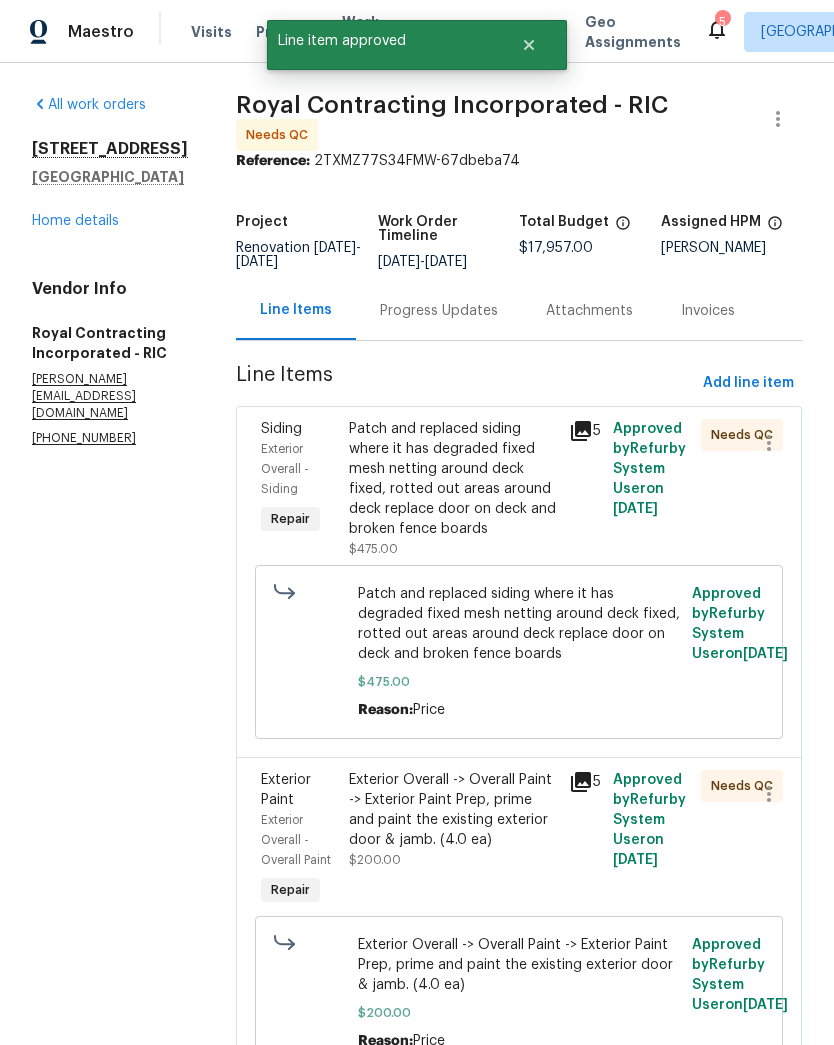 click on "Patch and replaced siding where it has degraded fixed mesh netting around deck fixed, rotted out areas around deck replace door on deck and broken fence boards" at bounding box center [453, 479] 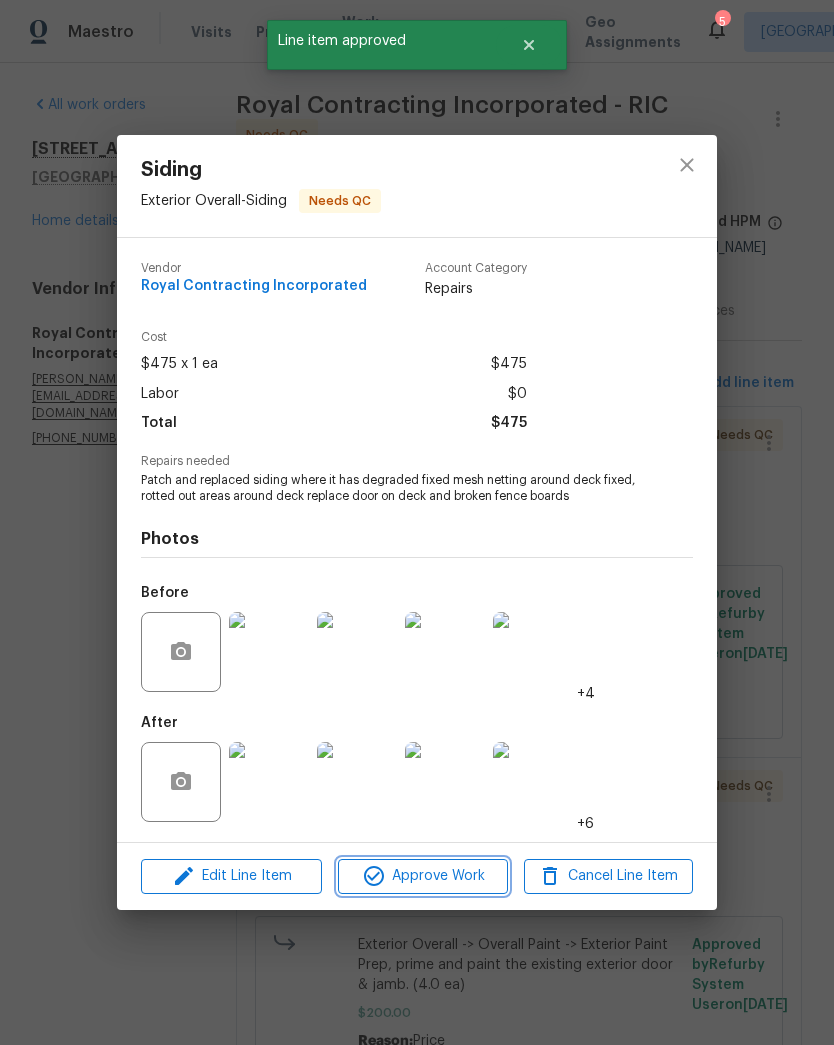 click on "Approve Work" at bounding box center [422, 876] 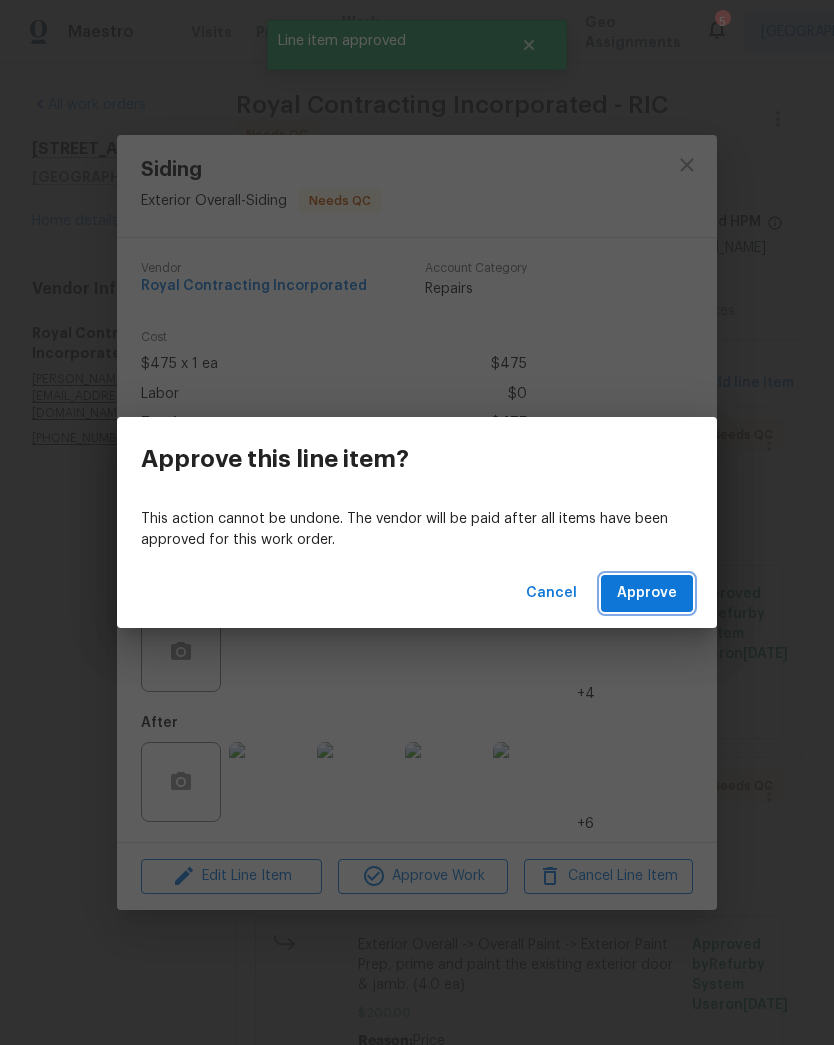 click on "Approve" at bounding box center (647, 593) 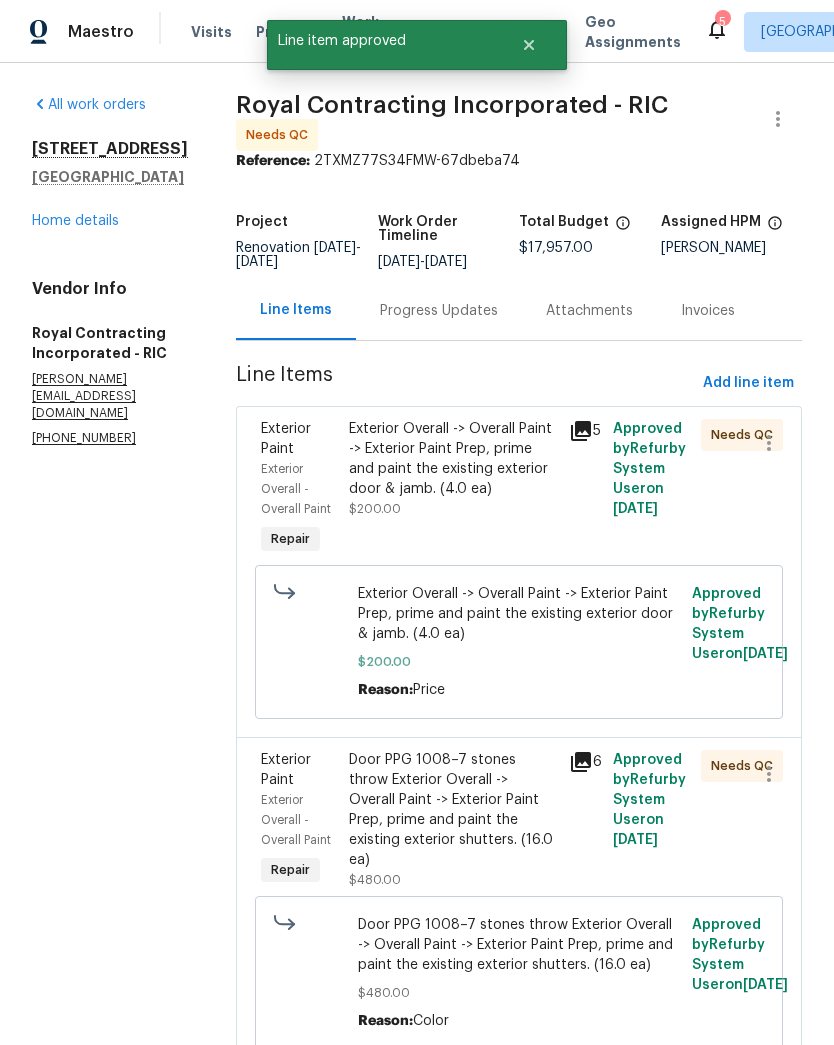 click on "Exterior Overall -> Overall Paint -> Exterior Paint
Prep, prime and paint the existing exterior door & jamb.
(4.0 ea) $200.00" at bounding box center (453, 469) 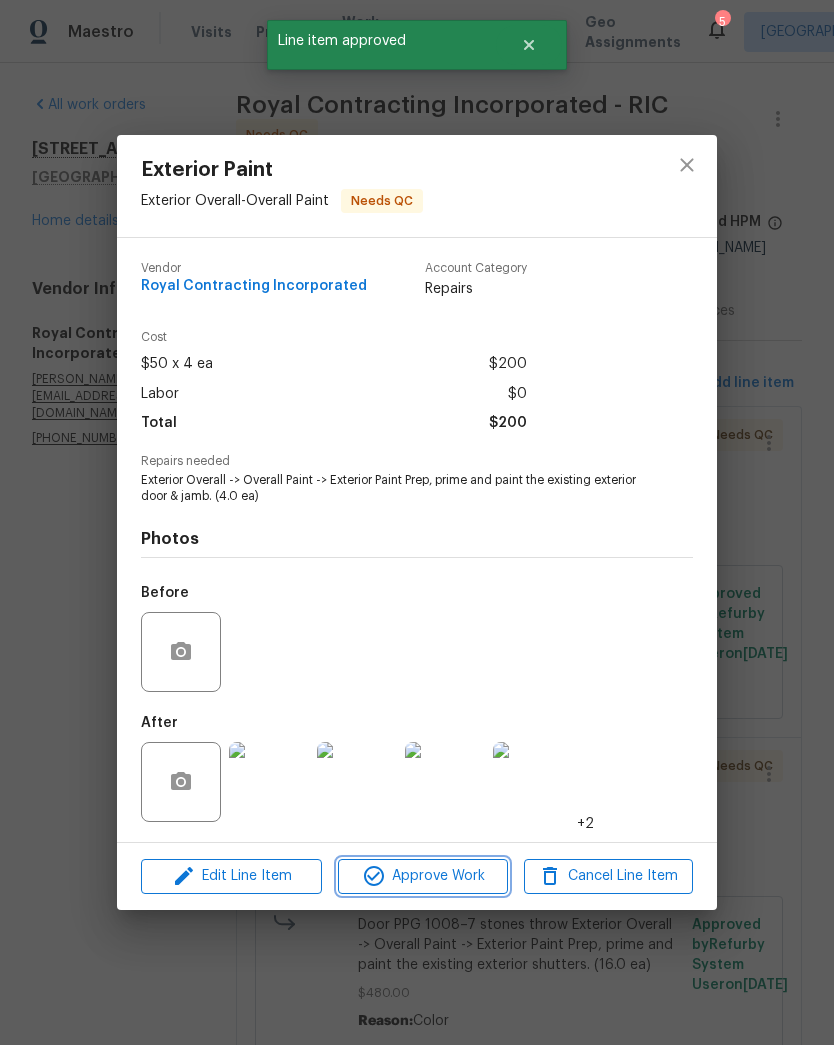 click on "Approve Work" at bounding box center (422, 876) 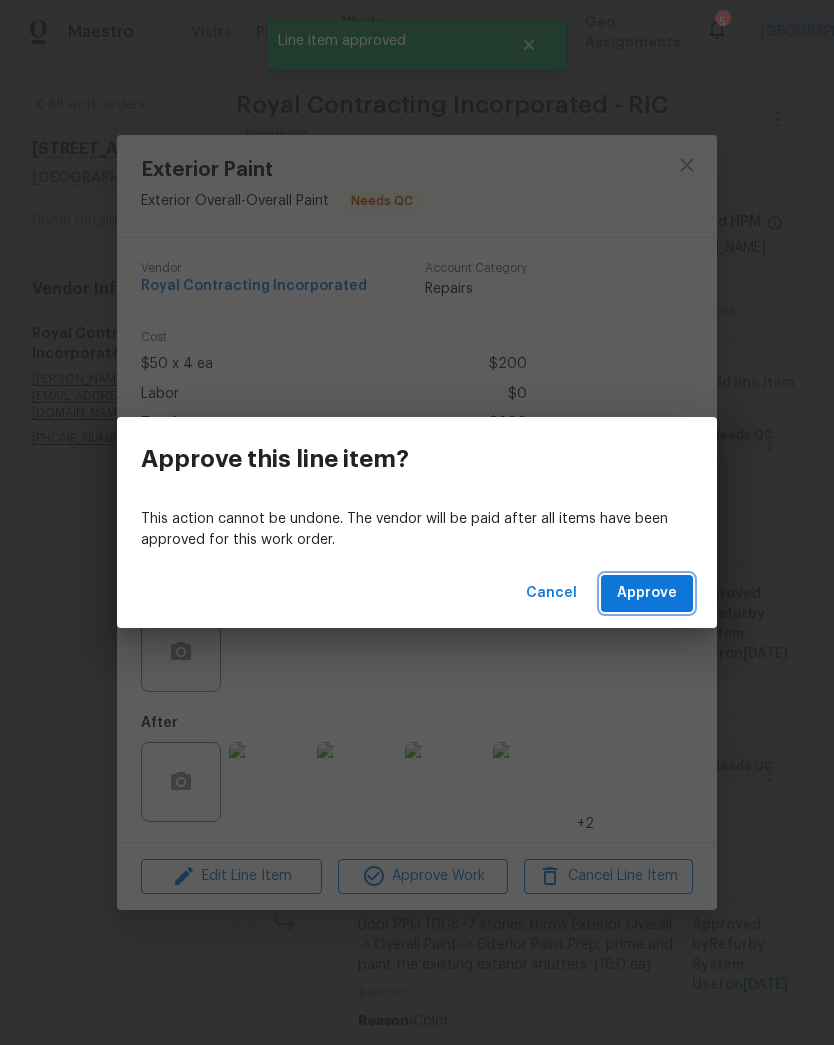 click on "Approve" at bounding box center [647, 593] 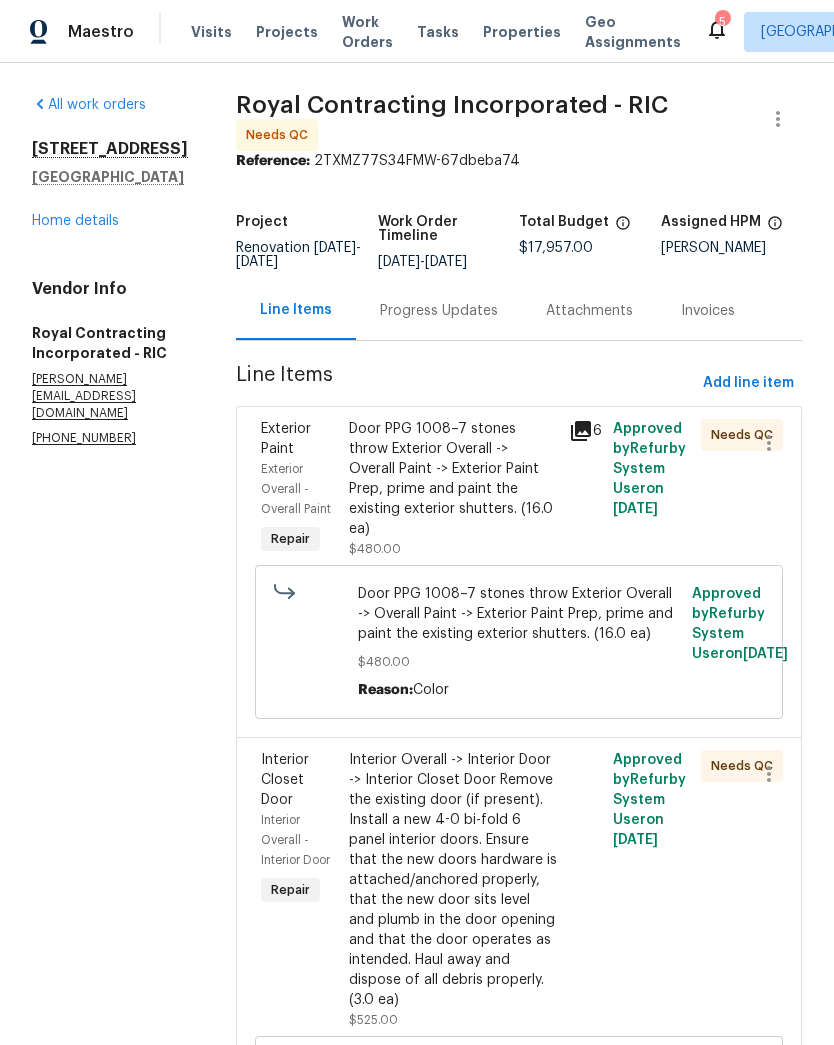 click on "Door PPG 1008–7 stones throw
Exterior Overall -> Overall Paint -> Exterior Paint
Prep, prime and paint the existing exterior shutters.
(16.0 ea)" at bounding box center [453, 479] 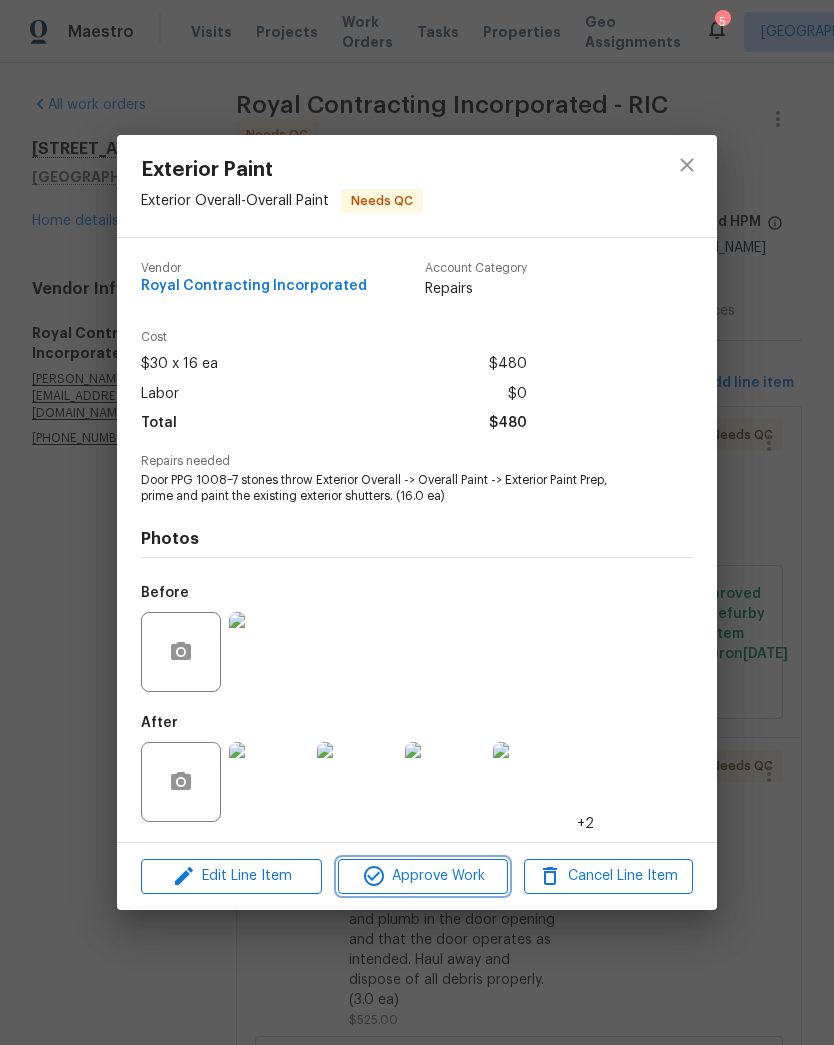 click on "Approve Work" at bounding box center (422, 876) 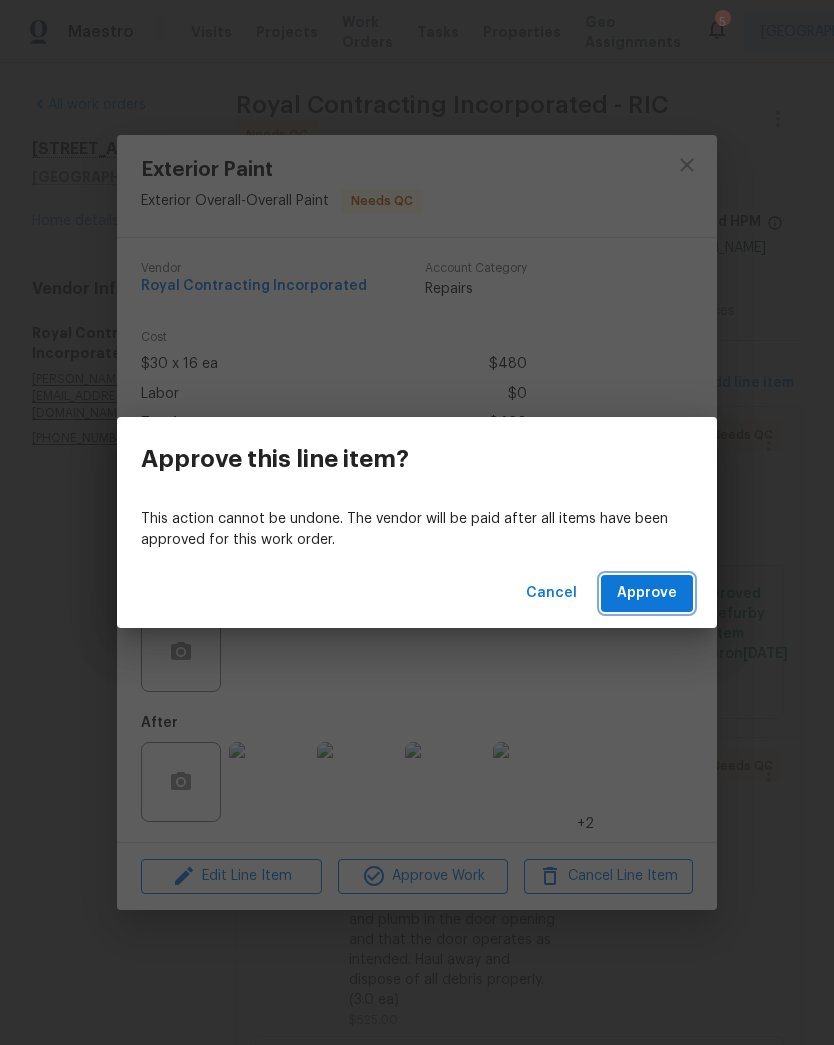 click on "Approve" at bounding box center [647, 593] 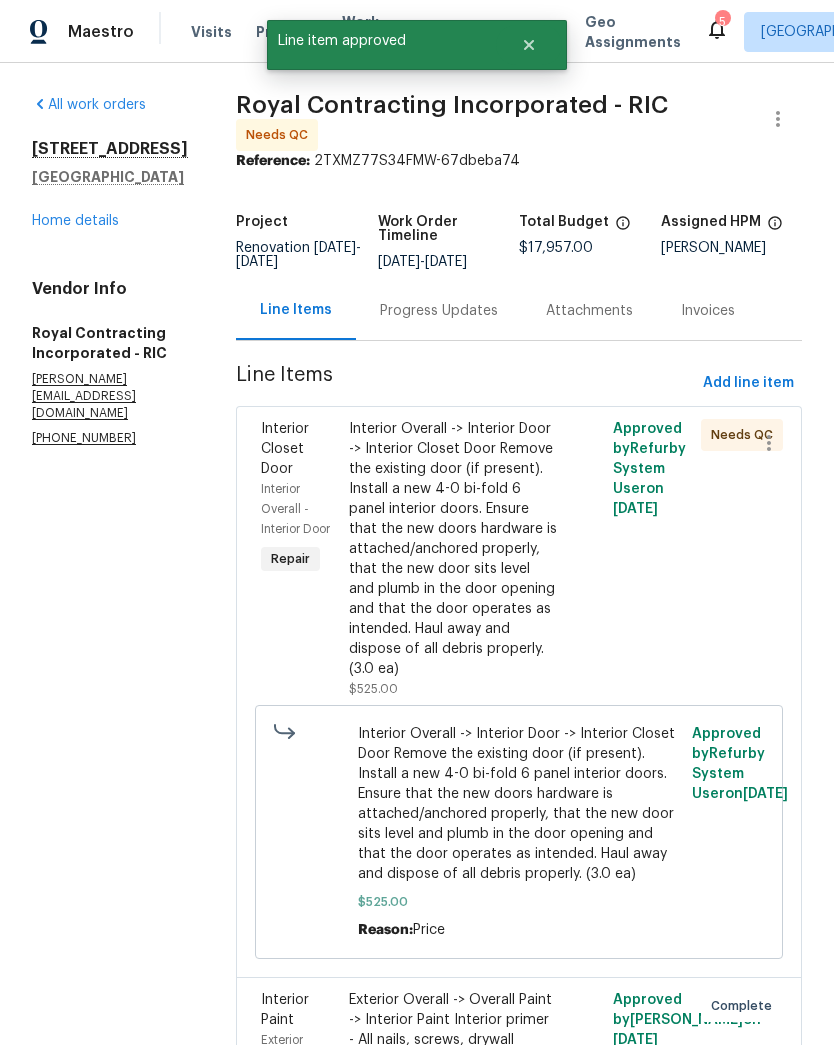 click on "Interior Overall -> Interior Door -> Interior Closet Door
Remove the existing door (if present). Install a new 4-0 bi-fold 6 panel interior doors. Ensure that the new doors hardware is attached/anchored properly, that the new door sits level and plumb in the door opening and that the door operates as intended. Haul away and dispose of all debris properly.
(3.0 ea)" at bounding box center [453, 549] 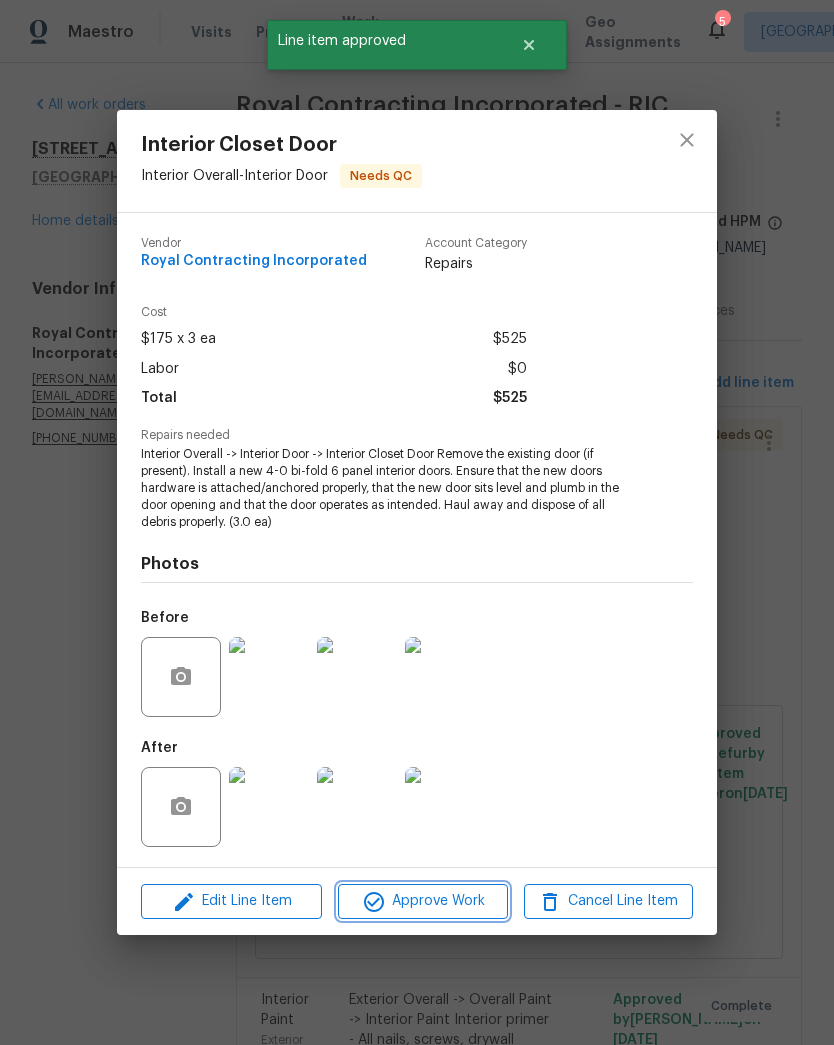 click on "Approve Work" at bounding box center [422, 901] 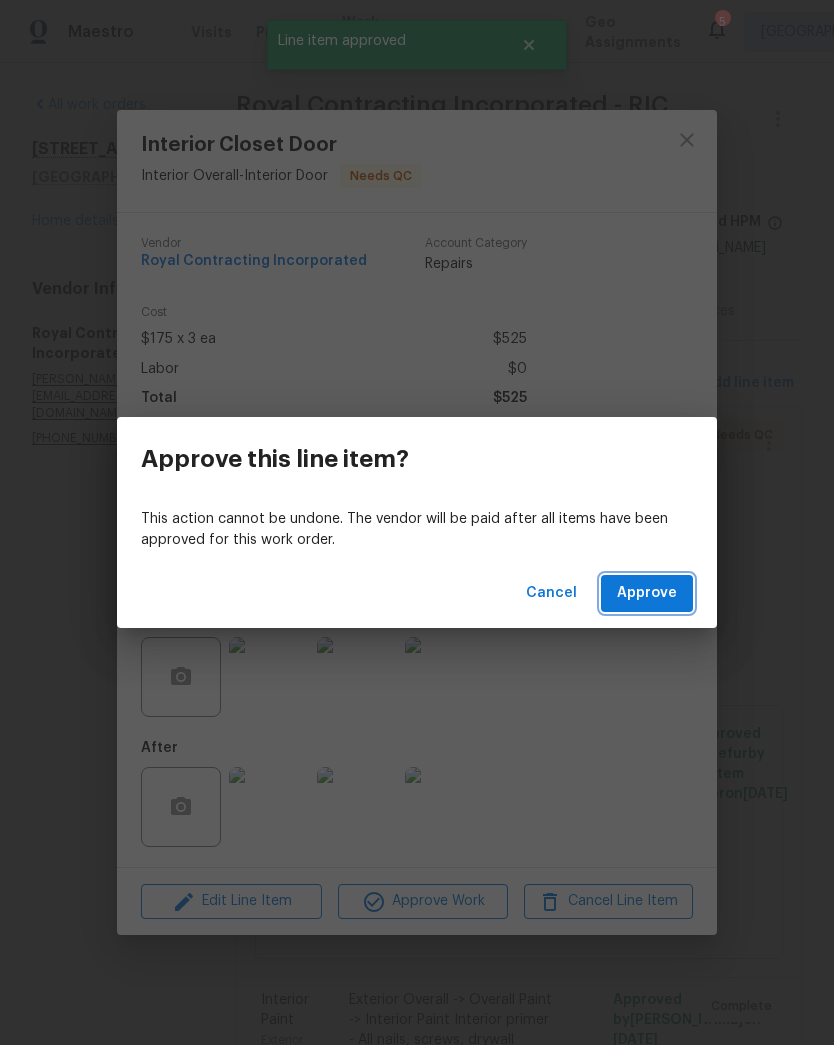 click on "Approve" at bounding box center [647, 593] 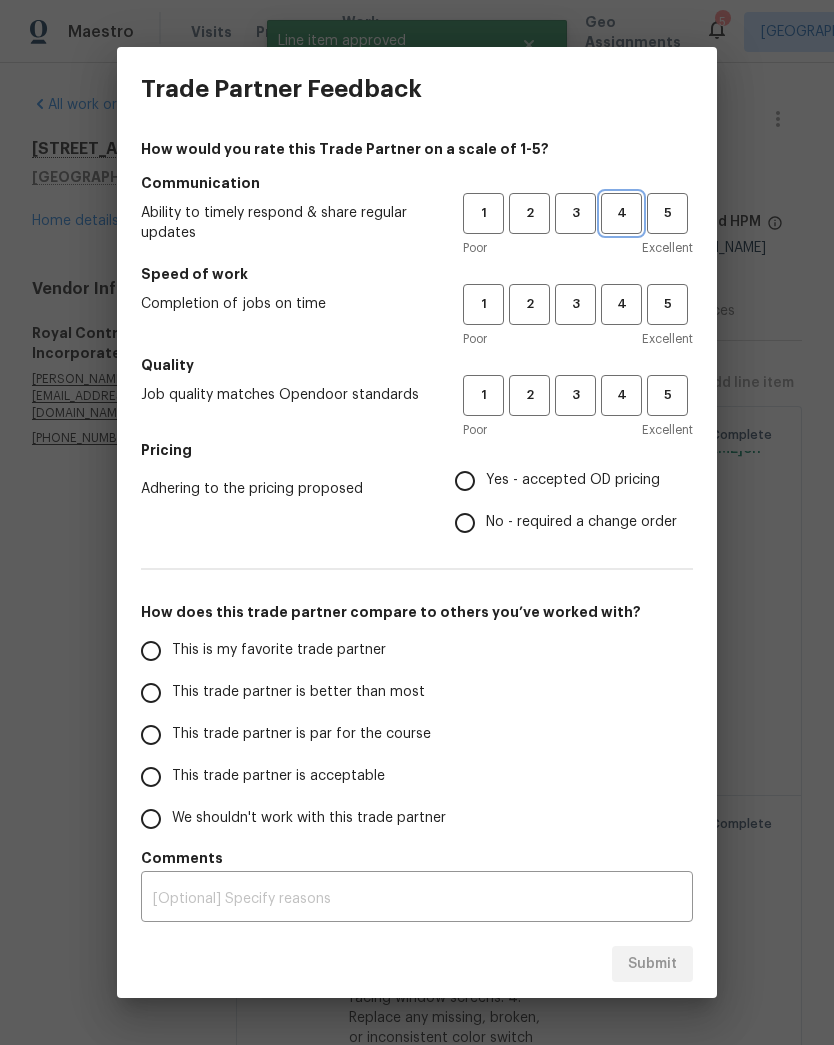 click on "4" at bounding box center [621, 213] 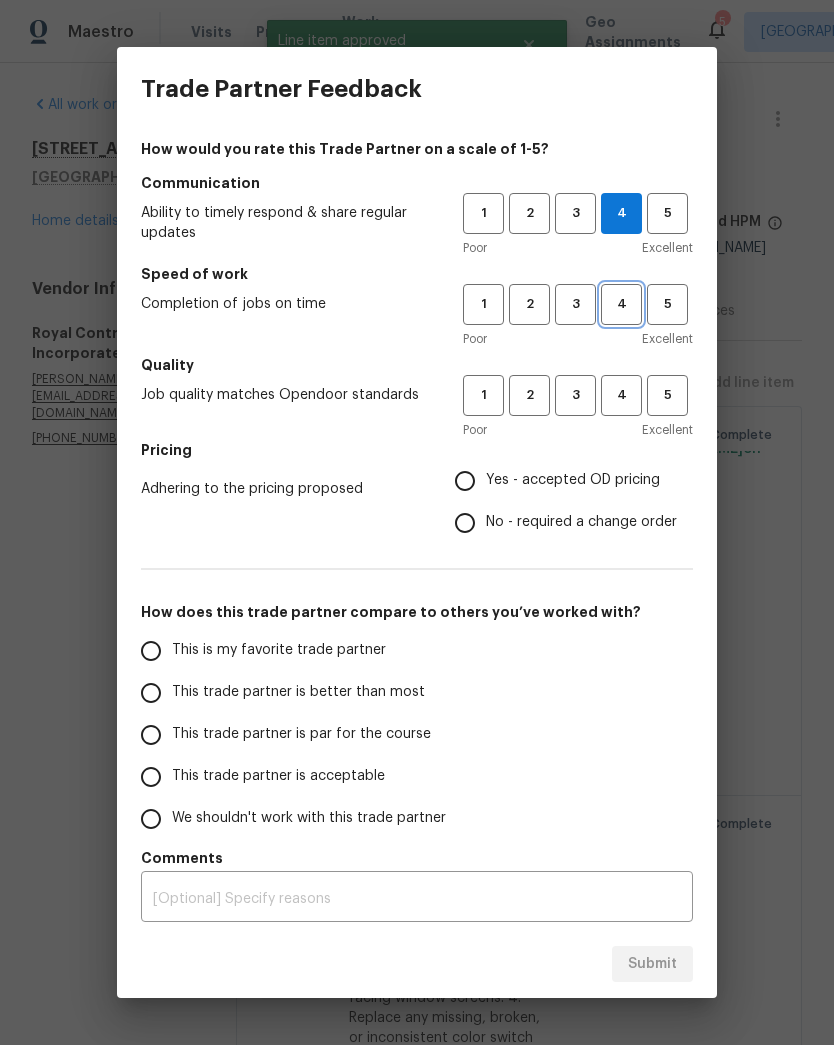 click on "4" at bounding box center [621, 304] 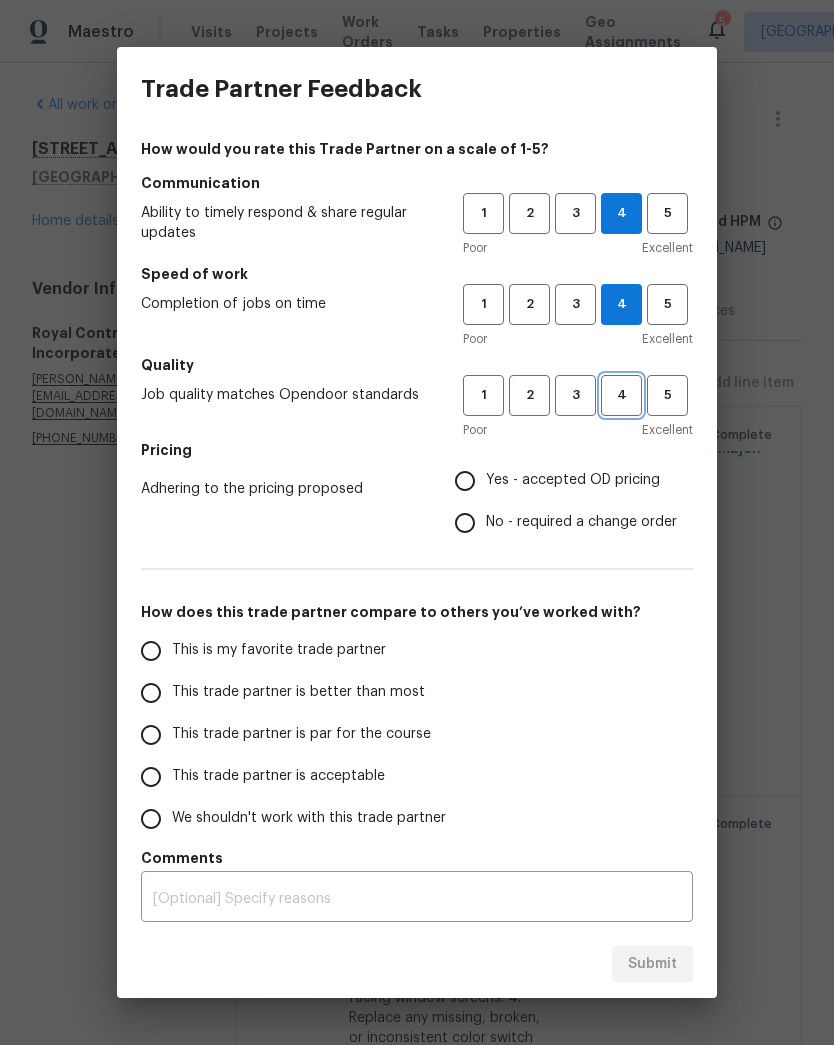 click on "4" at bounding box center (621, 395) 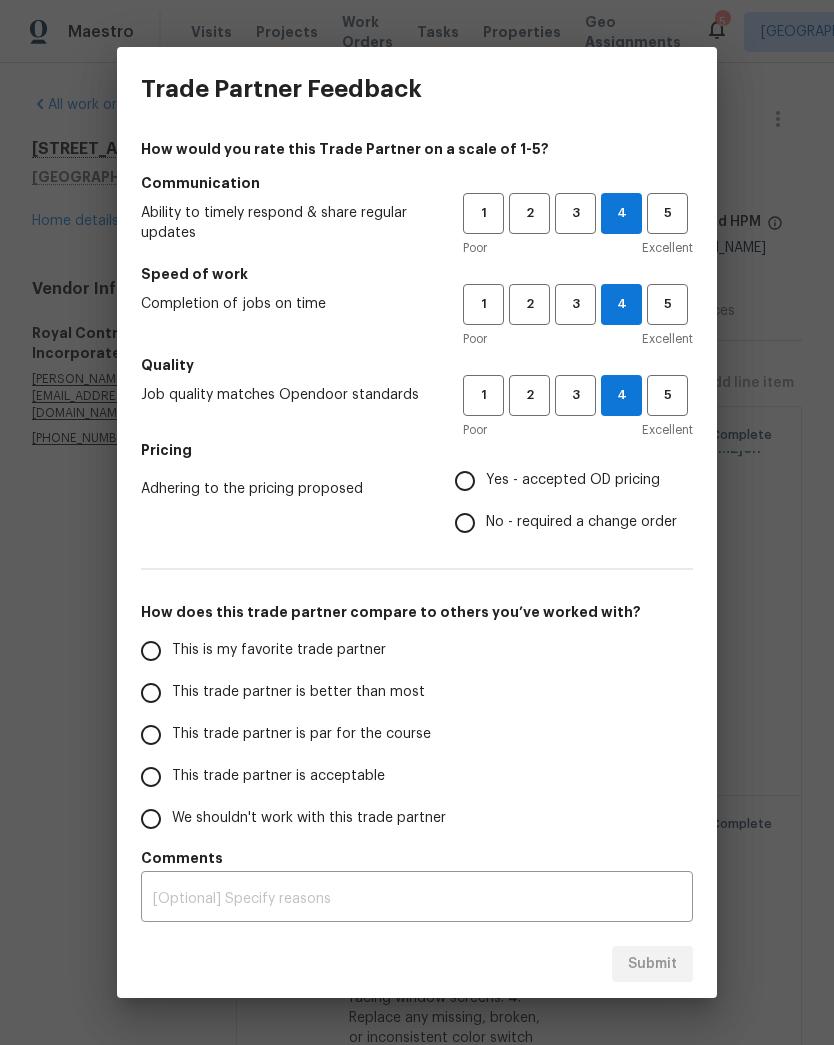 click on "Yes - accepted OD pricing" at bounding box center (573, 480) 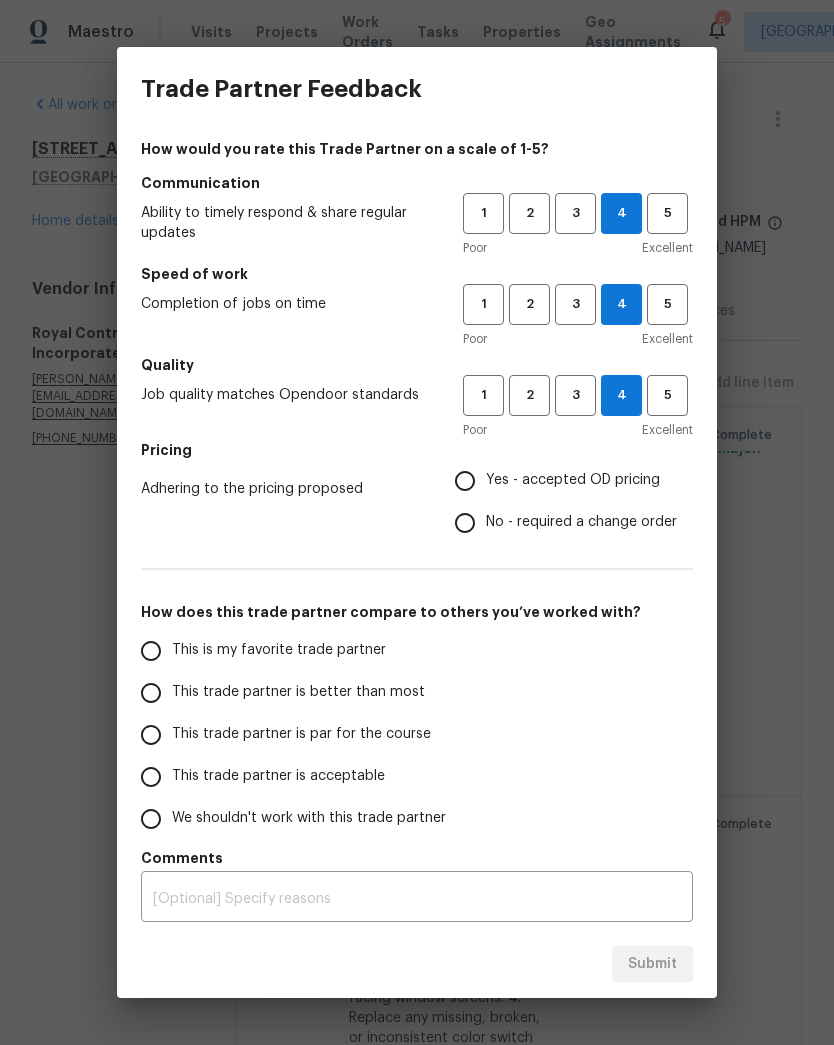 click on "Yes - accepted OD pricing" at bounding box center [465, 481] 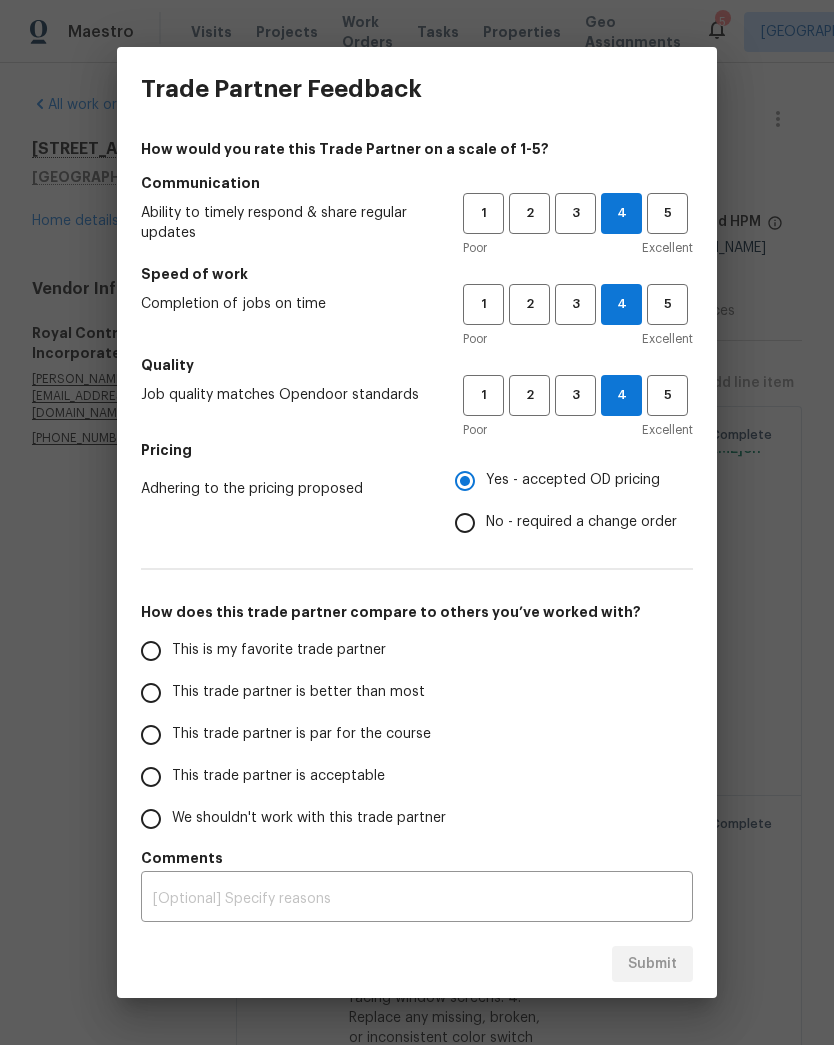 click on "This trade partner is par for the course" at bounding box center [301, 734] 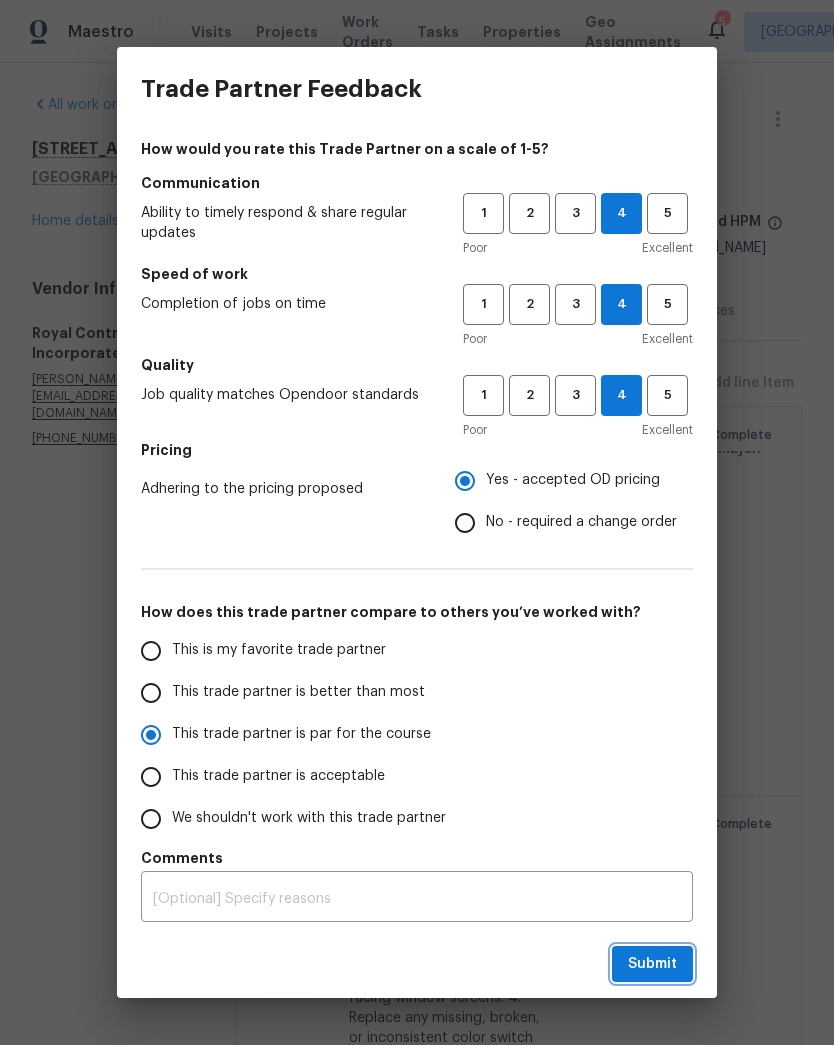 click on "Submit" at bounding box center [652, 964] 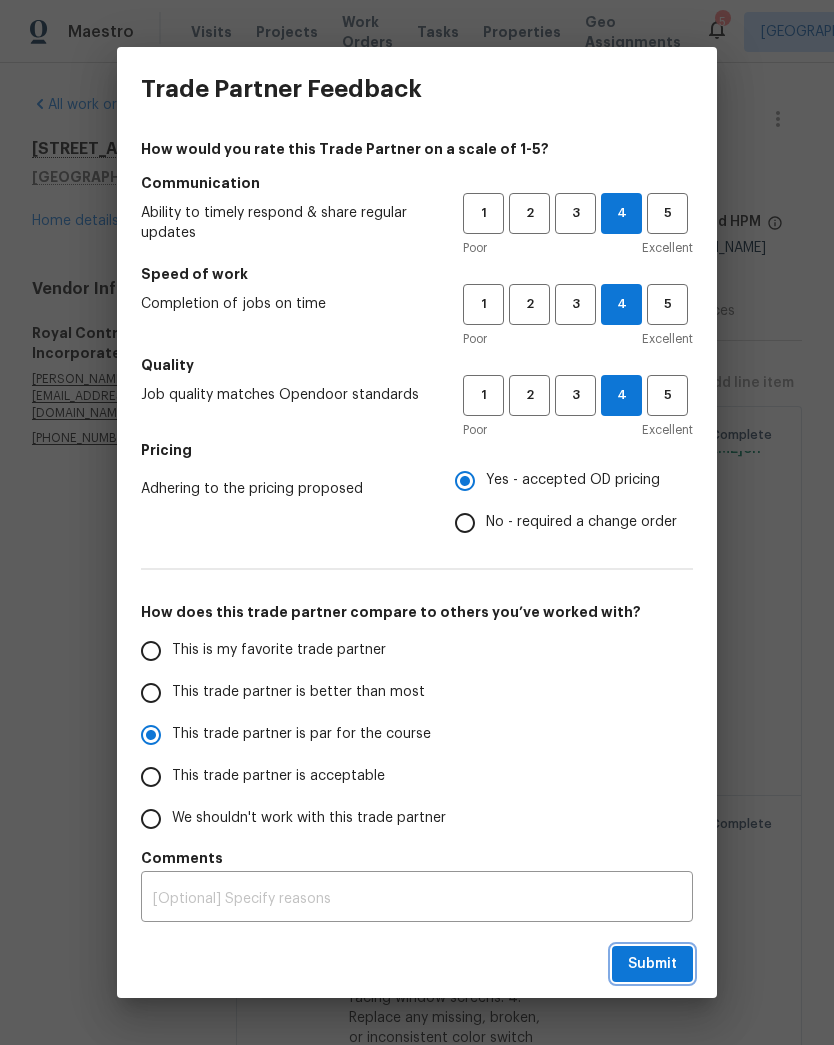 radio on "true" 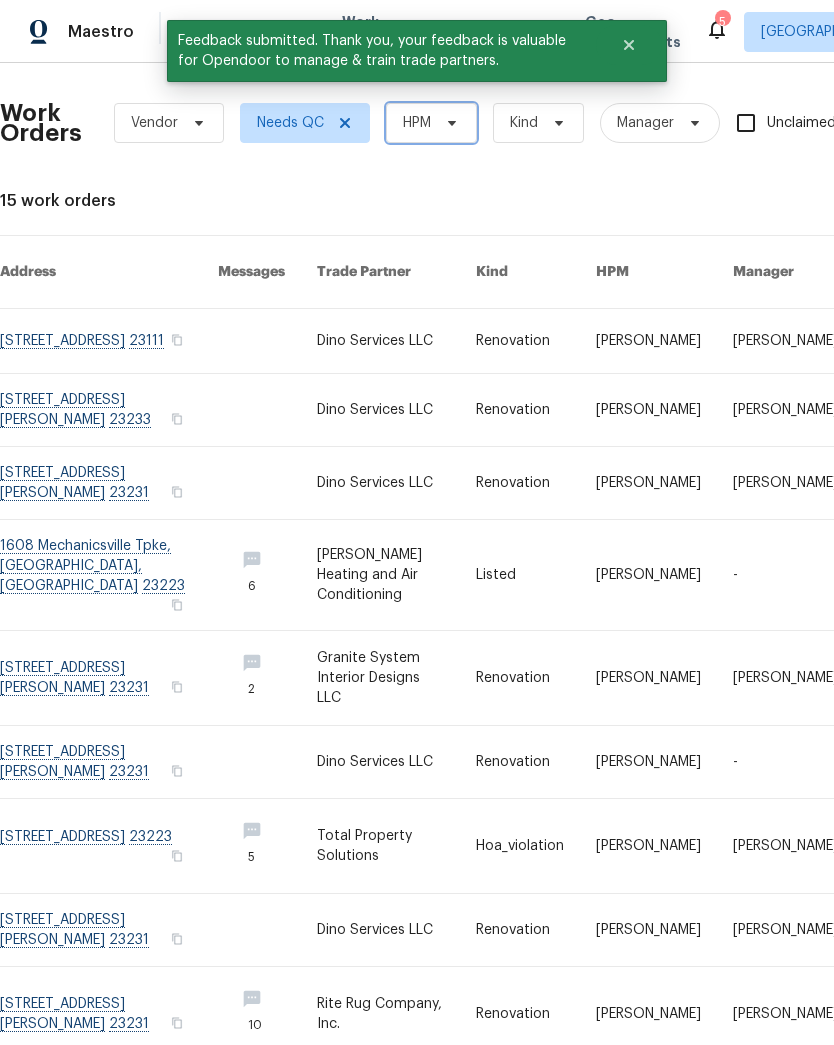 click on "HPM" at bounding box center [417, 123] 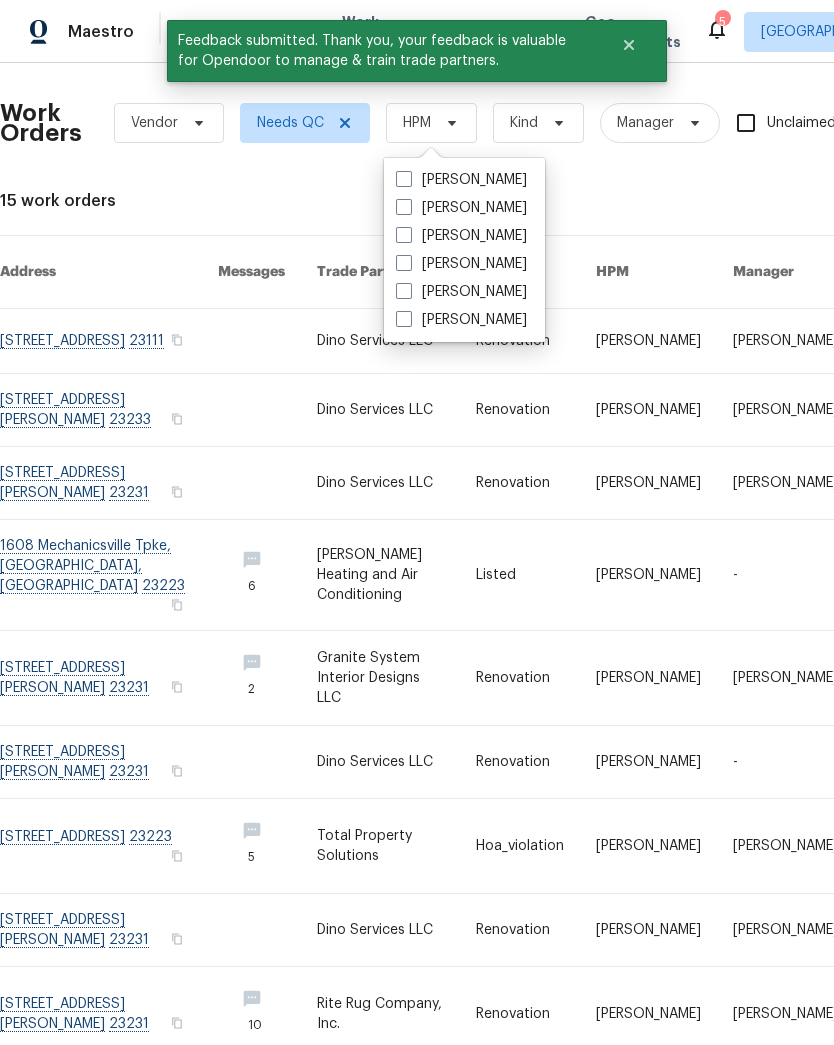 click on "Christopher Neilson Christopher Pace Geoffrey Wise Maryam Samimi Michael Sanders Ryan Williams" at bounding box center [464, 250] 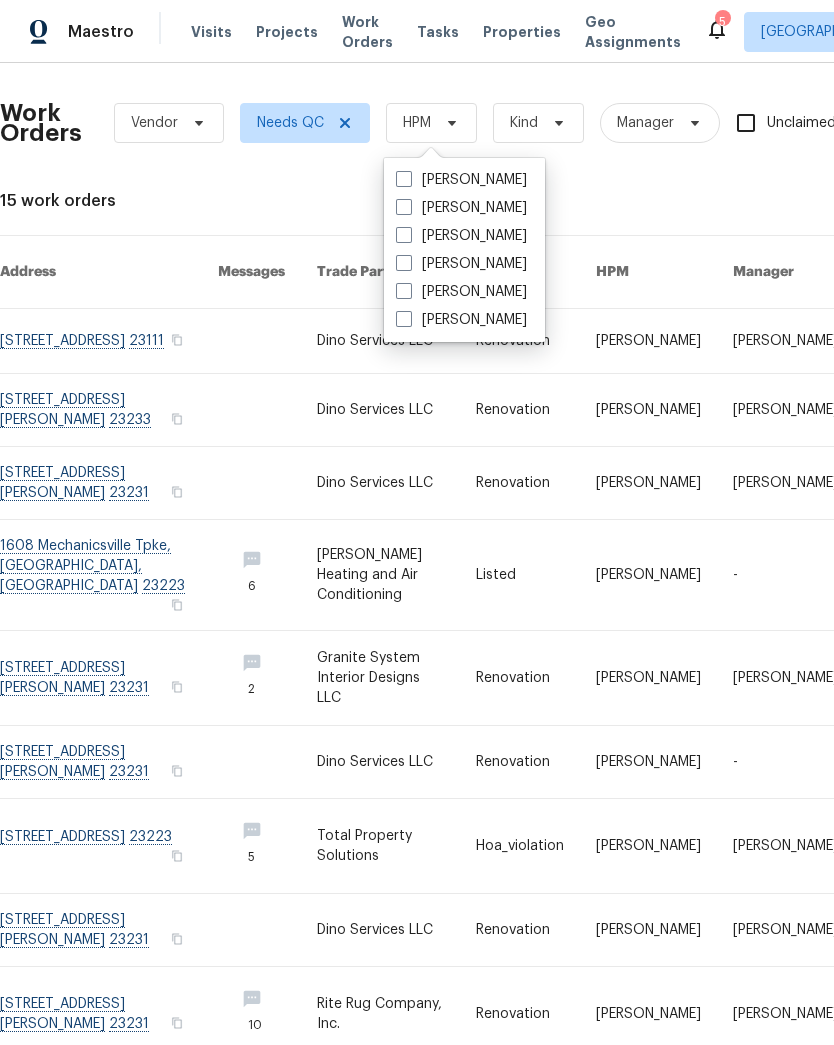 click on "[PERSON_NAME]" at bounding box center (461, 180) 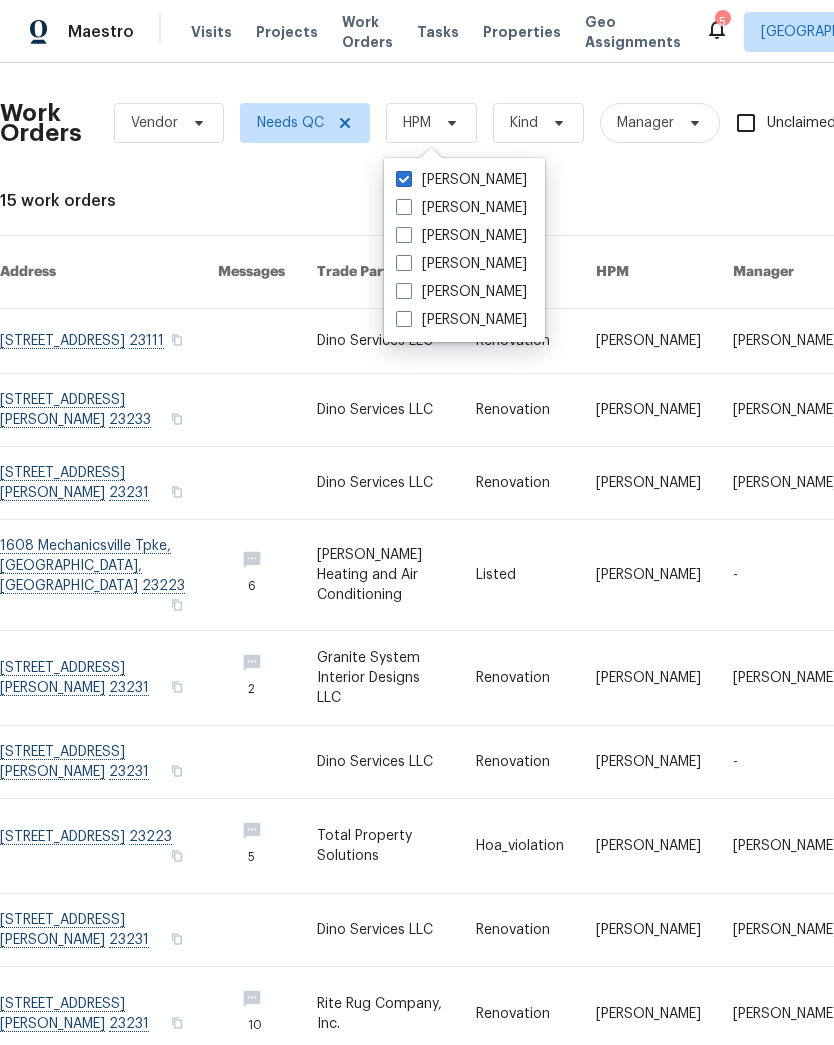 checkbox on "true" 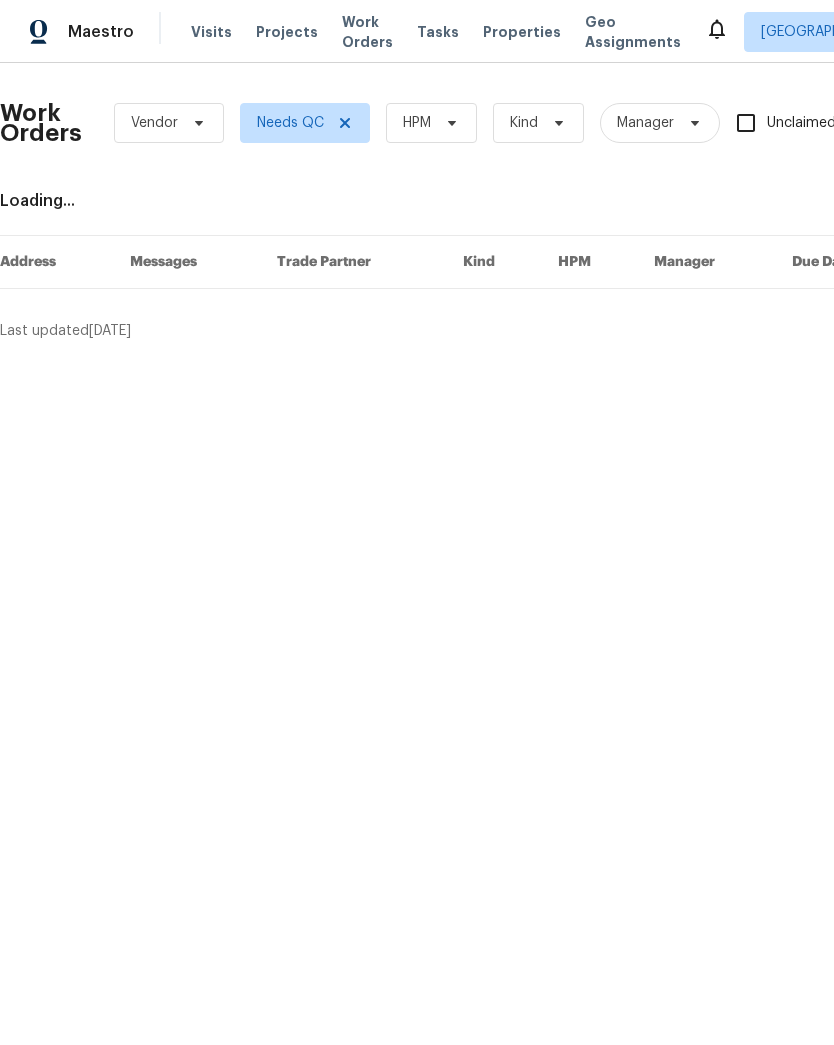scroll, scrollTop: 0, scrollLeft: 0, axis: both 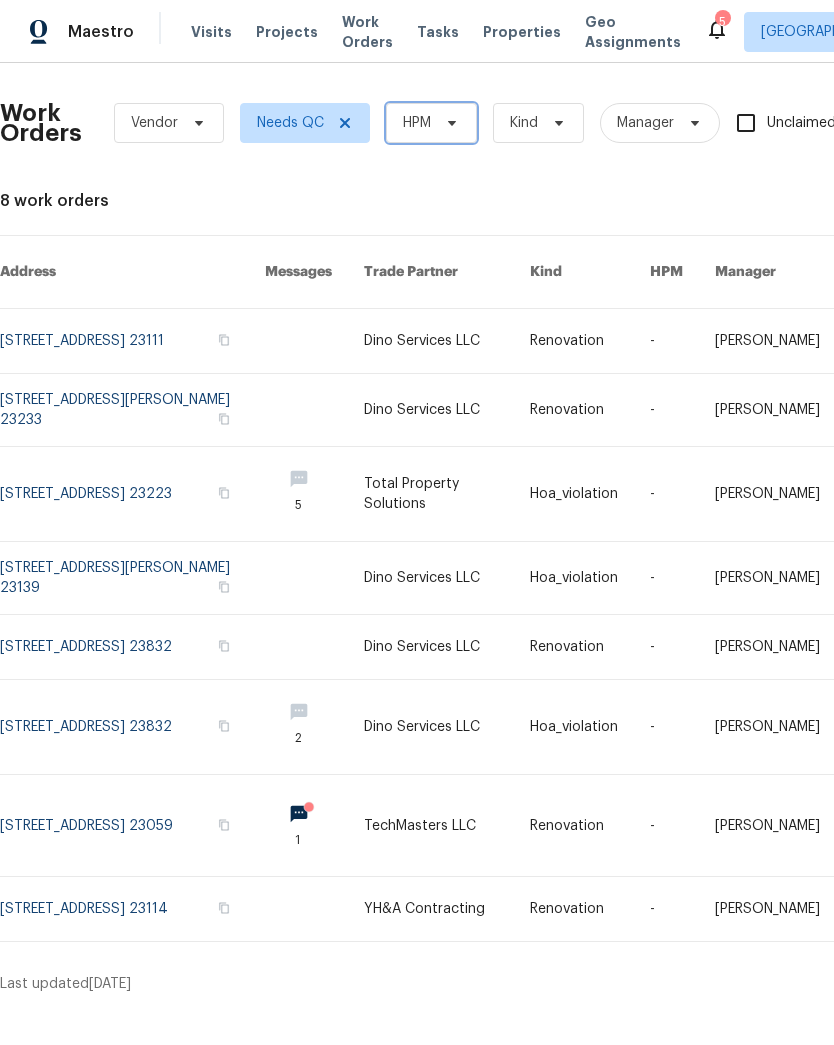 click 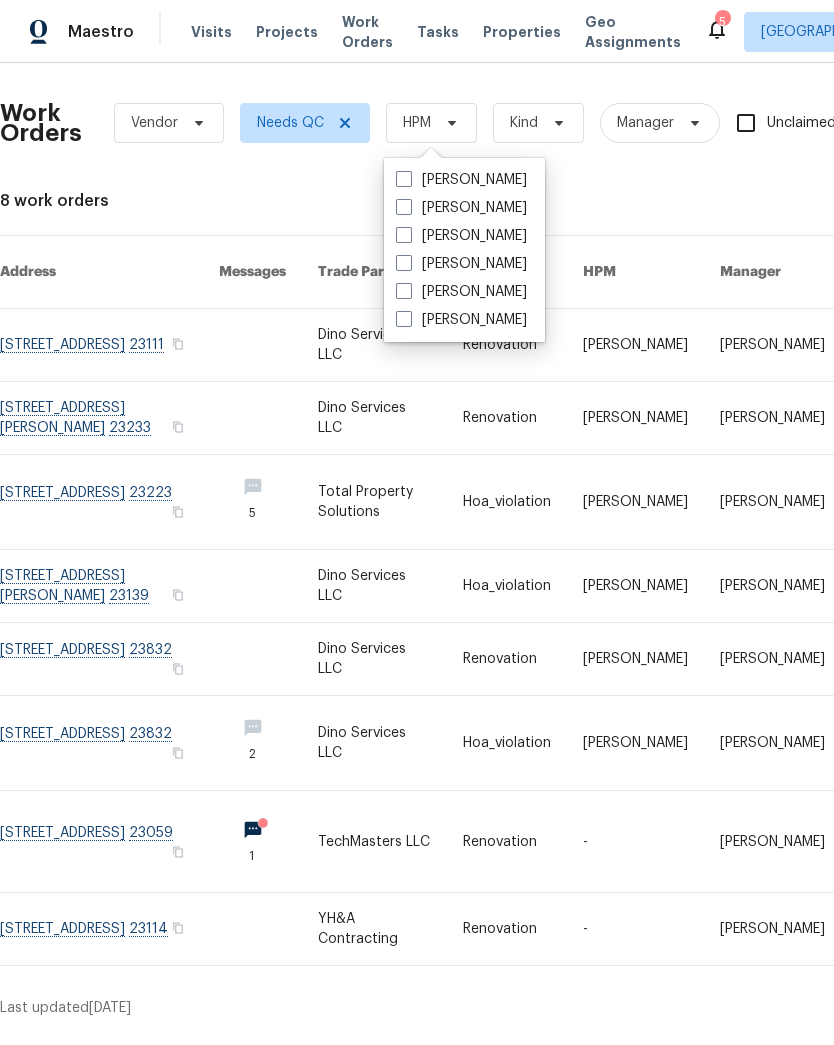 click on "[PERSON_NAME]" at bounding box center (461, 180) 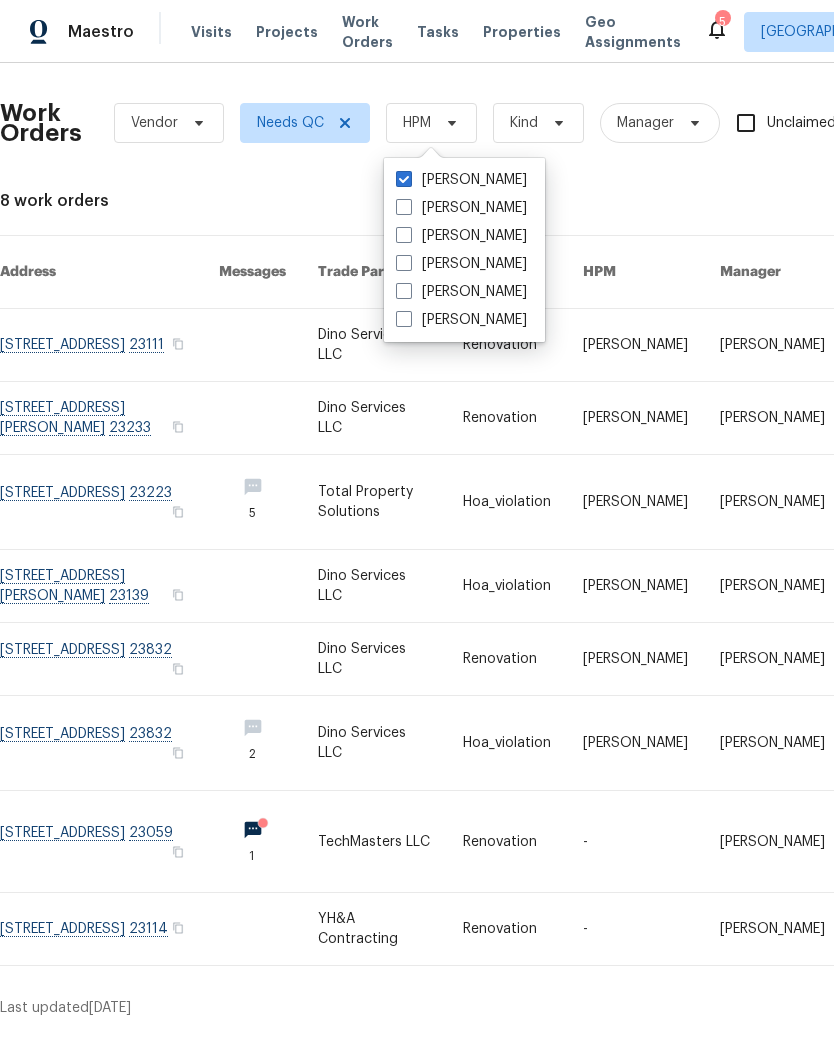 checkbox on "true" 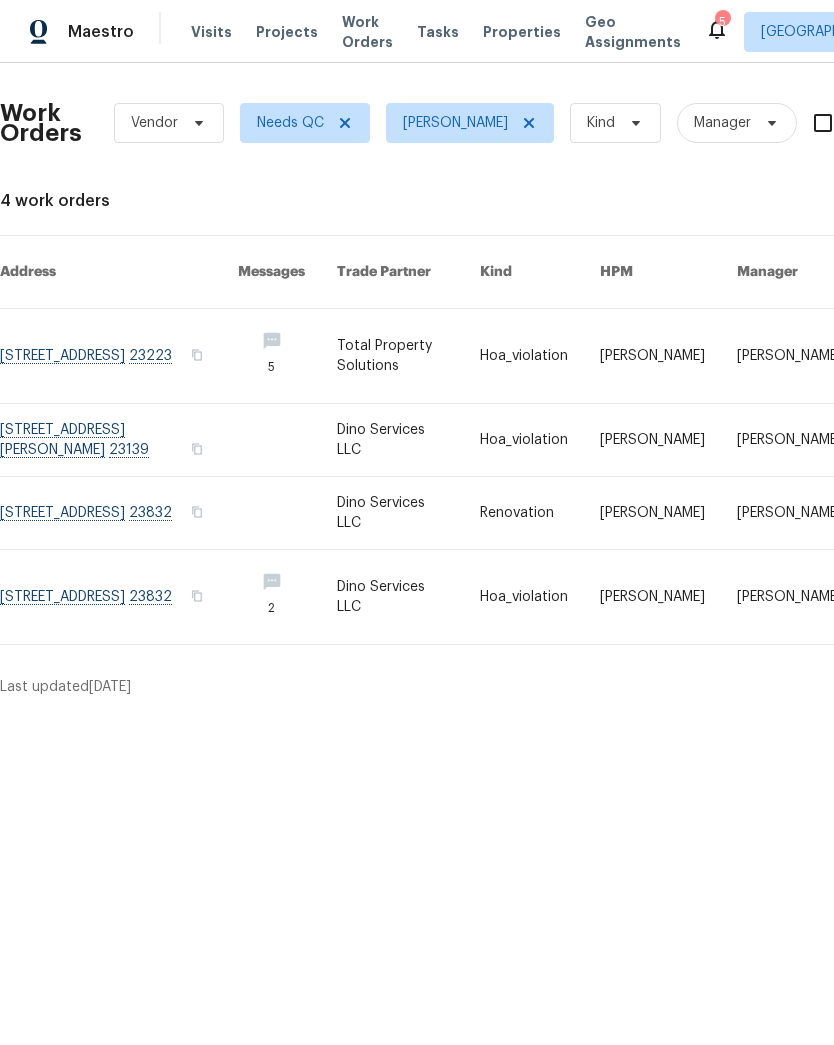 scroll, scrollTop: 0, scrollLeft: 0, axis: both 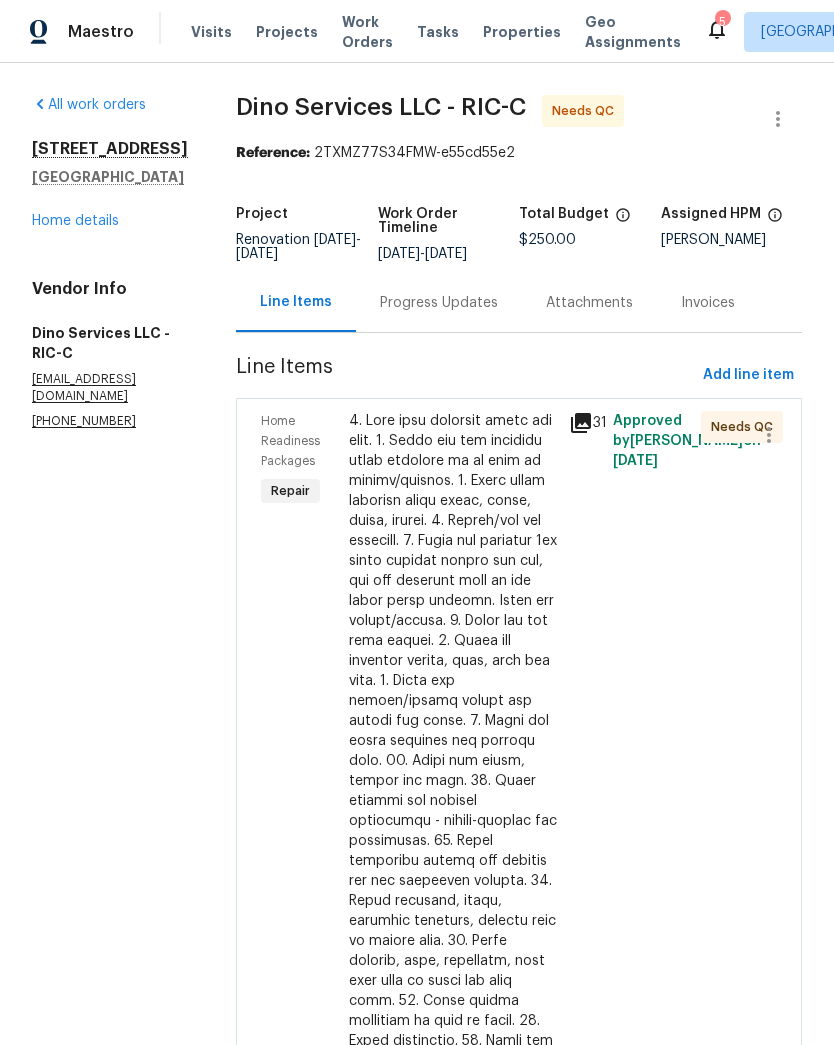 click at bounding box center (453, 791) 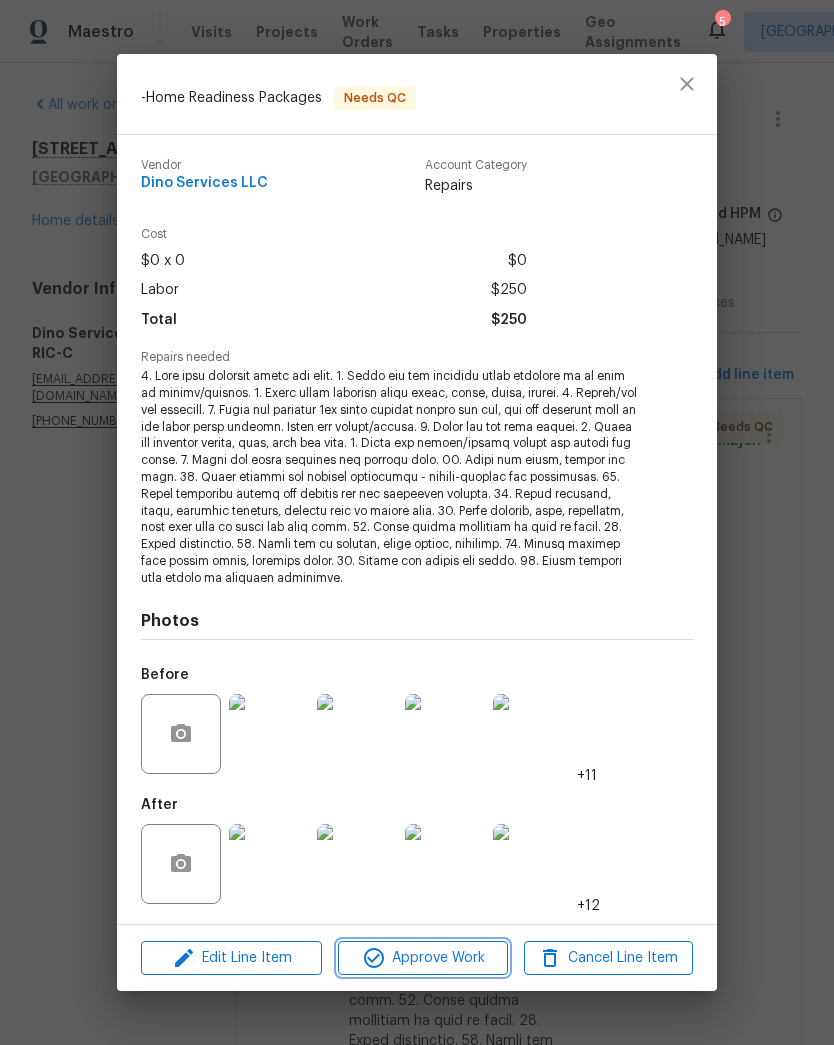 click on "Approve Work" at bounding box center (422, 958) 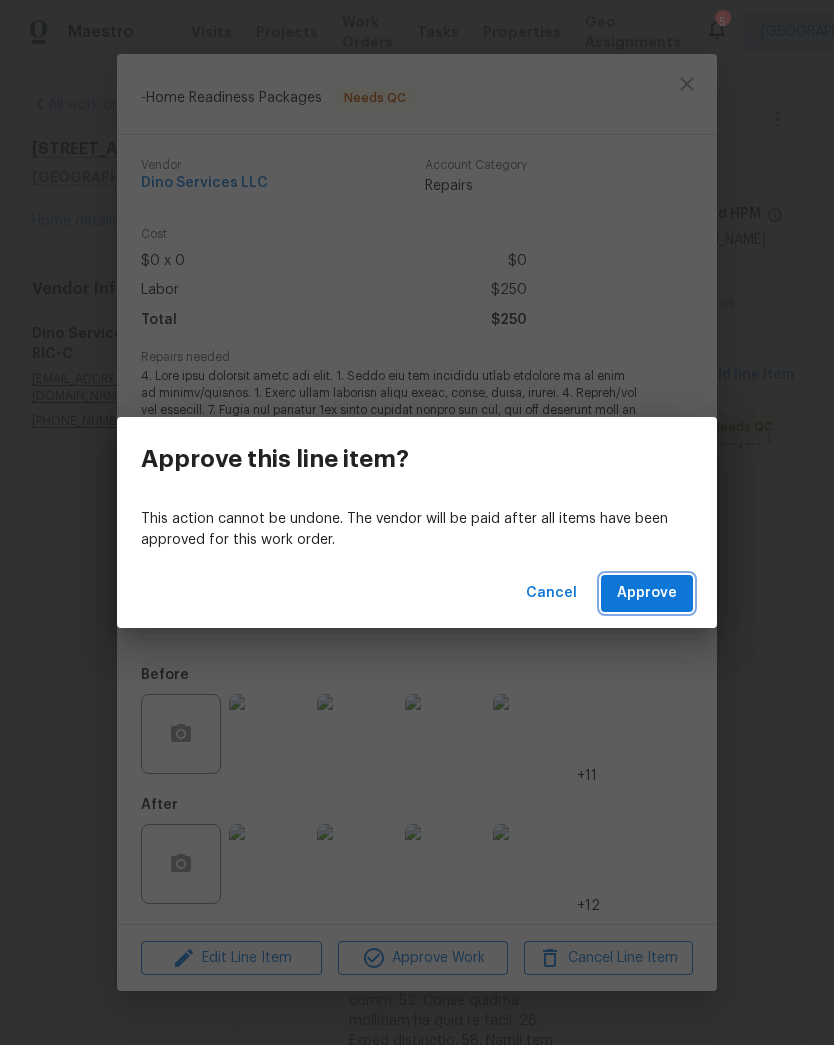 click on "Approve" at bounding box center (647, 593) 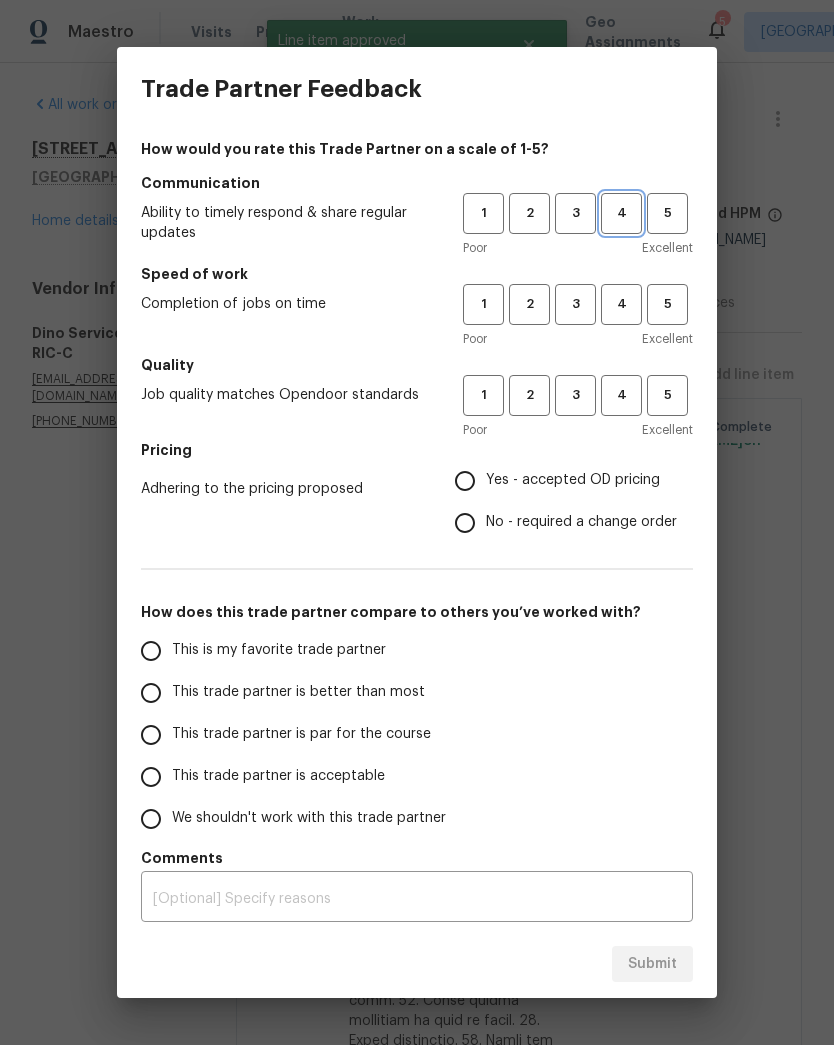 click on "4" at bounding box center [621, 213] 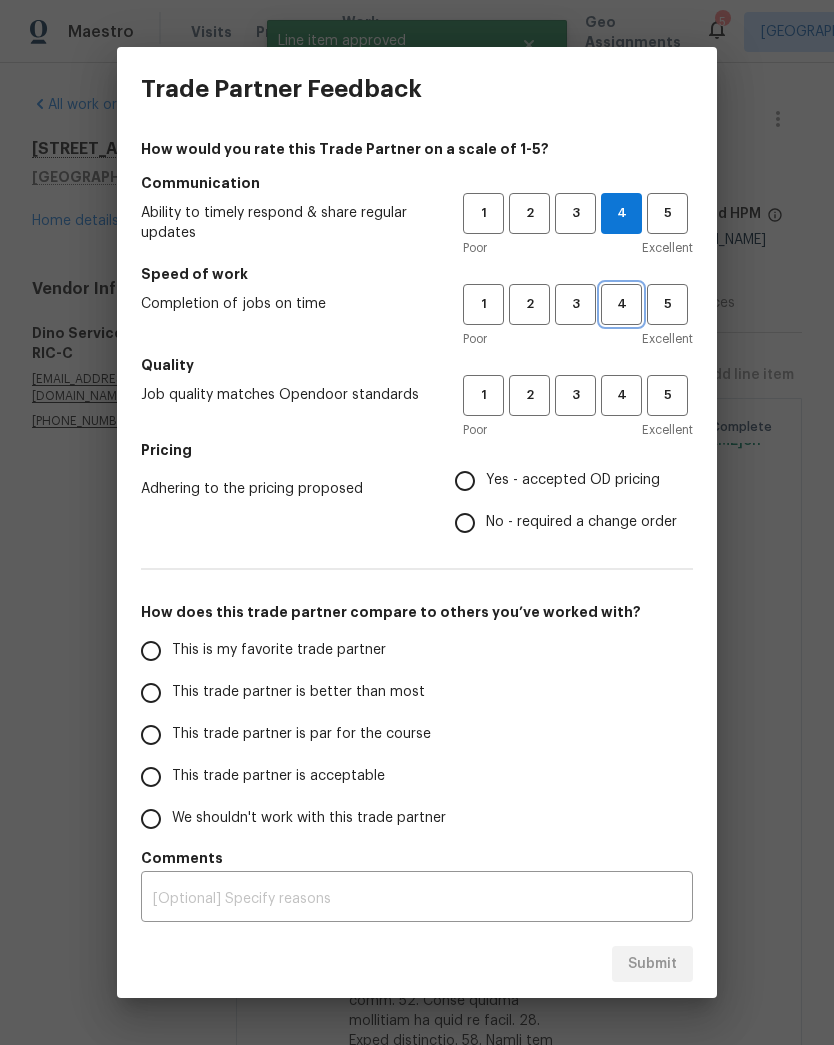 click on "4" at bounding box center (621, 304) 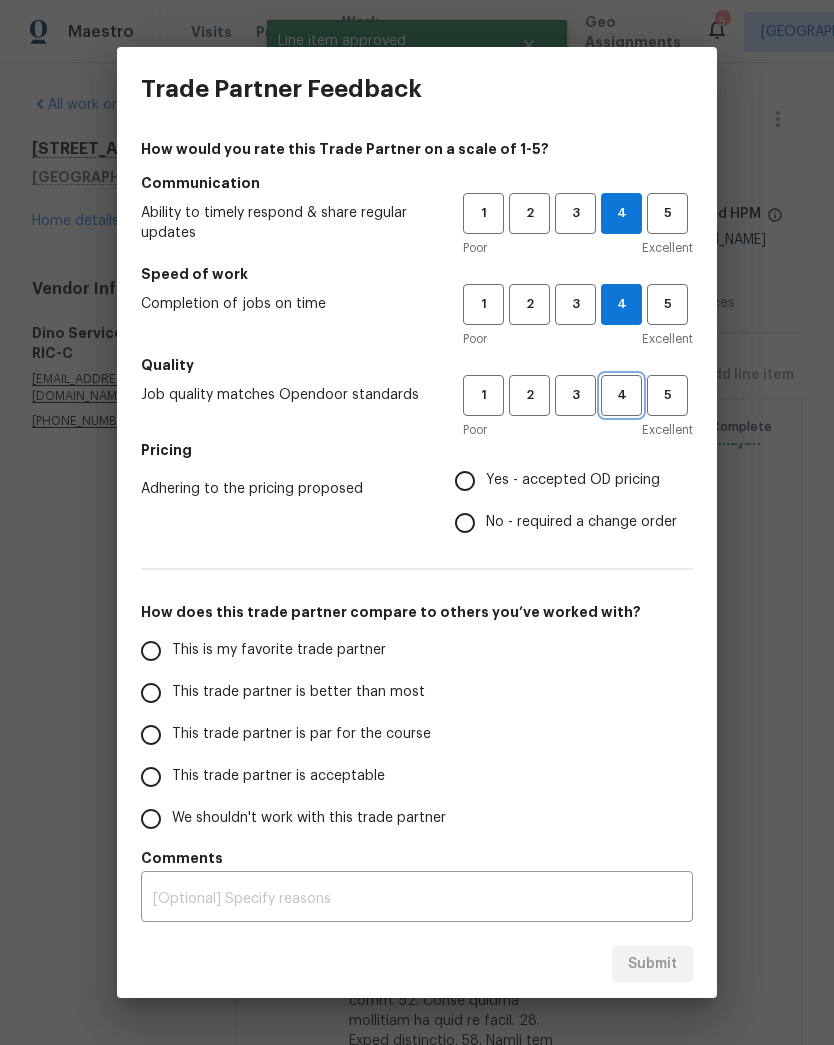 click on "4" at bounding box center [621, 395] 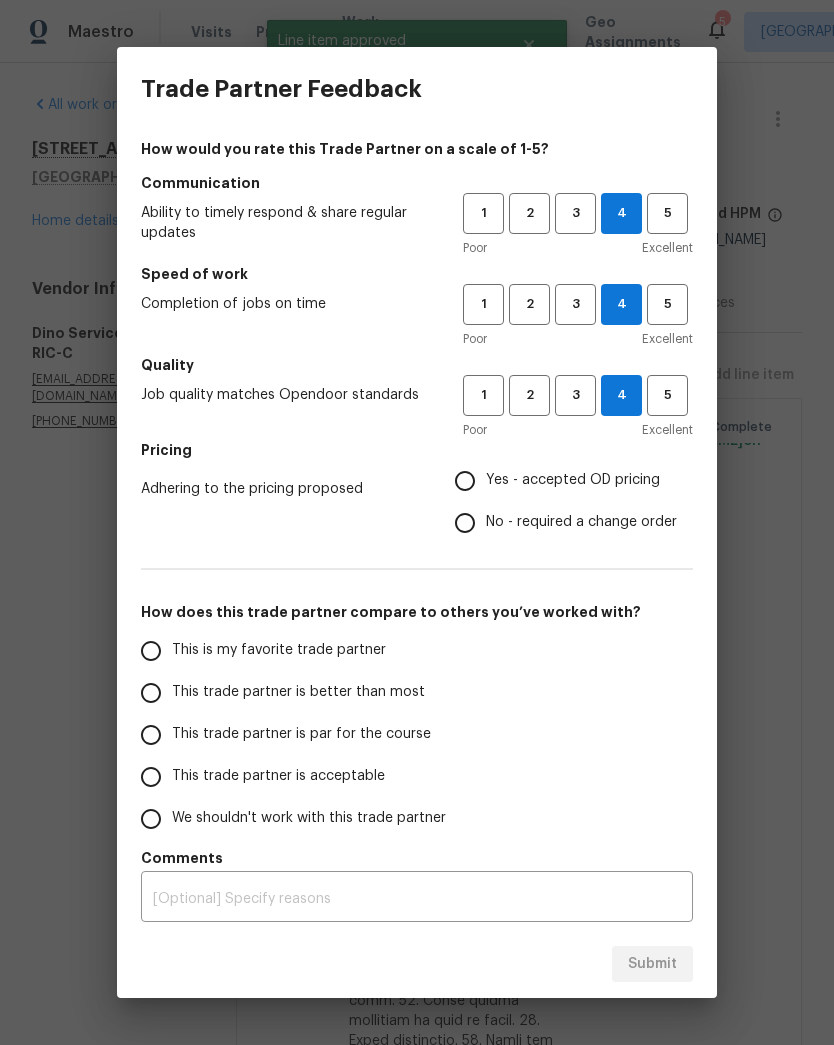 click on "Yes - accepted OD pricing" at bounding box center [573, 480] 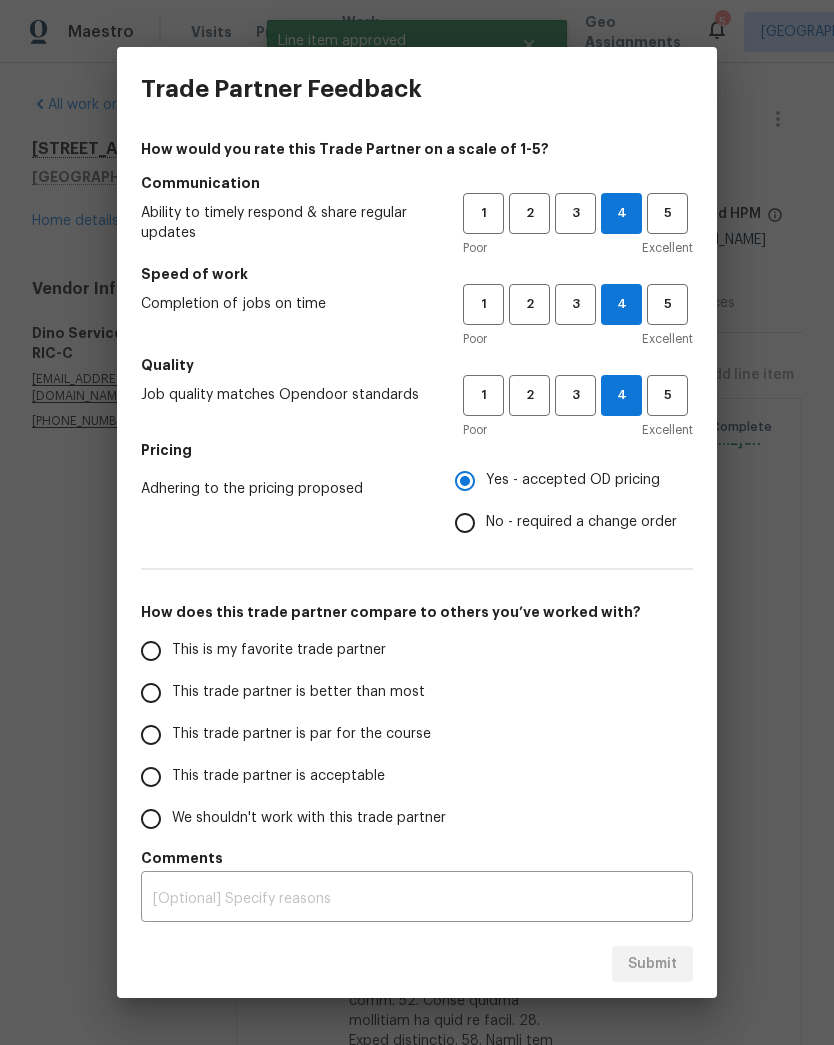 click on "This trade partner is better than most" at bounding box center (151, 693) 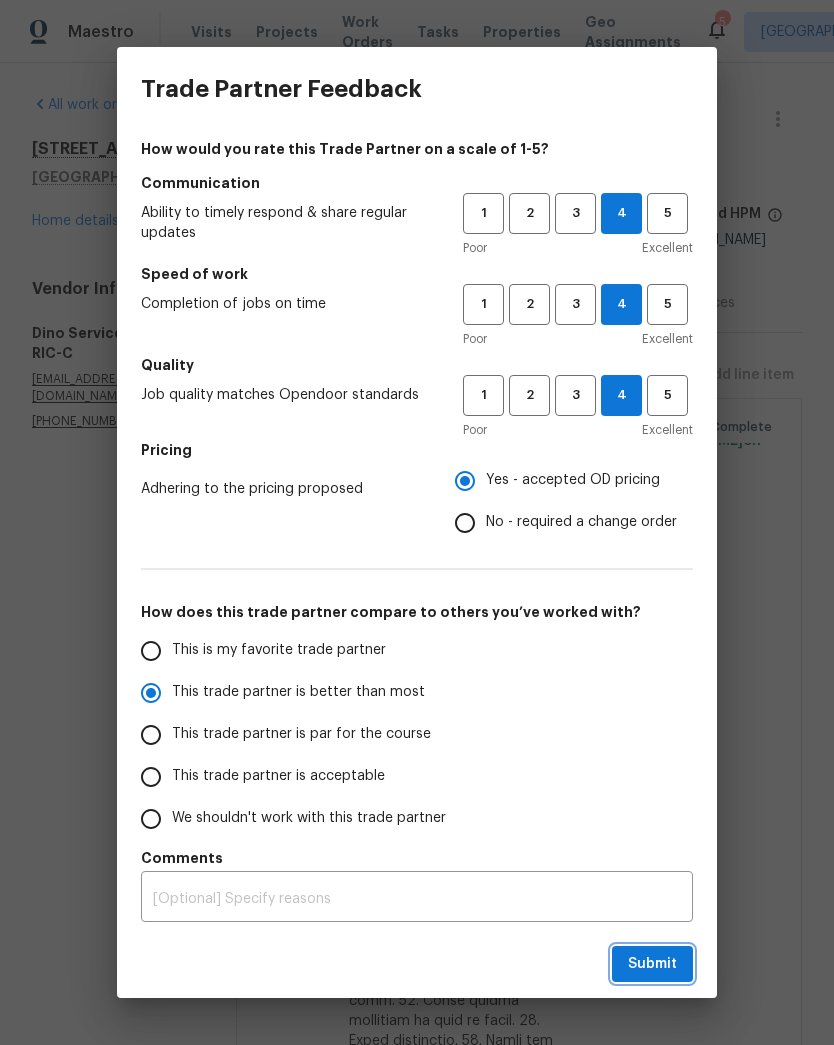 click on "Submit" at bounding box center [652, 964] 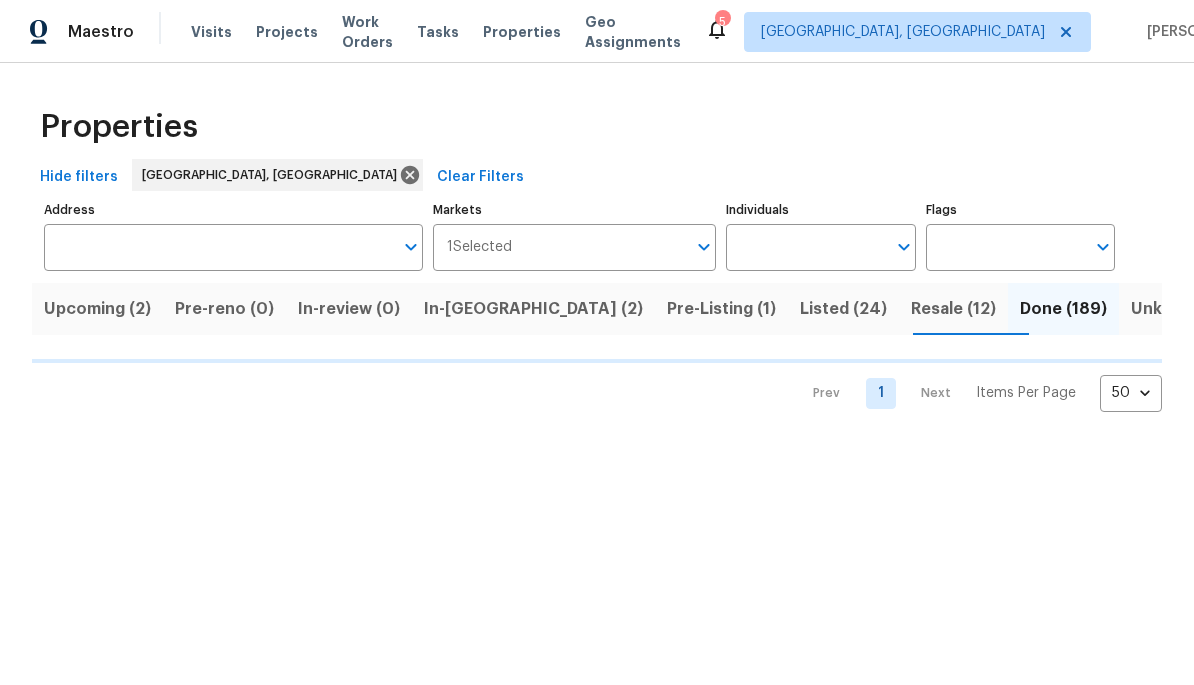 scroll, scrollTop: 0, scrollLeft: 0, axis: both 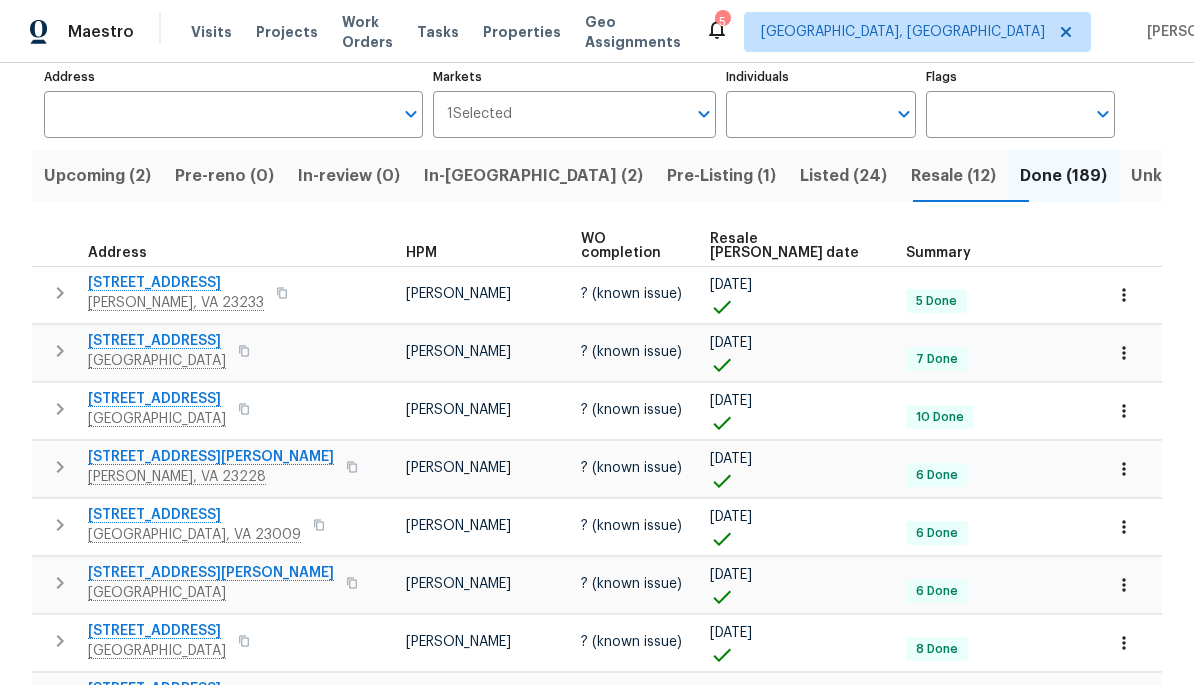 click on "Resale COE date" at bounding box center [791, 246] 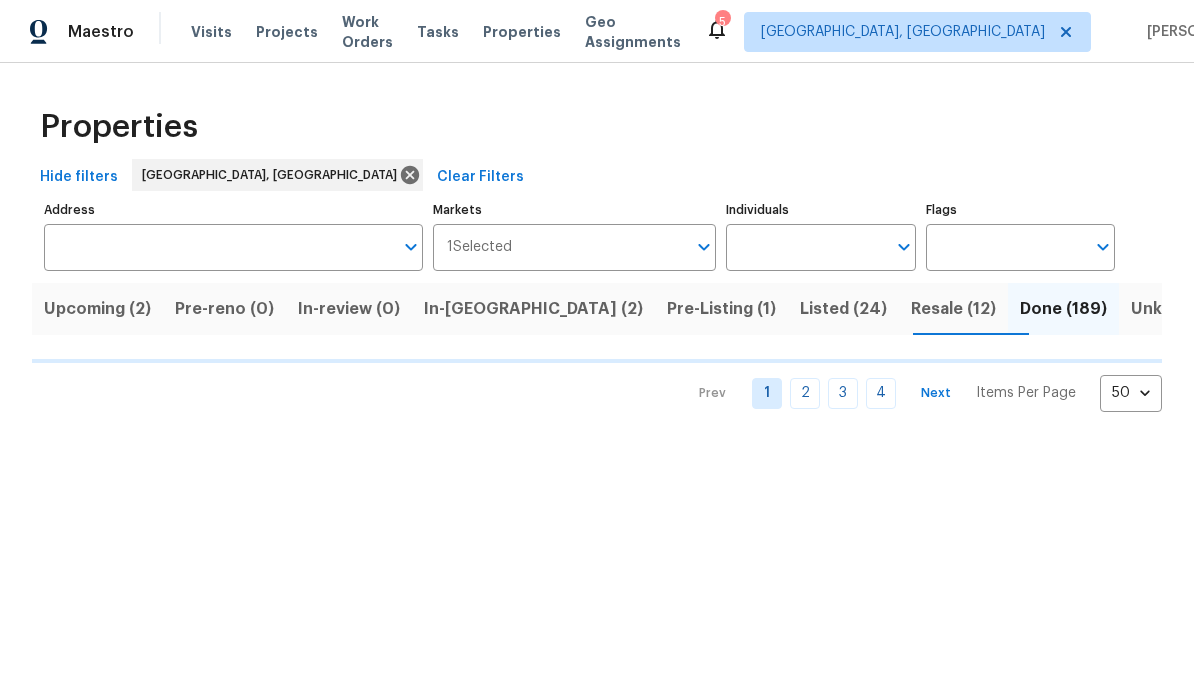 scroll, scrollTop: 0, scrollLeft: 0, axis: both 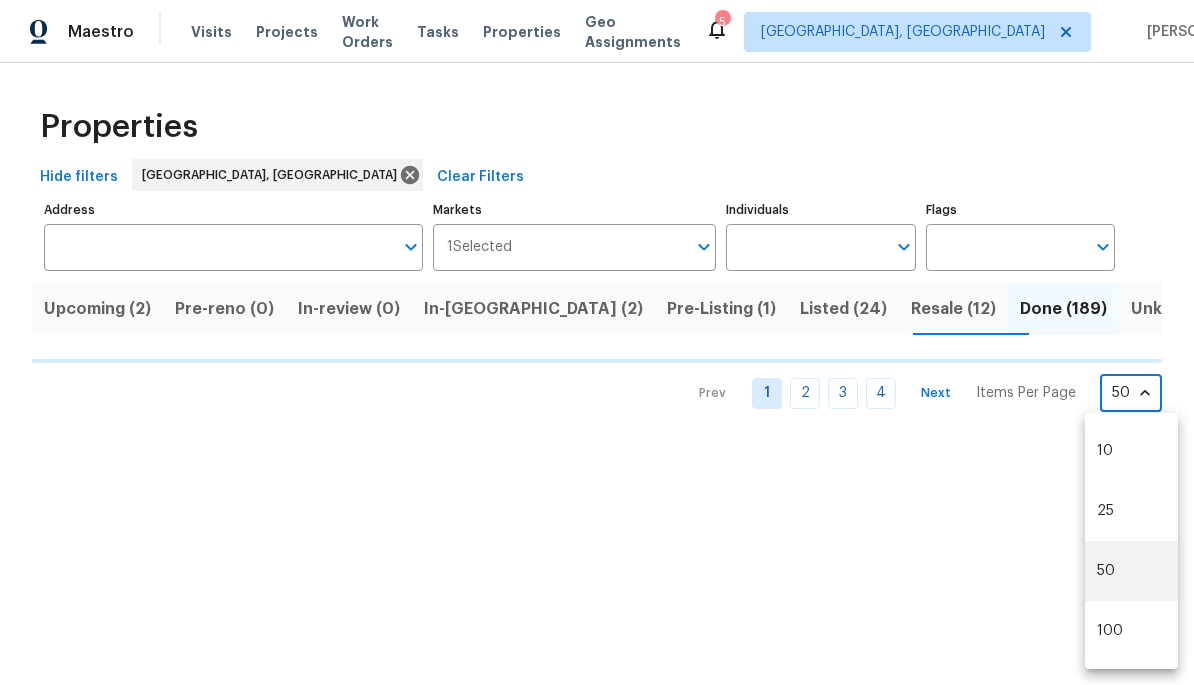 click on "100" at bounding box center (1131, 631) 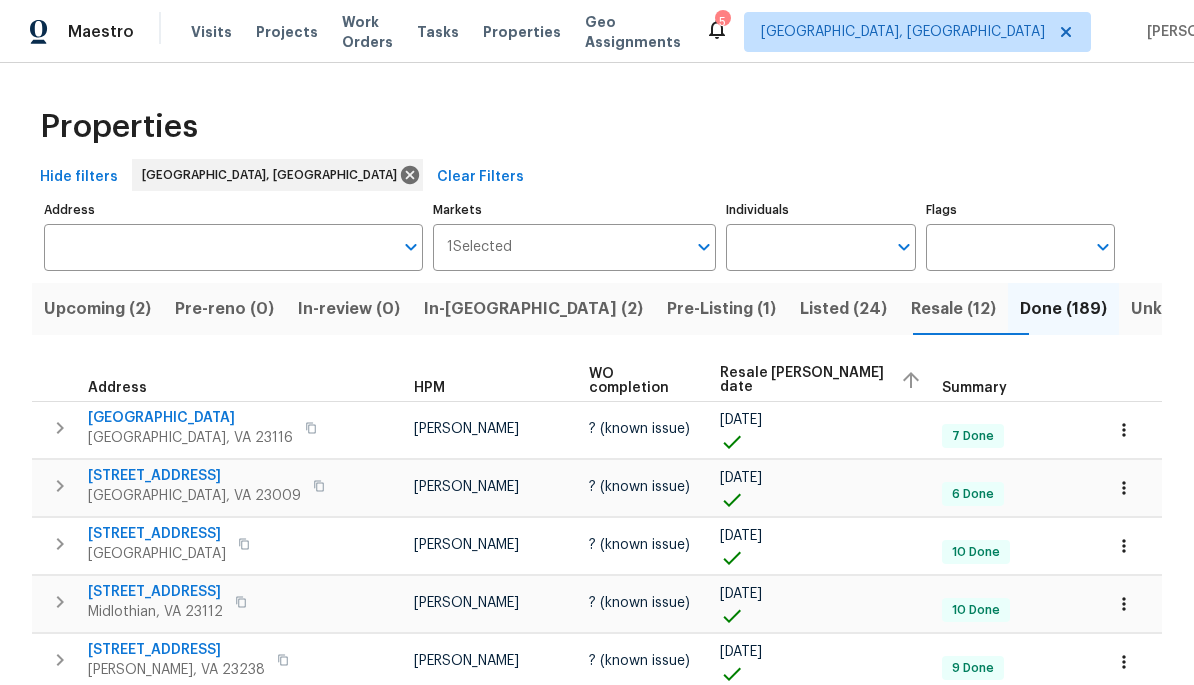 click at bounding box center (911, 380) 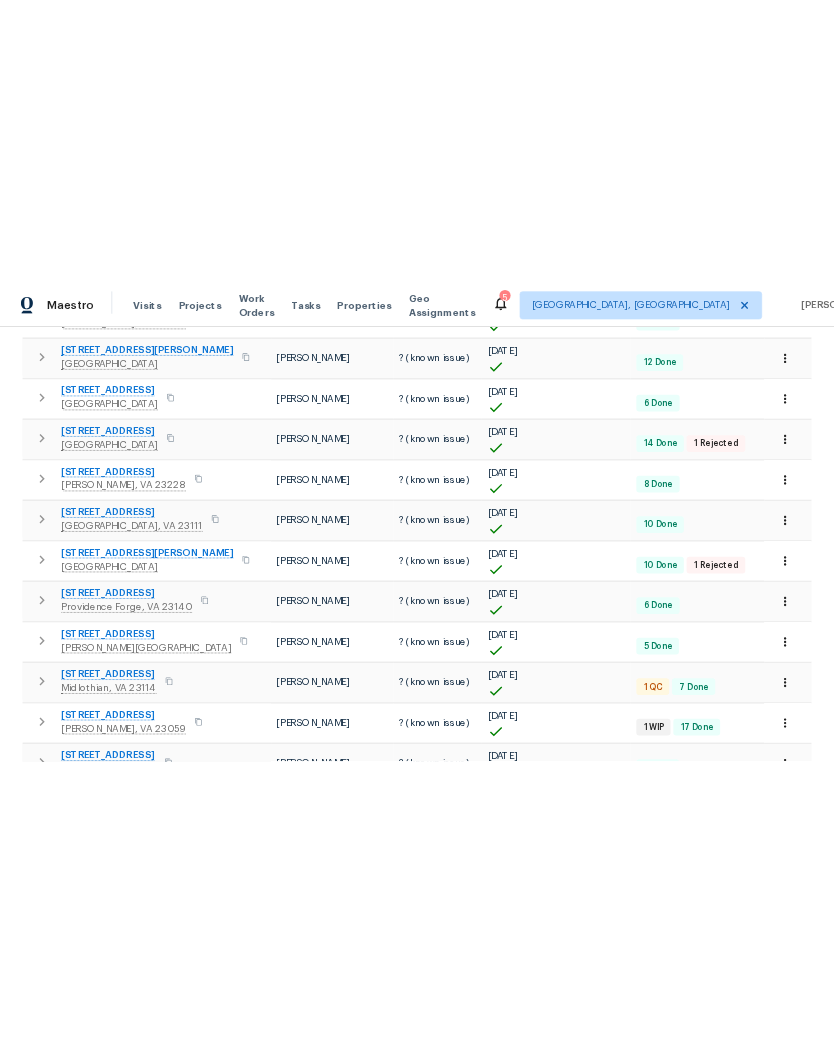 scroll, scrollTop: 2044, scrollLeft: 0, axis: vertical 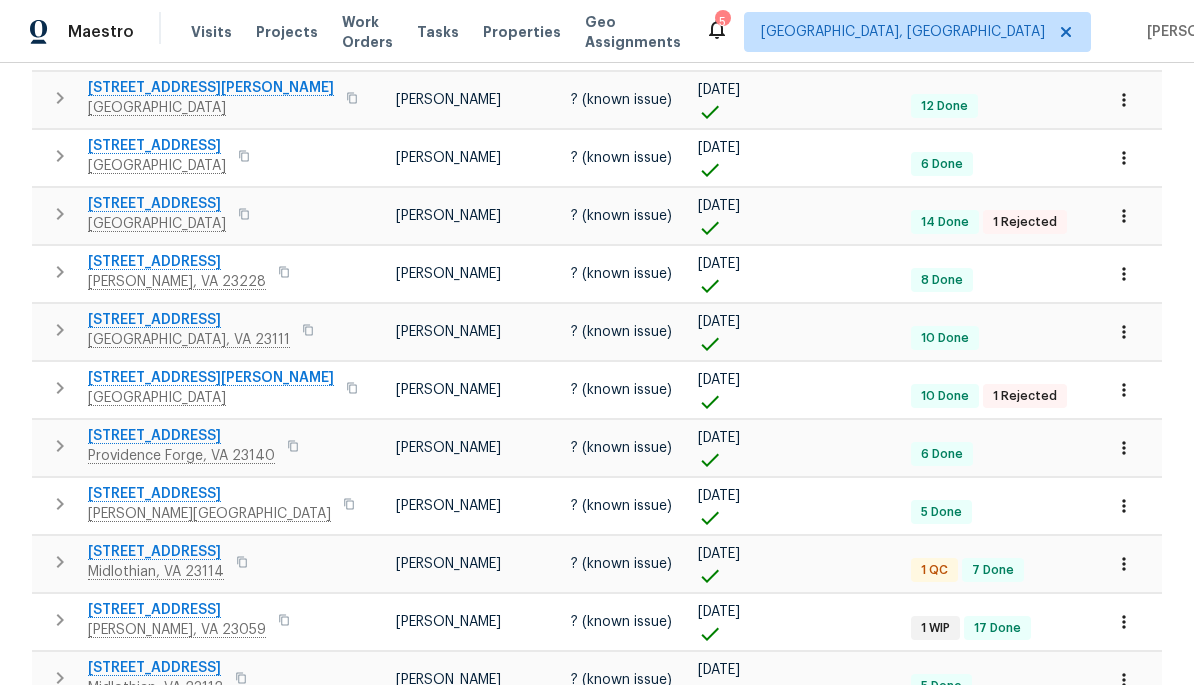 click on "[STREET_ADDRESS]" at bounding box center (156, 552) 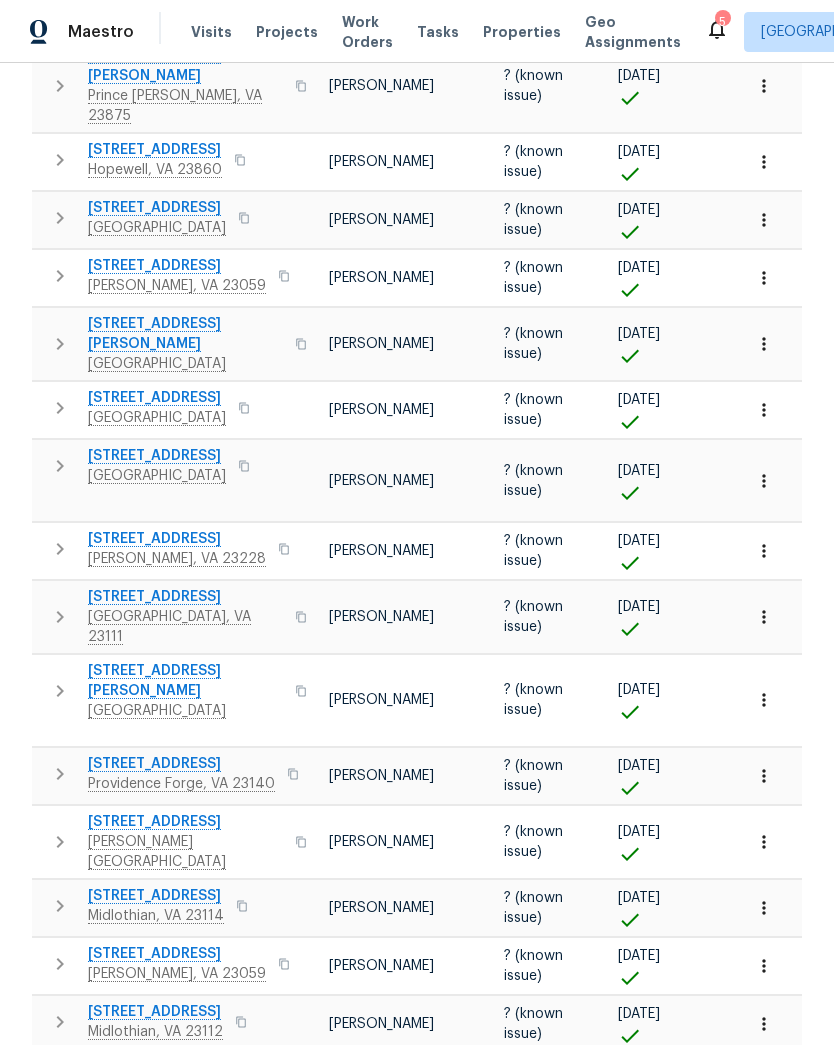 scroll, scrollTop: 0, scrollLeft: 148, axis: horizontal 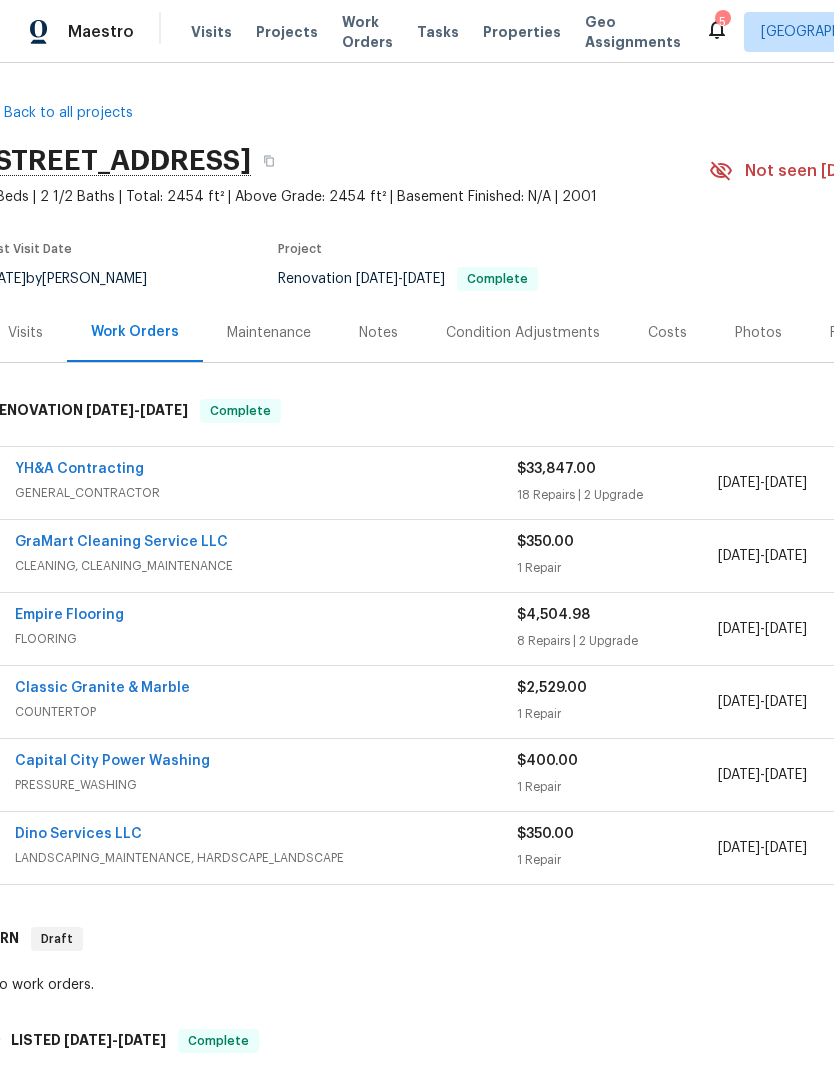 click on "YH&A Contracting" at bounding box center (79, 469) 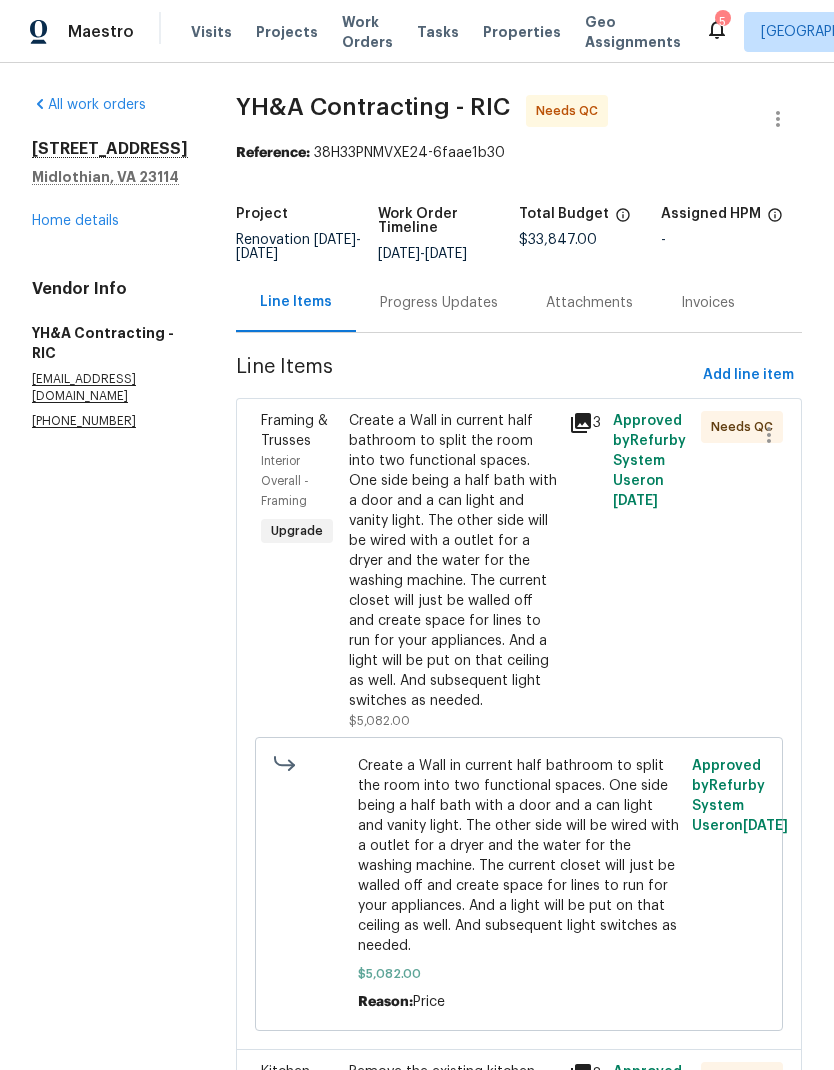 scroll, scrollTop: 0, scrollLeft: 0, axis: both 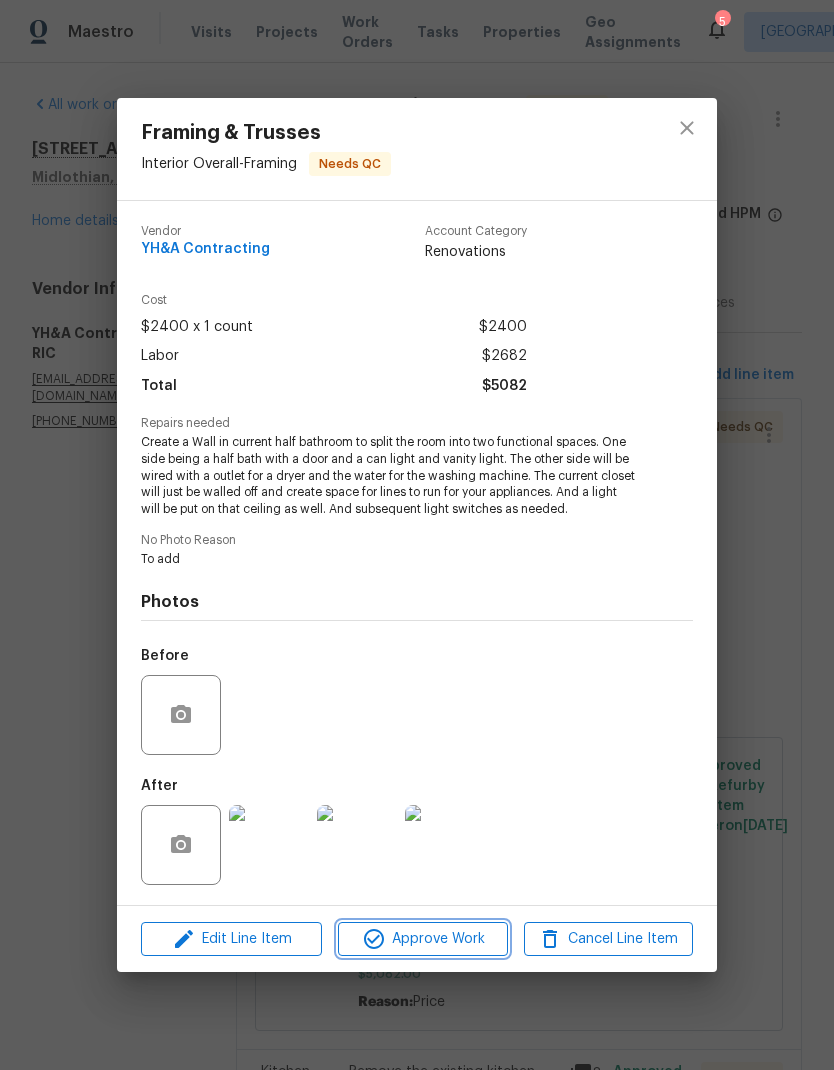 click on "Approve Work" at bounding box center (422, 939) 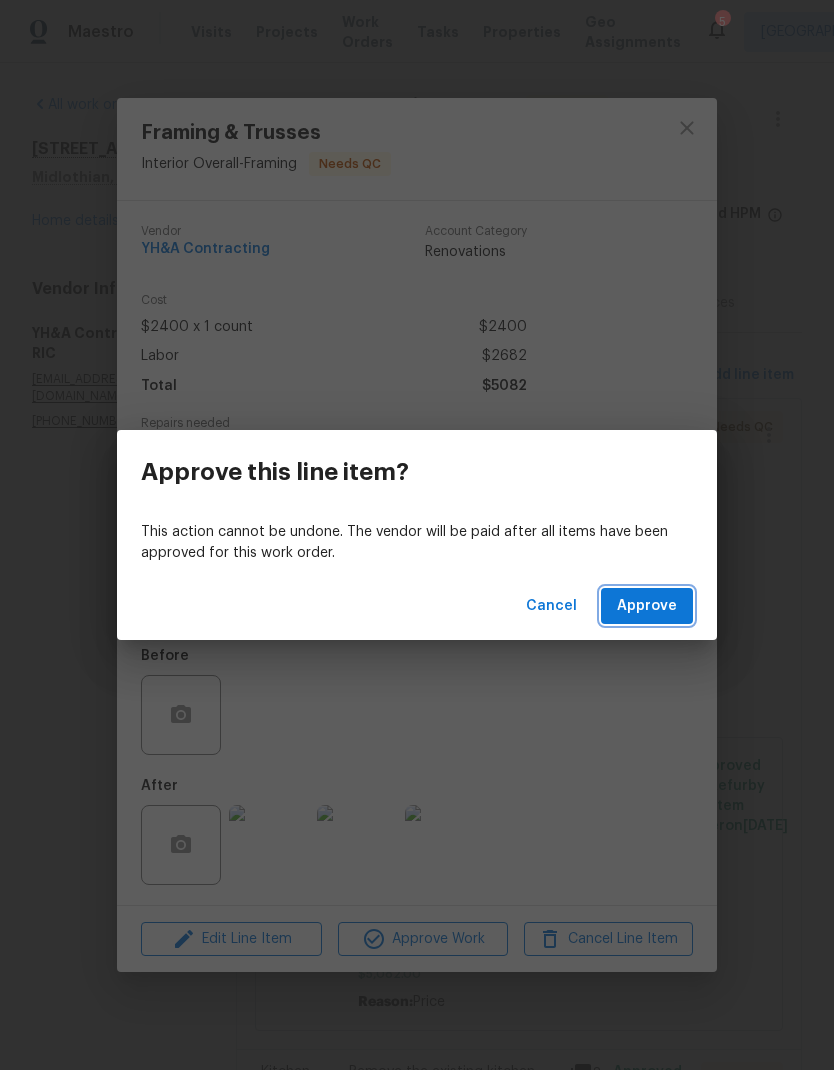 click on "Approve" at bounding box center [647, 606] 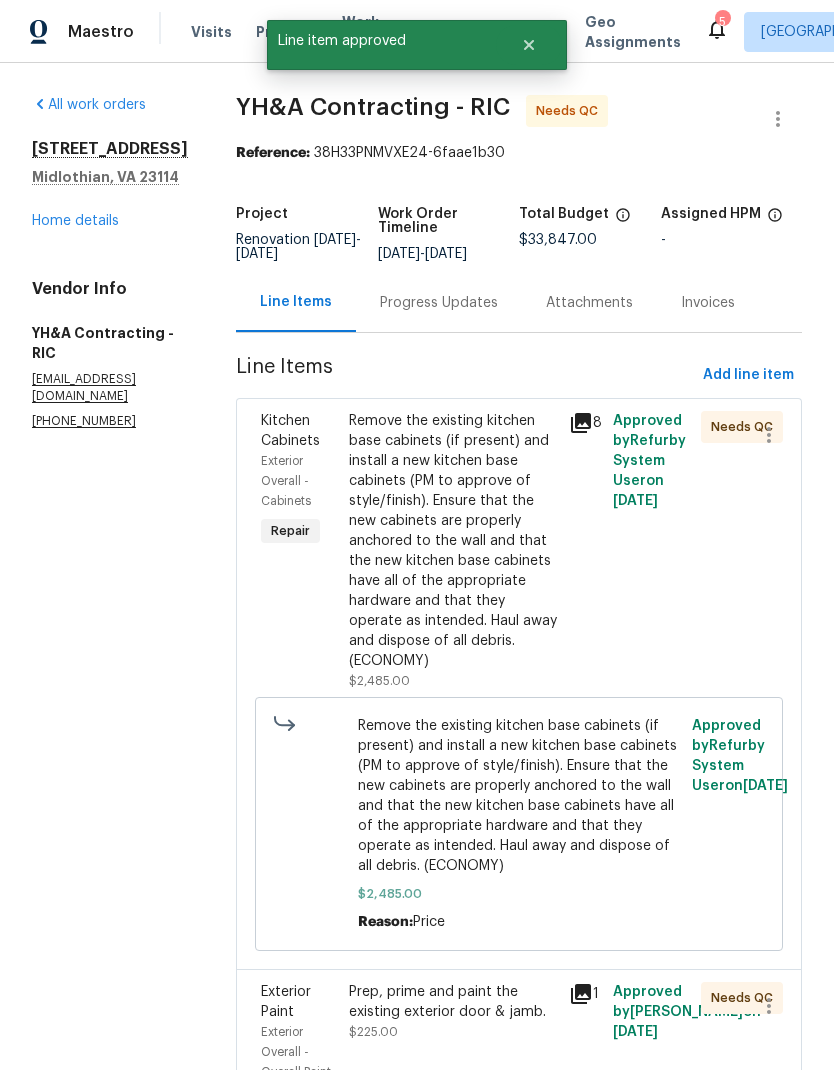 click on "Remove the existing kitchen base cabinets (if present) and install a new kitchen base cabinets (PM to approve of style/finish). Ensure that the new cabinets are properly anchored to the wall and that the new kitchen base cabinets have all of the appropriate hardware and that they operate as intended. Haul away and dispose of all debris. (ECONOMY)" at bounding box center [453, 541] 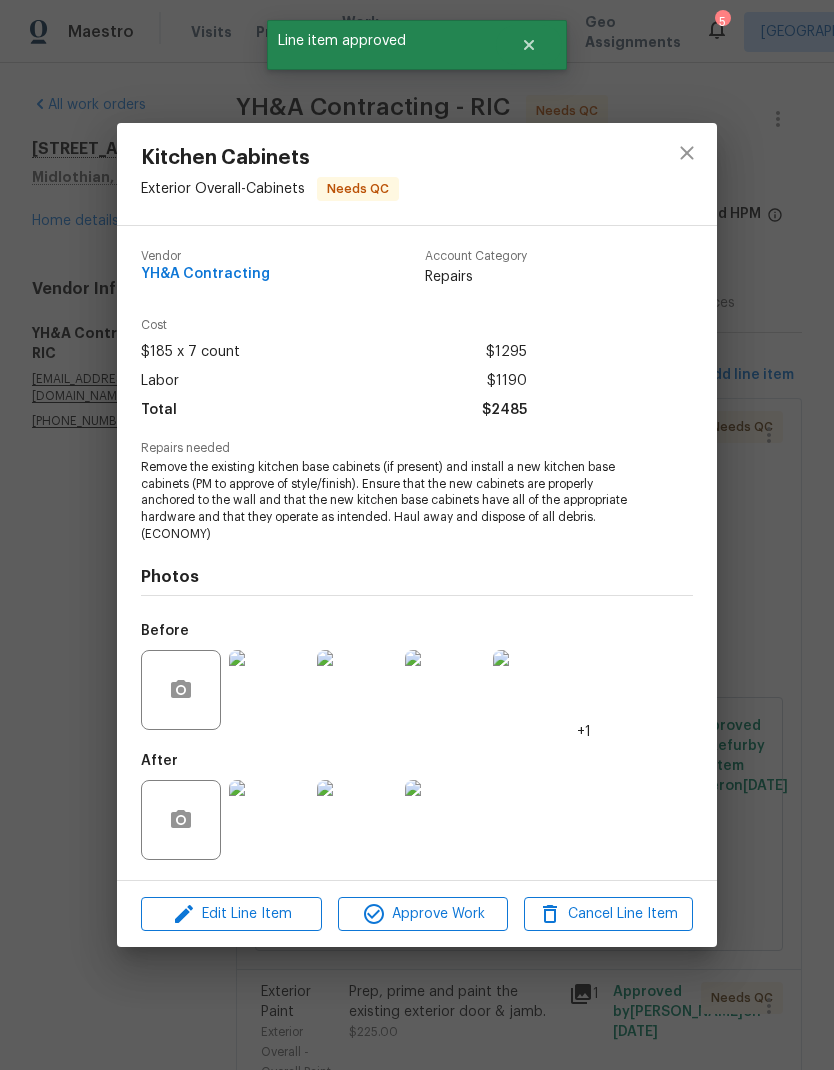 click on "Approve Work" at bounding box center (422, 914) 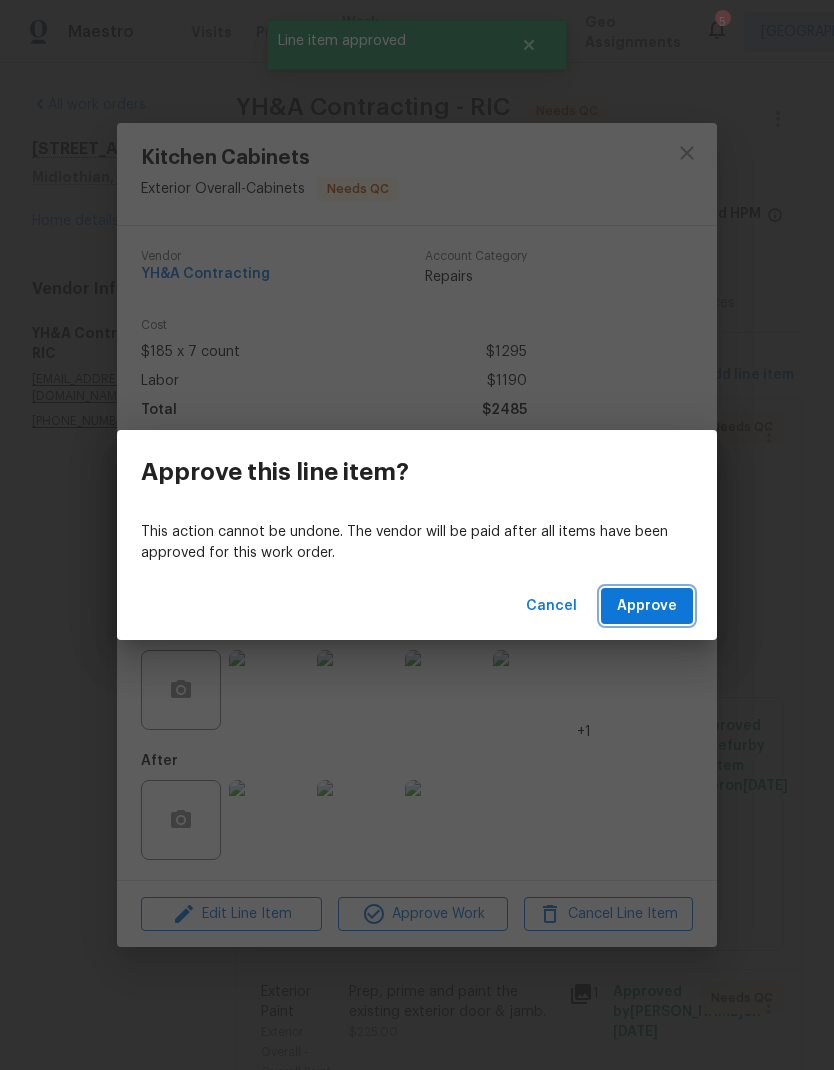 click on "Approve" at bounding box center (647, 606) 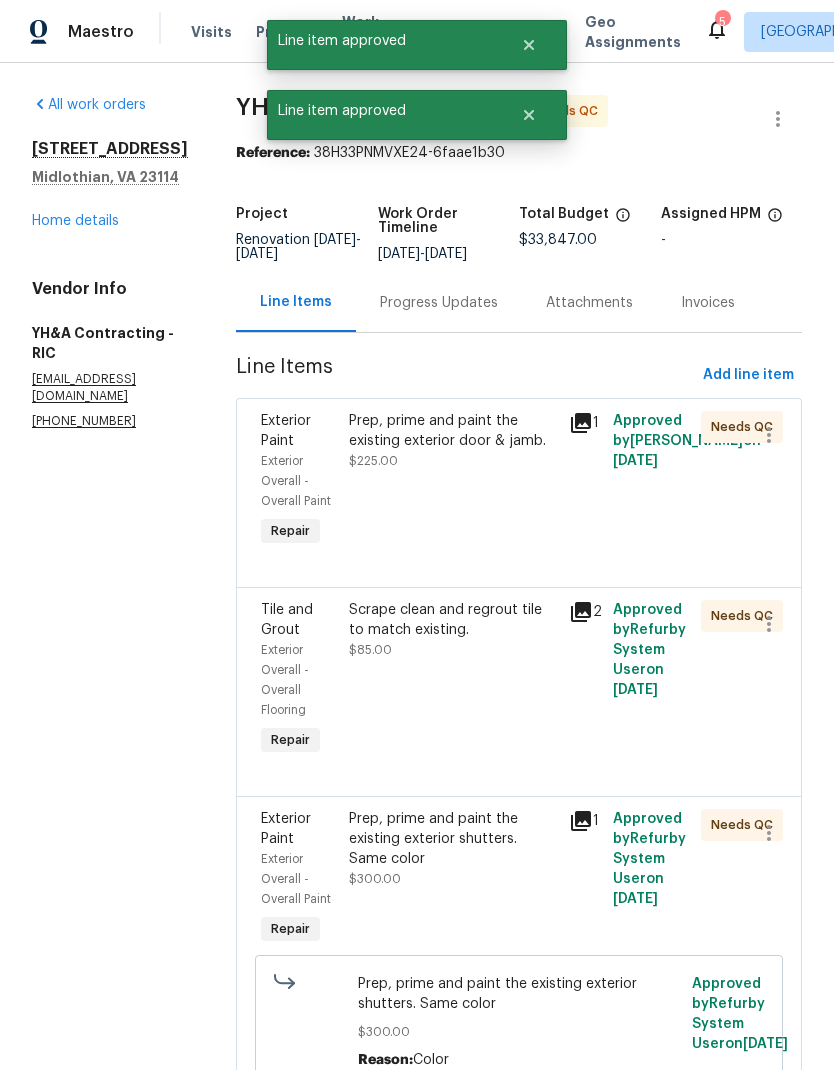 click on "Prep, prime and paint the existing exterior door & jamb. $225.00" at bounding box center (453, 481) 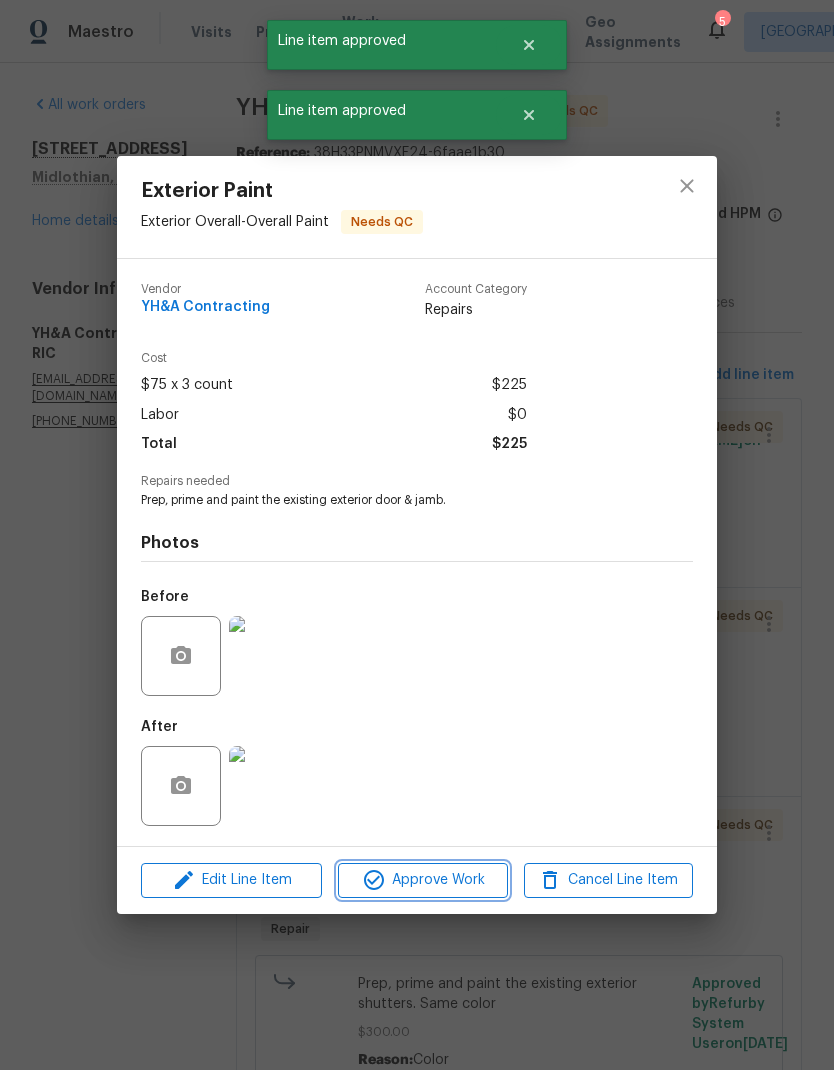 click on "Approve Work" at bounding box center [422, 880] 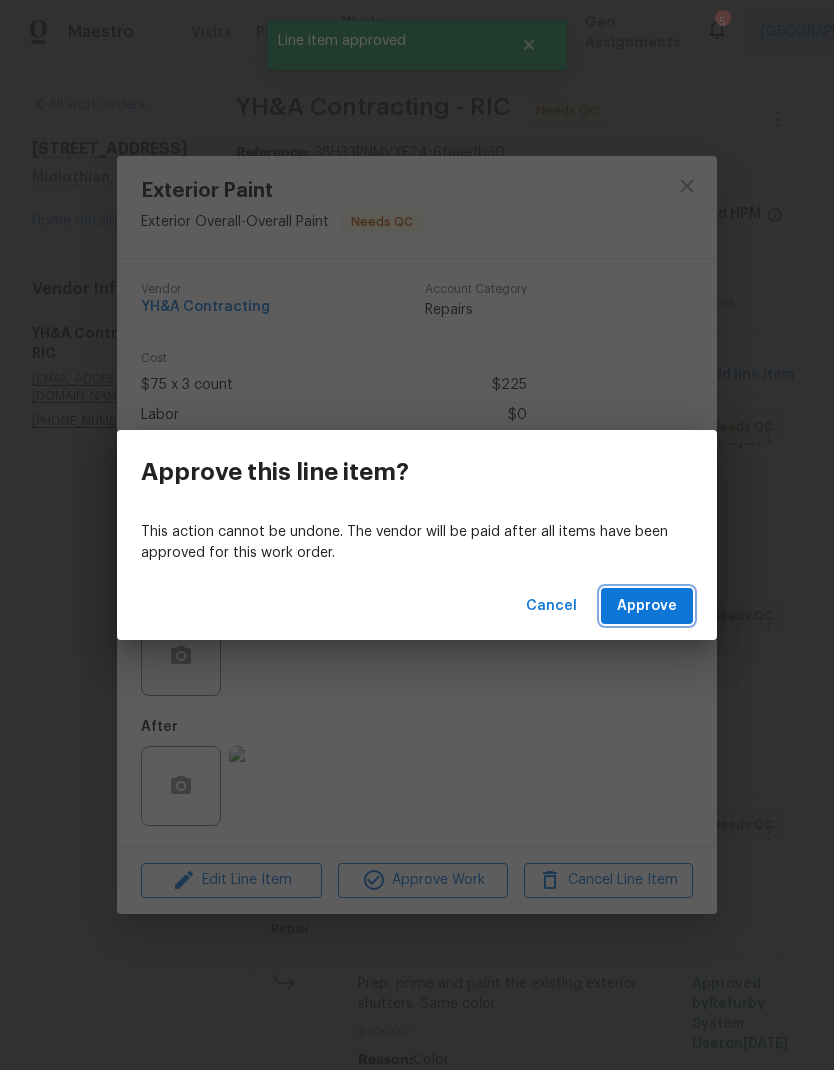 click on "Approve" at bounding box center [647, 606] 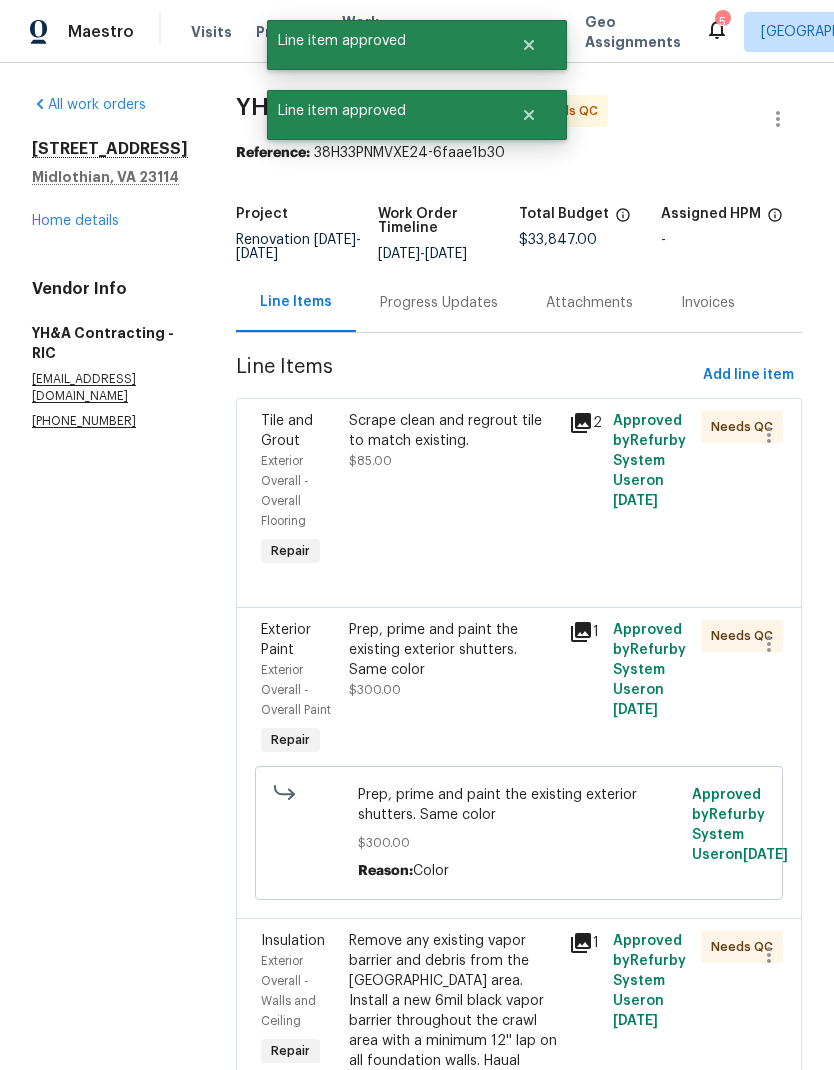 click on "Scrape clean and regrout tile to match existing. $85.00" at bounding box center (453, 491) 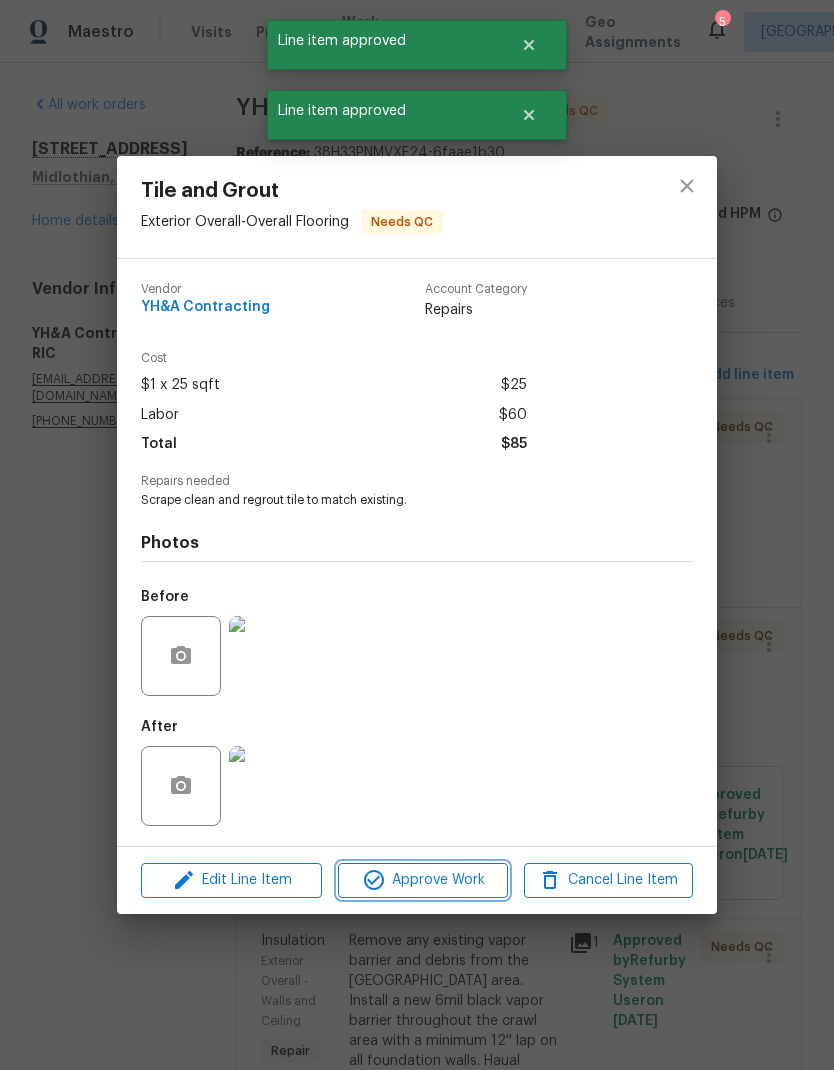 click on "Approve Work" at bounding box center (422, 880) 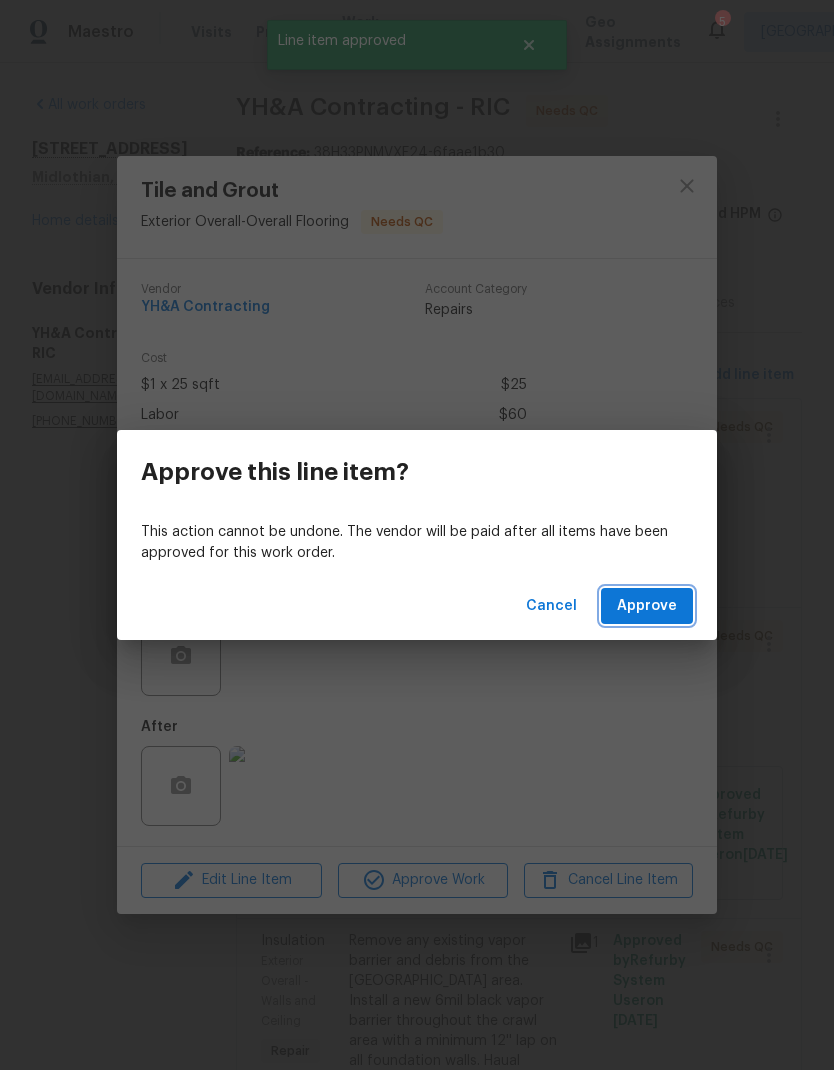 click on "Approve" at bounding box center (647, 606) 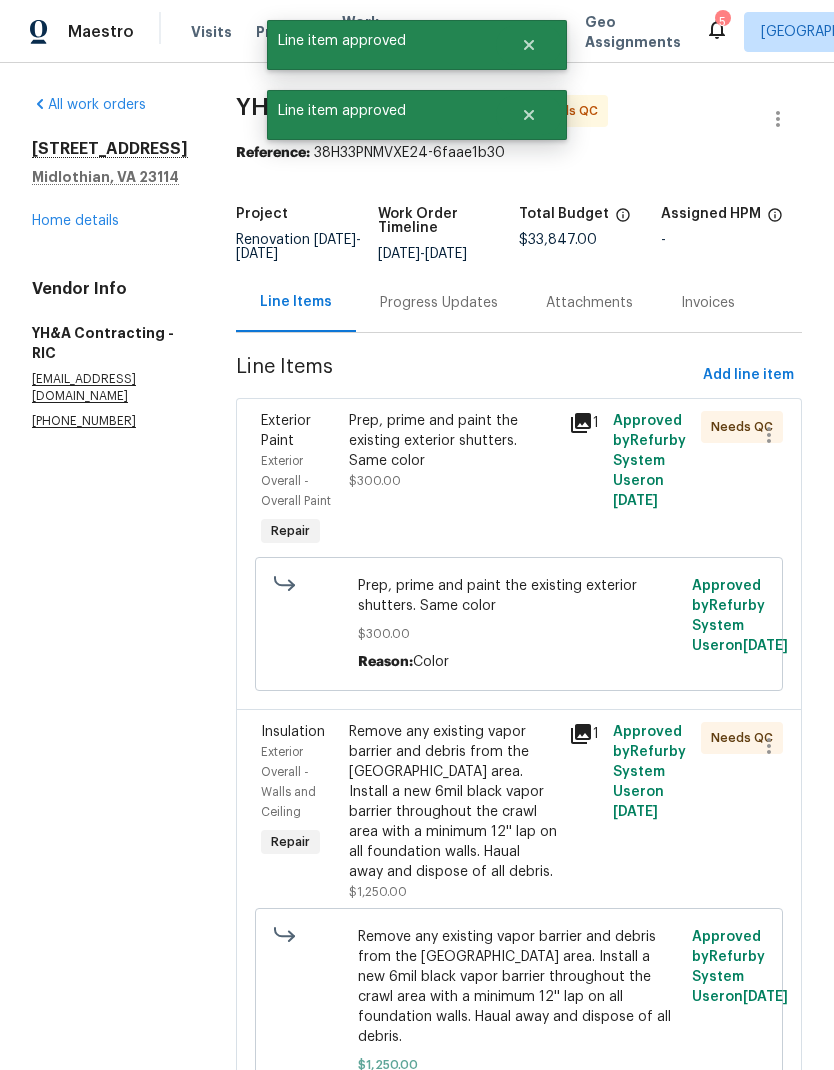 click on "Prep, prime and paint the existing exterior shutters. Same color $300.00" at bounding box center (453, 481) 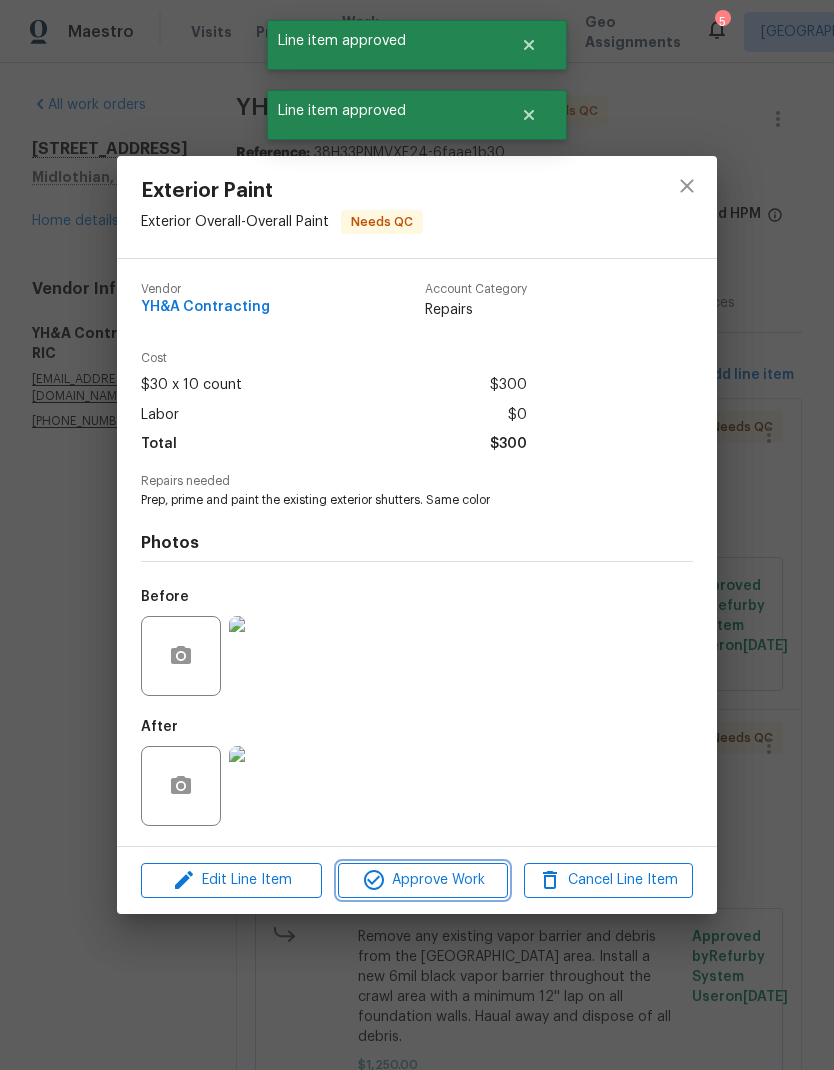 click on "Approve Work" at bounding box center [422, 880] 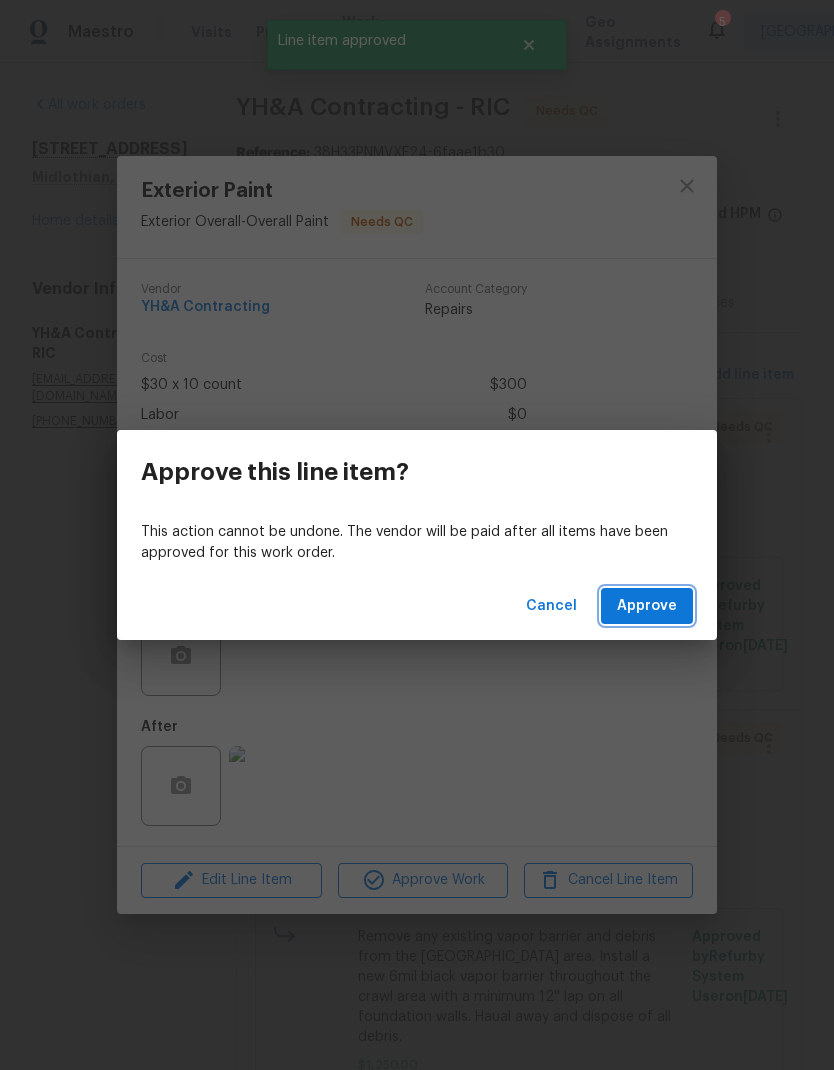 click on "Approve" at bounding box center [647, 606] 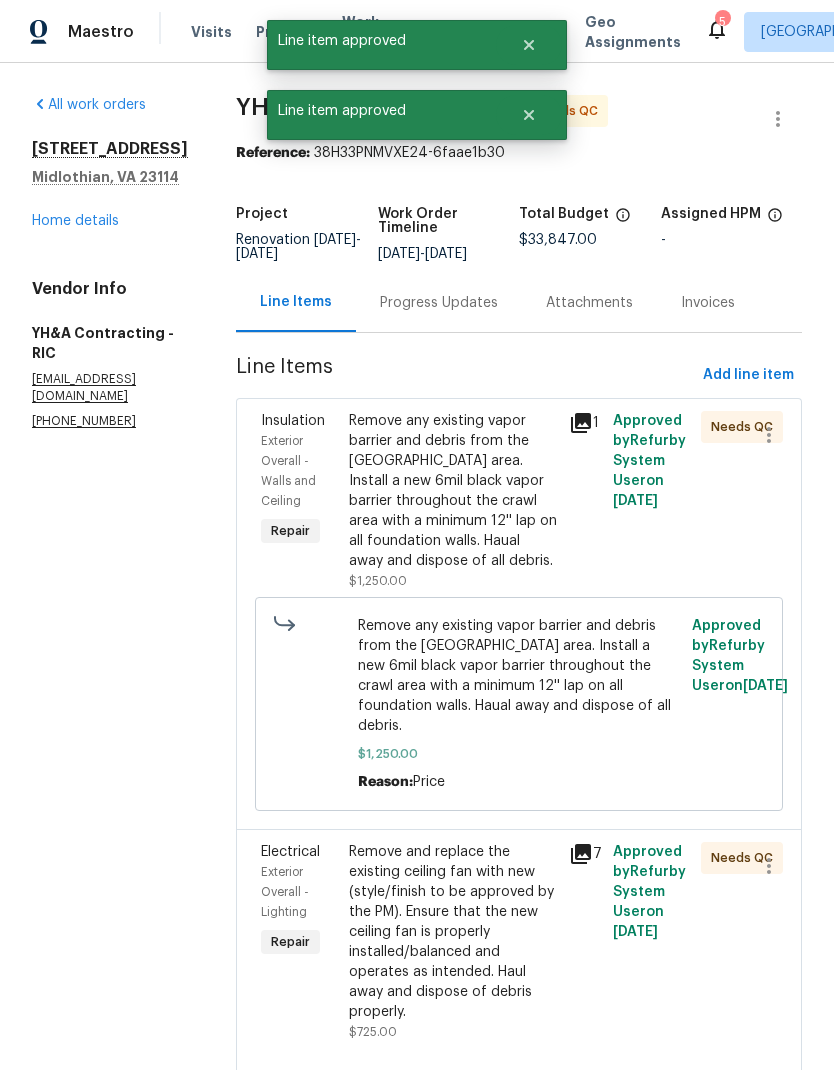 click on "Remove any existing vapor barrier and debris from the [GEOGRAPHIC_DATA] area. Install a new 6mil black vapor barrier throughout the crawl area with a minimum 12'' lap on all foundation walls. Haual away and dispose of all debris." at bounding box center [453, 491] 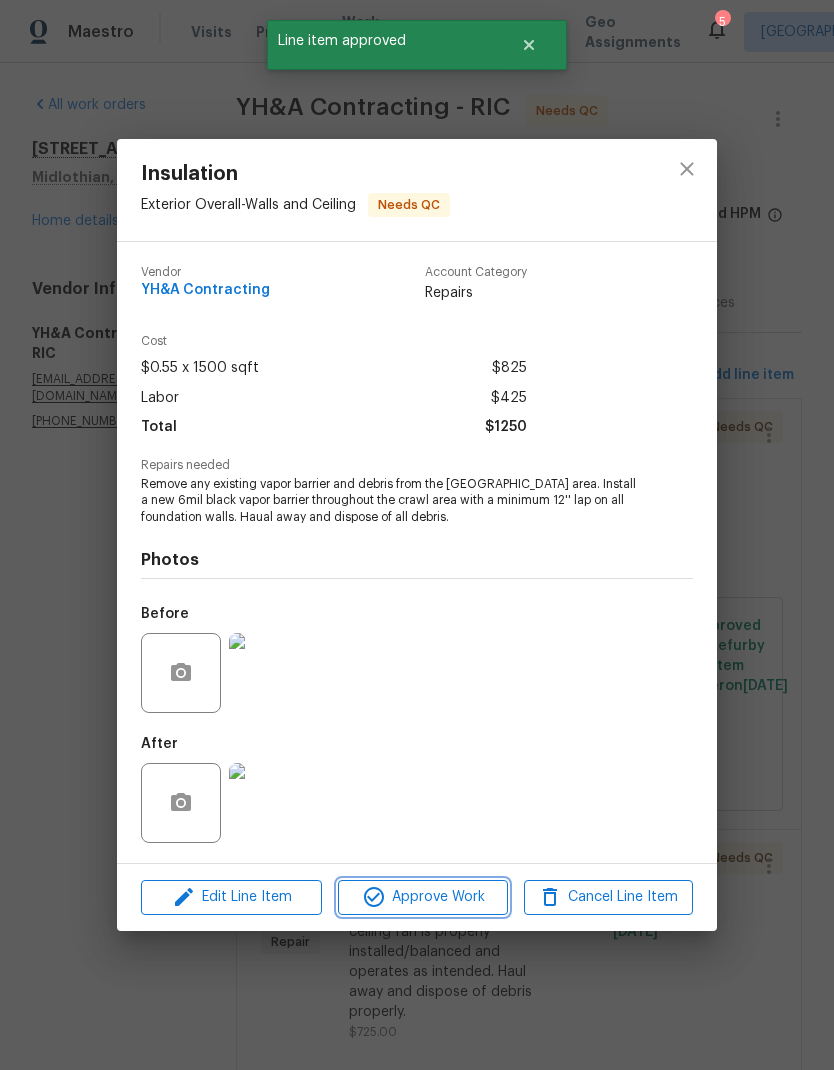 click on "Approve Work" at bounding box center [422, 897] 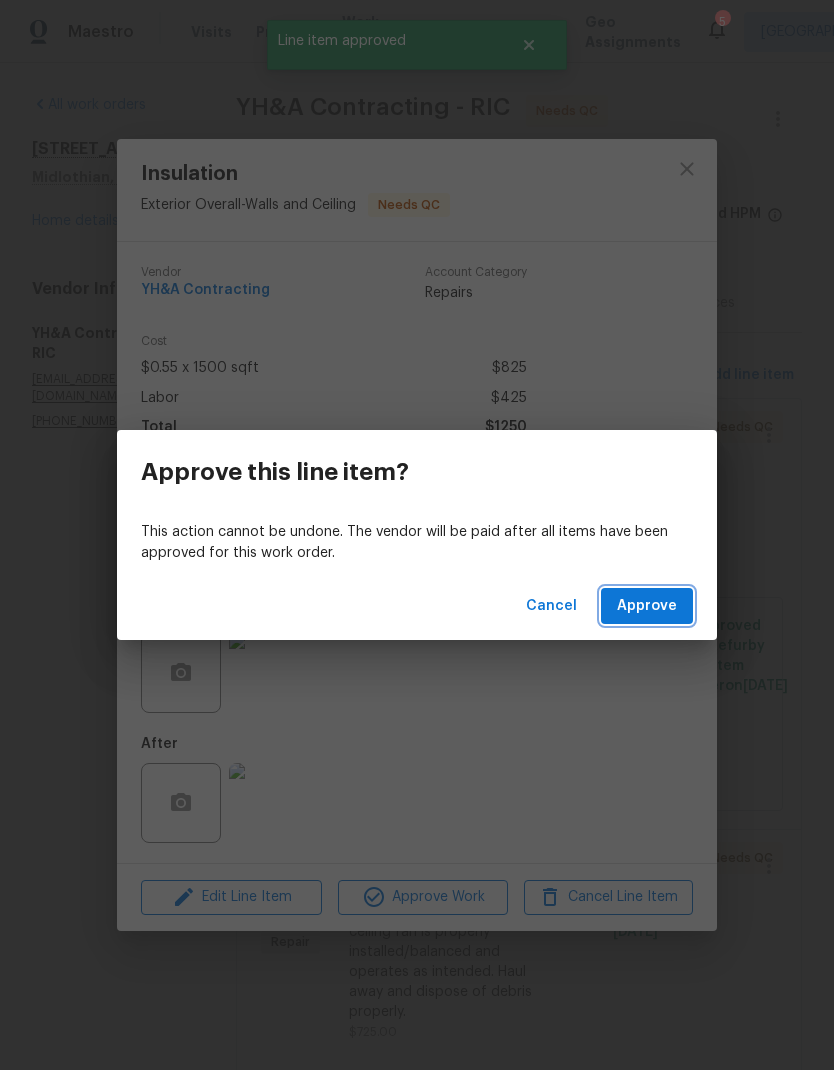 click on "Approve" at bounding box center [647, 606] 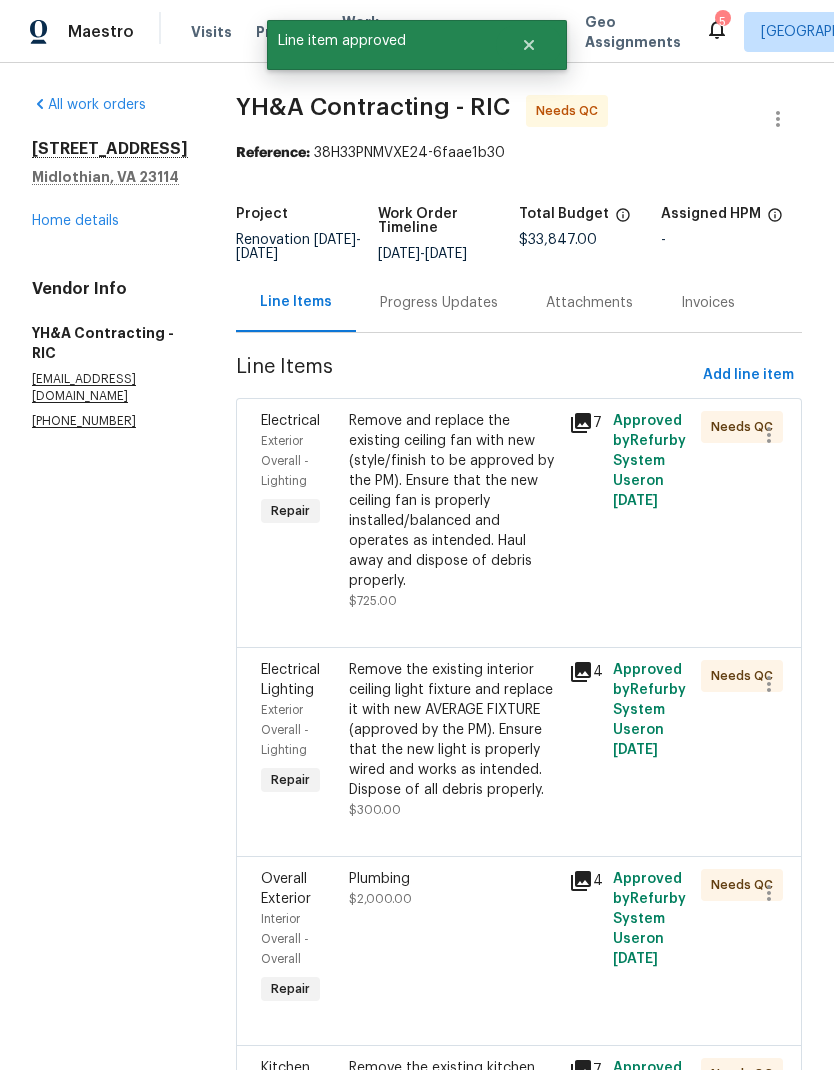 click on "Remove and replace the existing ceiling fan with new (style/finish to be approved by the PM). Ensure that the new ceiling fan is properly installed/balanced and  operates as intended. Haul away and dispose of debris properly." at bounding box center [453, 501] 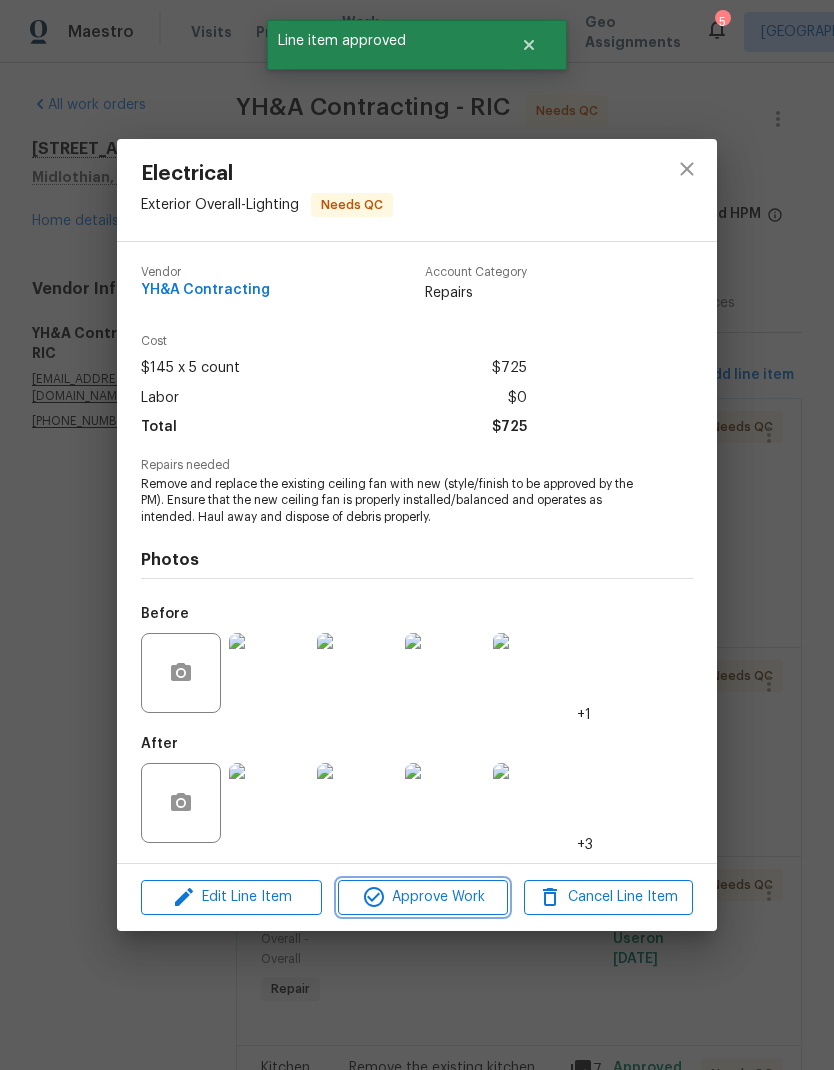 click on "Approve Work" at bounding box center (422, 897) 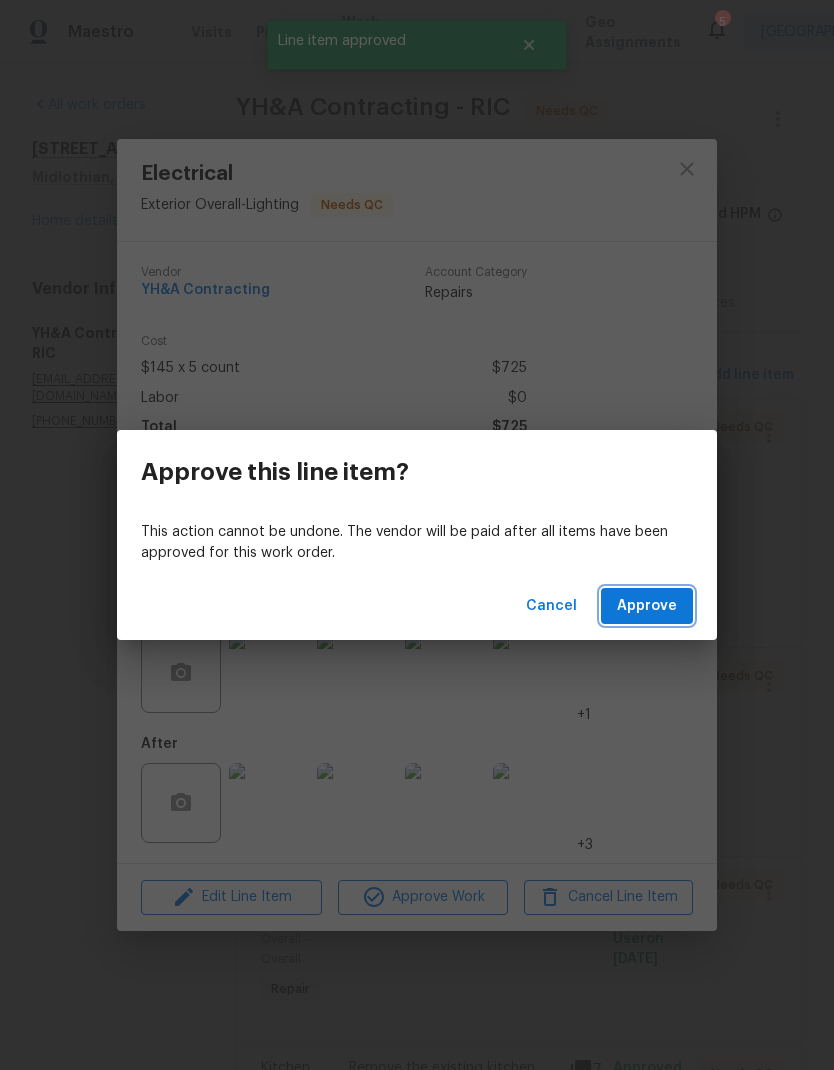click on "Approve" at bounding box center (647, 606) 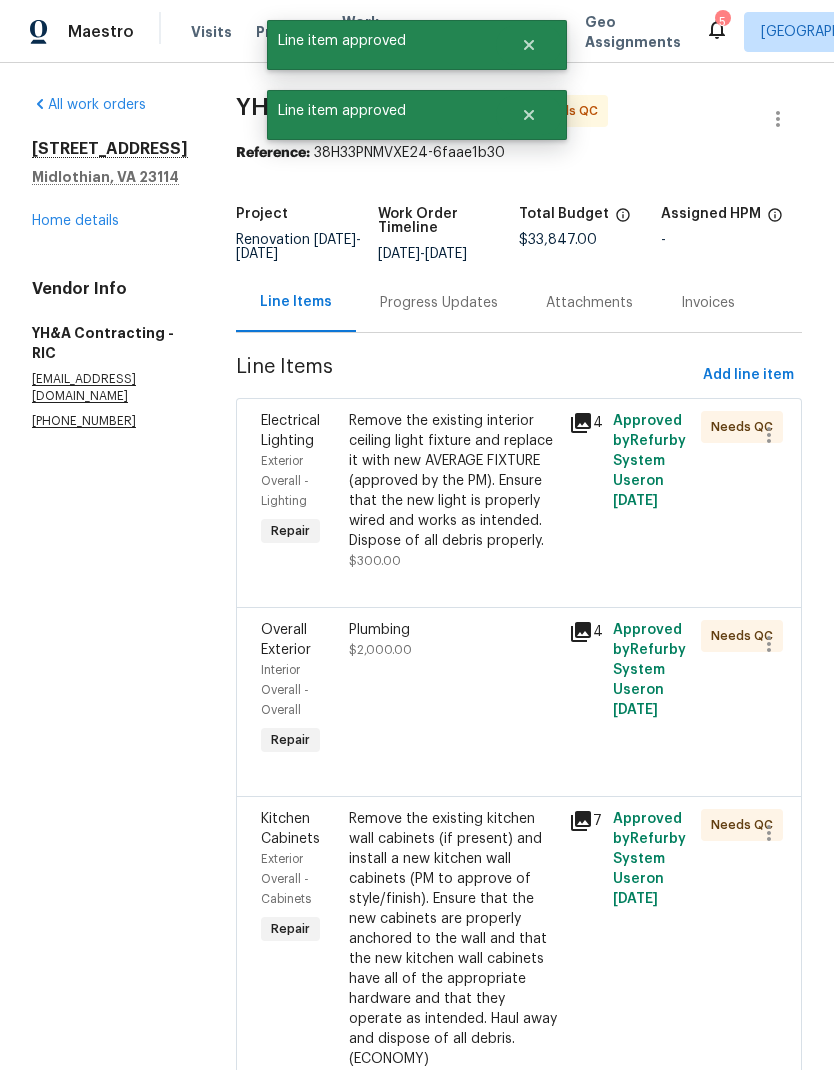 click on "Remove the existing interior ceiling light fixture and replace it with new AVERAGE FIXTURE (approved by the PM). Ensure that the new light is properly wired and works as intended. Dispose of all debris properly." at bounding box center [453, 481] 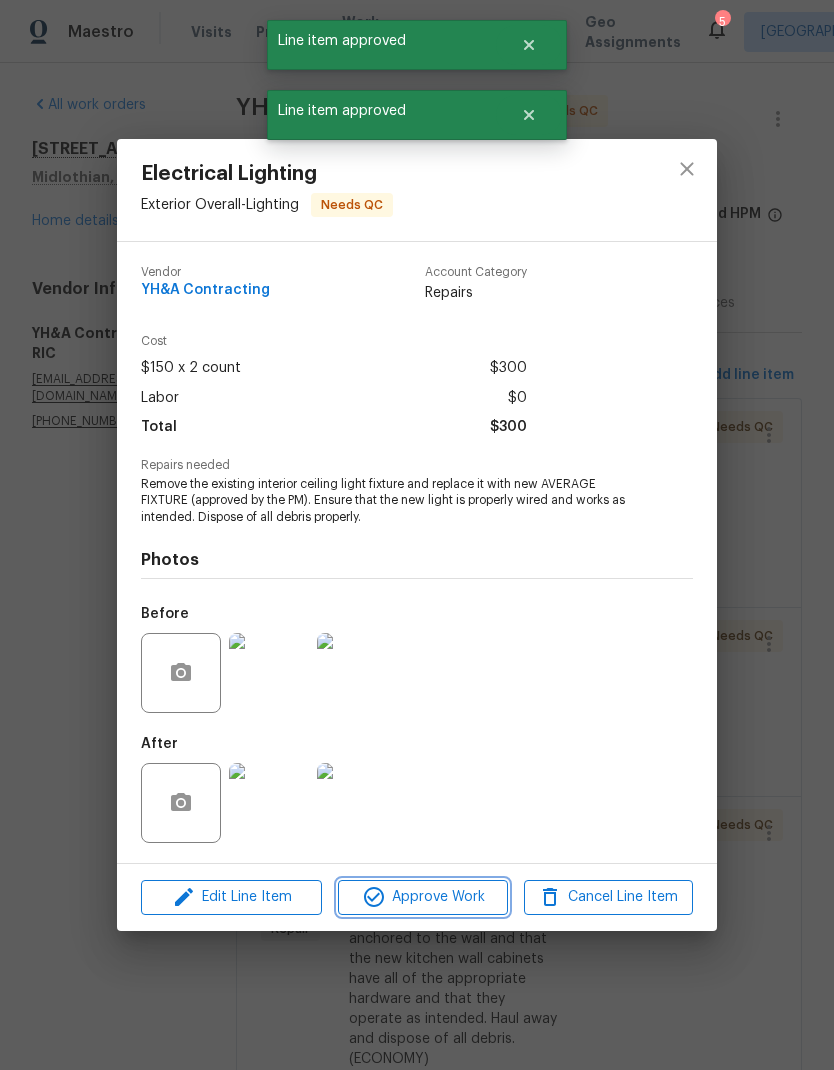 click on "Approve Work" at bounding box center [422, 897] 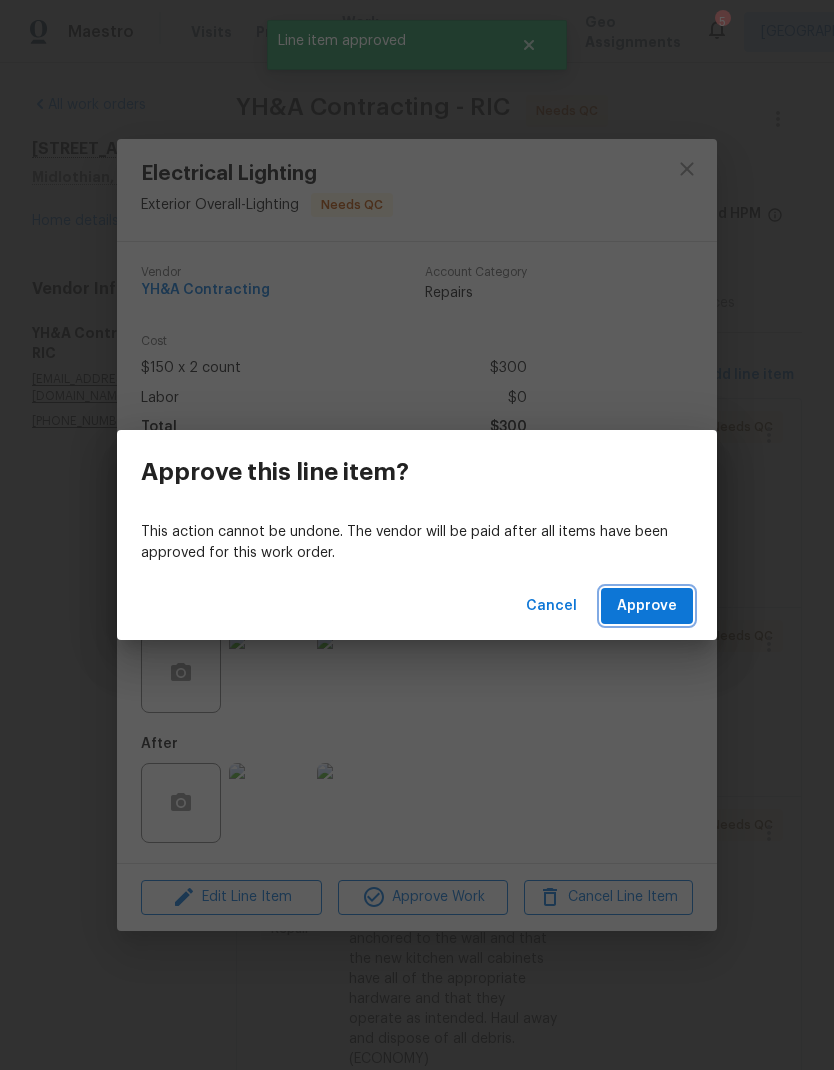 click on "Approve" at bounding box center [647, 606] 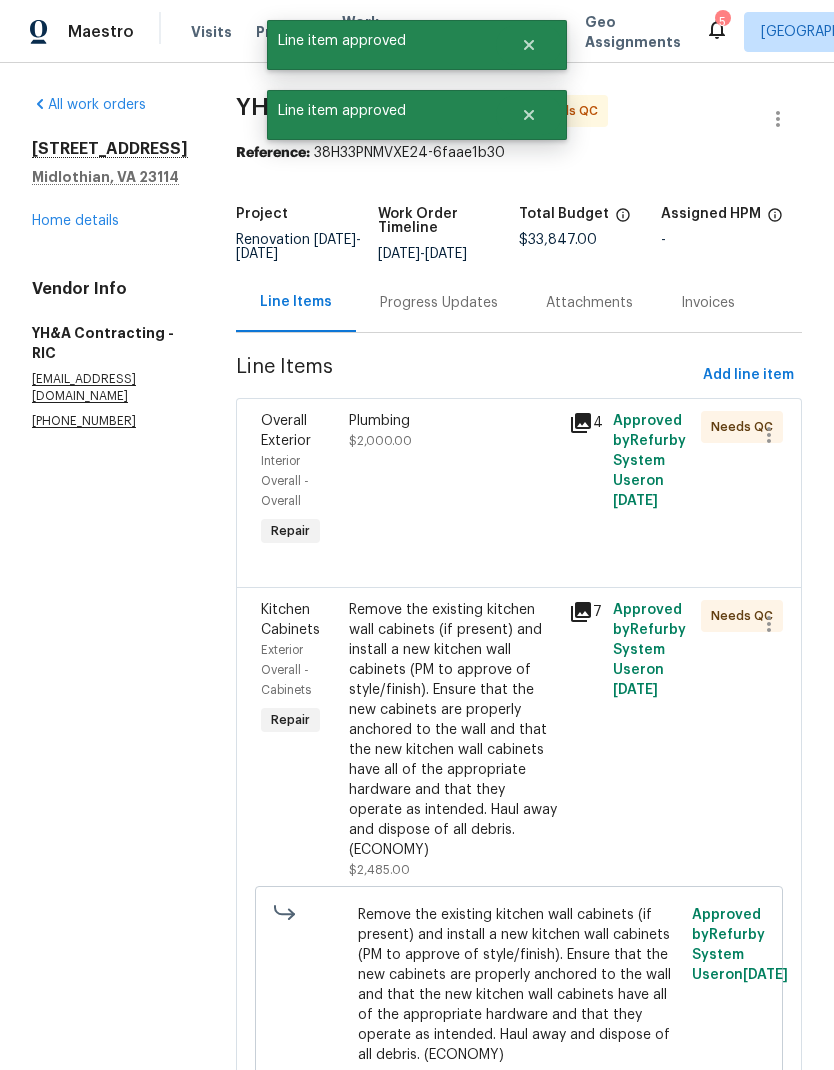 click on "Plumbing $2,000.00" at bounding box center (453, 481) 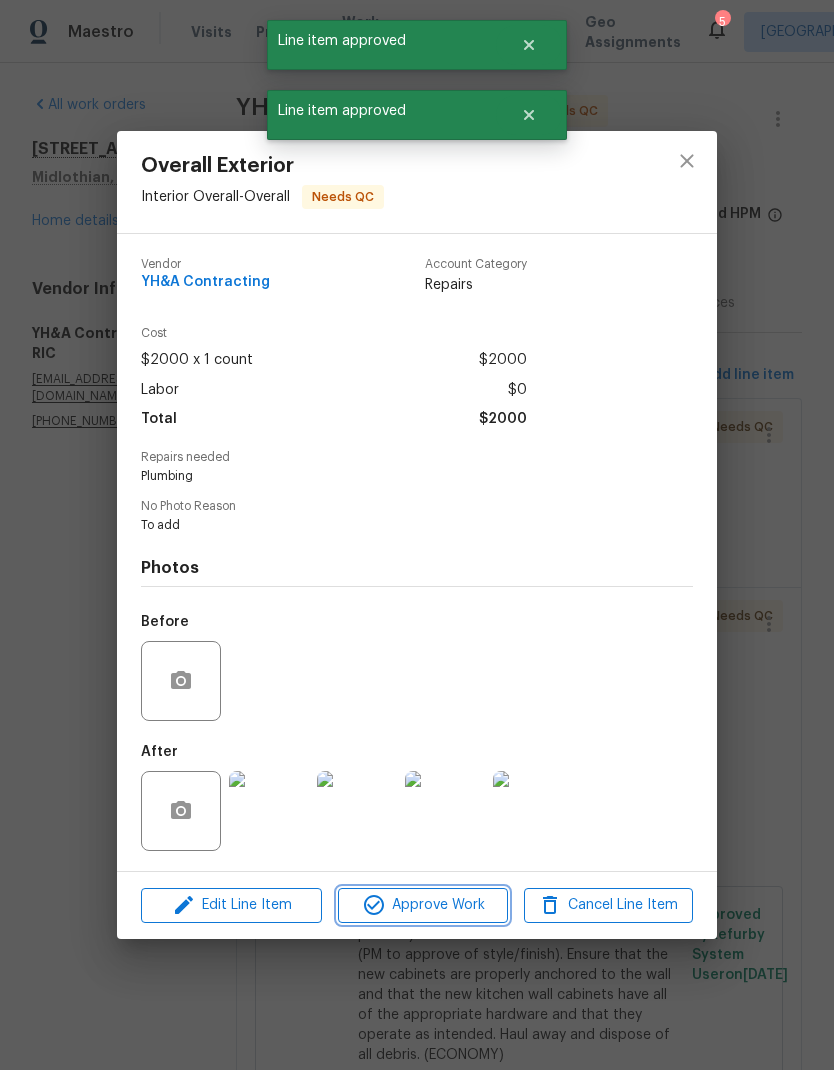 click on "Approve Work" at bounding box center [422, 905] 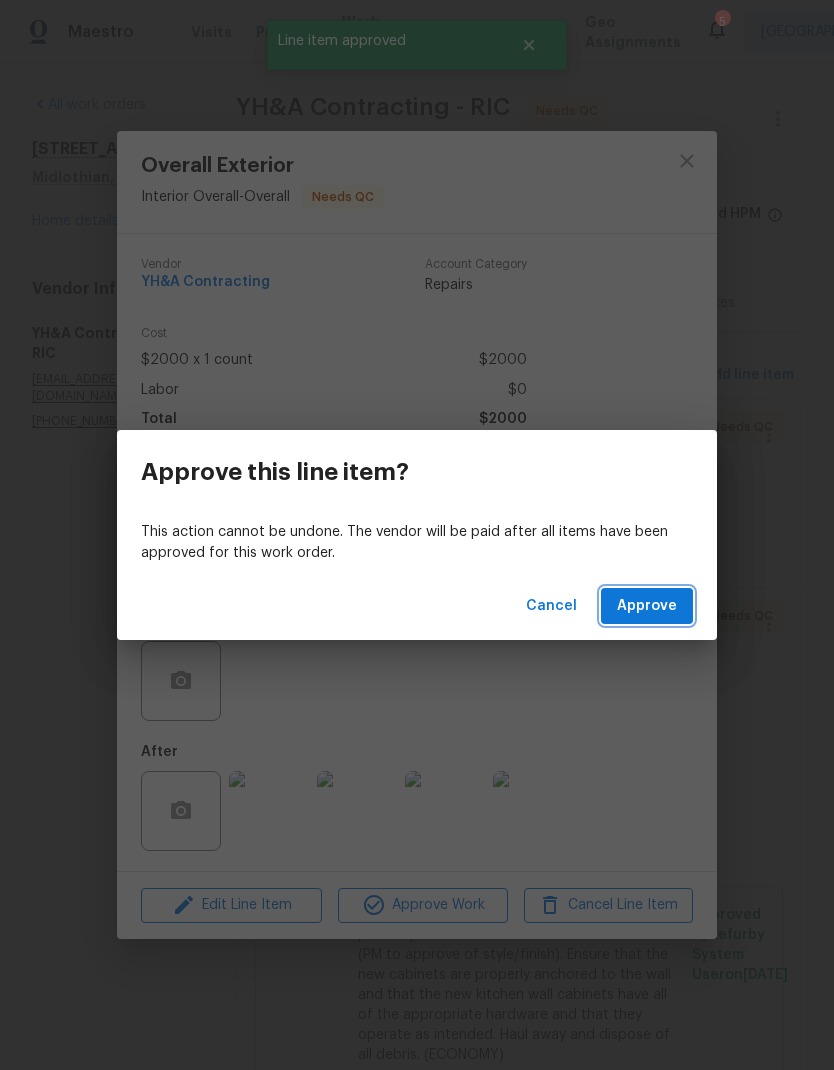 click on "Approve" at bounding box center [647, 606] 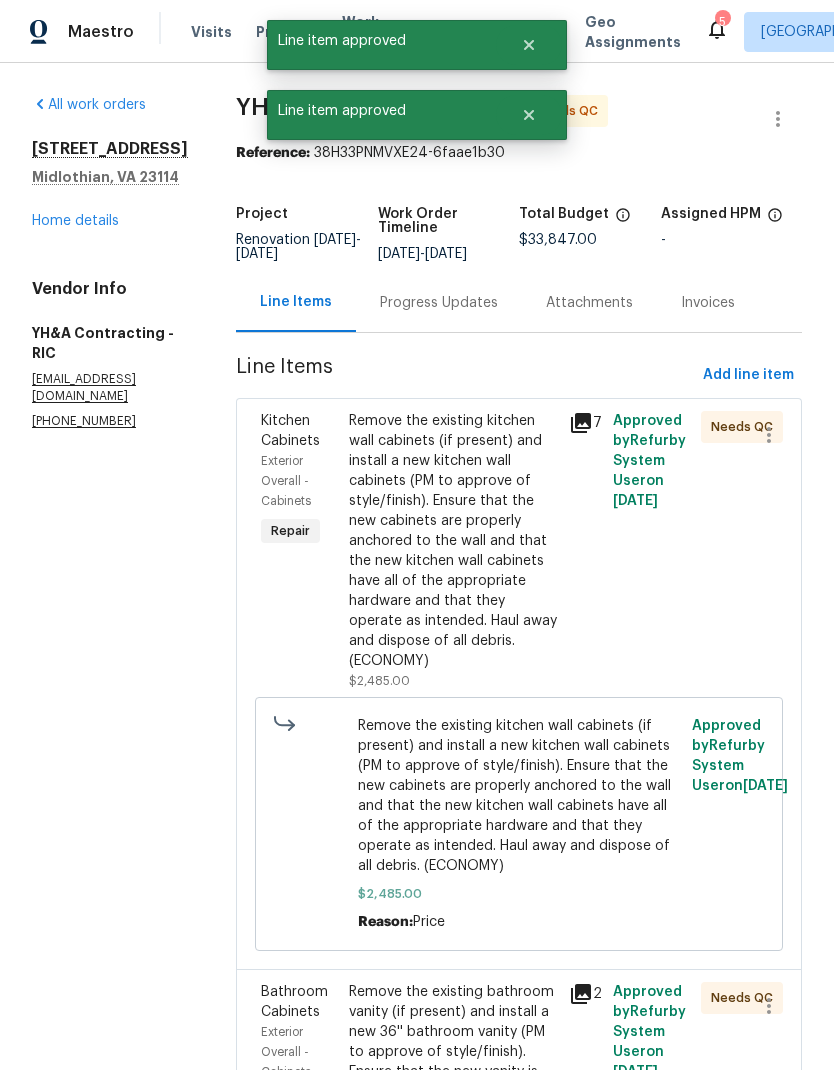 click on "Remove the existing kitchen wall cabinets (if present) and install a new kitchen wall cabinets (PM to approve of style/finish). Ensure that the new cabinets are properly anchored to the wall and that the new kitchen wall cabinets have all of the appropriate hardware and that they operate as intended. Haul away and dispose of all debris. (ECONOMY)" at bounding box center [453, 541] 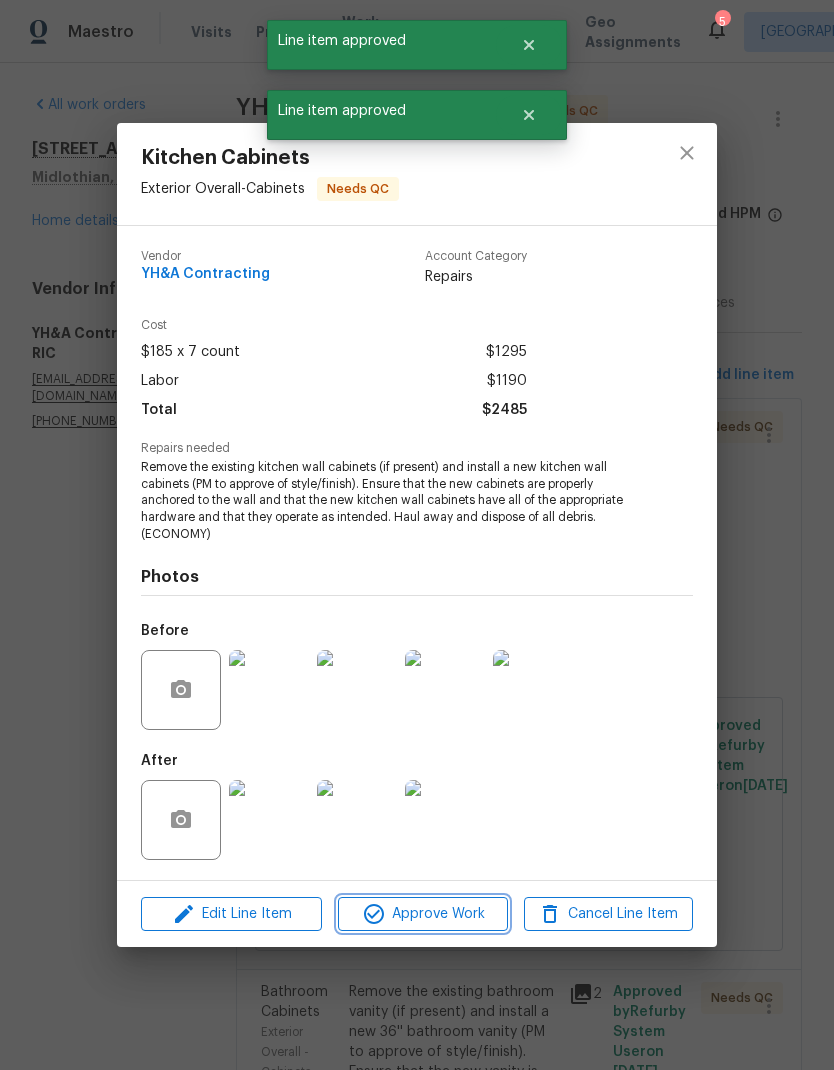 click on "Approve Work" at bounding box center (422, 914) 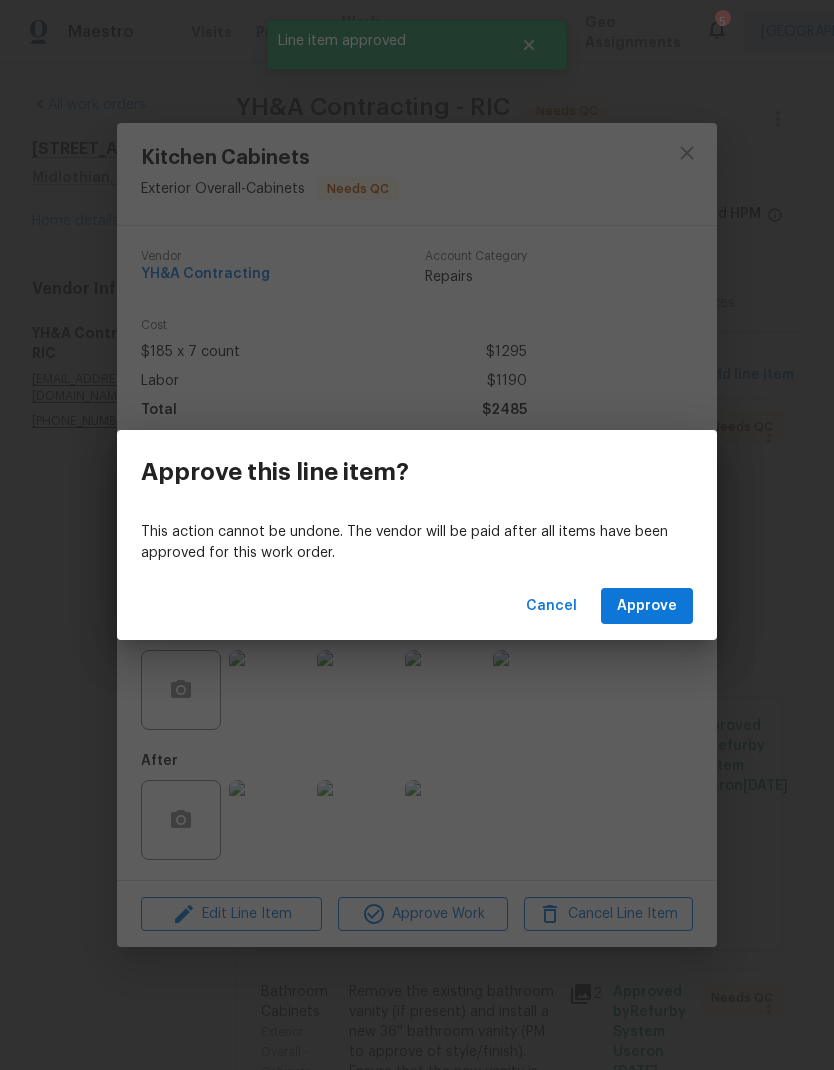 click on "Approve" at bounding box center [647, 606] 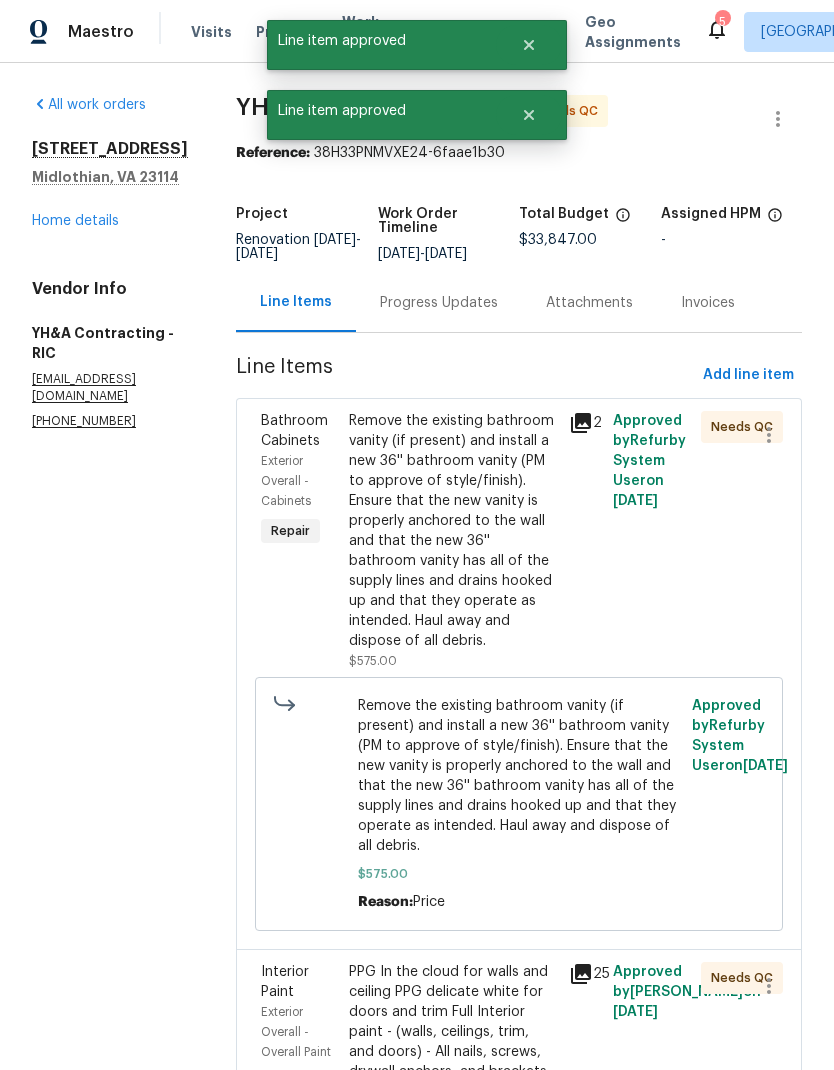 click on "Remove the existing bathroom vanity (if present) and install a new 36'' bathroom vanity (PM to approve of style/finish). Ensure that the new vanity is properly anchored to the wall and that the new 36'' bathroom vanity has all of the supply lines and drains hooked up and that they operate as intended. Haul away and dispose of all debris." at bounding box center [453, 531] 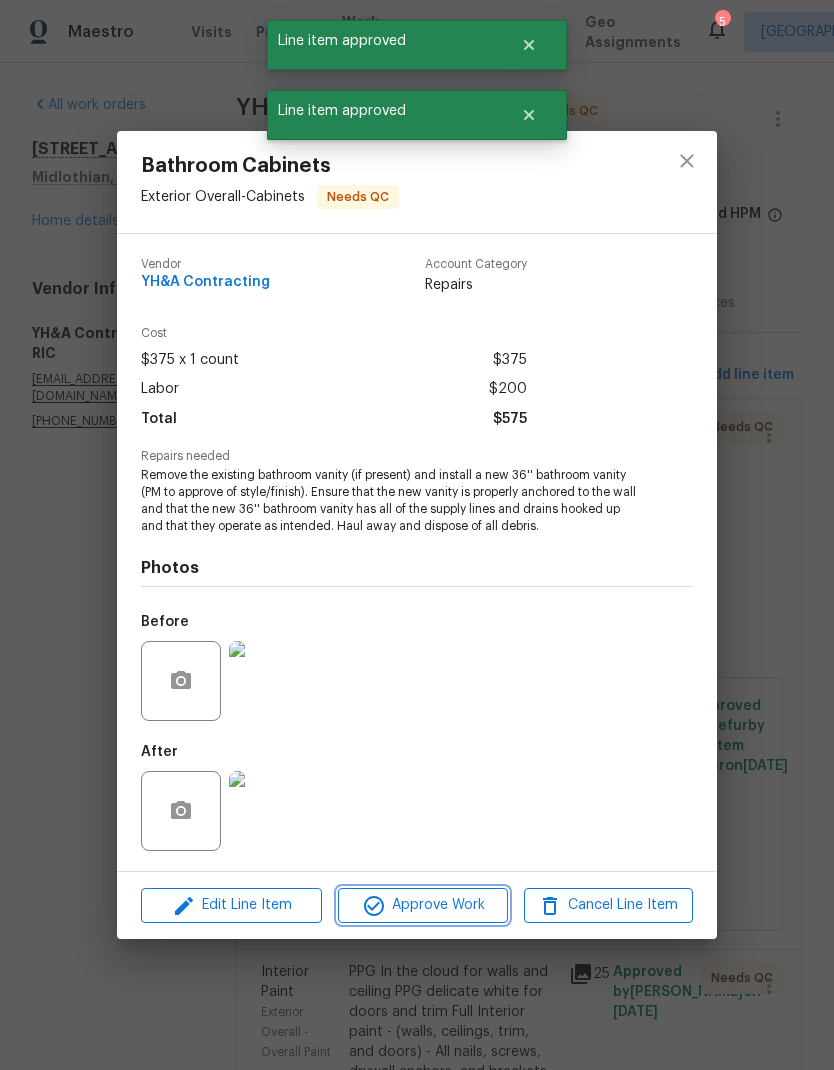 click on "Approve Work" at bounding box center [422, 905] 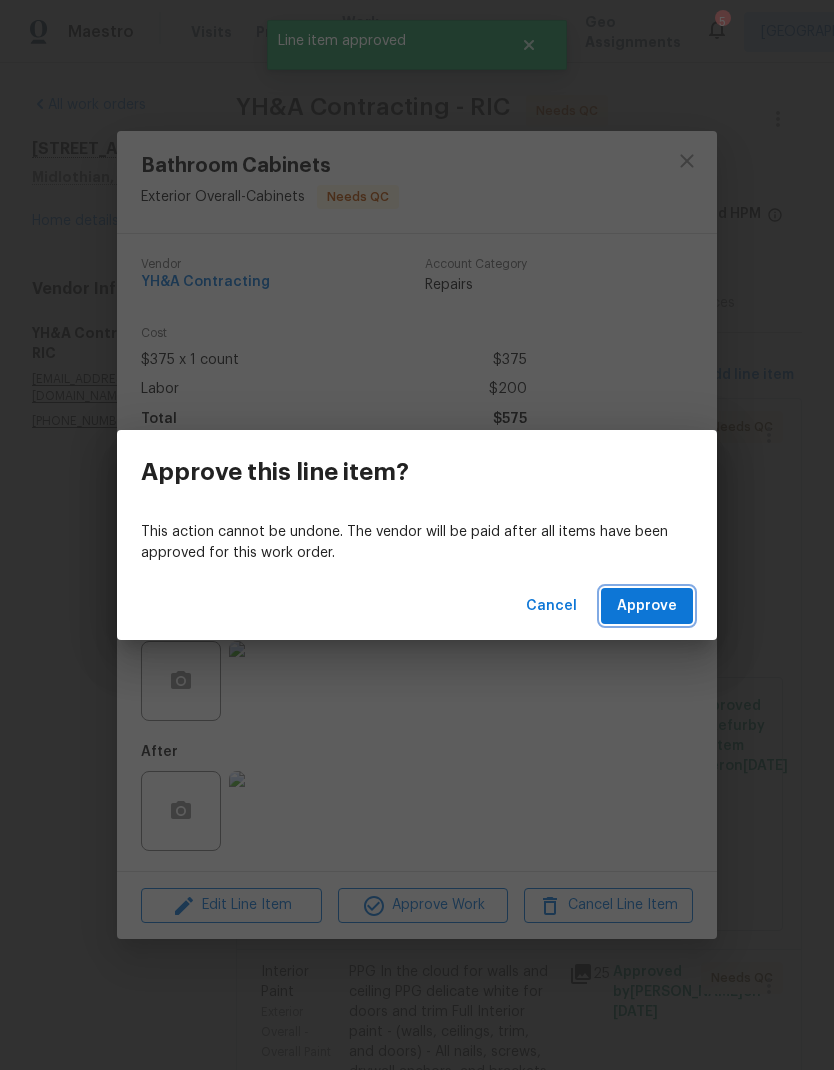 click on "Approve" at bounding box center [647, 606] 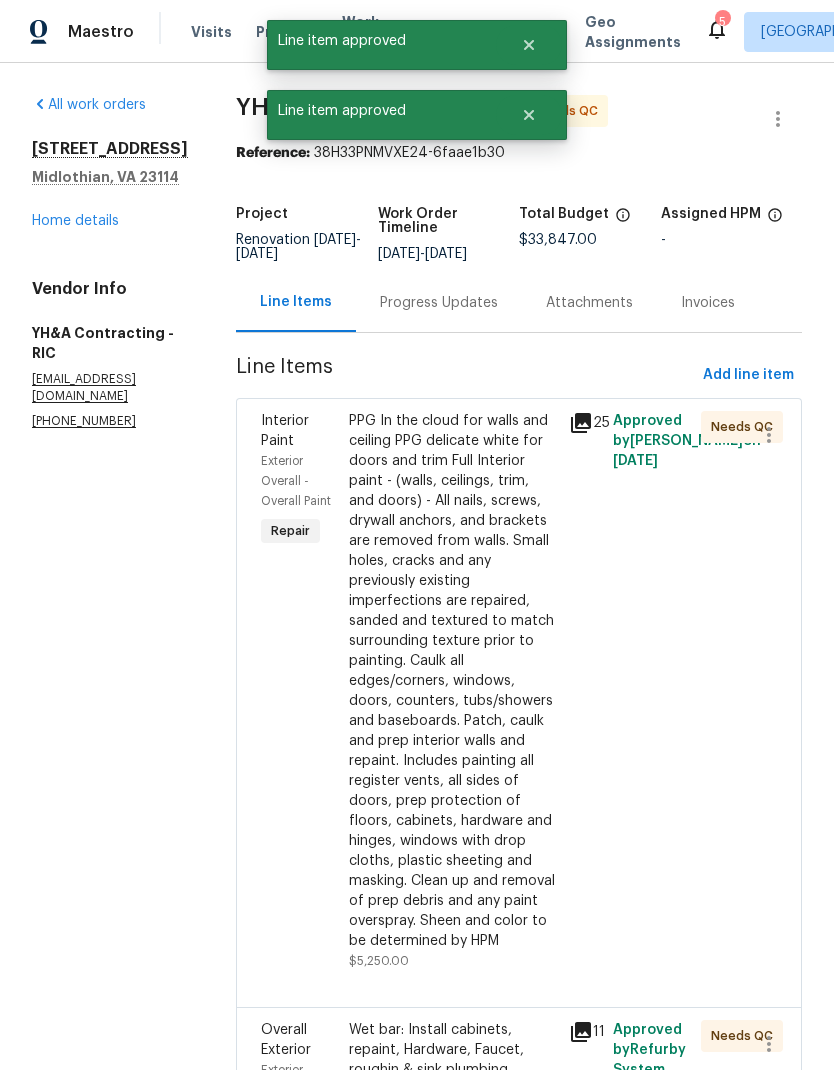 click on "PPG In the cloud for walls and ceiling
PPG delicate white for doors and trim
Full Interior paint - (walls, ceilings, trim, and doors) - All nails, screws, drywall anchors, and brackets are removed from walls. Small holes, cracks and any previously existing imperfections are repaired, sanded and textured to match surrounding texture prior to painting. Caulk all edges/corners, windows, doors, counters, tubs/showers and baseboards. Patch, caulk and prep interior walls and repaint. Includes painting all register vents, all sides of doors, prep protection of floors, cabinets, hardware and hinges, windows with drop cloths, plastic sheeting and masking. Clean up and removal of prep debris and any paint overspray. Sheen and color to be determined by HPM" at bounding box center [453, 681] 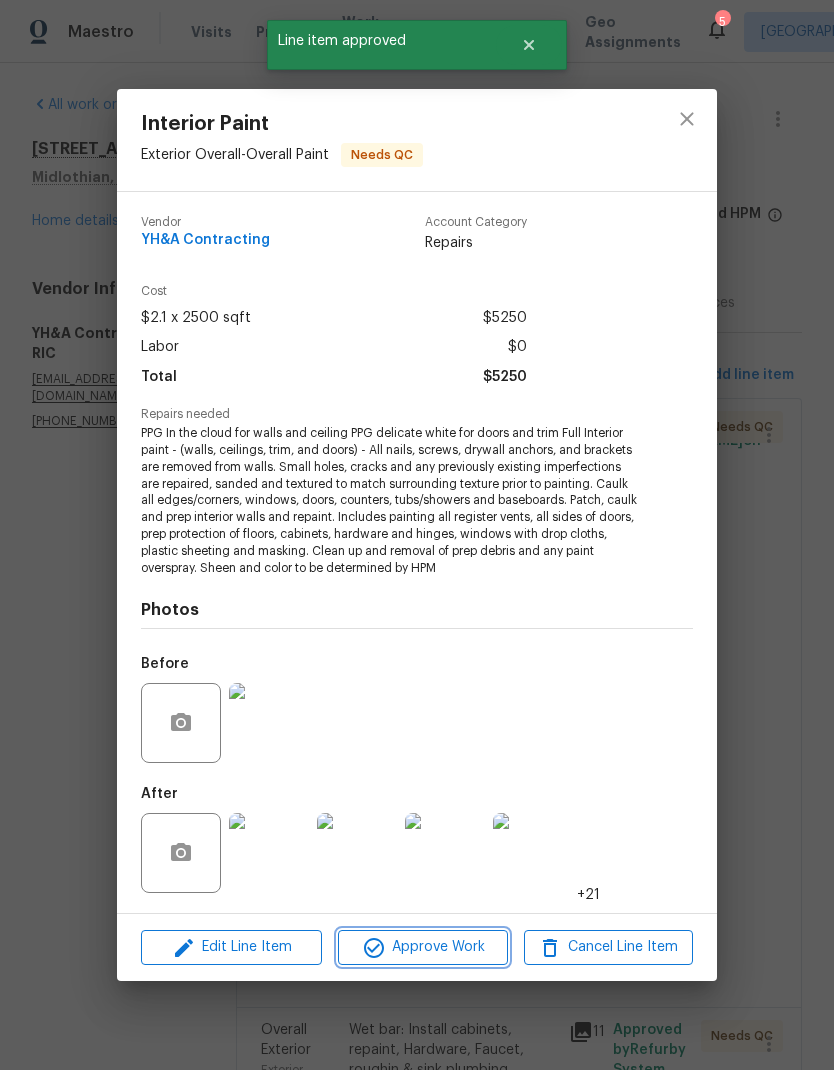 click on "Approve Work" at bounding box center [422, 947] 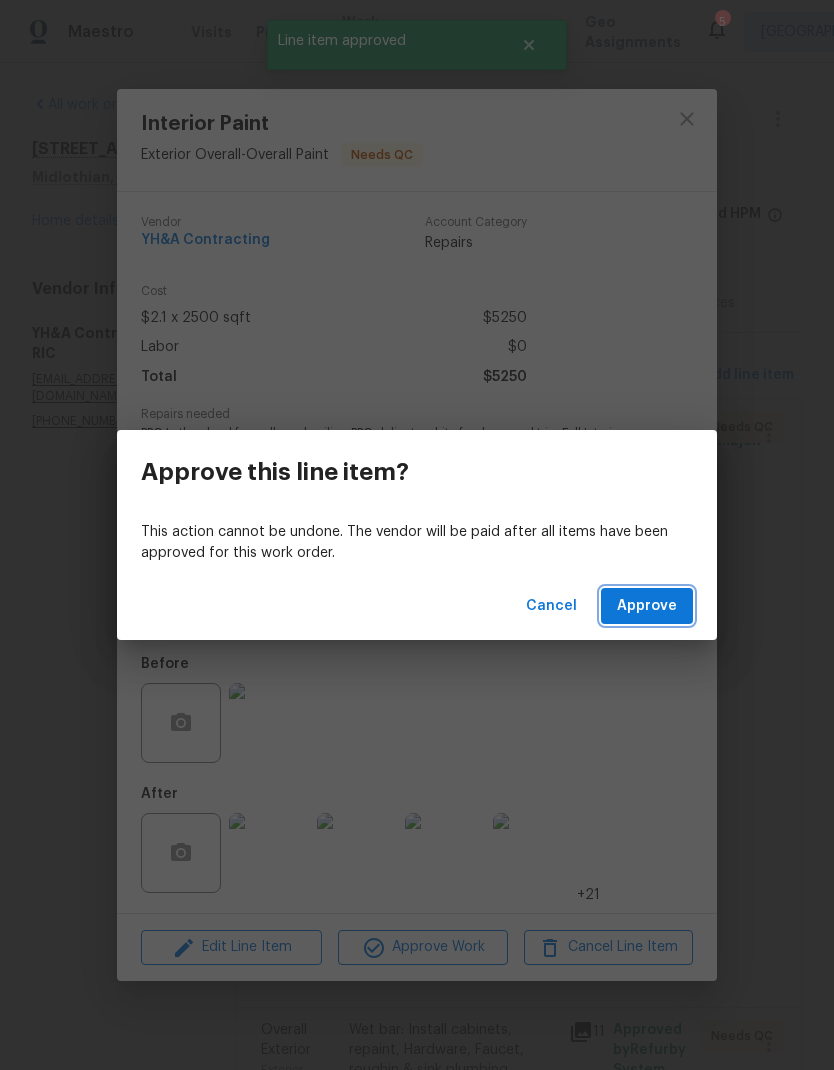 click on "Approve" at bounding box center (647, 606) 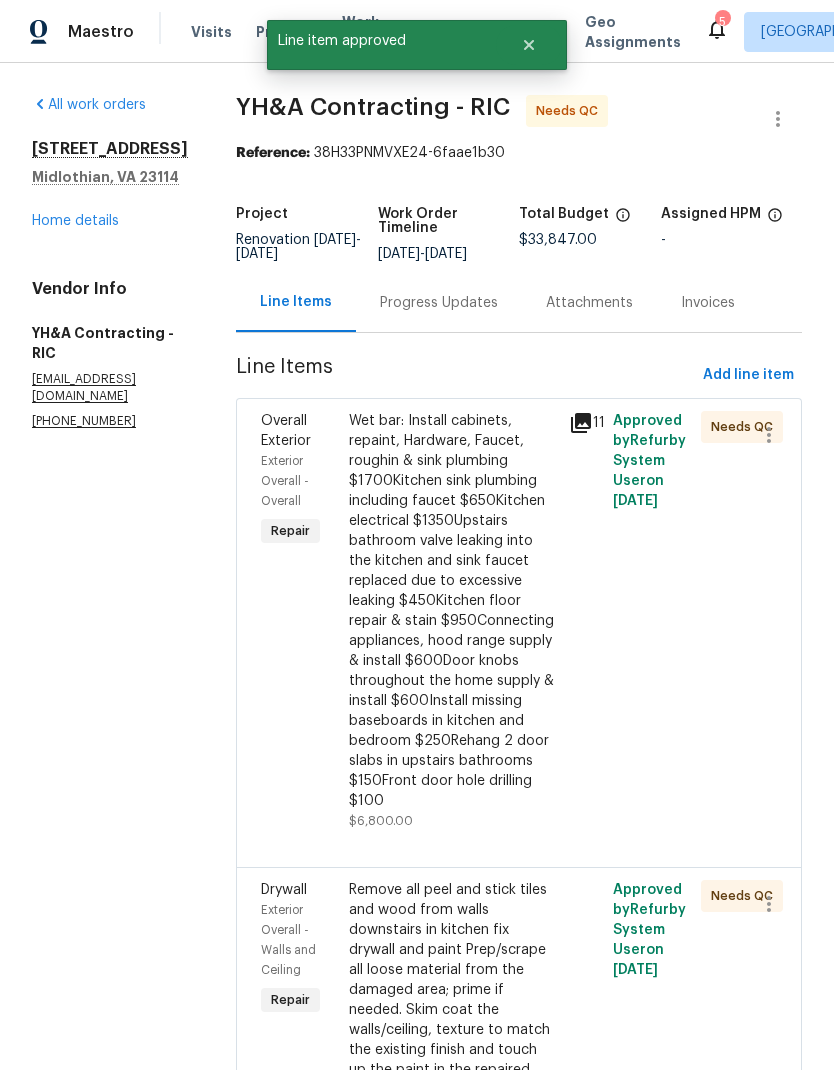 click on "Wet bar: Install cabinets, repaint, Hardware, Faucet, roughin & sink plumbing $1700Kitchen sink plumbing including faucet $650Kitchen electrical $1350Upstairs bathroom valve leaking into the kitchen and sink faucet replaced due to excessive leaking $450Kitchen floor repair & stain $950Connecting appliances, hood range supply & install $600Door knobs throughout the home supply & install $600Install missing baseboards in kitchen and bedroom $250Rehang 2 door slabs in upstairs bathrooms $150Front door hole drilling $100" at bounding box center [453, 611] 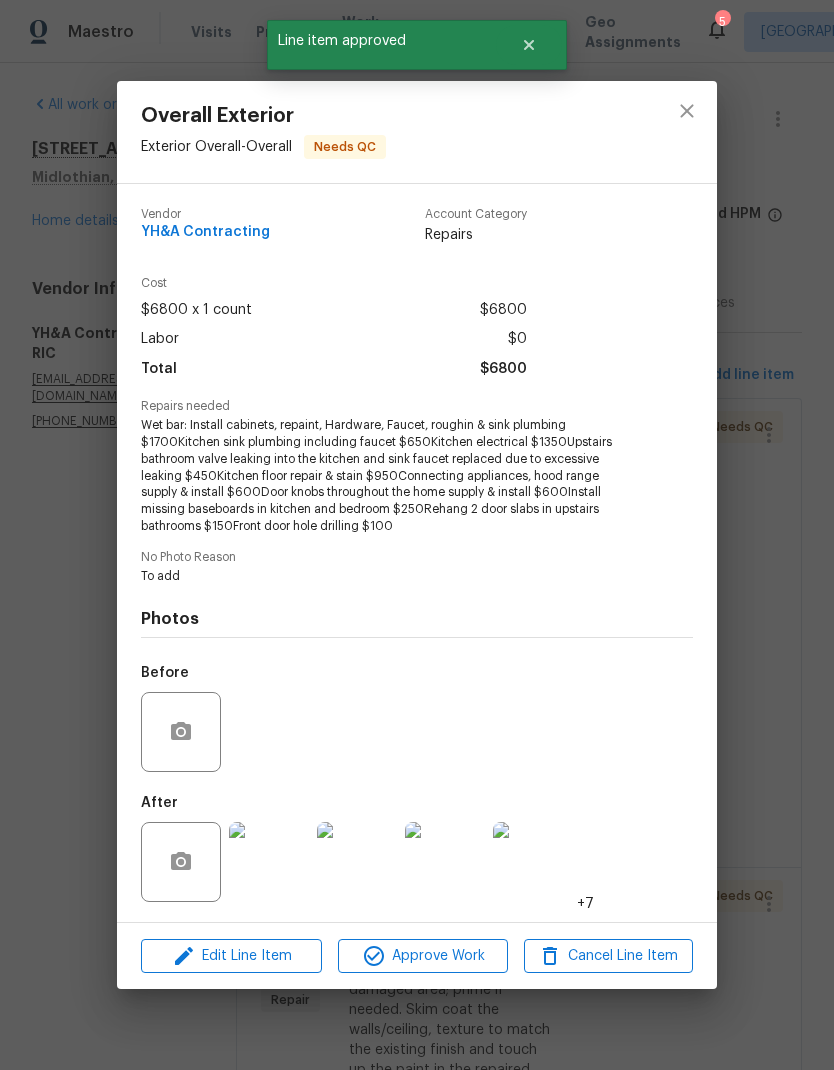 click on "Approve Work" at bounding box center [422, 956] 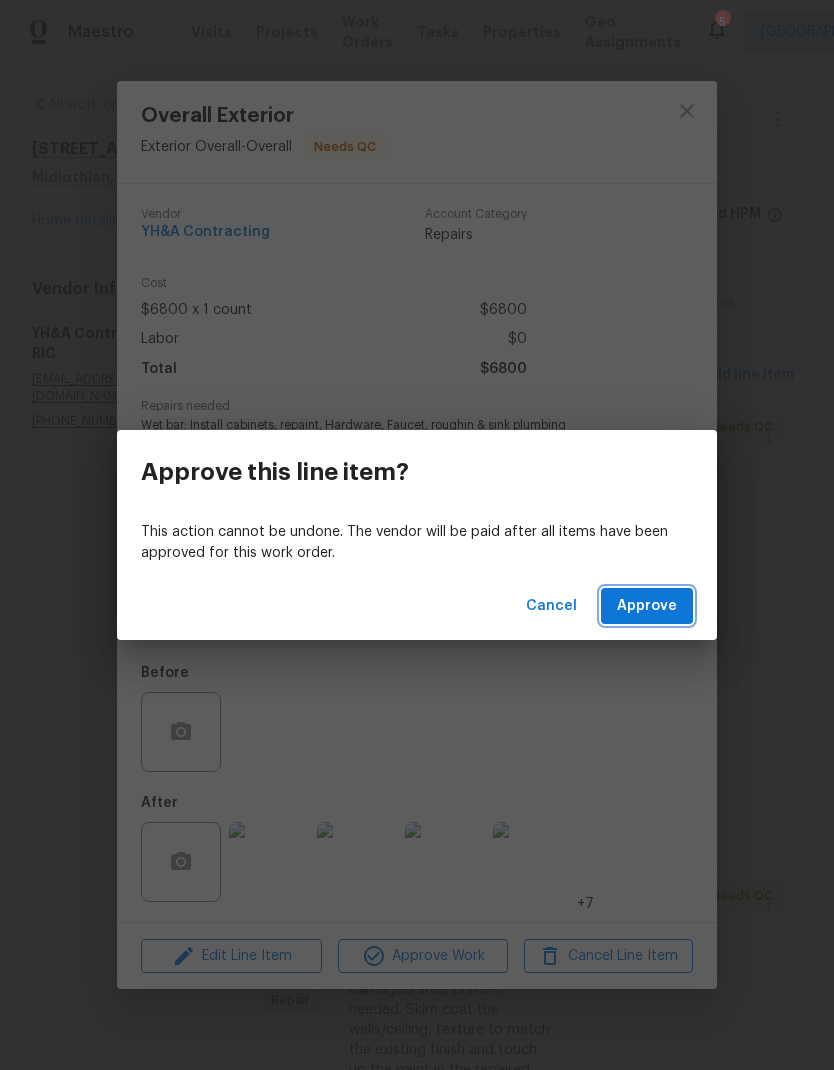 click on "Approve" at bounding box center [647, 606] 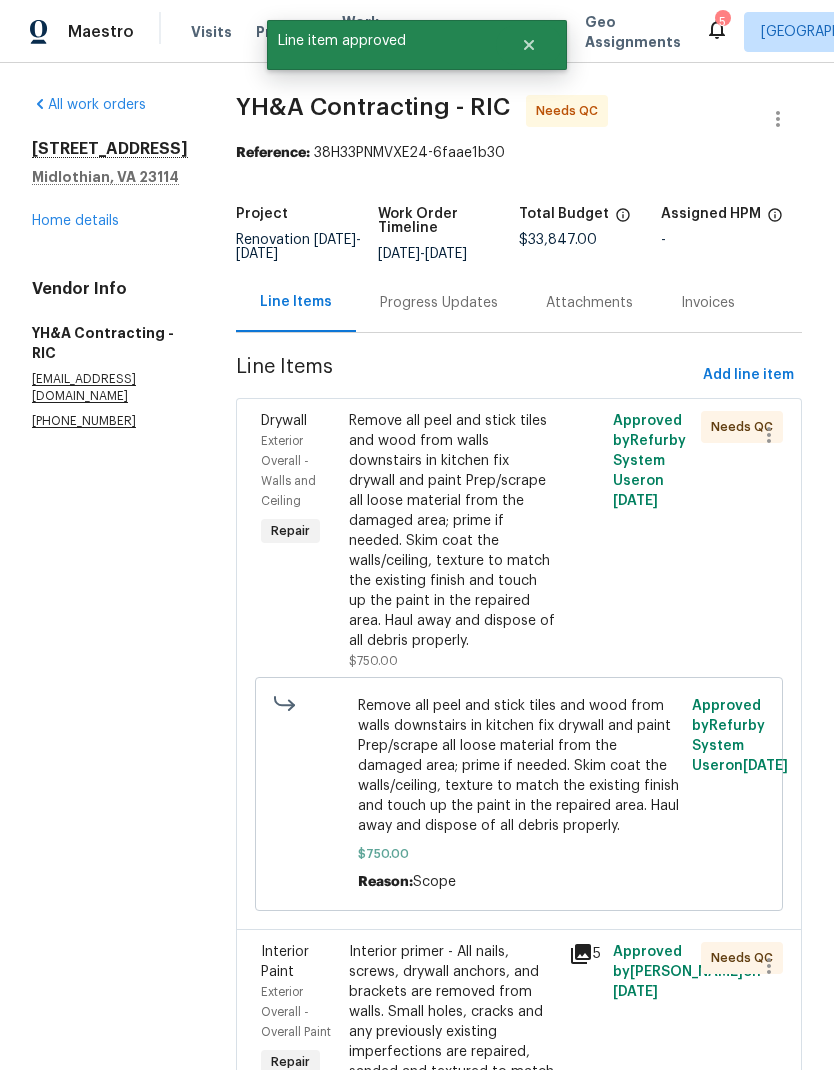 click on "Remove all peel and stick tiles and wood from walls downstairs in kitchen fix drywall and paint
Prep/scrape all loose material from the damaged area; prime if needed. Skim coat the walls/ceiling, texture to match the existing finish and touch up the paint in the repaired area. Haul away and dispose of all debris properly." at bounding box center (453, 531) 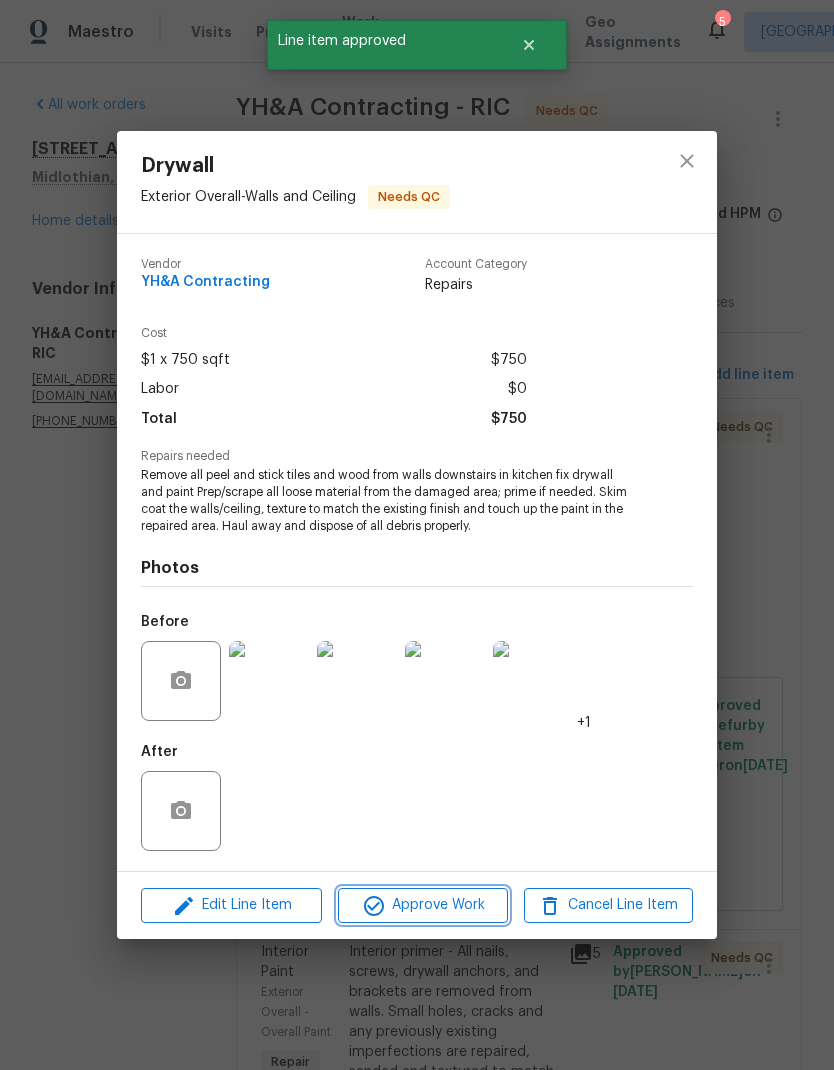 click on "Approve Work" at bounding box center (422, 905) 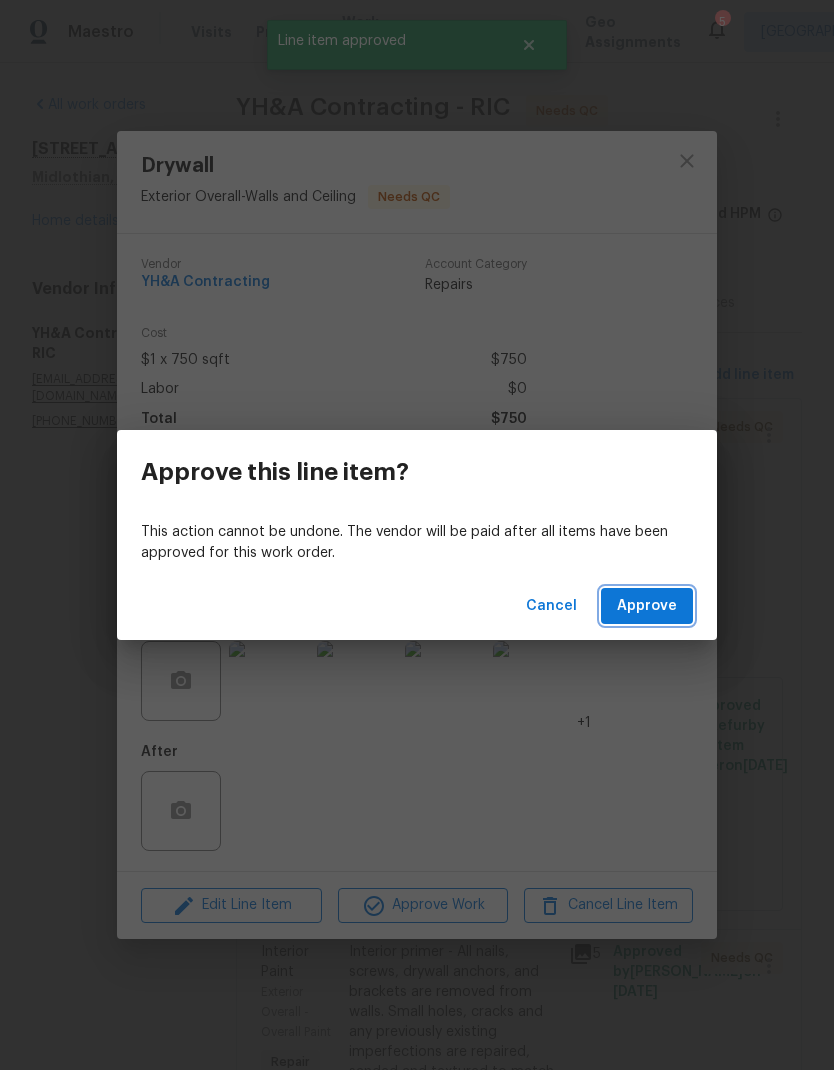 click on "Approve" at bounding box center (647, 606) 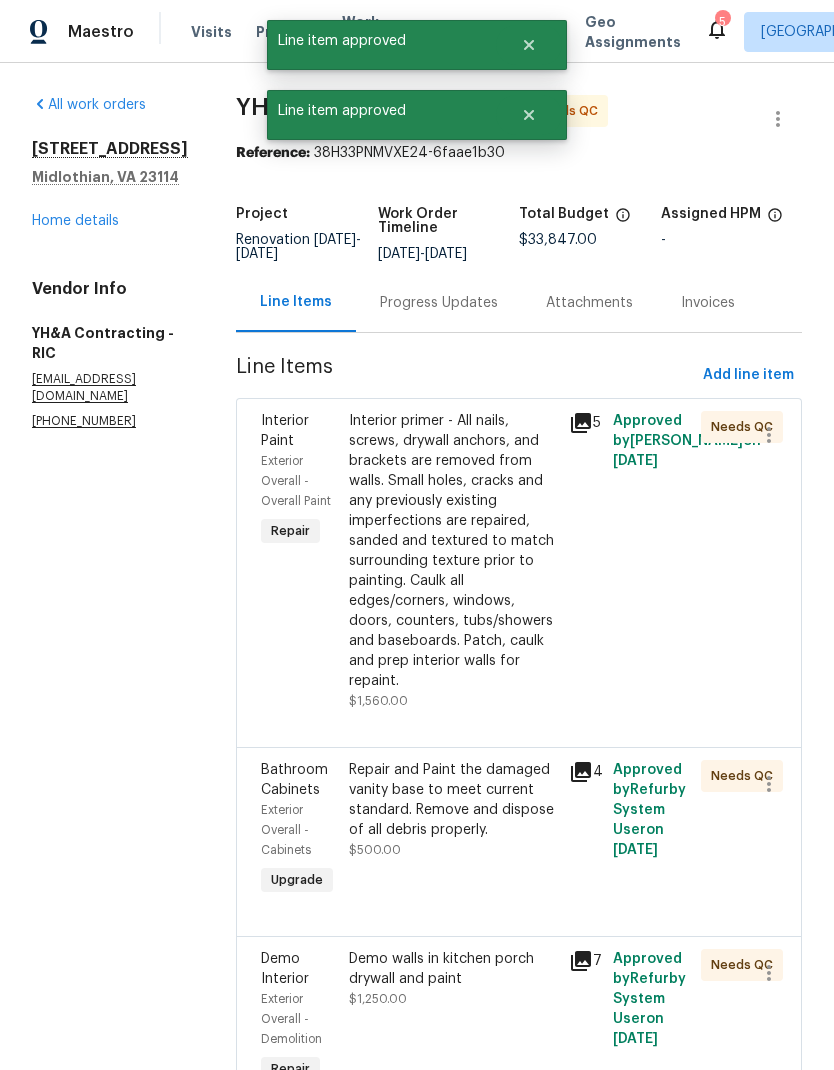 click on "Interior primer - All nails, screws, drywall anchors, and brackets are removed from walls. Small holes, cracks and any previously existing imperfections are repaired, sanded and textured to match surrounding texture prior to painting. Caulk all edges/corners, windows, doors, counters, tubs/showers and baseboards. Patch, caulk and prep interior walls for repaint." at bounding box center [453, 551] 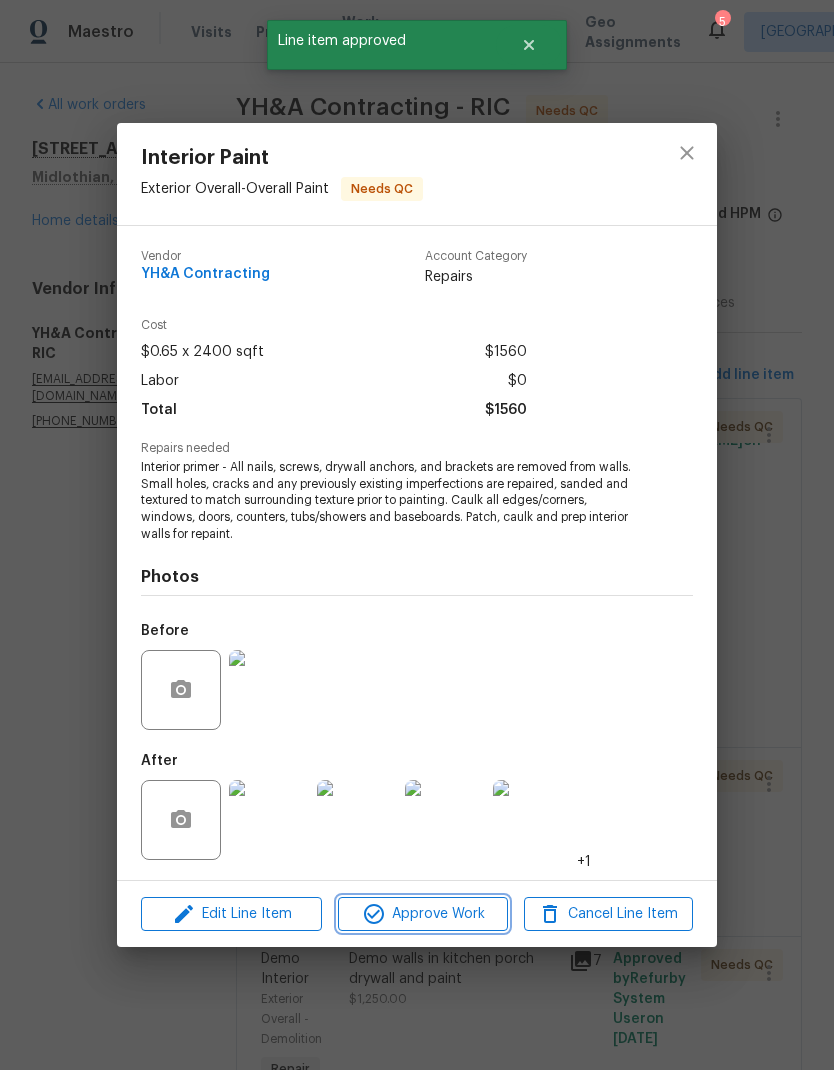 click on "Approve Work" at bounding box center (422, 914) 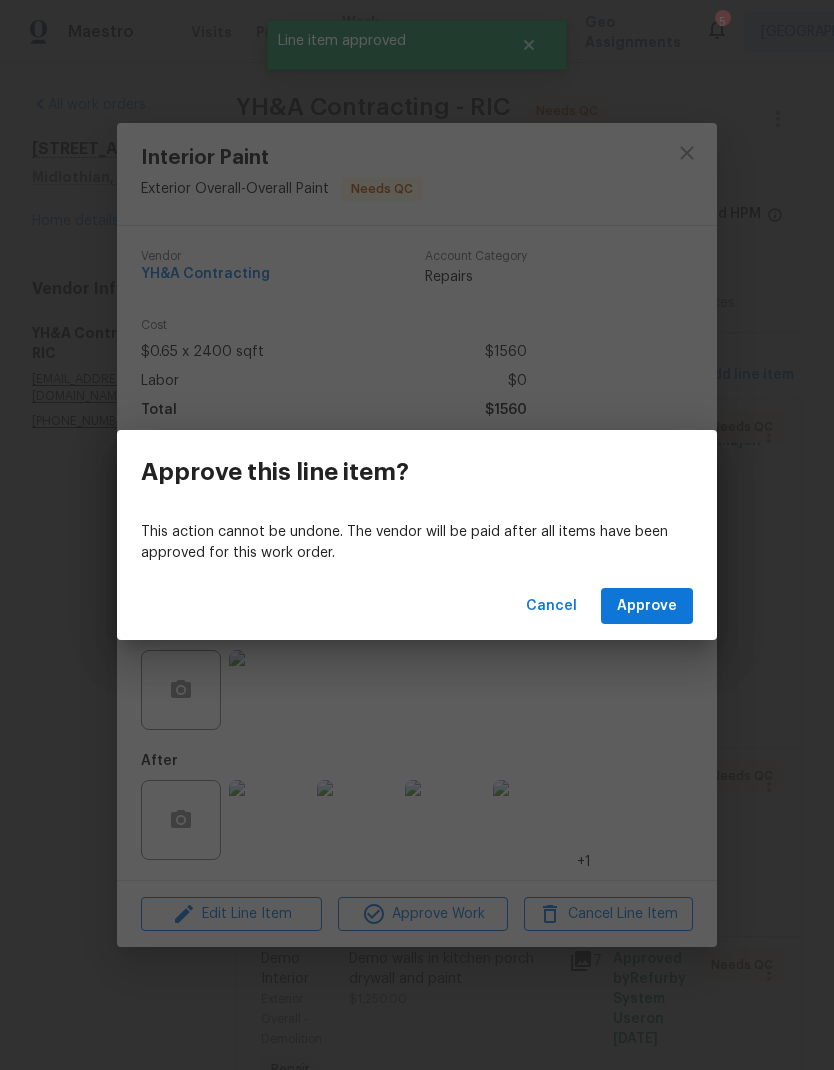 click on "Approve" at bounding box center [647, 606] 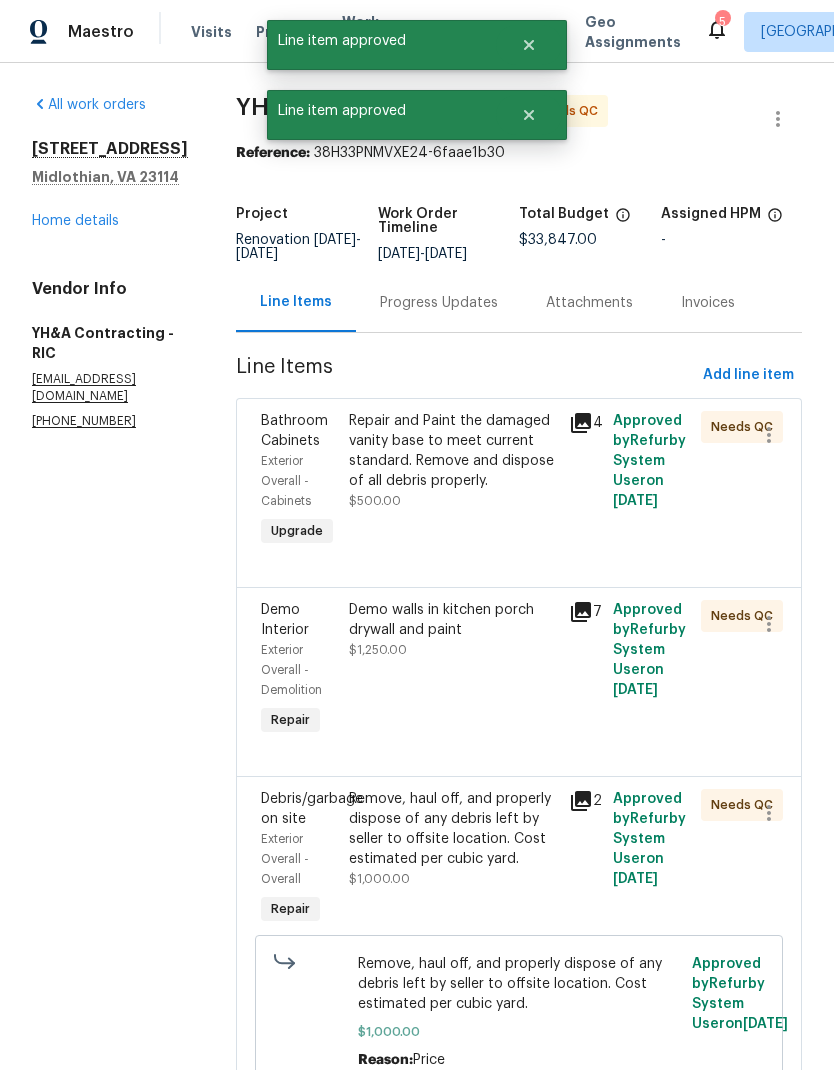 click on "Repair and Paint the damaged vanity base to meet current standard. Remove and dispose of all debris properly. $500.00" at bounding box center [453, 481] 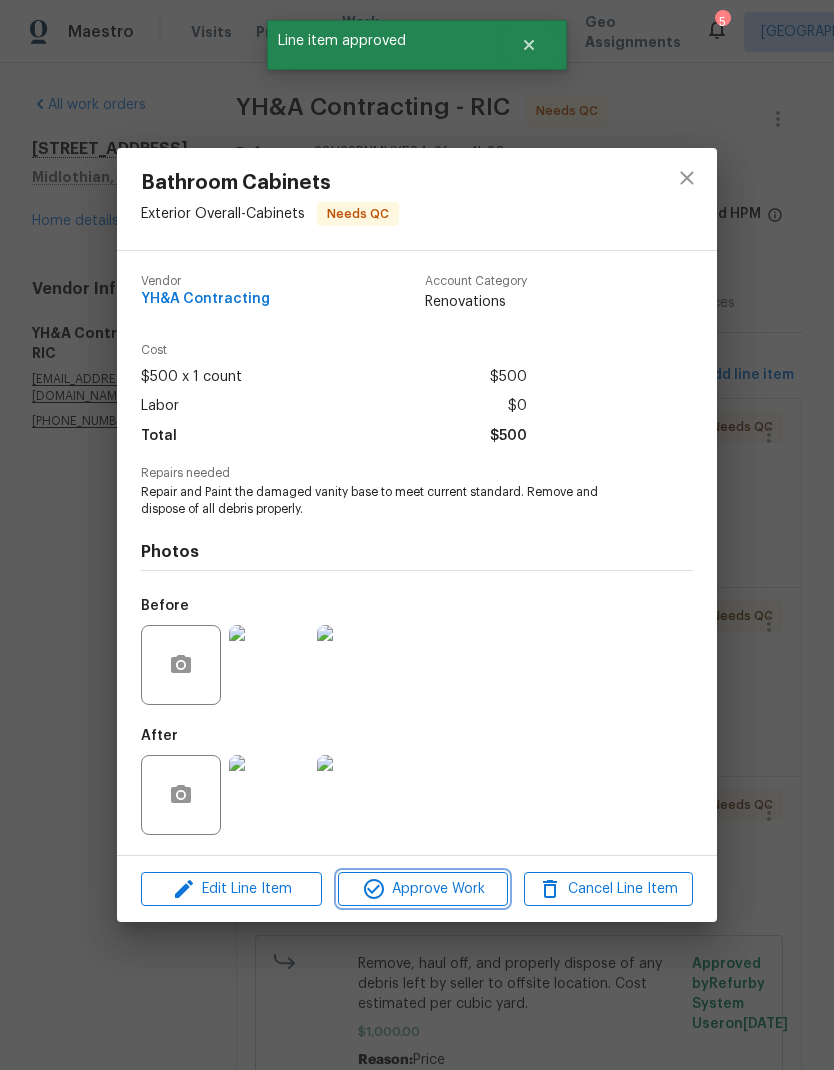 click on "Approve Work" at bounding box center (422, 889) 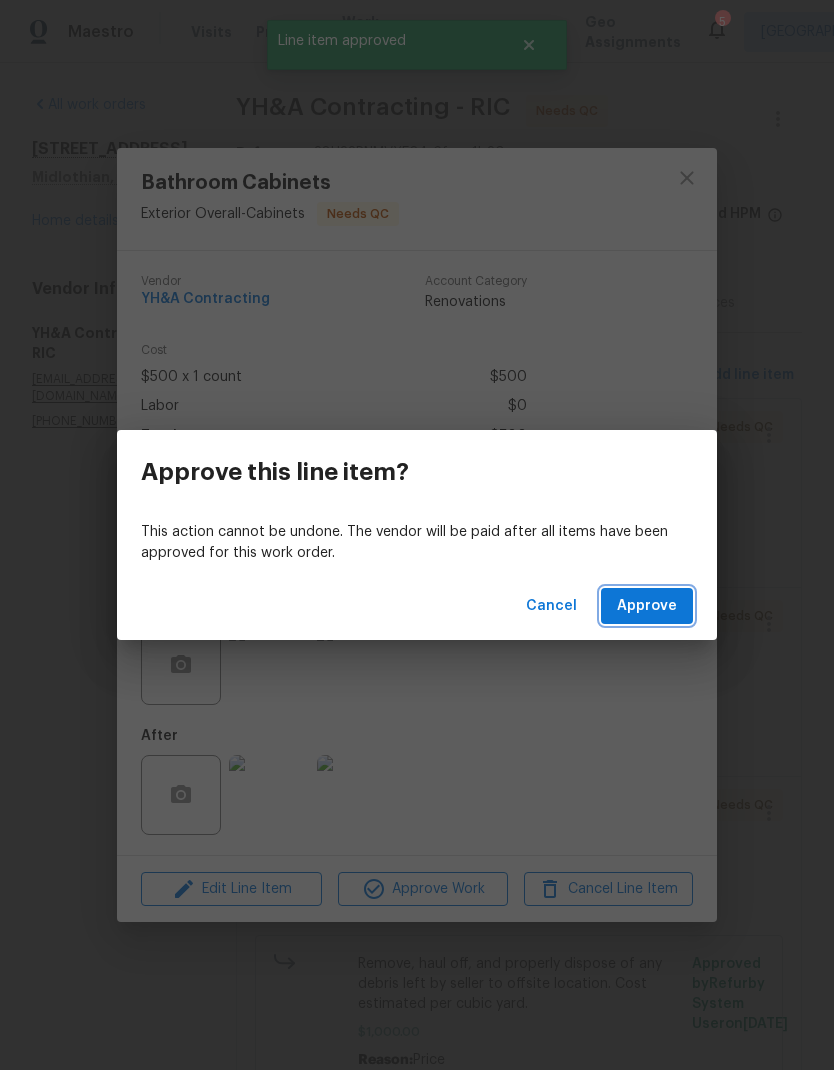 click on "Approve" at bounding box center (647, 606) 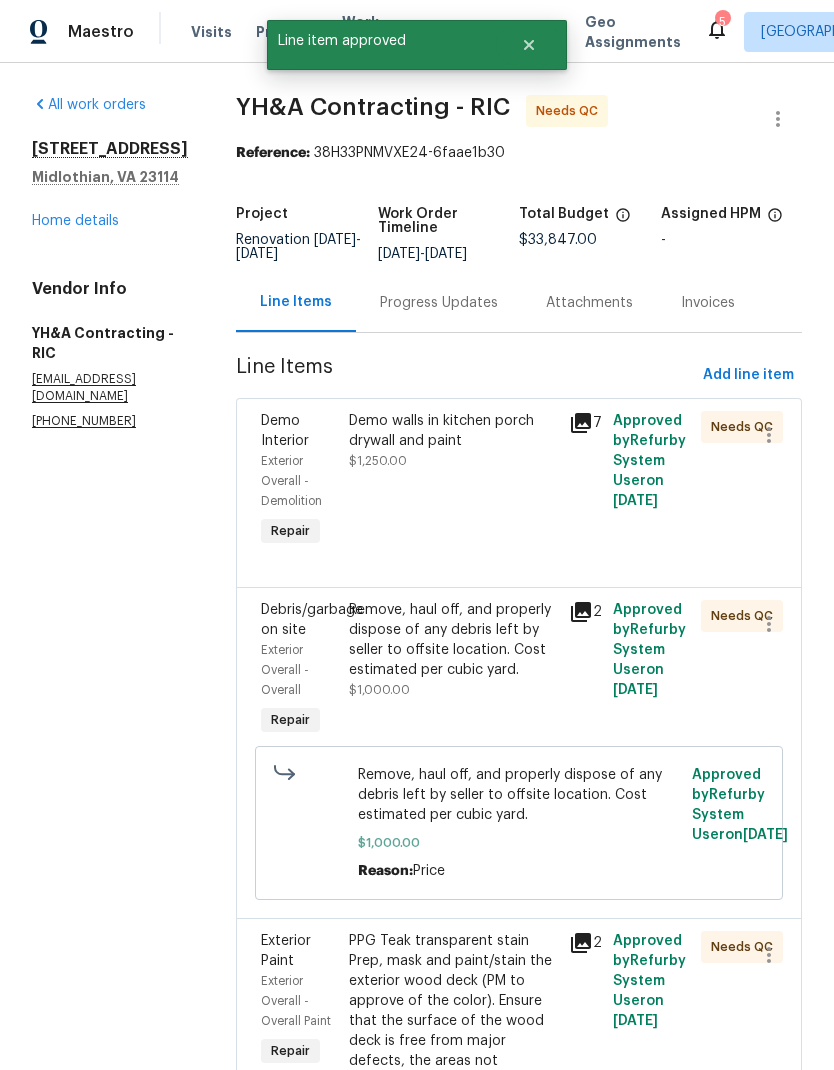 click on "Demo walls in kitchen porch drywall and paint $1,250.00" at bounding box center [453, 481] 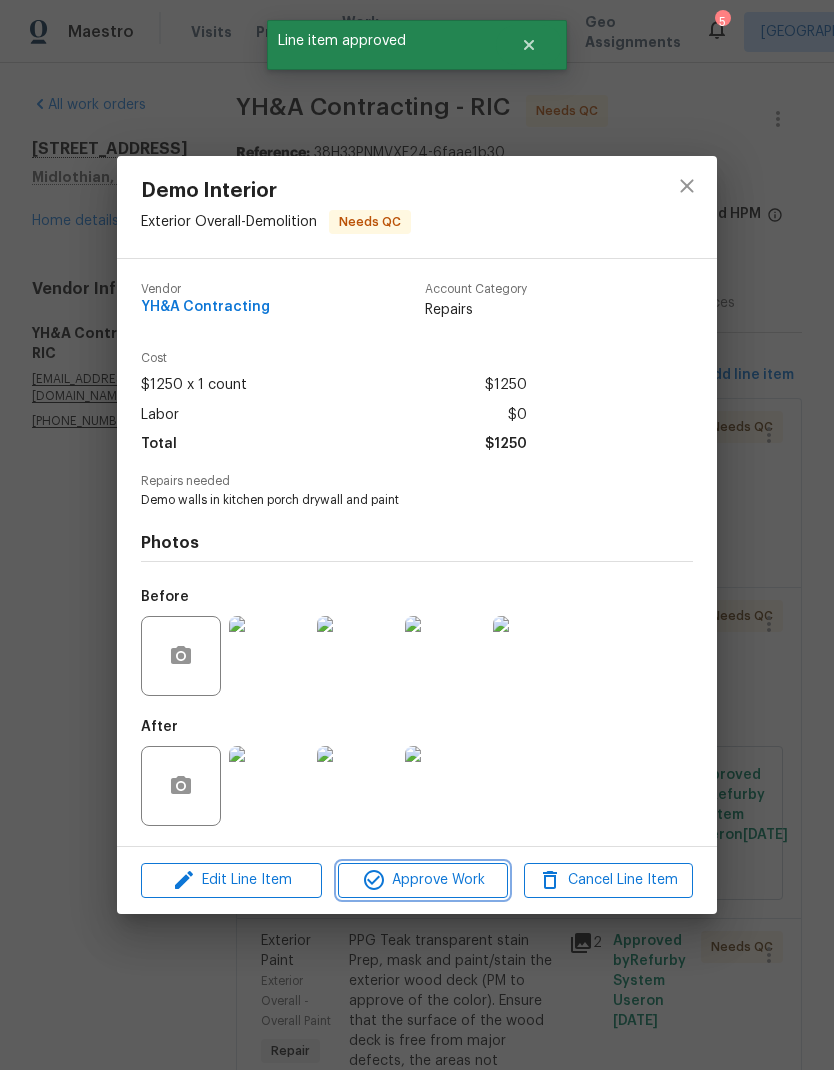 click on "Approve Work" at bounding box center (422, 880) 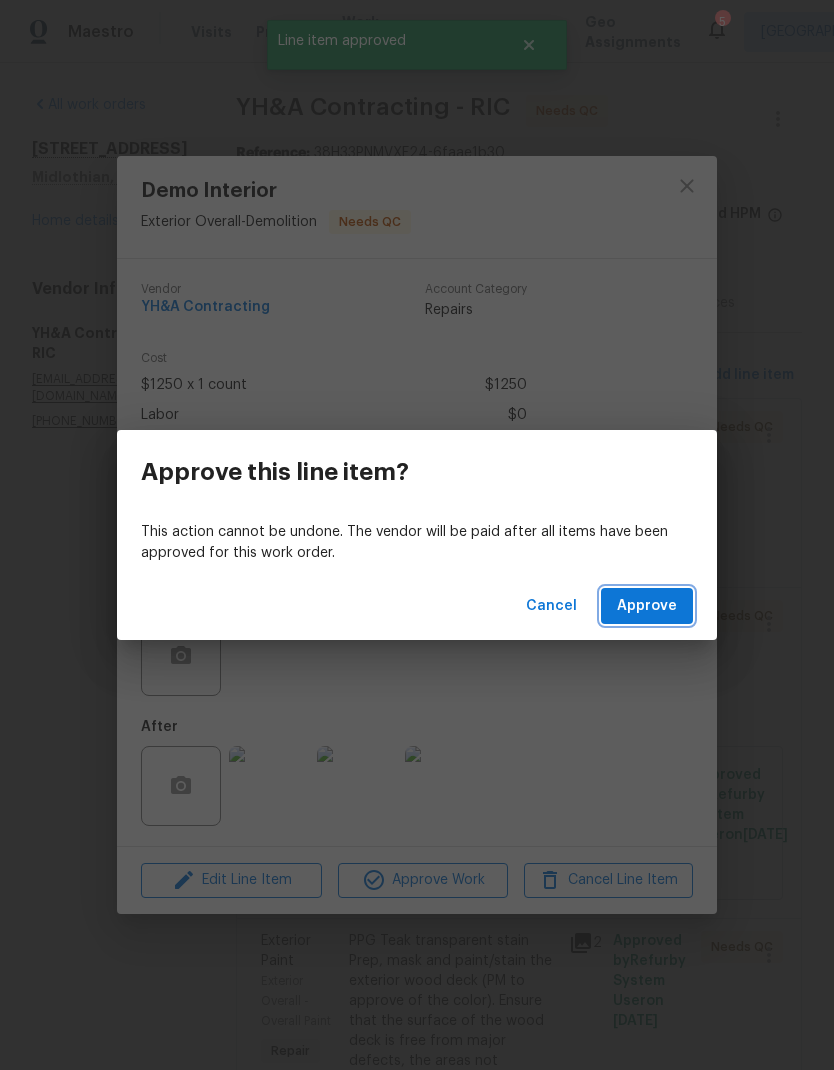 click on "Approve" at bounding box center [647, 606] 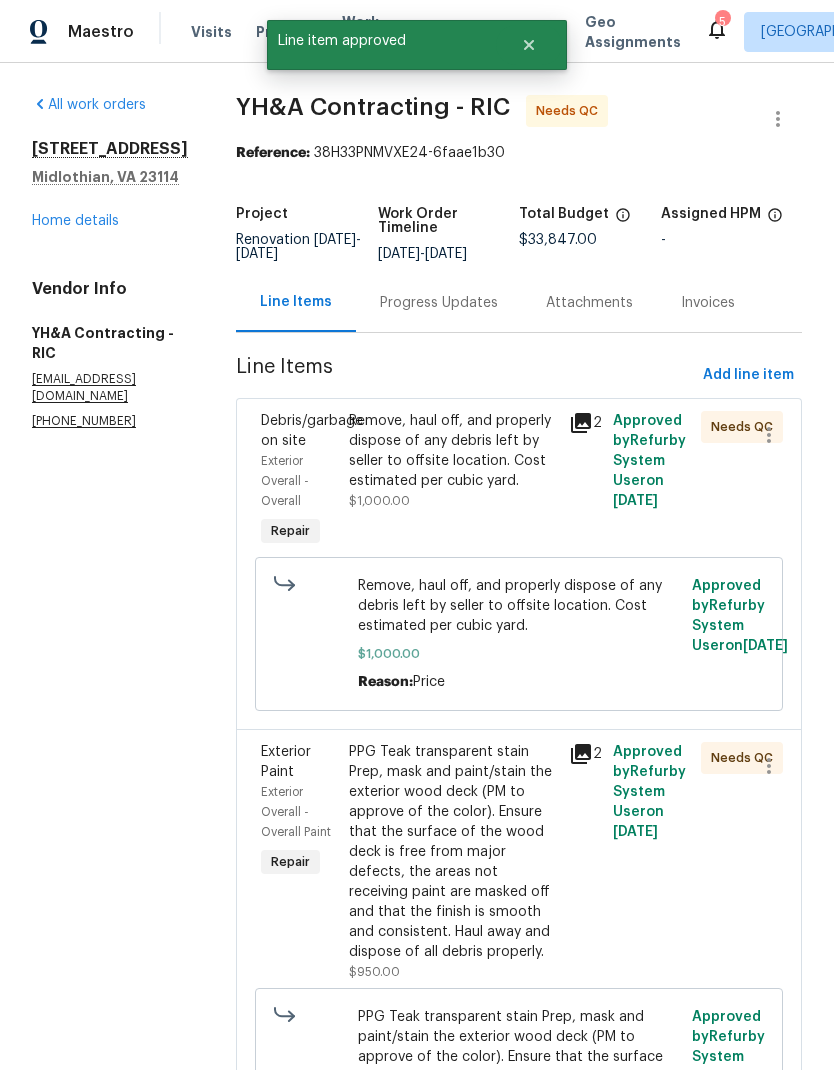 click on "Remove, haul off, and properly dispose of any debris left by seller to offsite location. Cost estimated per cubic yard. $1,000.00" at bounding box center (453, 461) 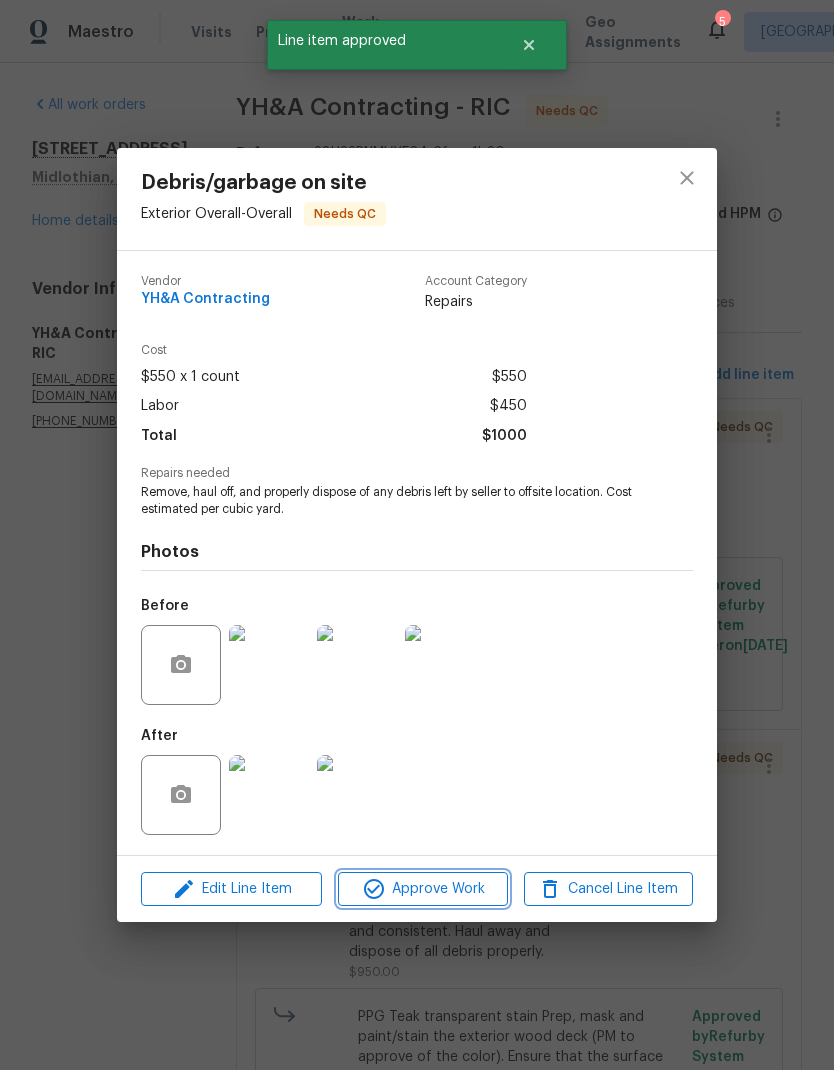 click on "Approve Work" at bounding box center [422, 889] 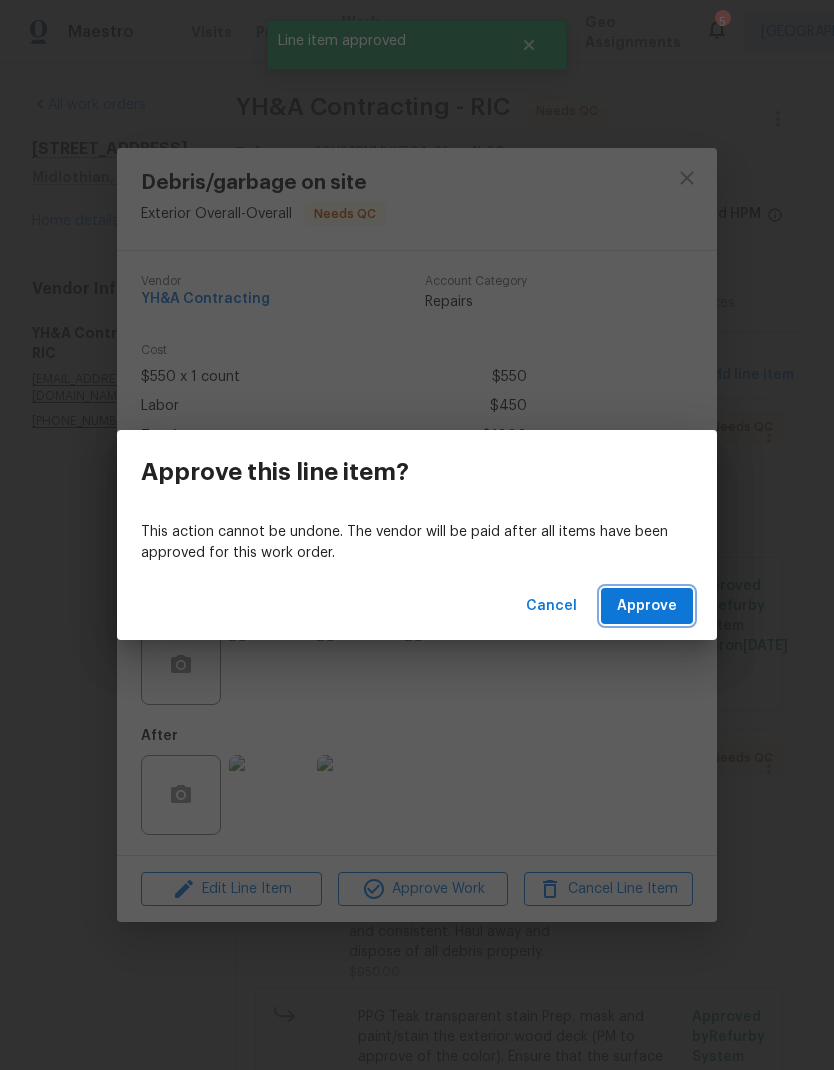 click on "Approve" at bounding box center (647, 606) 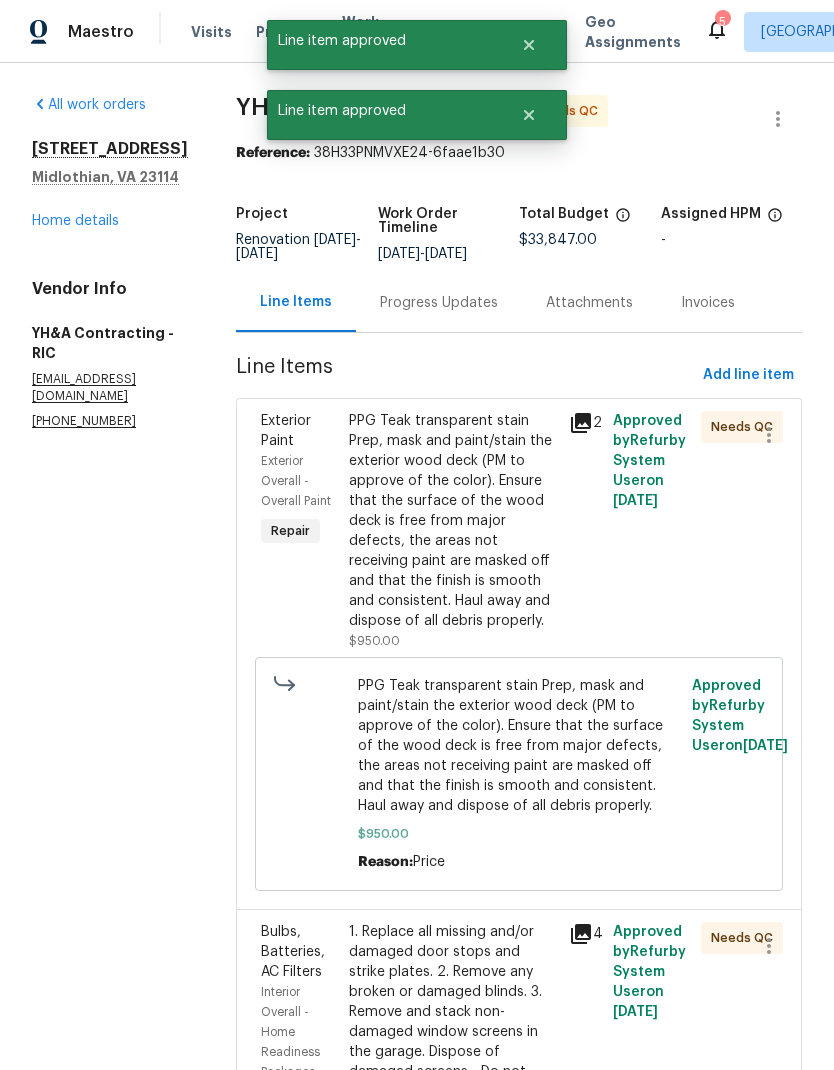 click on "PPG Teak transparent stain
Prep, mask and paint/stain the exterior wood deck  (PM to approve of the color). Ensure that the surface of the wood deck is free from major defects, the areas not receiving paint are masked off and that the finish is smooth and consistent. Haul away and dispose of all debris properly." at bounding box center (453, 521) 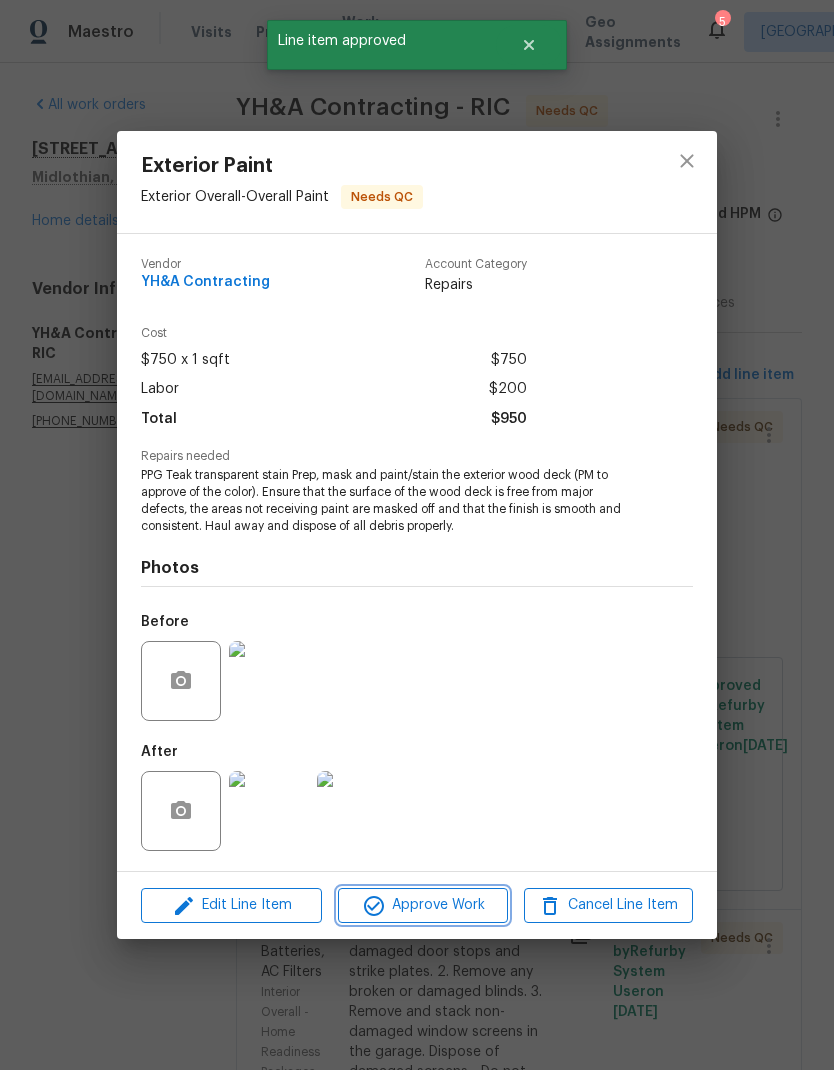 click on "Approve Work" at bounding box center (422, 905) 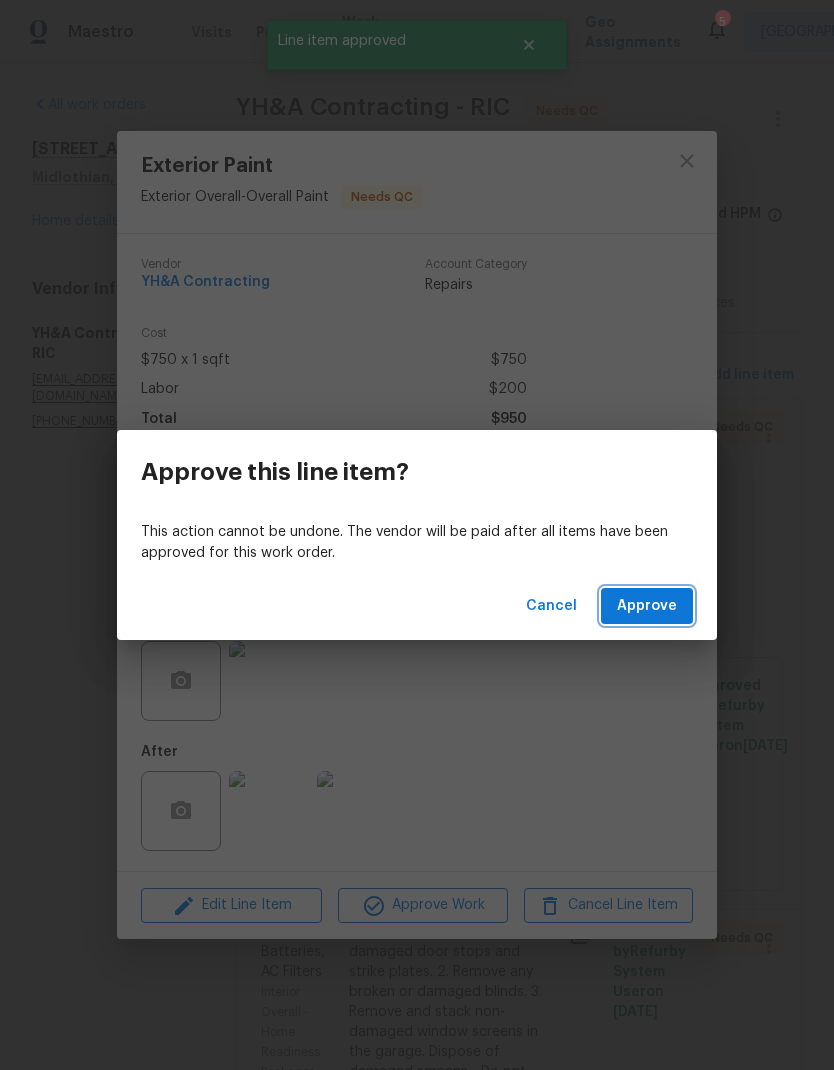 click on "Approve" at bounding box center [647, 606] 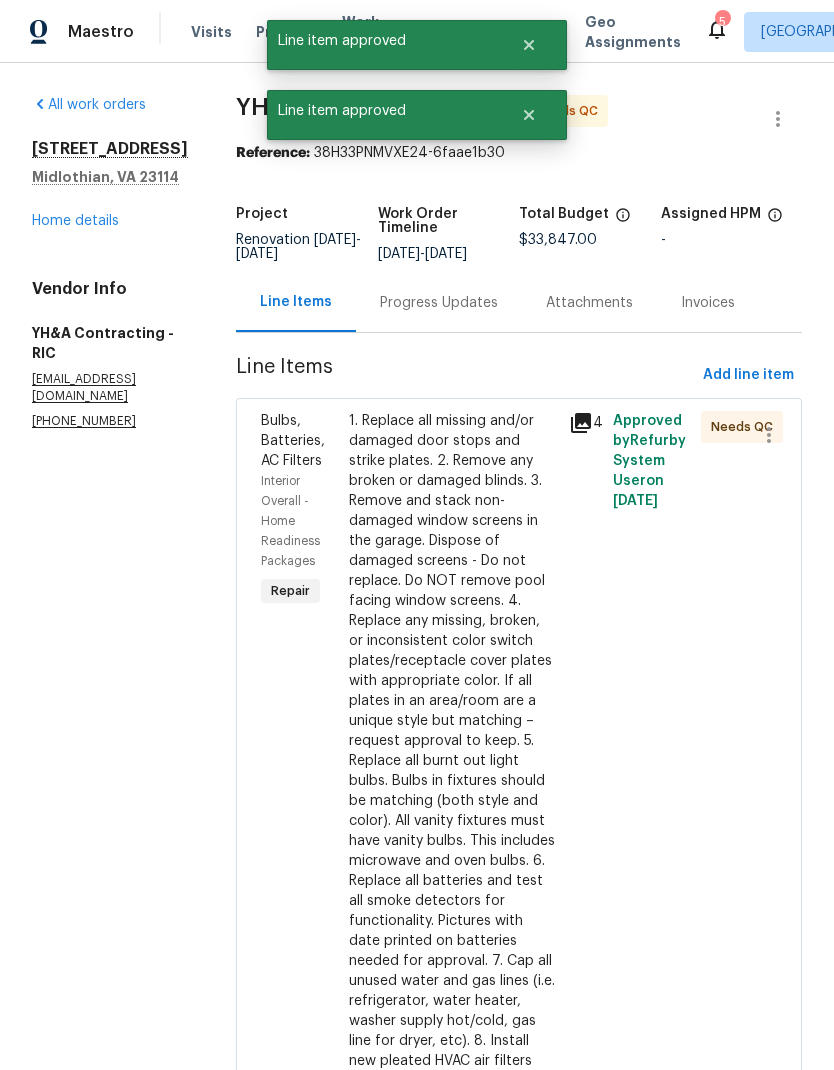 click on "1. Replace all missing and/or damaged door stops and strike plates.  2. Remove any broken or damaged blinds.  3. Remove and stack non-damaged window screens in the garage. Dispose of damaged screens - Do not replace. Do NOT remove pool facing window screens.  4. Replace any missing, broken, or inconsistent color switch plates/receptacle cover plates with appropriate color. If all plates in an area/room are a unique style but matching – request approval to keep.  5. Replace all burnt out light bulbs. Bulbs in fixtures should be matching (both style and color). All vanity fixtures must have vanity bulbs. This includes microwave and oven bulbs.  6. Replace all batteries and test all smoke detectors for functionality. Pictures with date printed on batteries needed for approval.  7. Cap all unused water and gas lines (i.e. refrigerator, water heater, washer supply hot/cold, gas line for dryer, etc).  8. Install new pleated HVAC air filters" at bounding box center (453, 741) 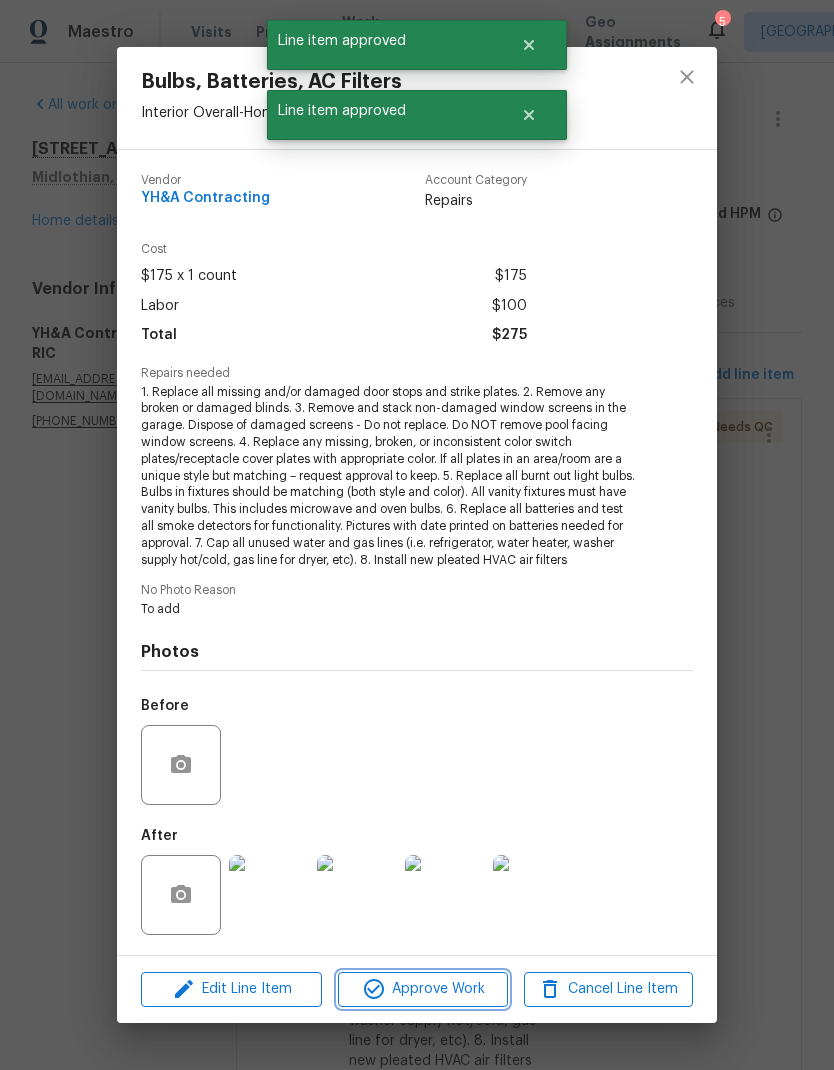 click on "Approve Work" at bounding box center (422, 989) 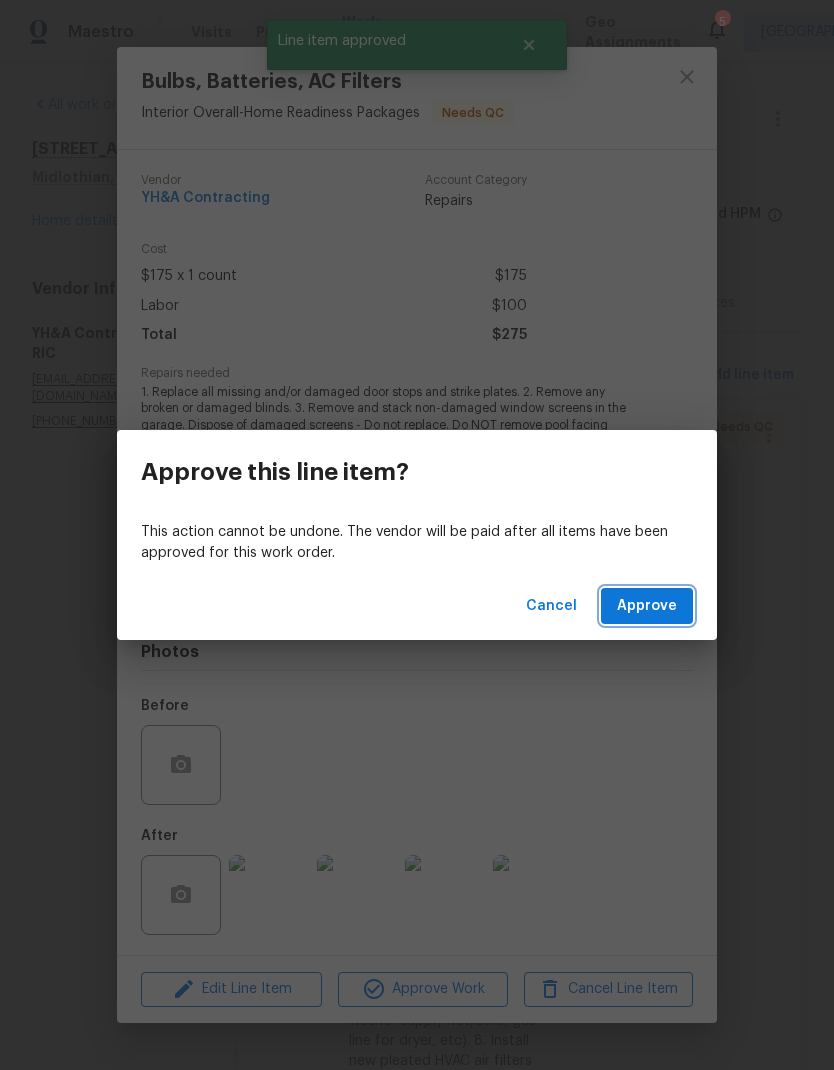 click on "Approve" at bounding box center [647, 606] 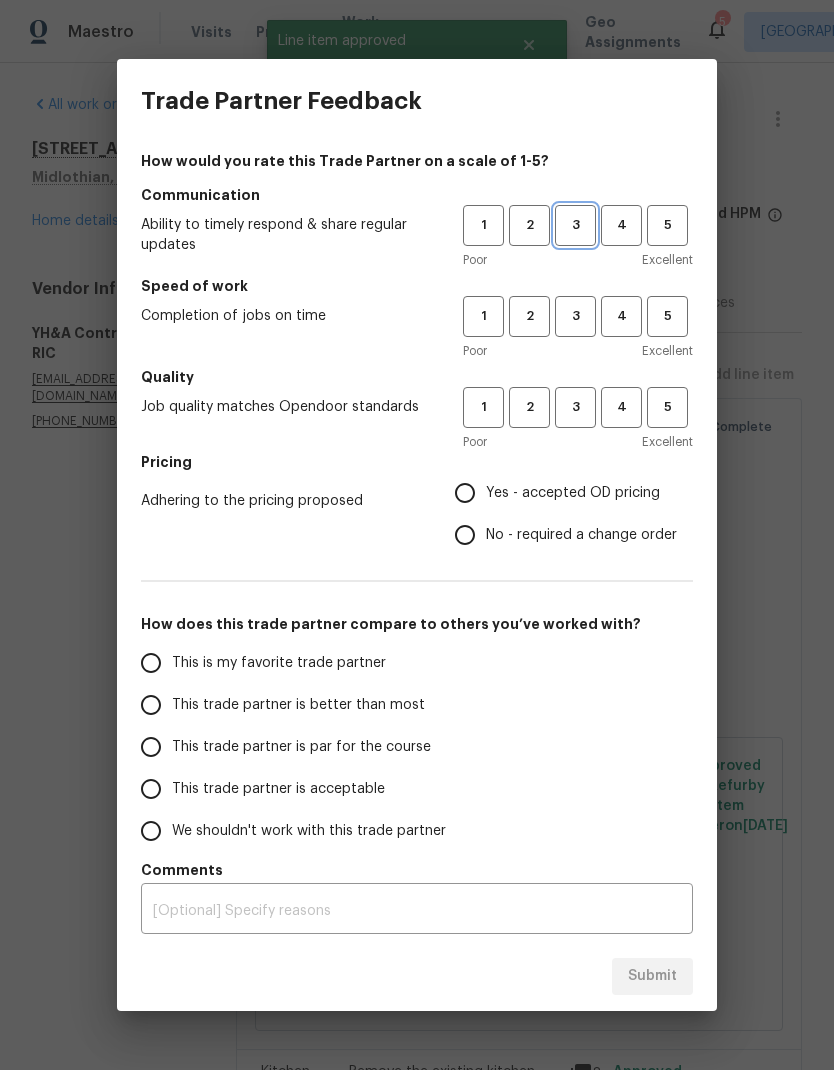 click on "3" at bounding box center [575, 225] 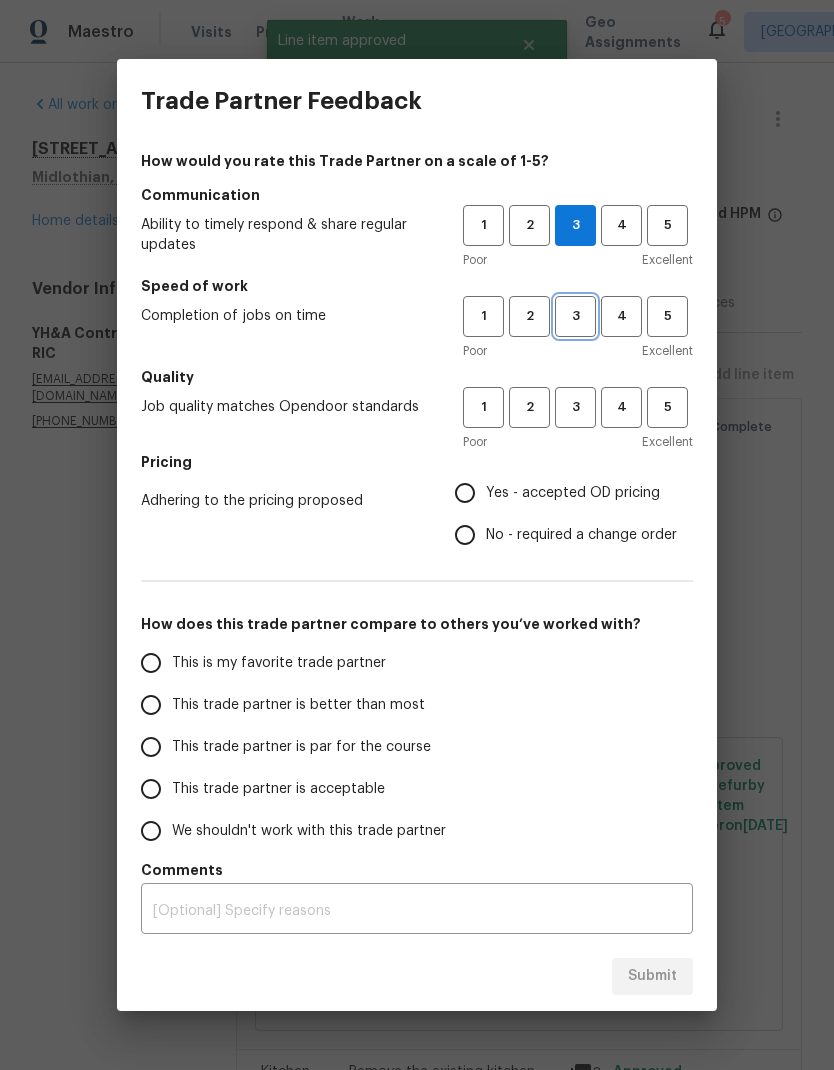 click on "3" at bounding box center (575, 316) 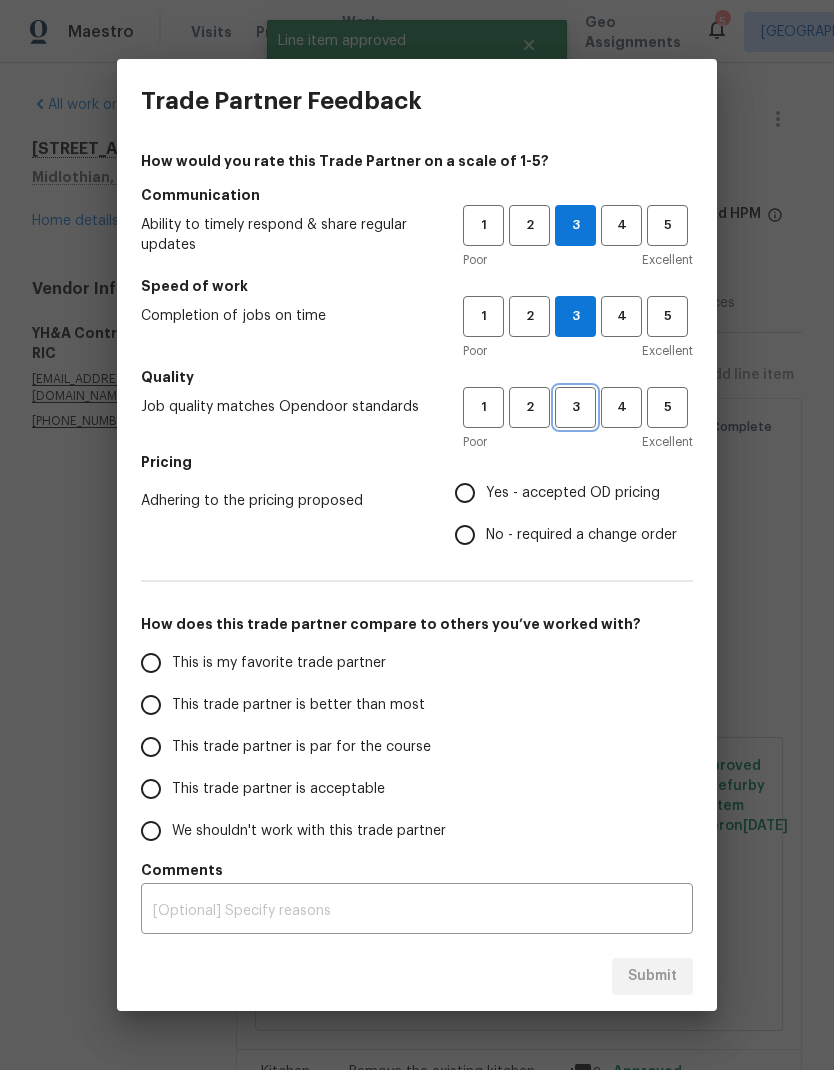 click on "3" at bounding box center [575, 407] 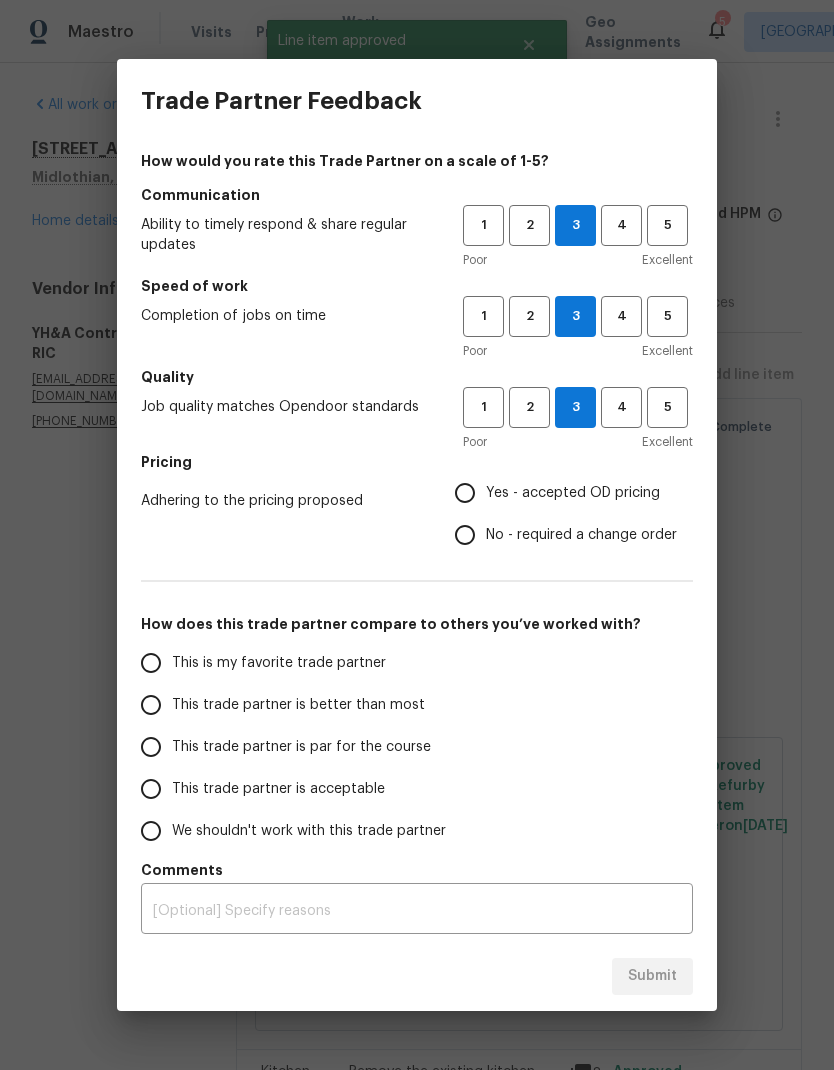 click on "Yes - accepted OD pricing" at bounding box center (573, 493) 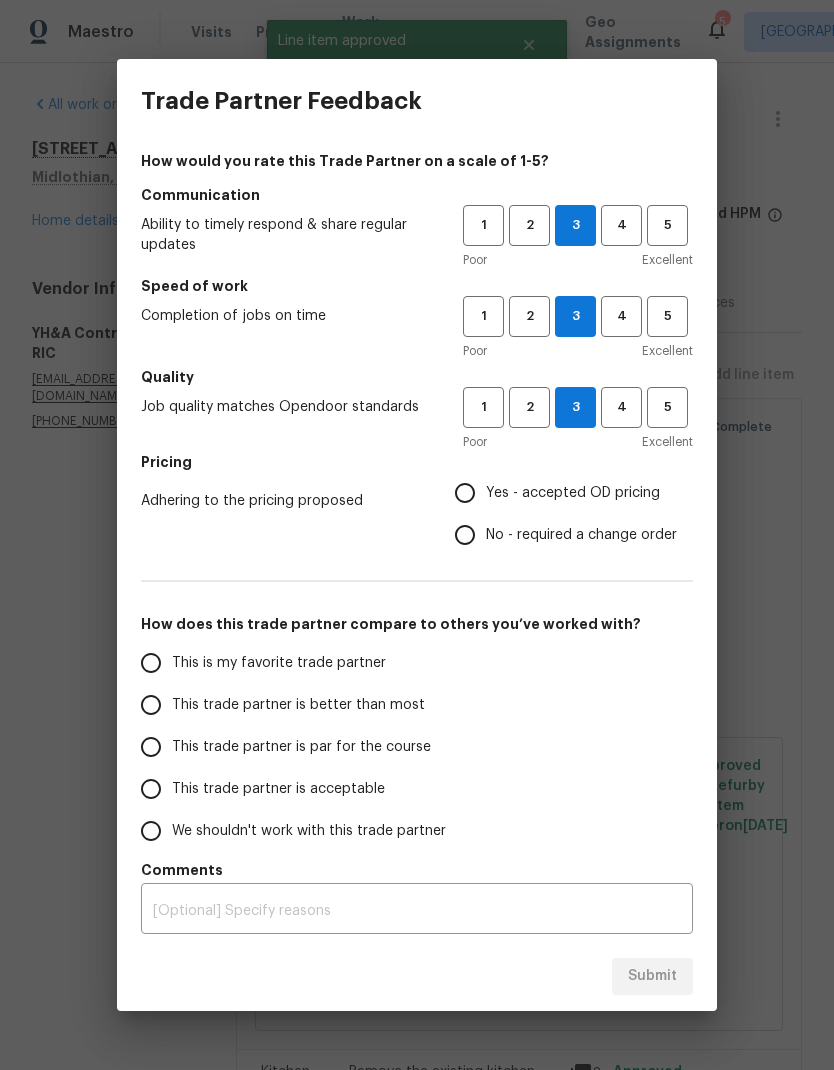 click on "Yes - accepted OD pricing" at bounding box center [465, 493] 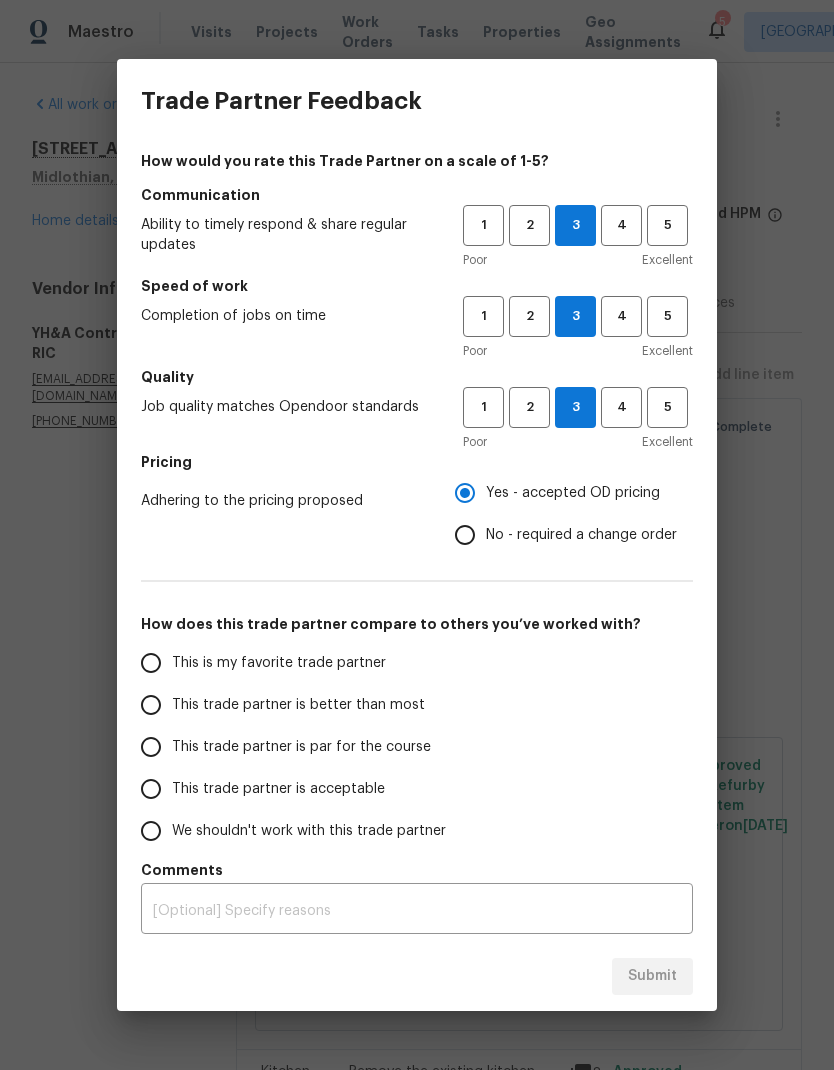 click on "This trade partner is par for the course" at bounding box center [301, 747] 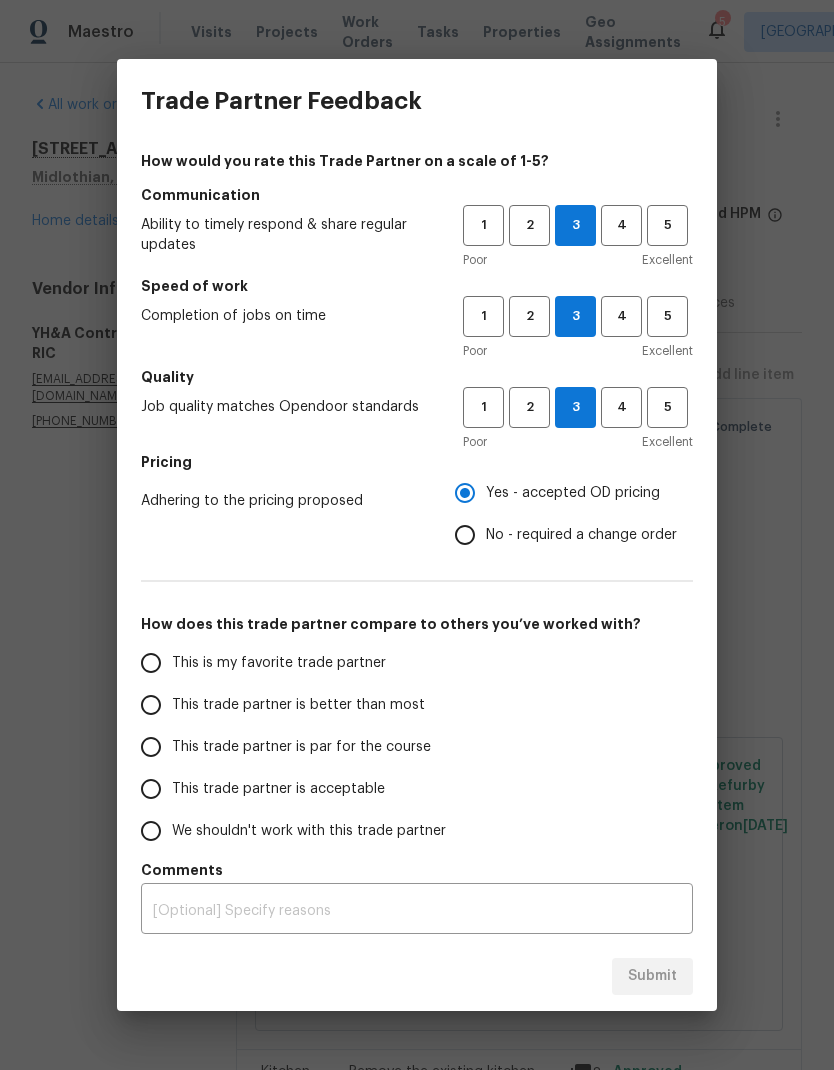 click on "This trade partner is par for the course" at bounding box center (151, 747) 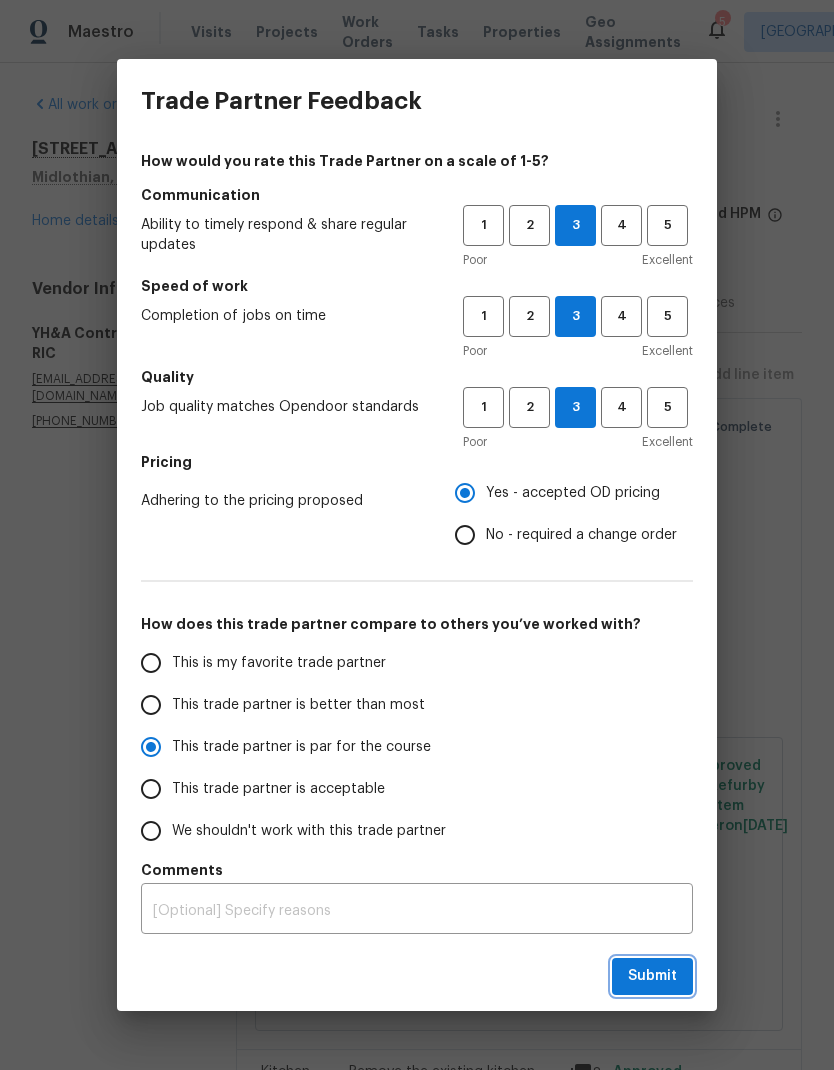 click on "Submit" at bounding box center (652, 976) 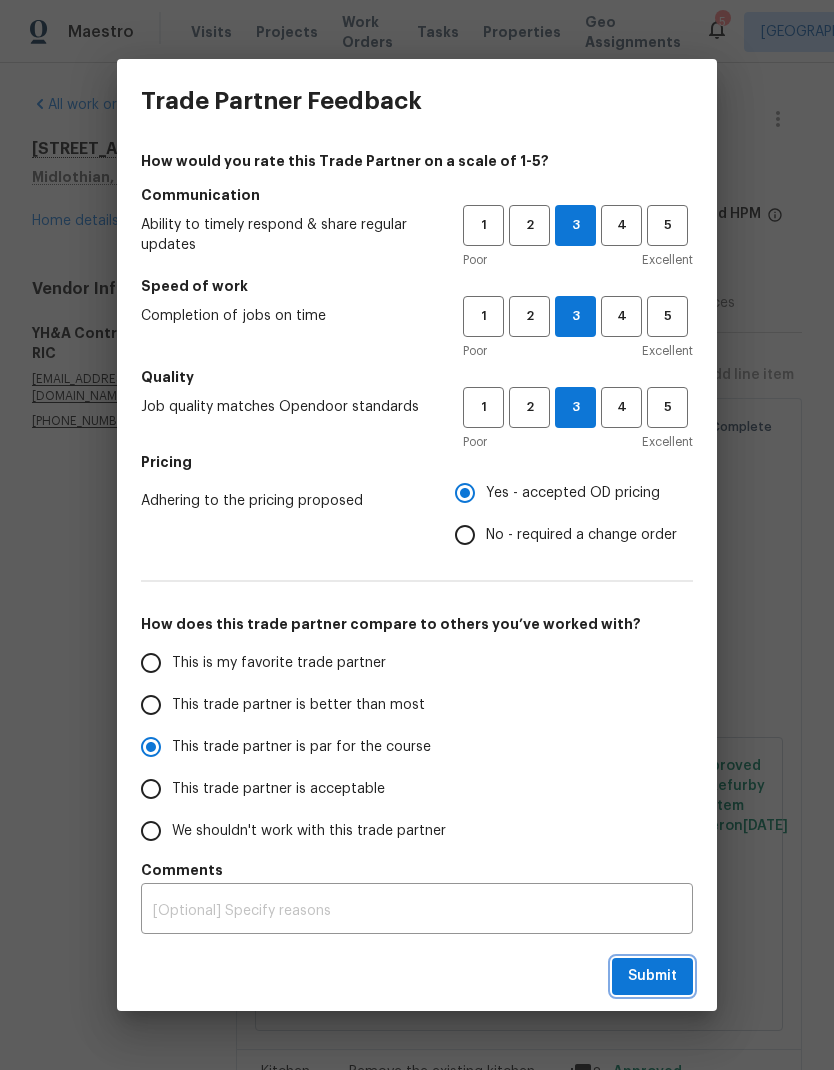 radio on "true" 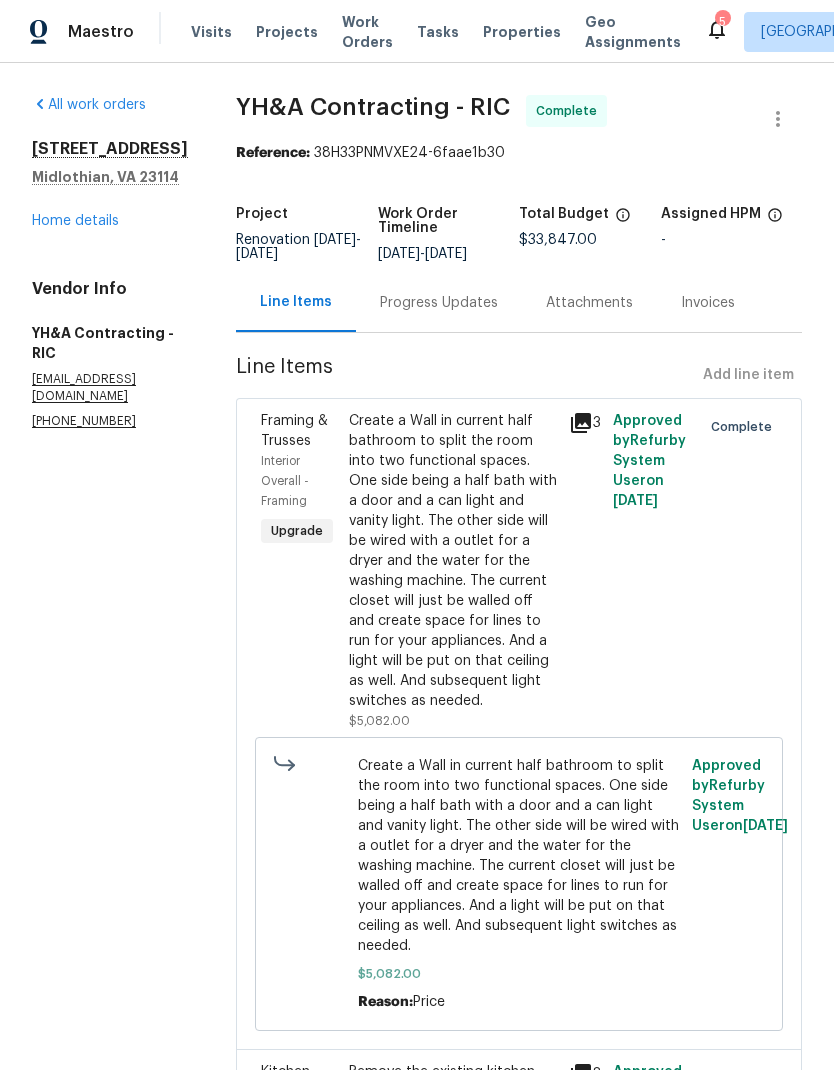radio on "false" 